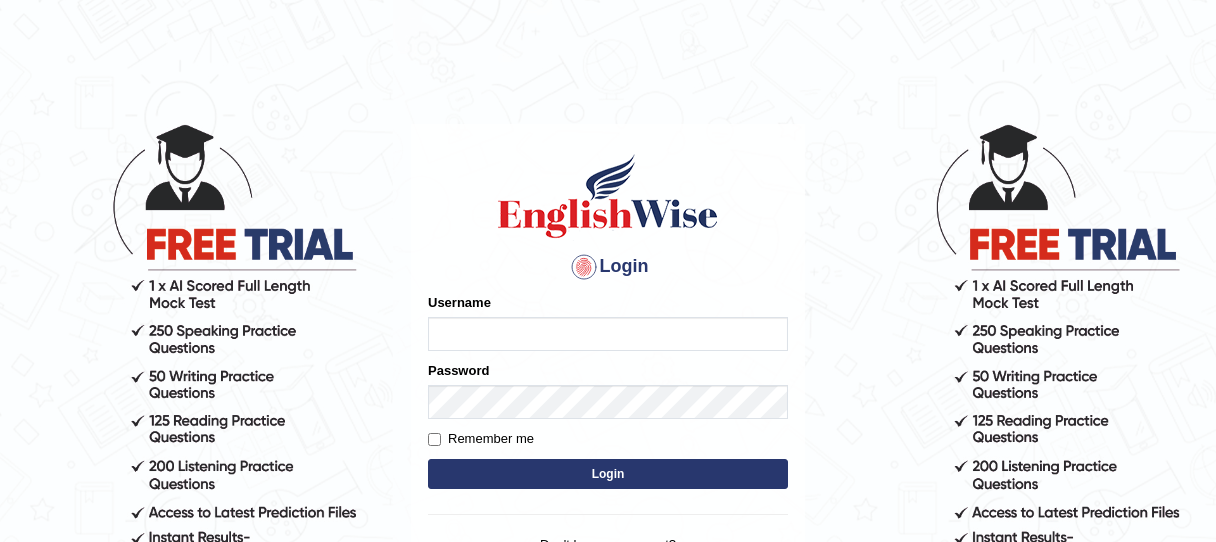 scroll, scrollTop: 0, scrollLeft: 0, axis: both 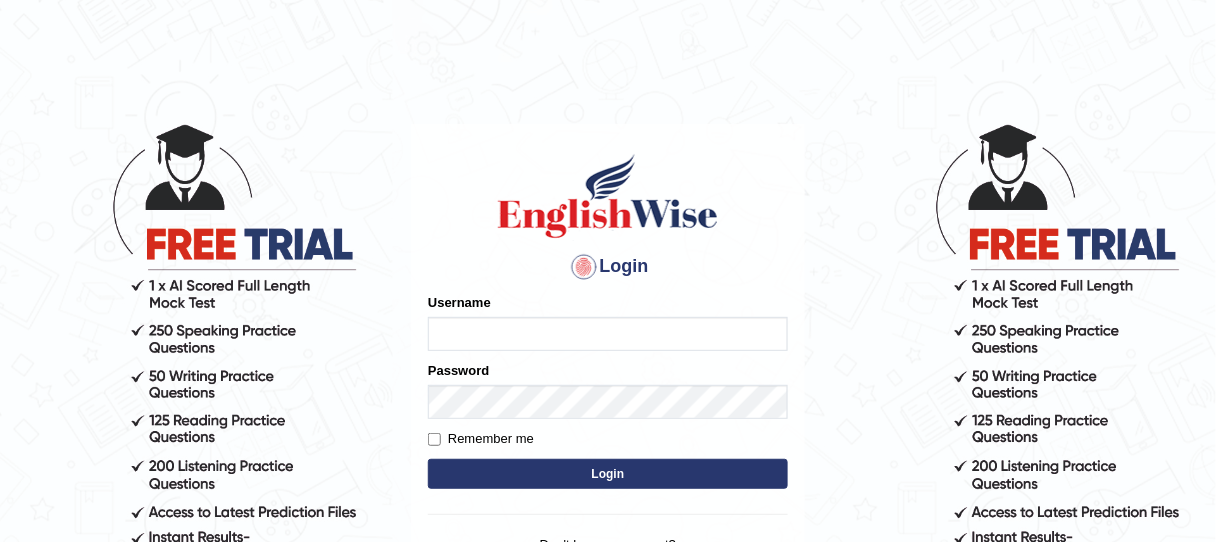 type on "unchanakhunwong" 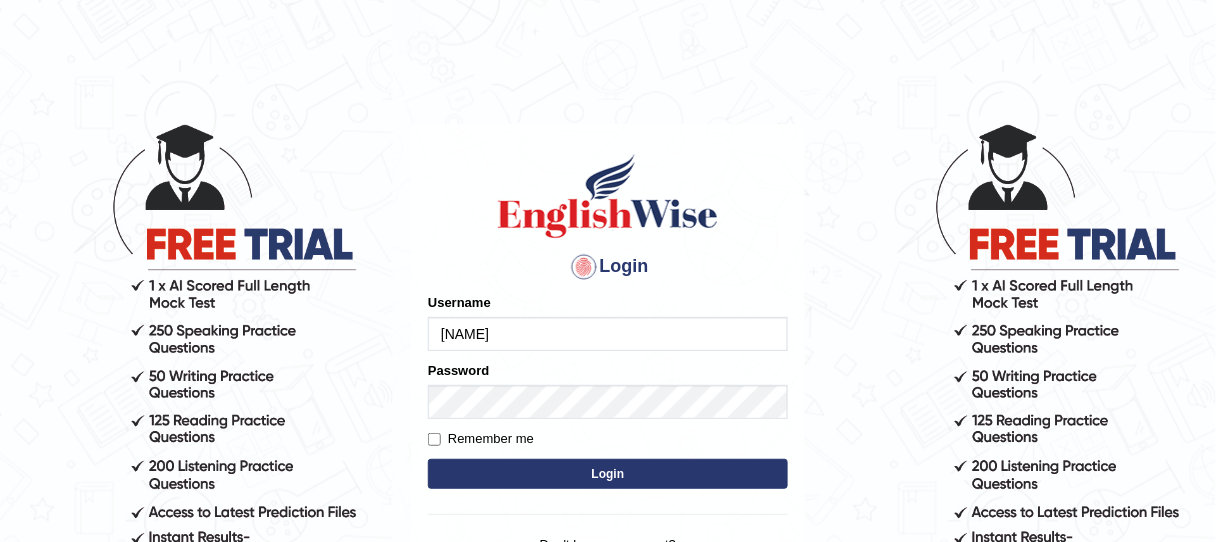 click on "Login" at bounding box center (608, 474) 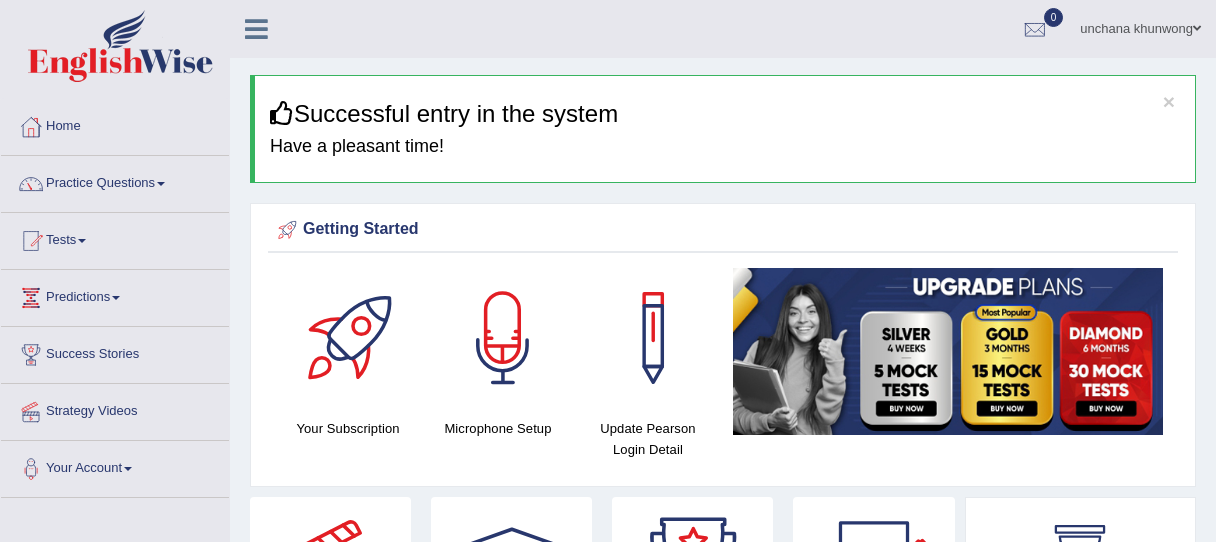 scroll, scrollTop: 0, scrollLeft: 0, axis: both 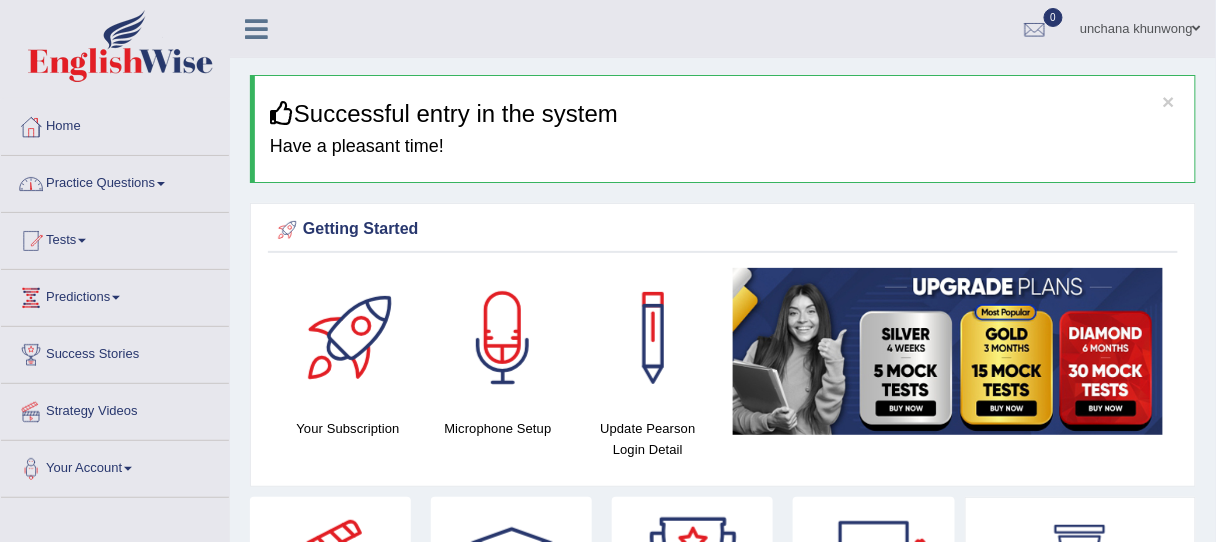 click on "Home" at bounding box center (115, 124) 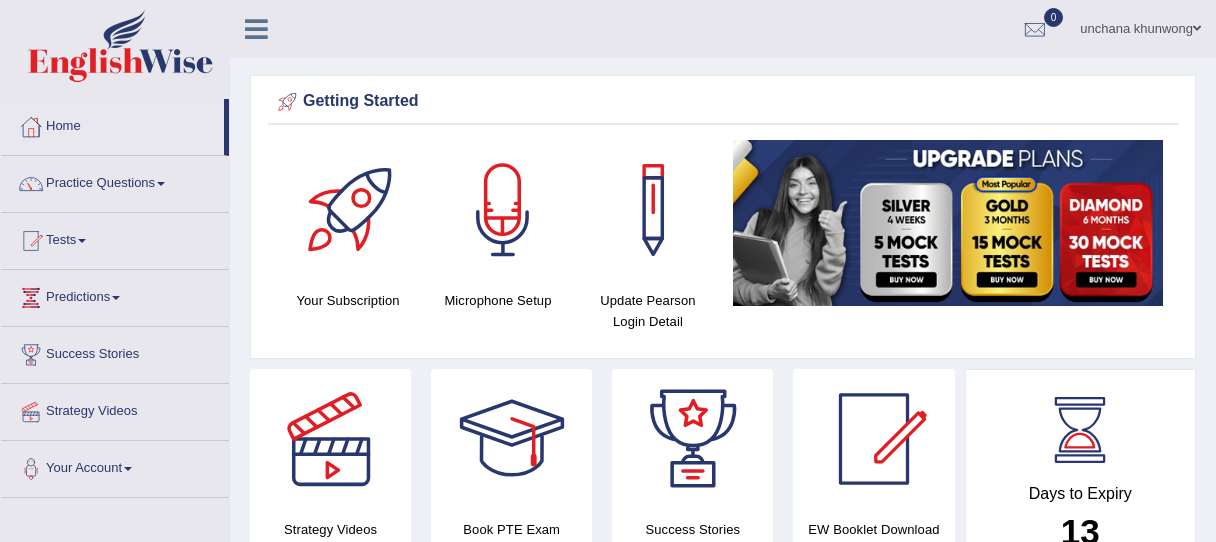 scroll, scrollTop: 0, scrollLeft: 0, axis: both 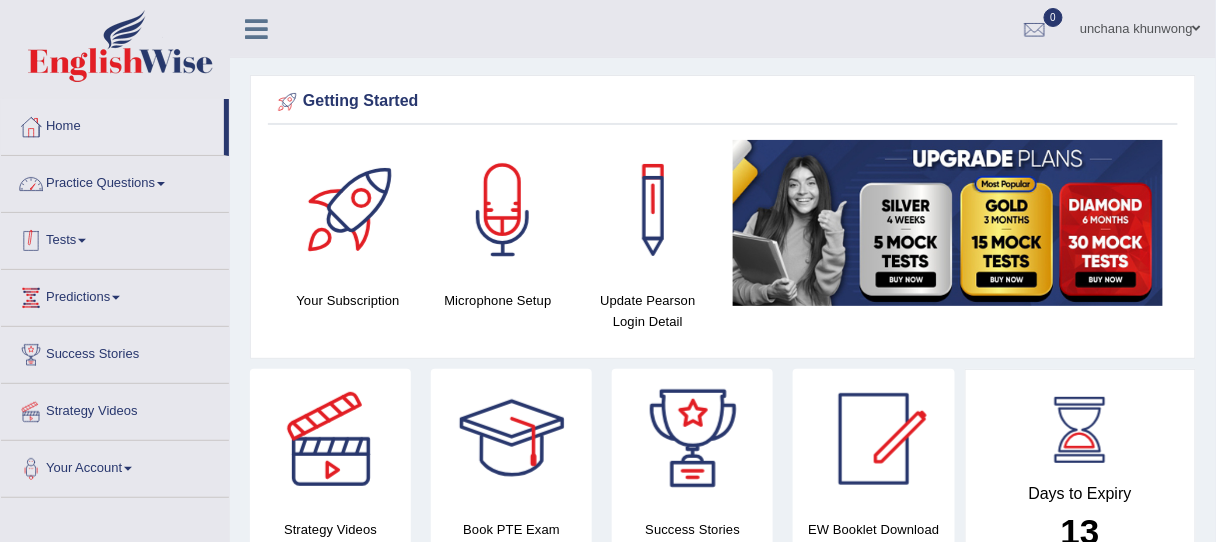 click on "Practice Questions" at bounding box center (115, 181) 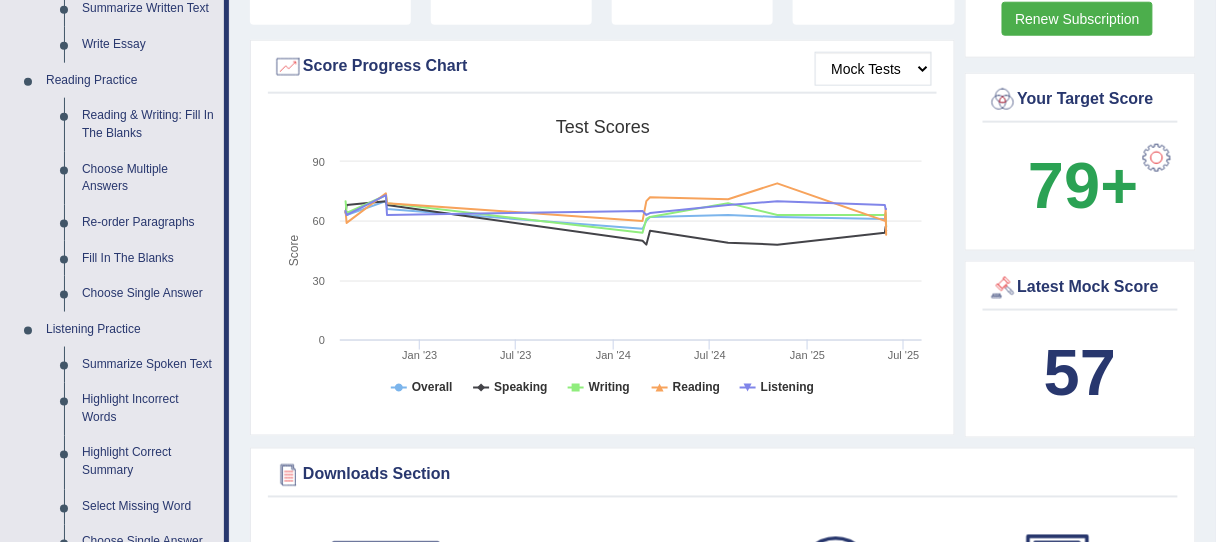 scroll, scrollTop: 560, scrollLeft: 0, axis: vertical 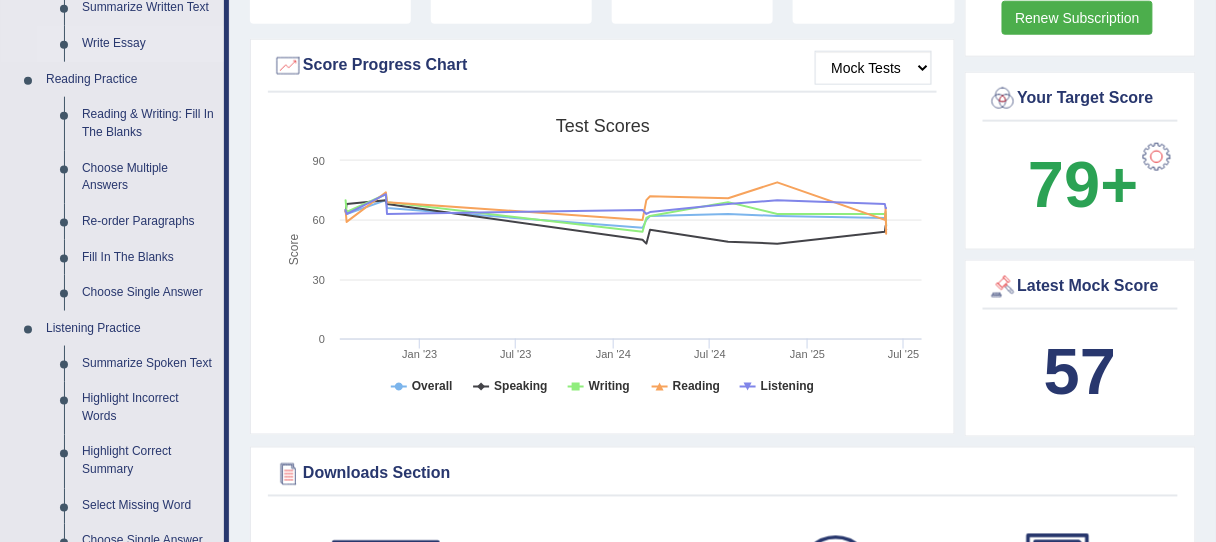 click on "Write Essay" at bounding box center (148, 44) 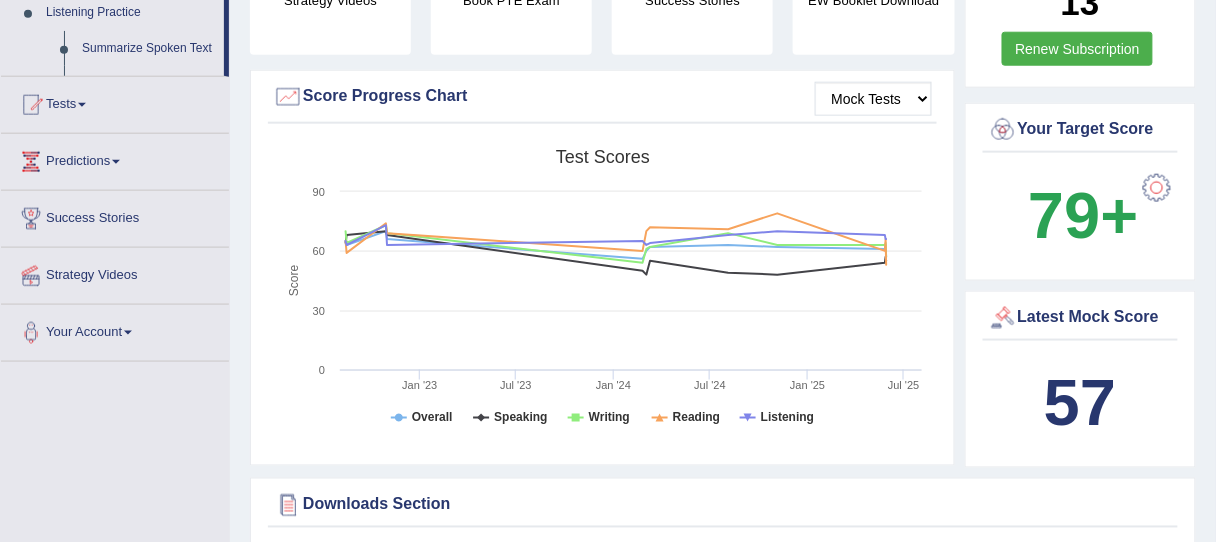 scroll, scrollTop: 231, scrollLeft: 0, axis: vertical 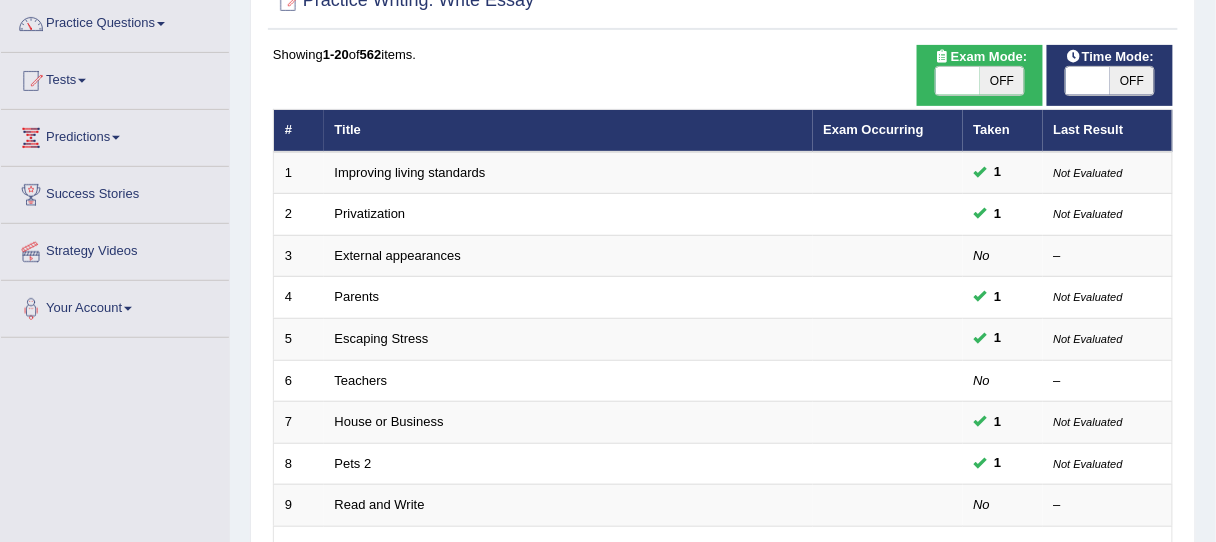 click at bounding box center (1088, 81) 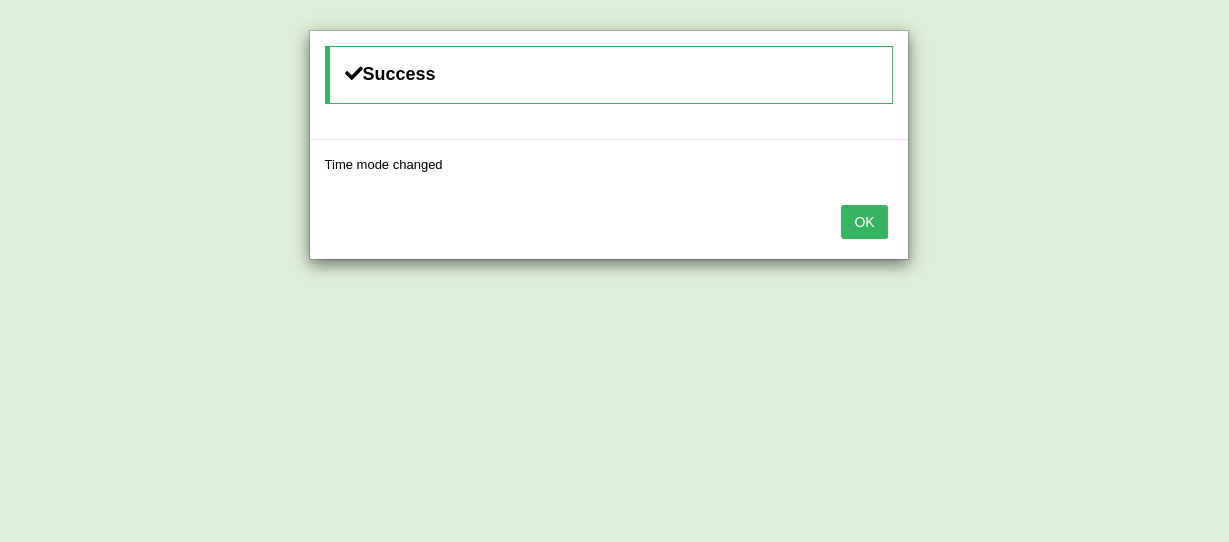 click on "OK" at bounding box center (864, 222) 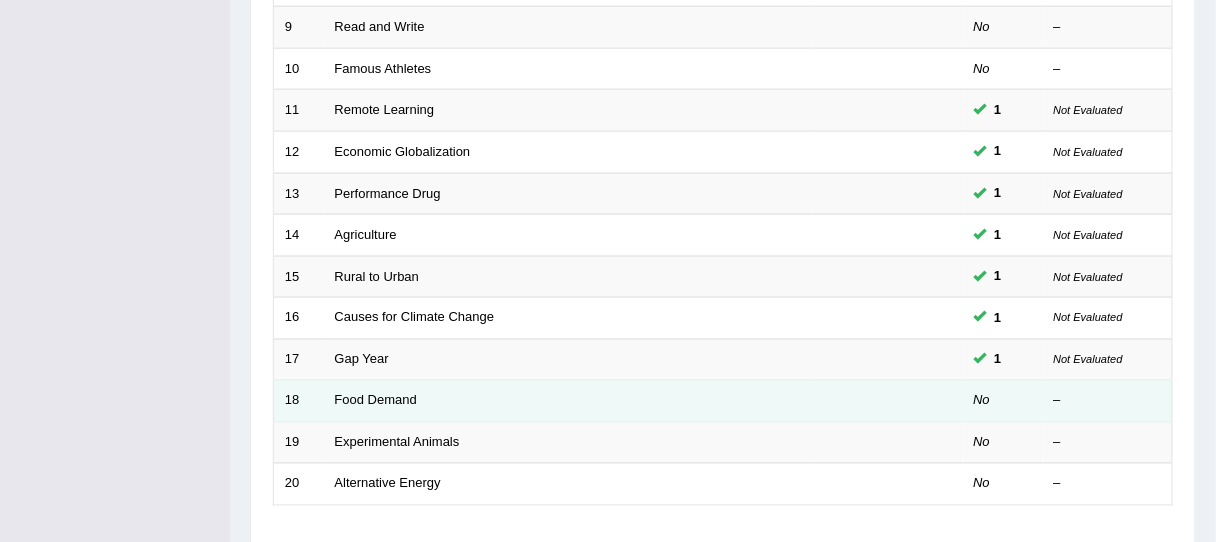scroll, scrollTop: 640, scrollLeft: 0, axis: vertical 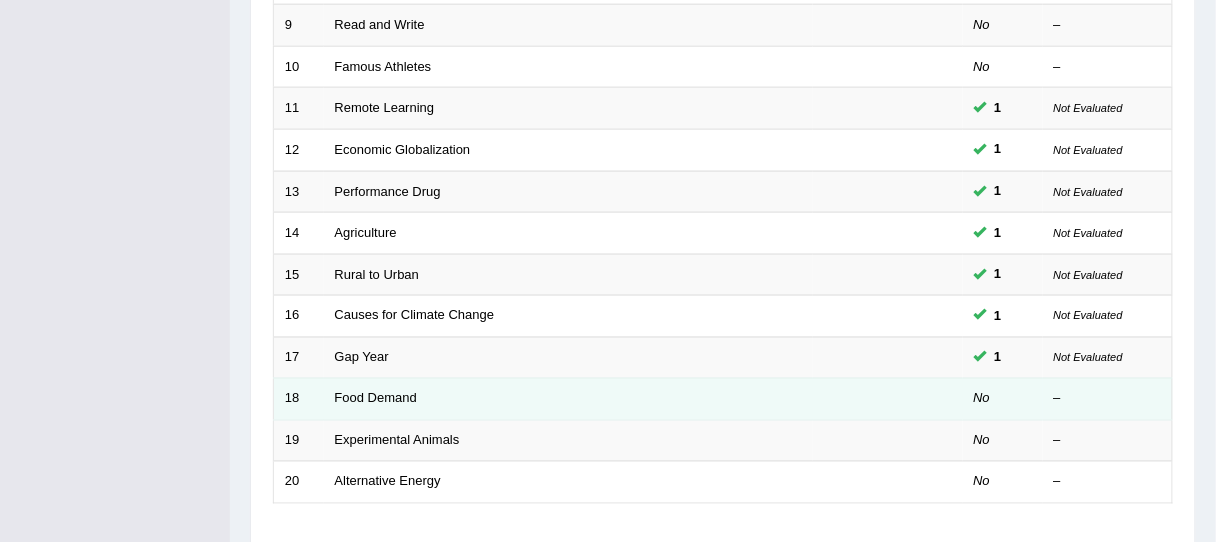 click on "Food Demand" at bounding box center (568, 400) 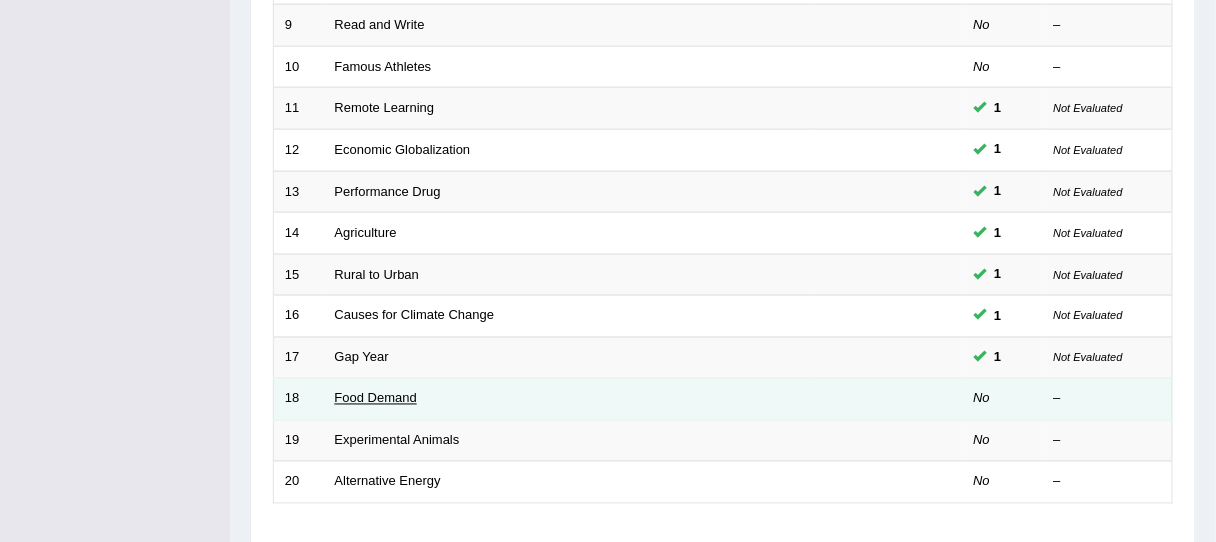 click on "Food Demand" at bounding box center [376, 398] 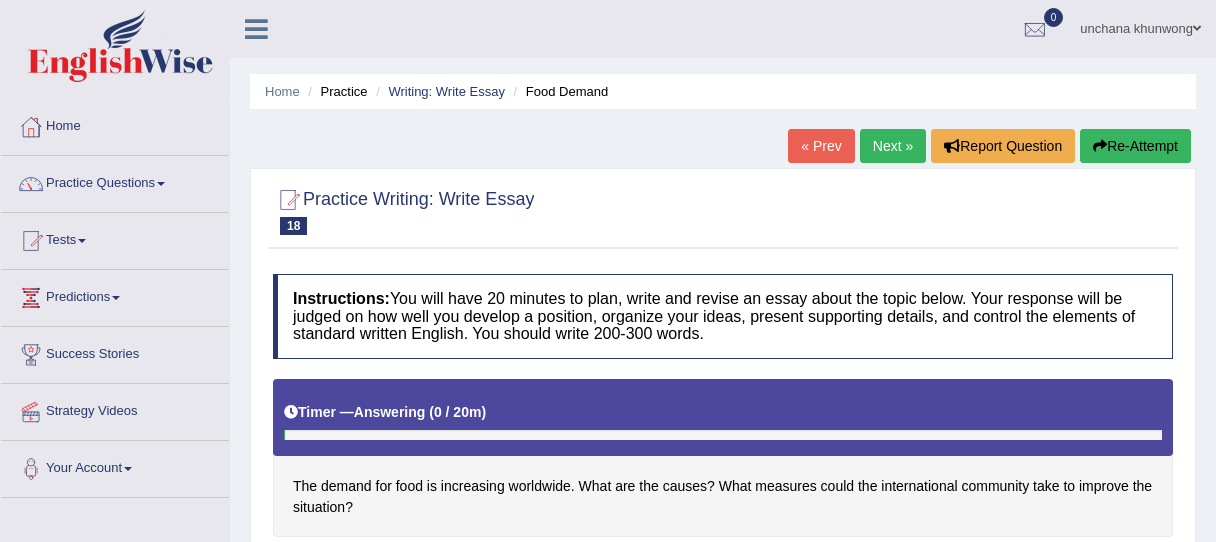 scroll, scrollTop: 320, scrollLeft: 0, axis: vertical 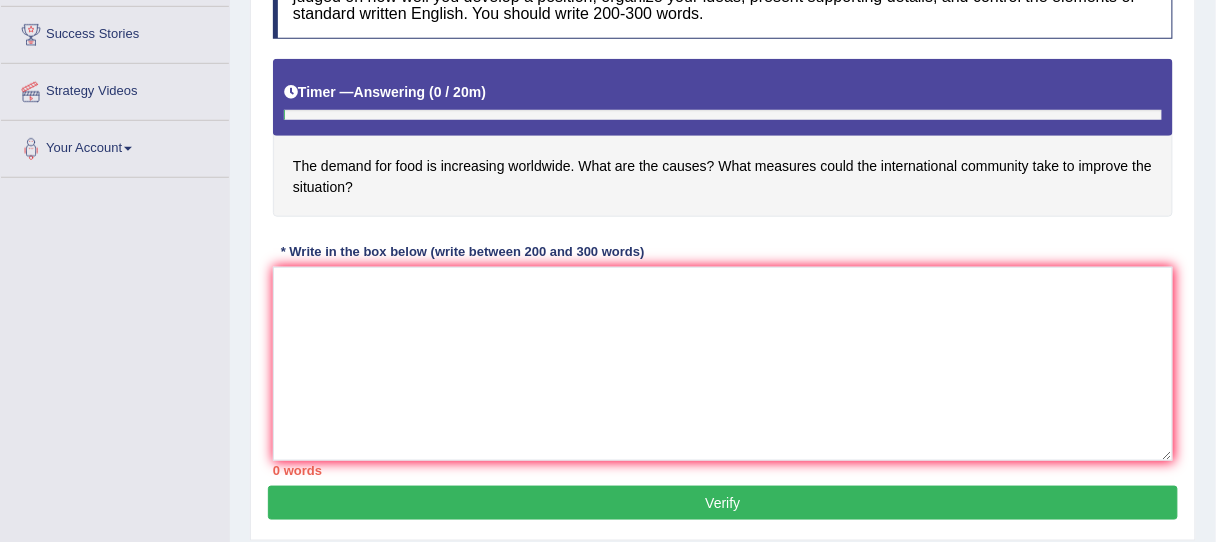 drag, startPoint x: 286, startPoint y: 162, endPoint x: 421, endPoint y: 156, distance: 135.13327 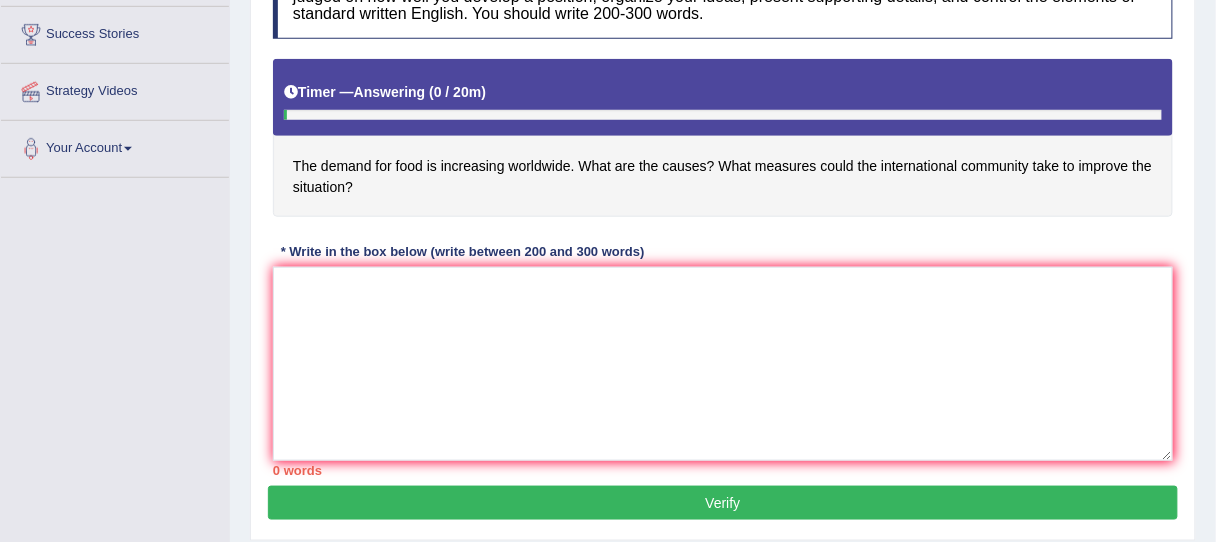 drag, startPoint x: 292, startPoint y: 166, endPoint x: 576, endPoint y: 169, distance: 284.01584 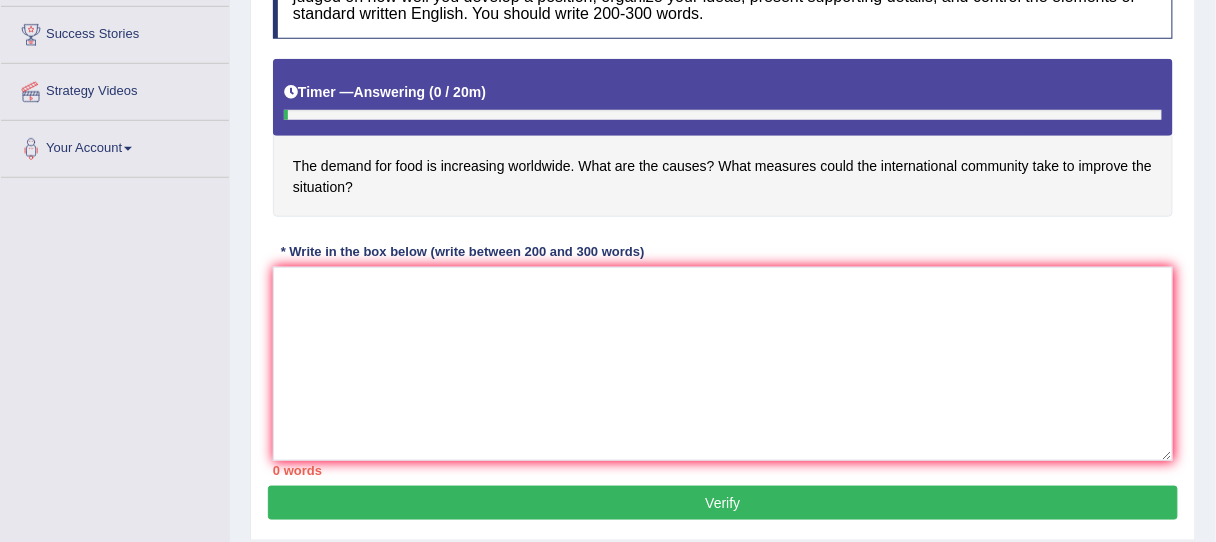 drag, startPoint x: 581, startPoint y: 167, endPoint x: 760, endPoint y: 166, distance: 179.00279 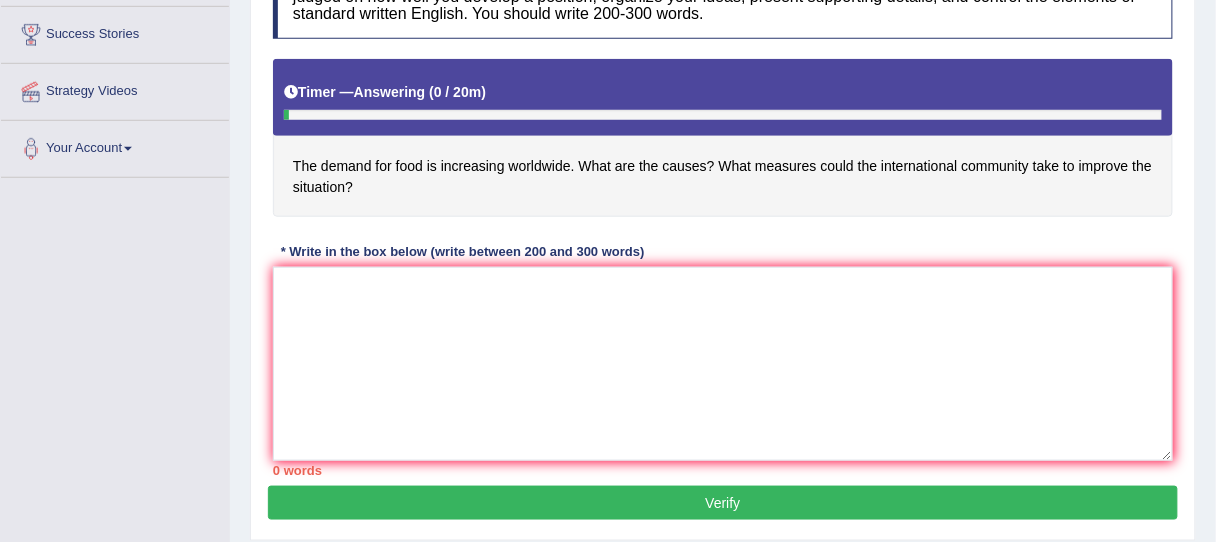drag, startPoint x: 717, startPoint y: 172, endPoint x: 1007, endPoint y: 182, distance: 290.17236 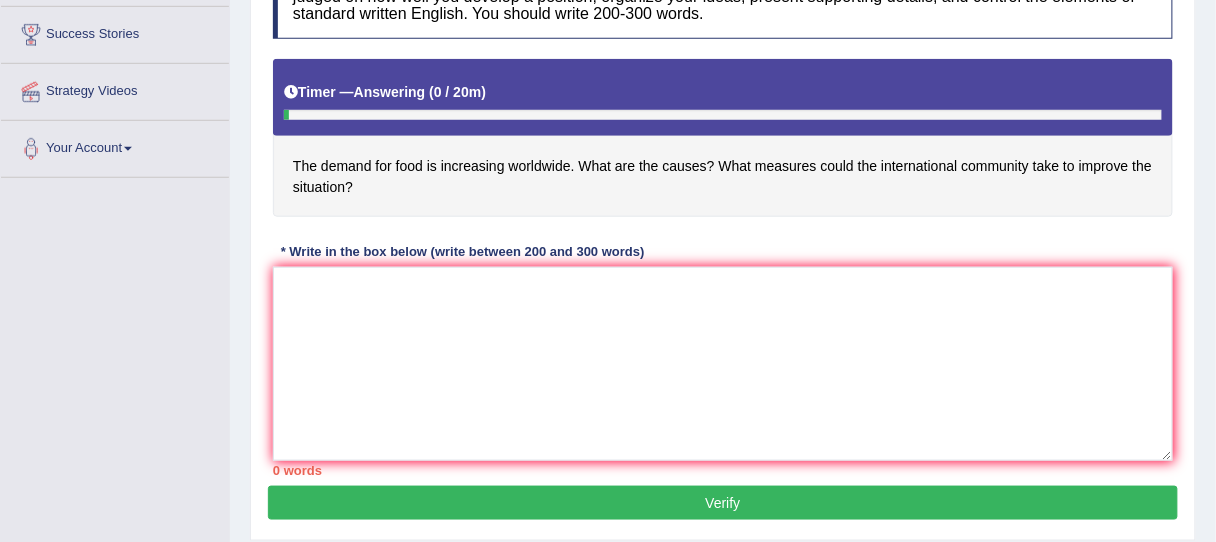 click on "The demand for food is increasing worldwide. What are the causes? What measures could the international community take to improve the situation?" at bounding box center [723, 138] 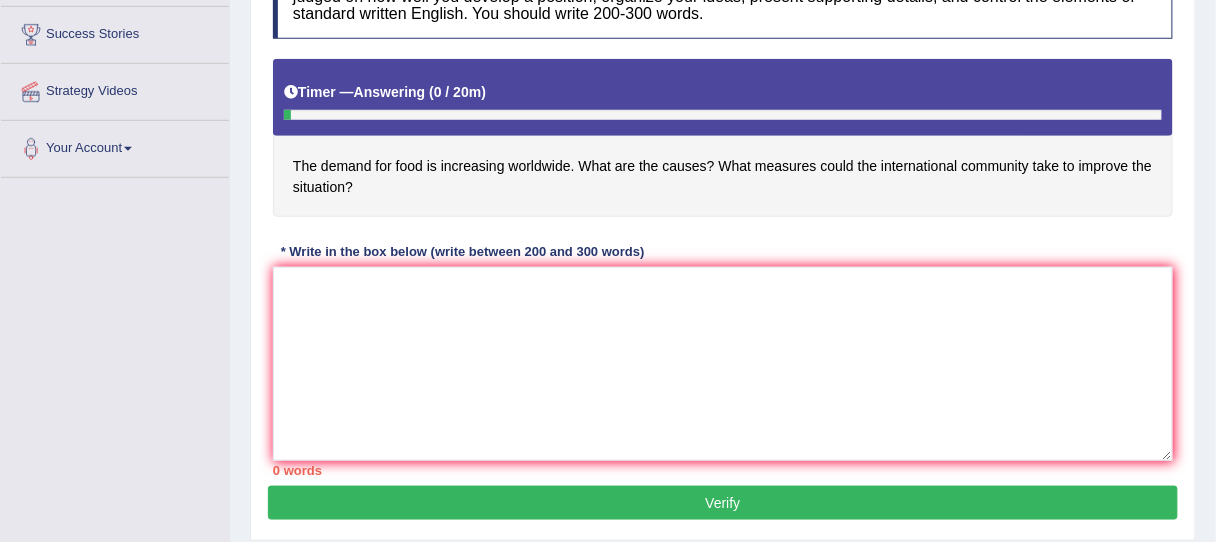 drag, startPoint x: 1074, startPoint y: 178, endPoint x: 1128, endPoint y: 172, distance: 54.33231 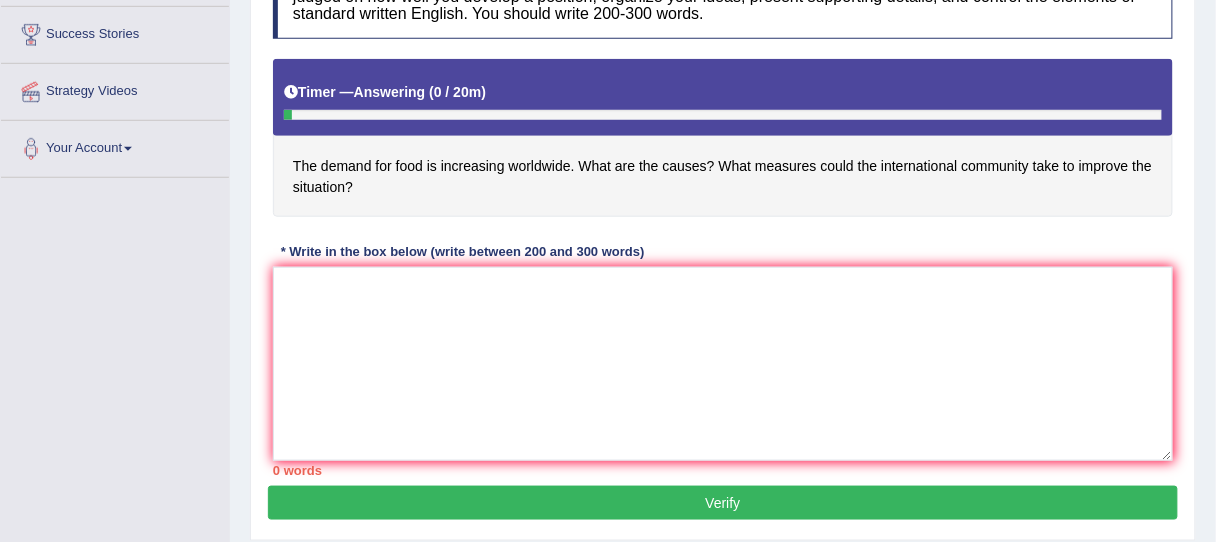 click on "The demand for food is increasing worldwide. What are the causes? What measures could the international community take to improve the situation?" at bounding box center [723, 138] 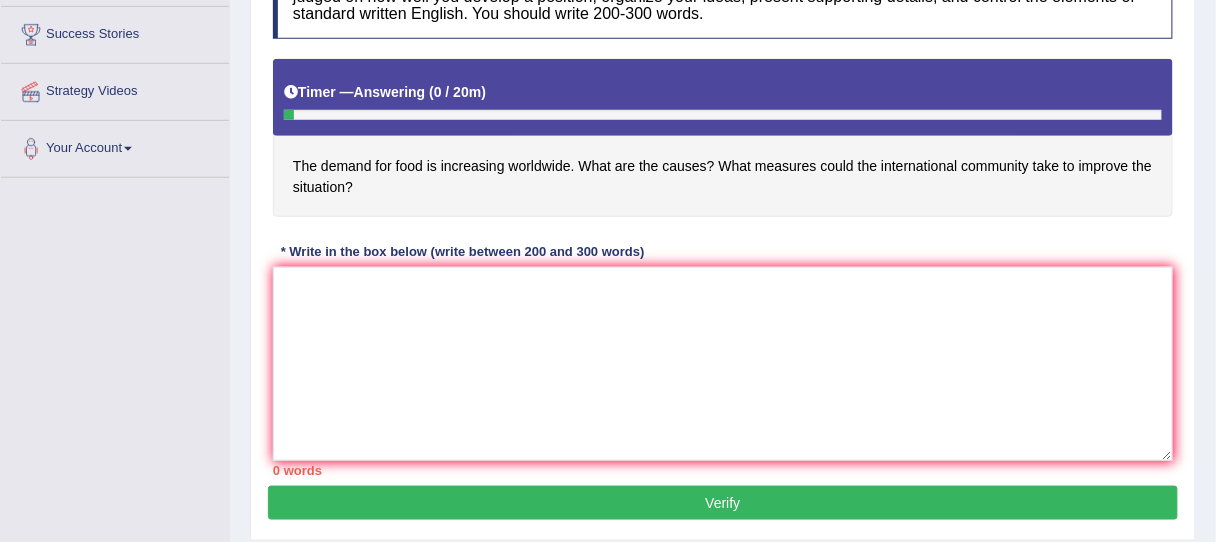drag, startPoint x: 329, startPoint y: 167, endPoint x: 562, endPoint y: 170, distance: 233.01932 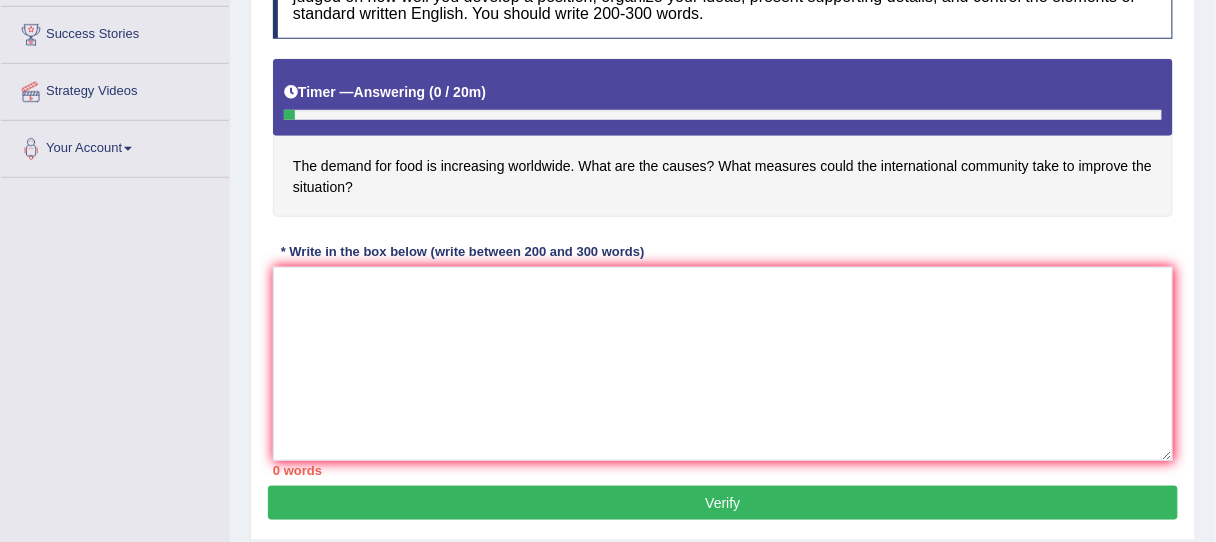 drag, startPoint x: 574, startPoint y: 161, endPoint x: 723, endPoint y: 201, distance: 154.27573 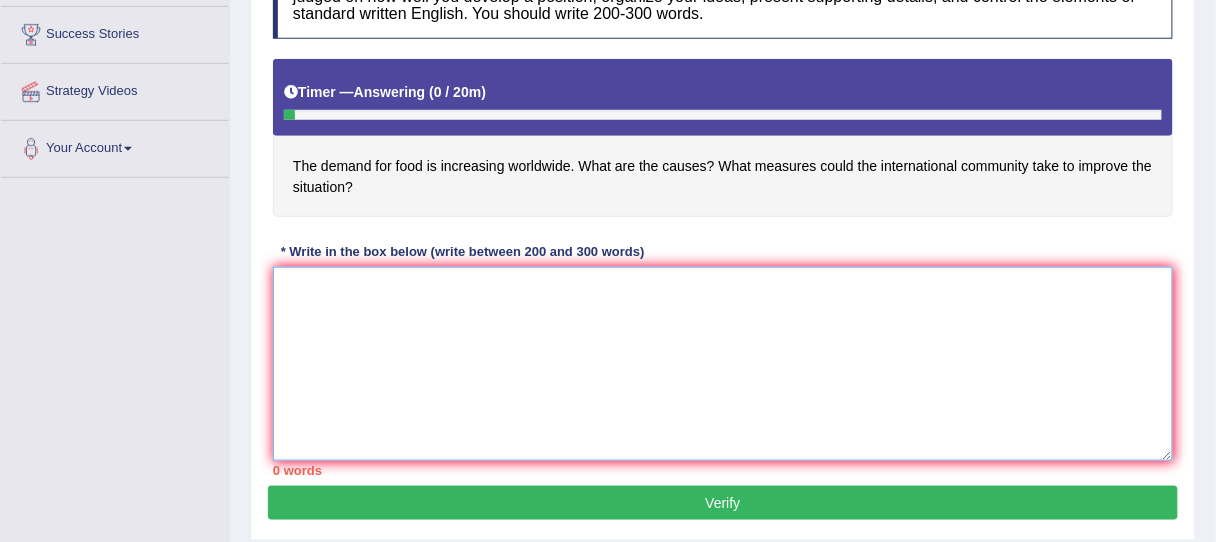 click at bounding box center [723, 364] 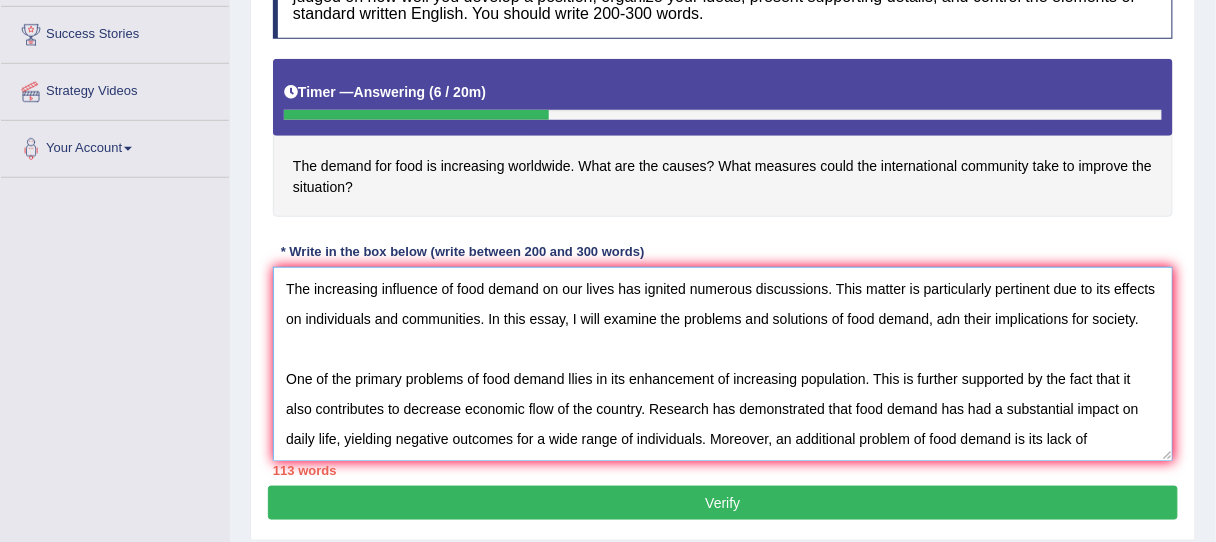 scroll, scrollTop: 46, scrollLeft: 0, axis: vertical 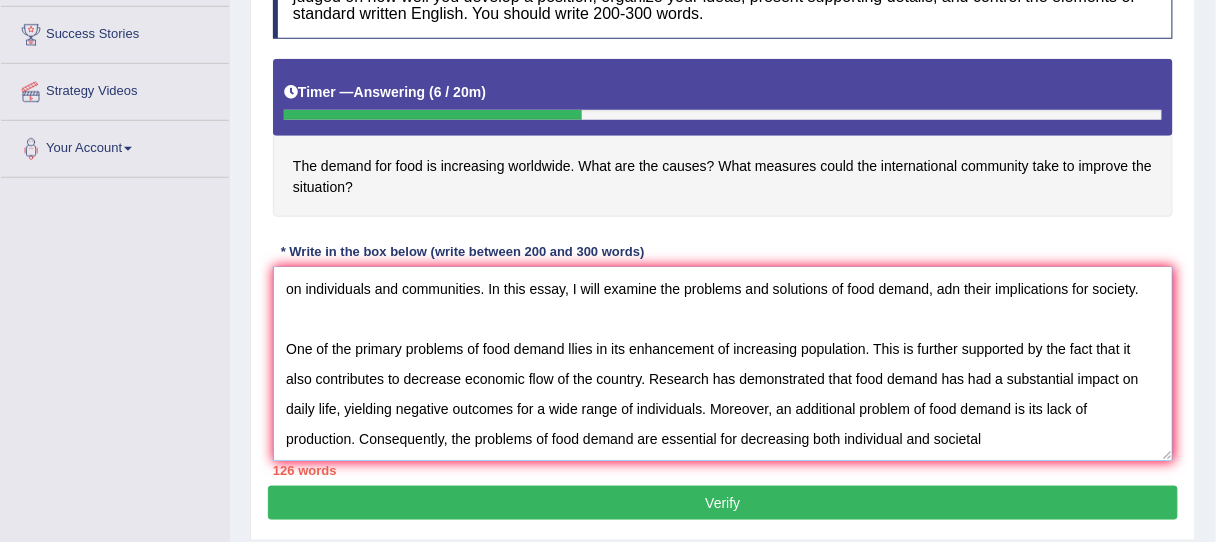 click on "The increasing influence of food demand on our lives has ignited numerous discussions. This matter is particularly pertinent due to its effects on individuals and communities. In this essay, I will examine the problems and solutions of food demand, adn their implications for society.
One of the primary problems of food demand llies in its enhancement of increasing population. This is further supported by the fact that it also contributes to decrease economic flow of the country. Research has demonstrated that food demand has had a substantial impact on daily life, yielding negative outcomes for a wide range of individuals. Moreover, an additional problem of food demand is its lack of production. Consequently, the problems of food demand are essential for decreasing both individual and societal" at bounding box center [723, 364] 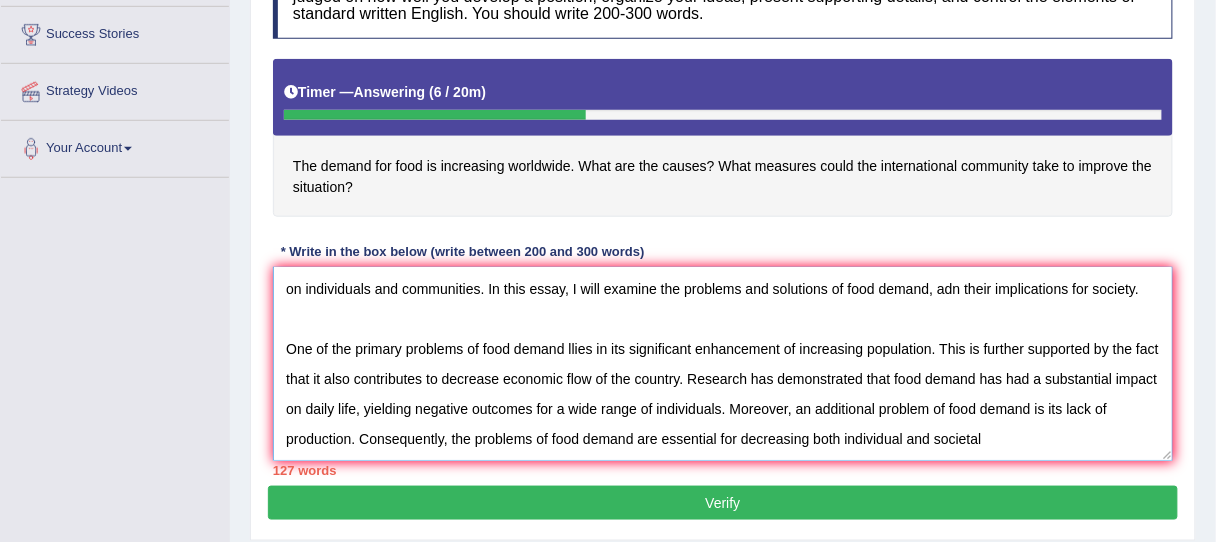 scroll, scrollTop: 60, scrollLeft: 0, axis: vertical 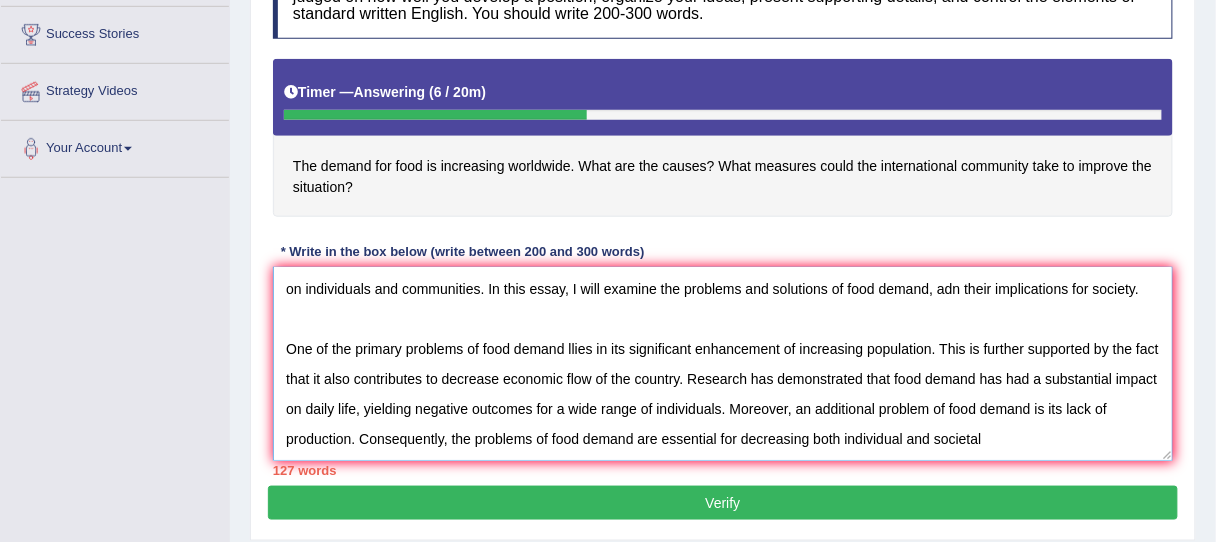 click on "The increasing influence of food demand on our lives has ignited numerous discussions. This matter is particularly pertinent due to its effects on individuals and communities. In this essay, I will examine the problems and solutions of food demand, adn their implications for society.
One of the primary problems of food demand llies in its significant enhancement of increasing population. This is further supported by the fact that it also contributes to decrease economic flow of the country. Research has demonstrated that food demand has had a substantial impact on daily life, yielding negative outcomes for a wide range of individuals. Moreover, an additional problem of food demand is its lack of production. Consequently, the problems of food demand are essential for decreasing both individual and societal" at bounding box center [723, 364] 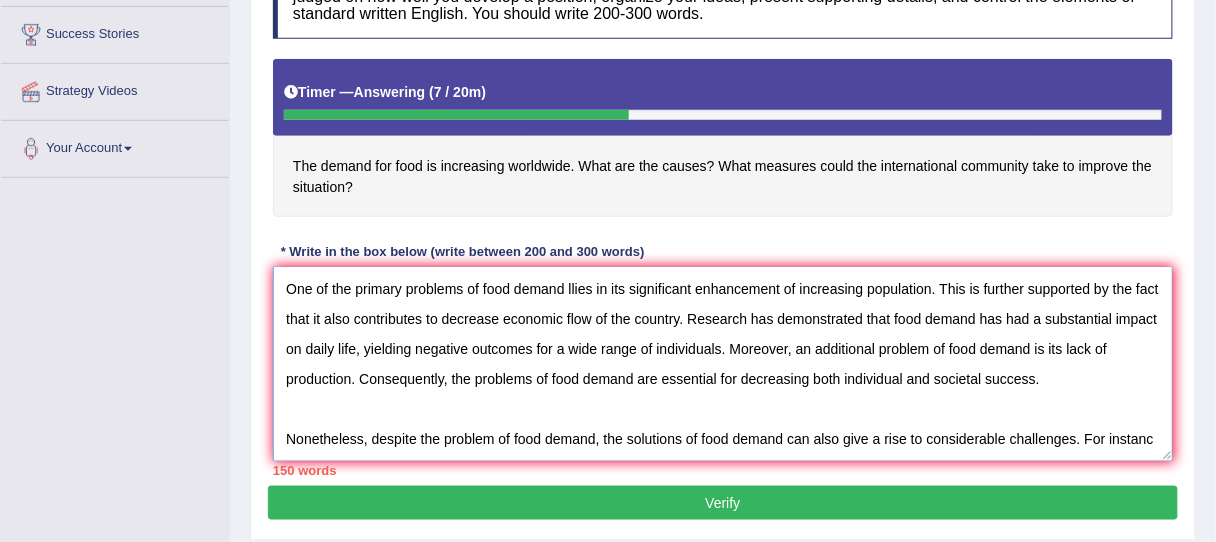 scroll, scrollTop: 136, scrollLeft: 0, axis: vertical 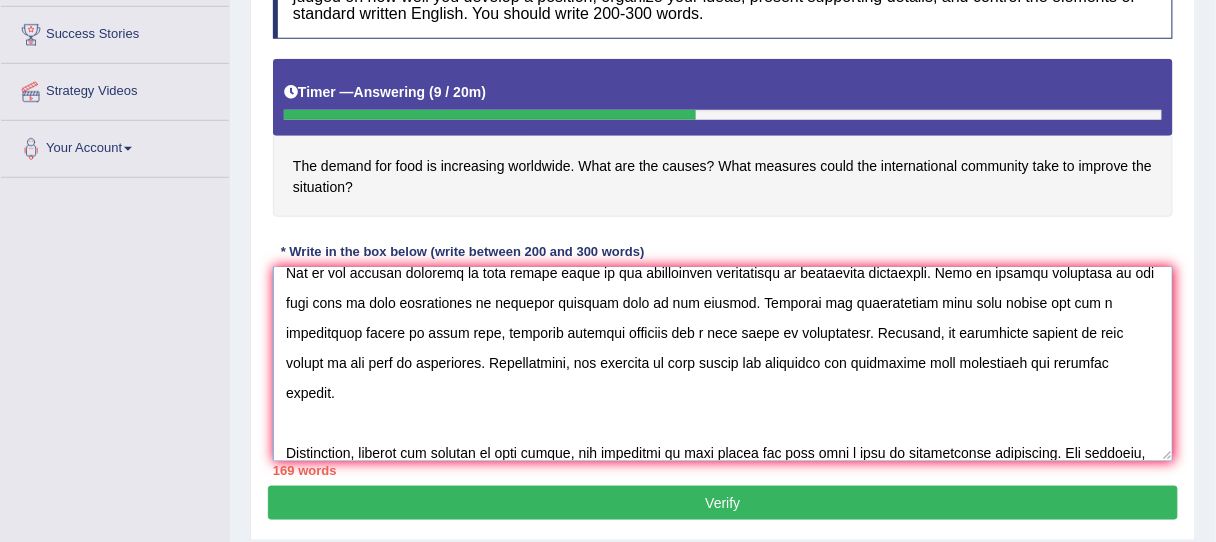 click at bounding box center [723, 364] 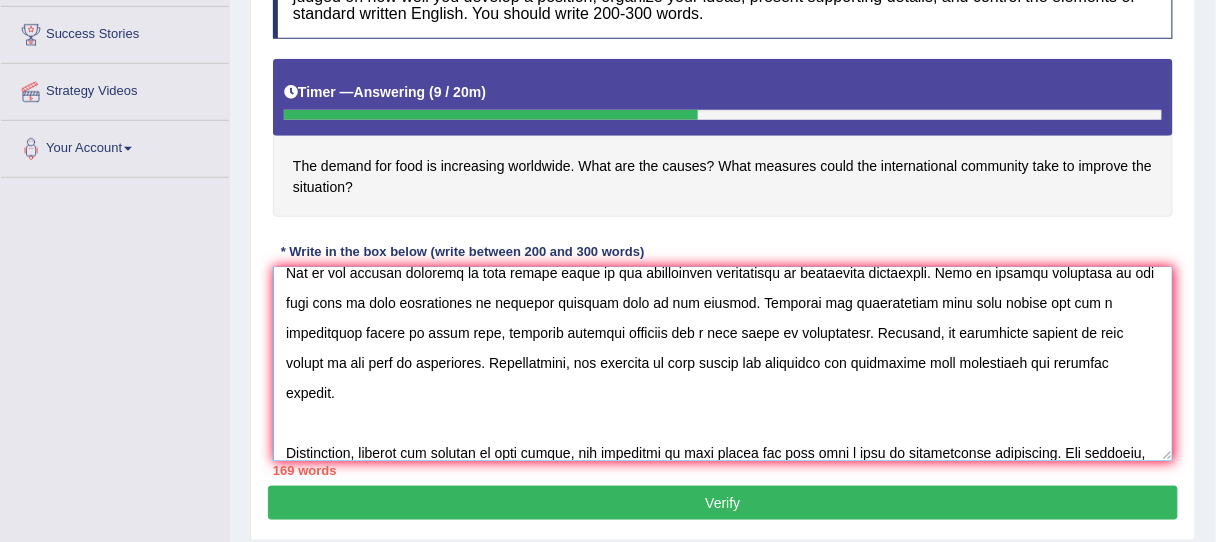 click at bounding box center [723, 364] 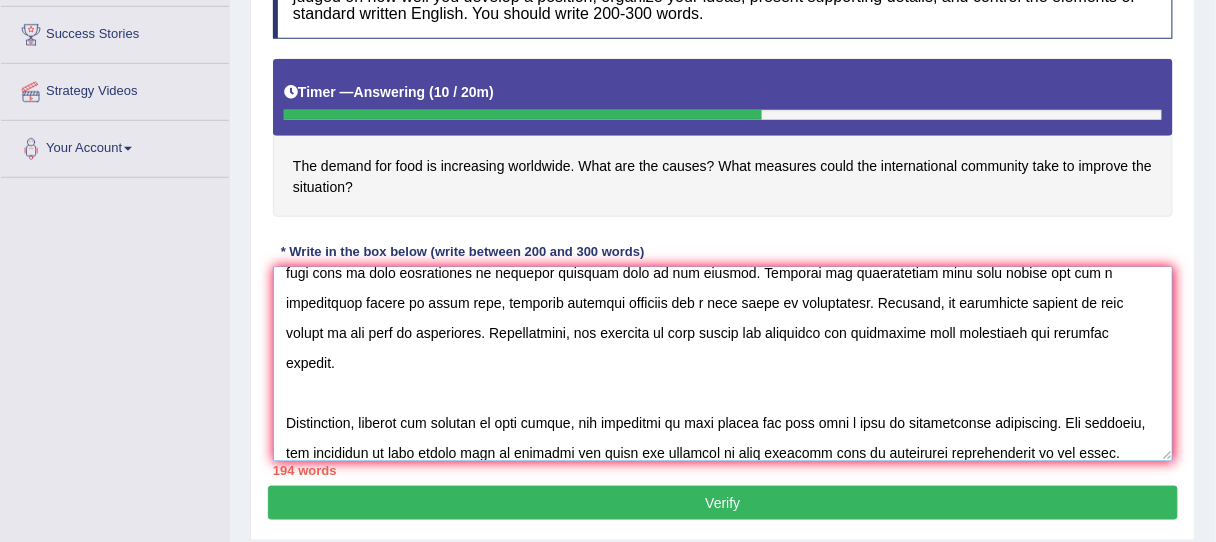 scroll, scrollTop: 196, scrollLeft: 0, axis: vertical 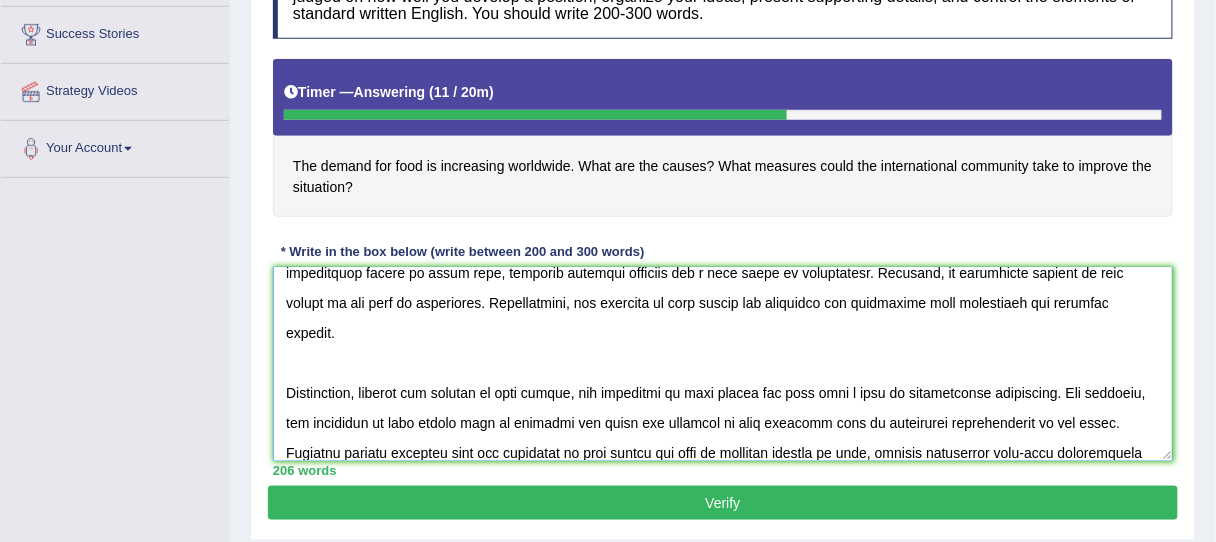 click at bounding box center [723, 364] 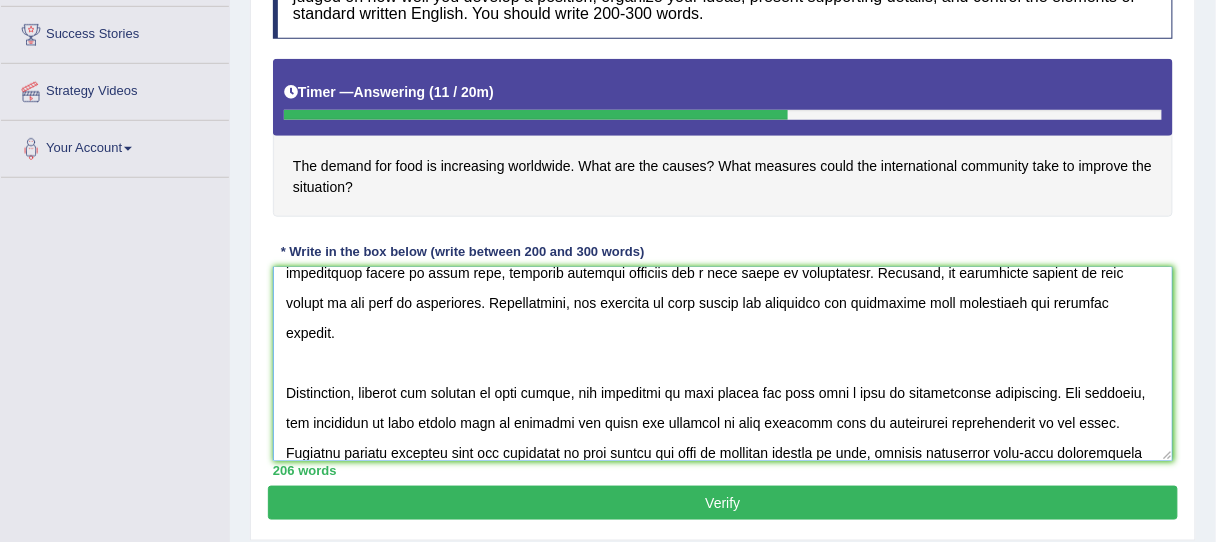 click at bounding box center (723, 364) 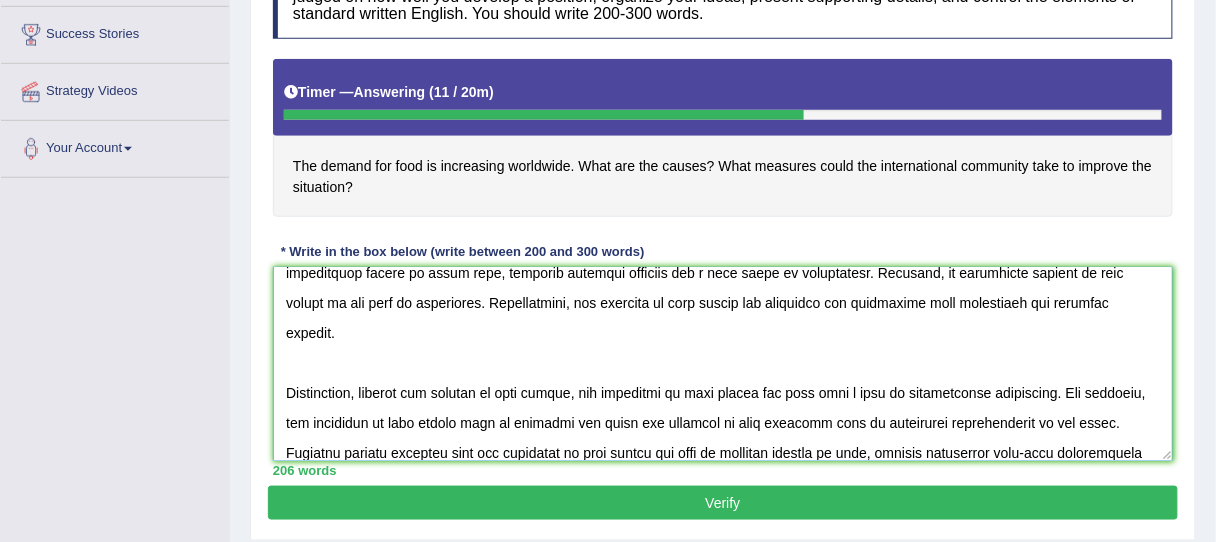 click at bounding box center [723, 364] 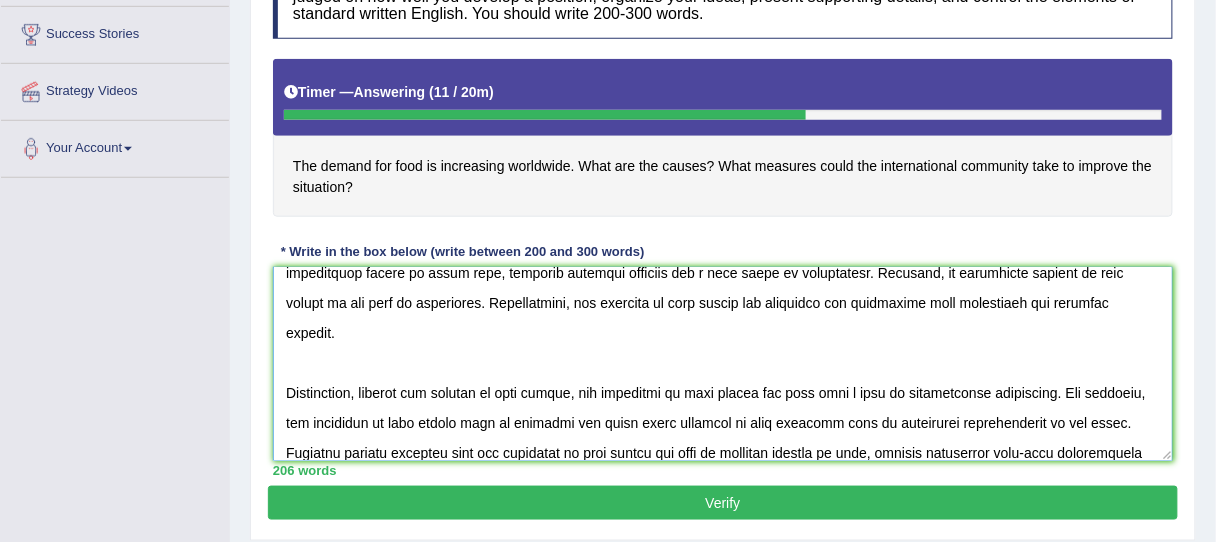 click at bounding box center [723, 364] 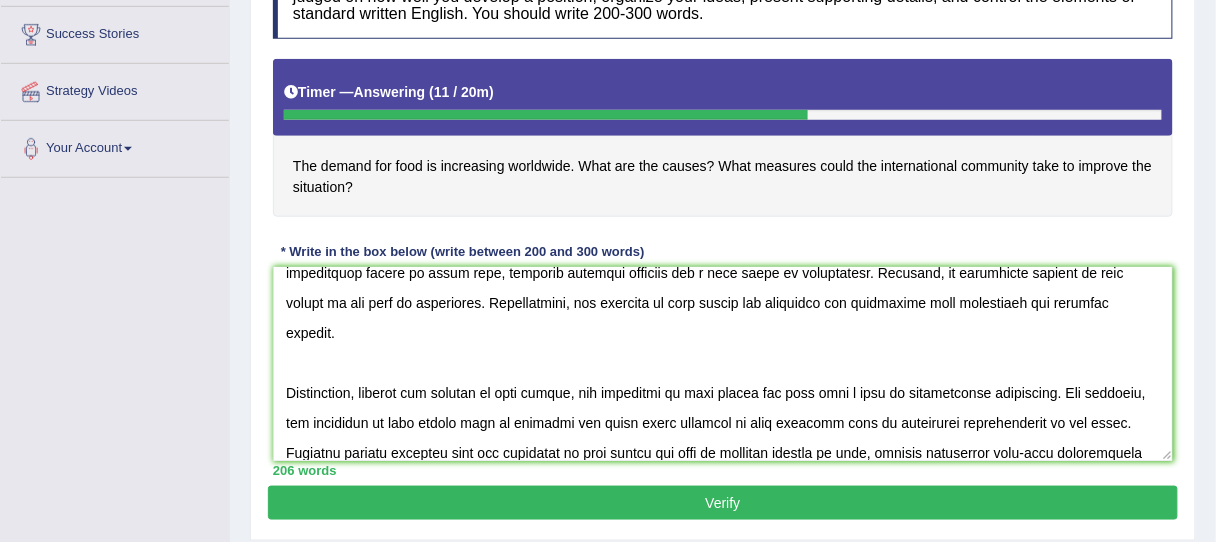 drag, startPoint x: 1178, startPoint y: 377, endPoint x: 1177, endPoint y: 417, distance: 40.012497 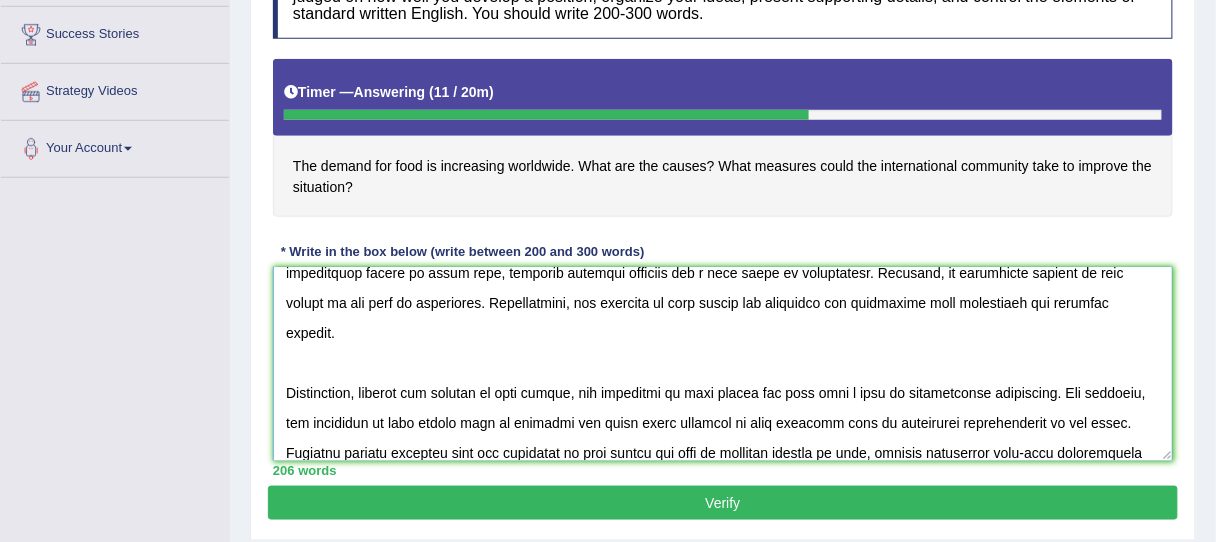 scroll, scrollTop: 209, scrollLeft: 0, axis: vertical 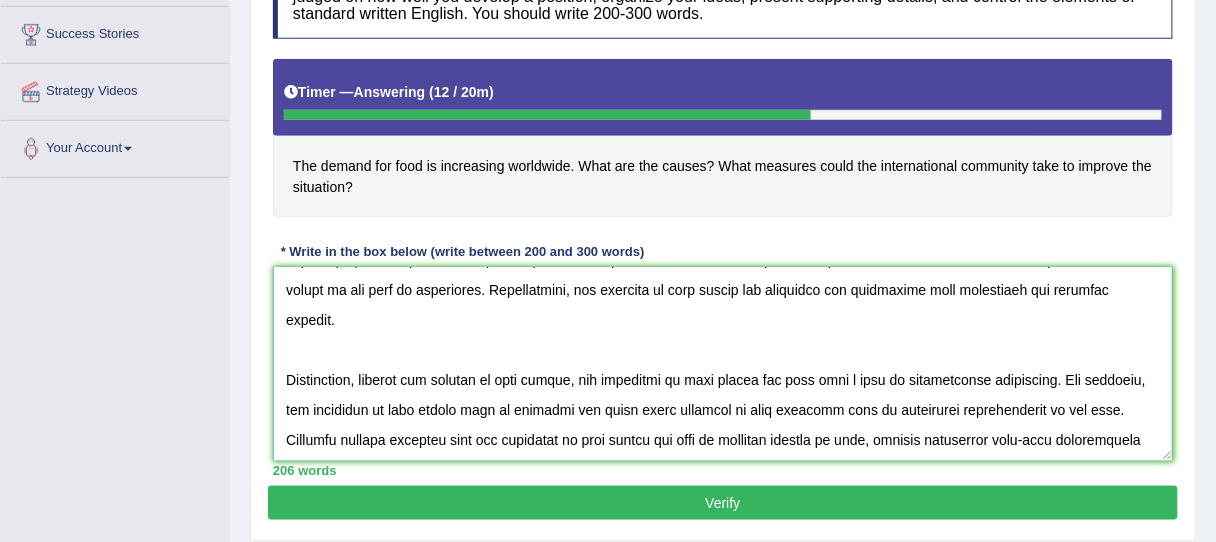 click at bounding box center [723, 364] 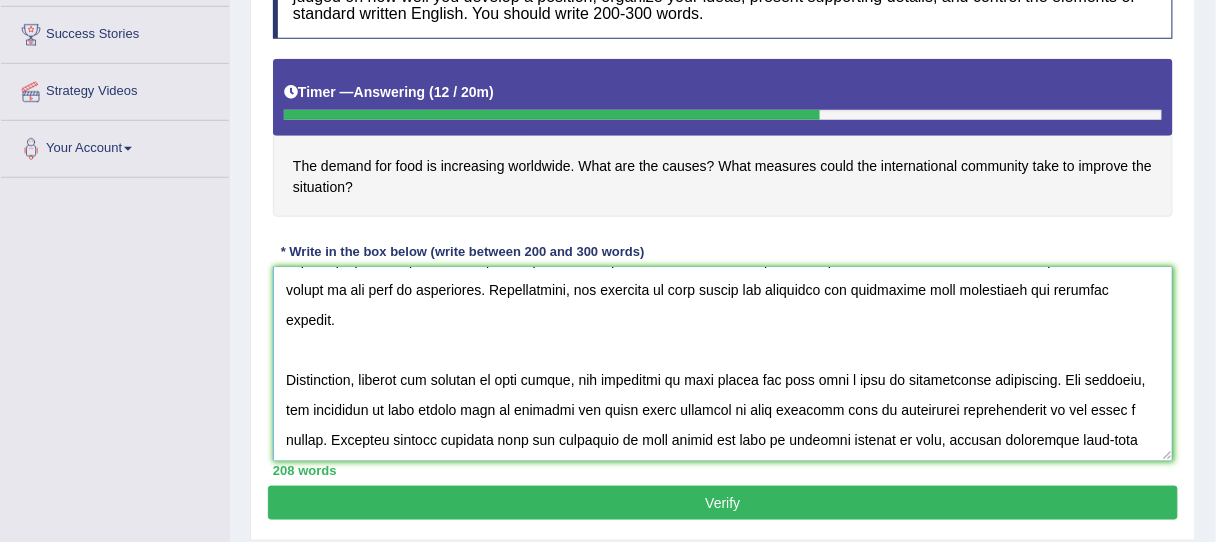 click at bounding box center [723, 364] 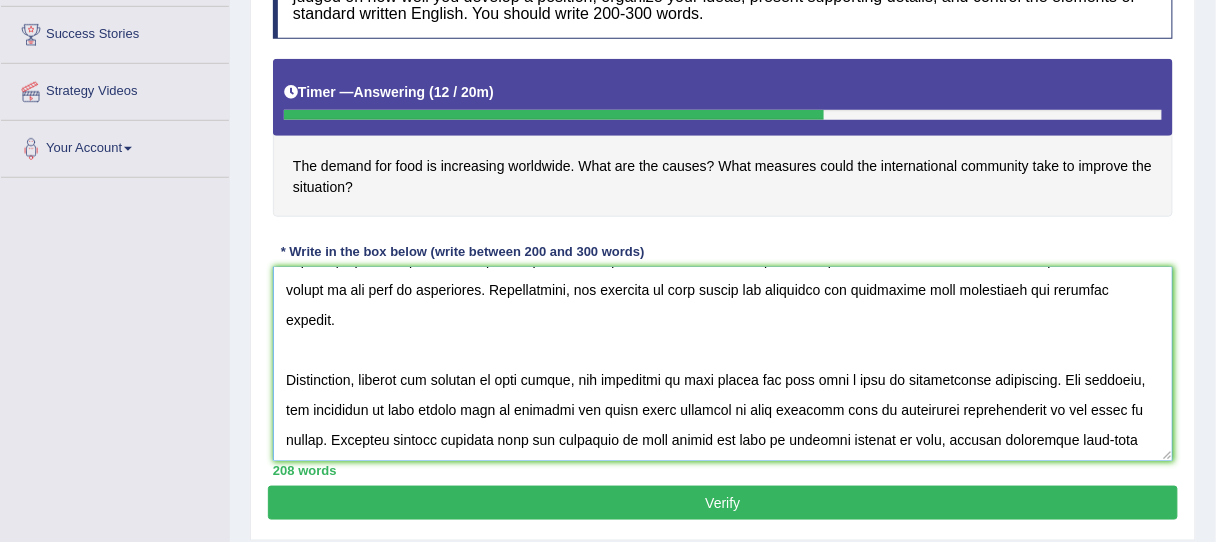 click at bounding box center [723, 364] 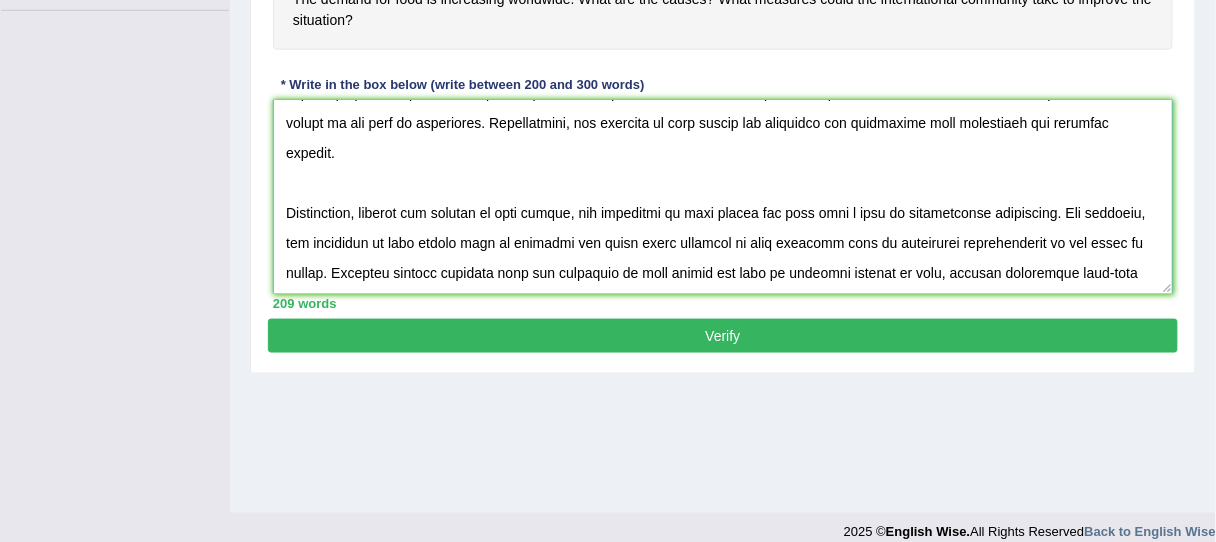 scroll, scrollTop: 508, scrollLeft: 0, axis: vertical 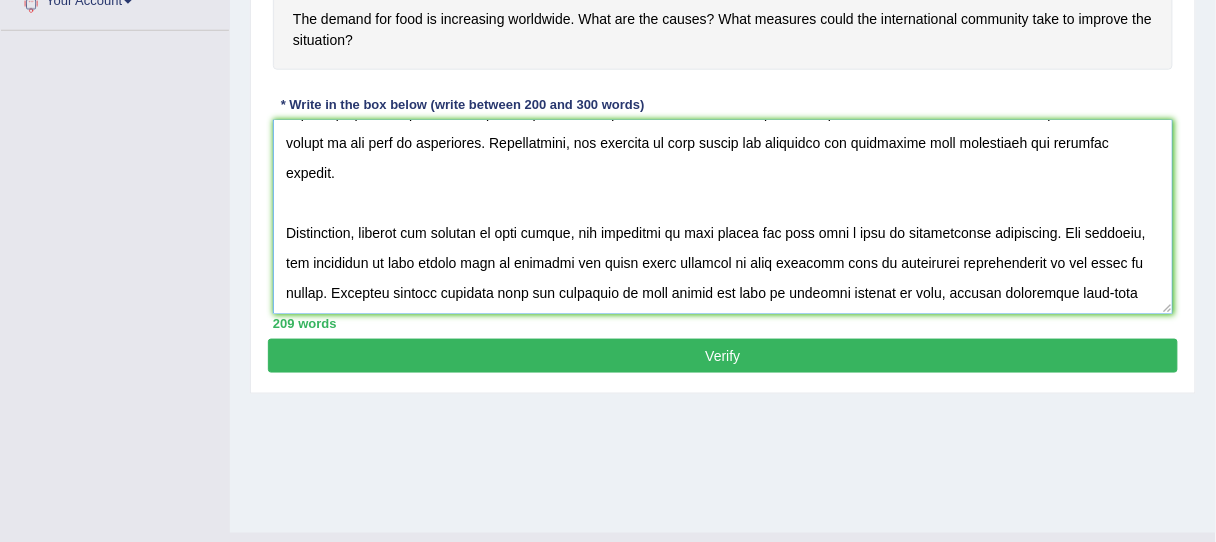 click at bounding box center [723, 217] 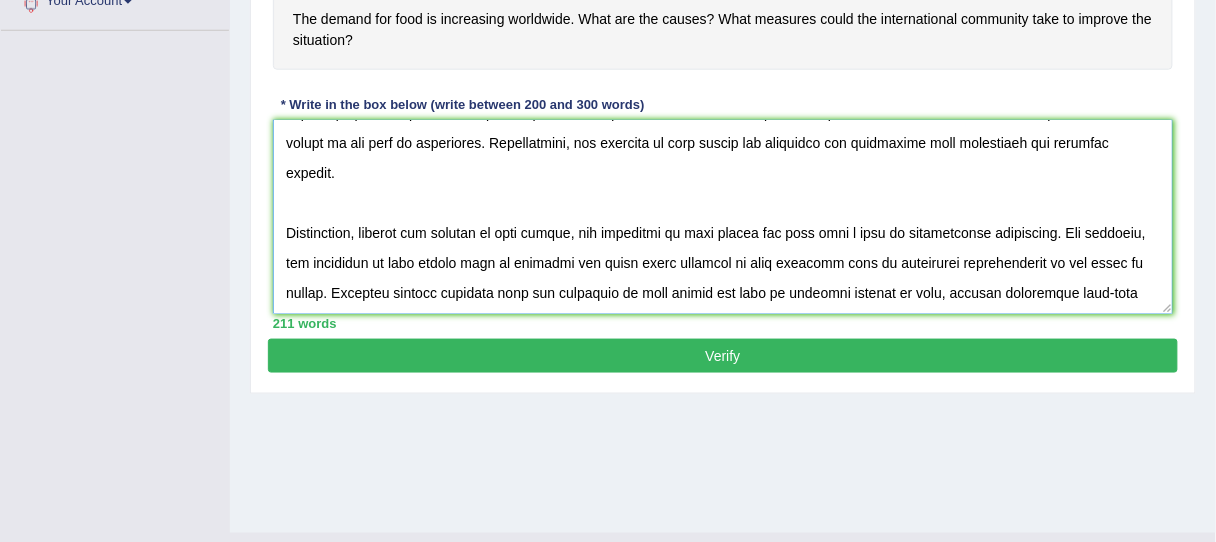 click at bounding box center [723, 217] 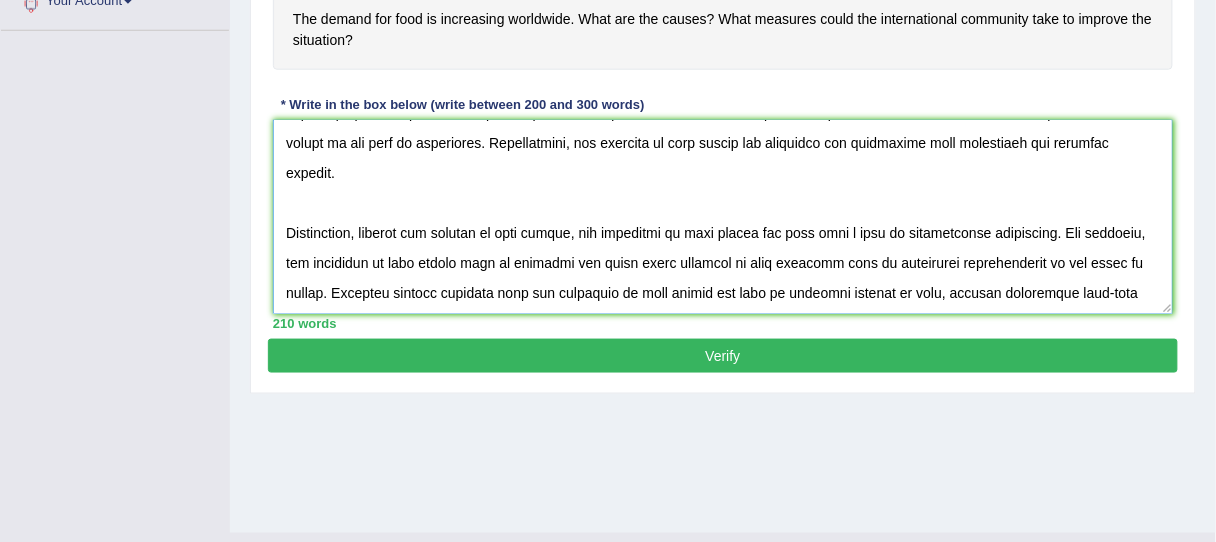 click at bounding box center [723, 217] 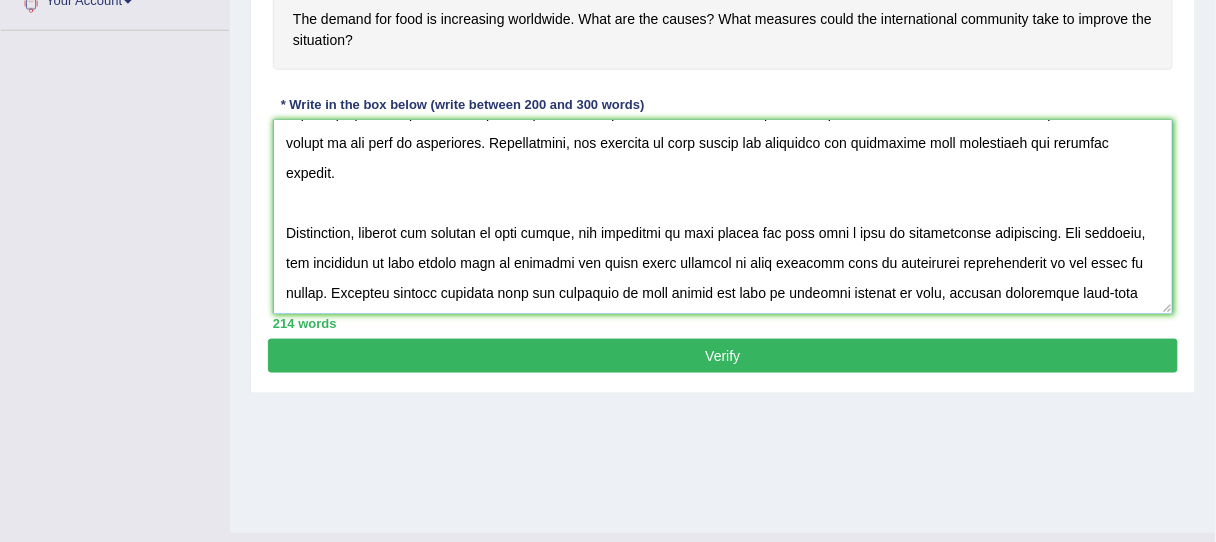 scroll, scrollTop: 226, scrollLeft: 0, axis: vertical 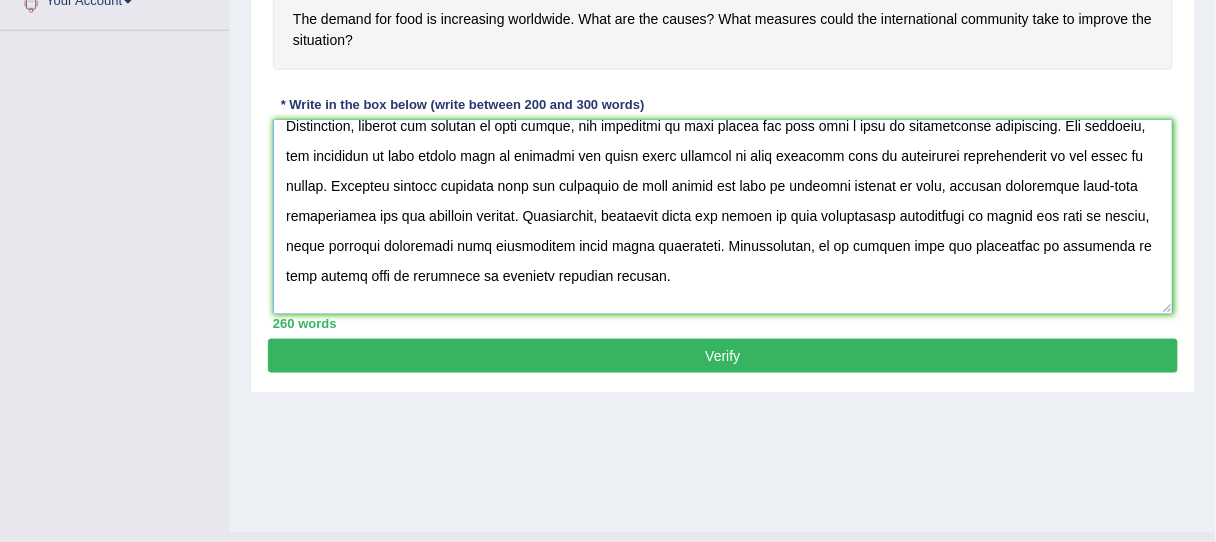 click at bounding box center (723, 217) 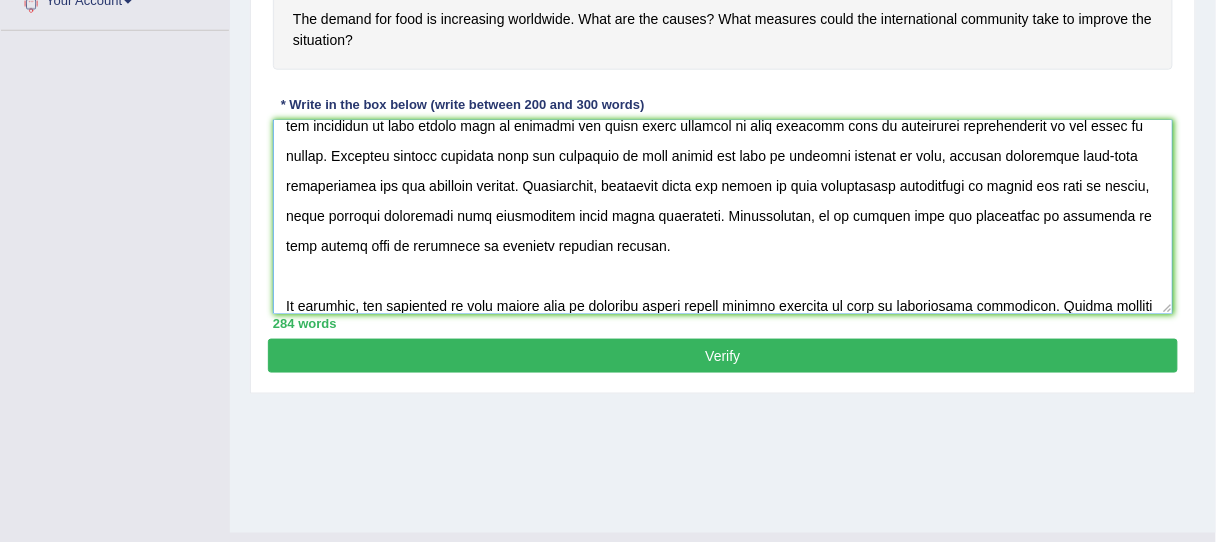 scroll, scrollTop: 376, scrollLeft: 0, axis: vertical 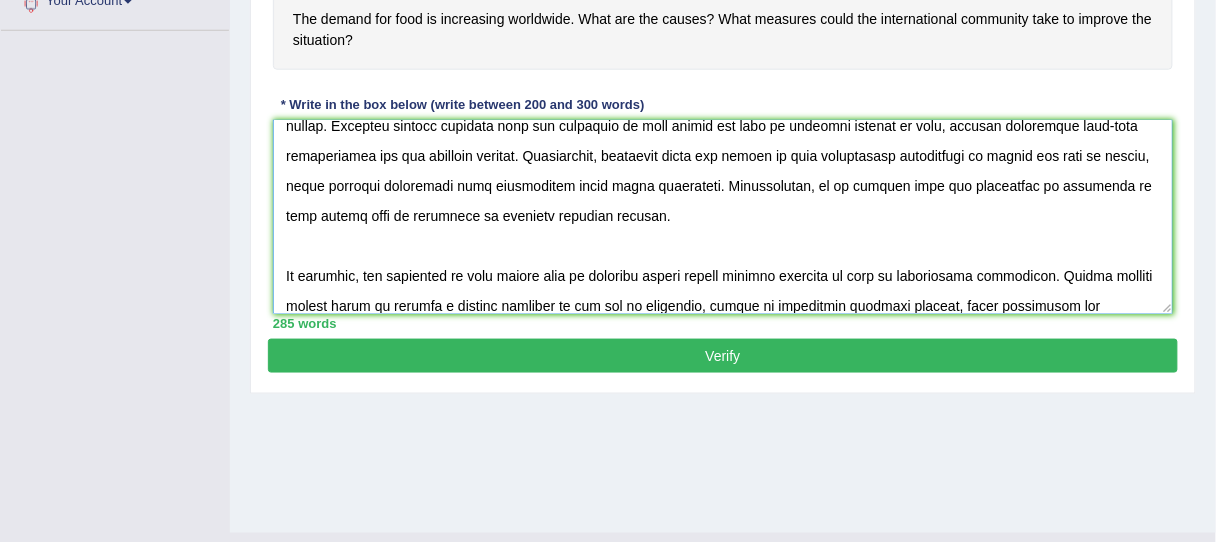 click at bounding box center (723, 217) 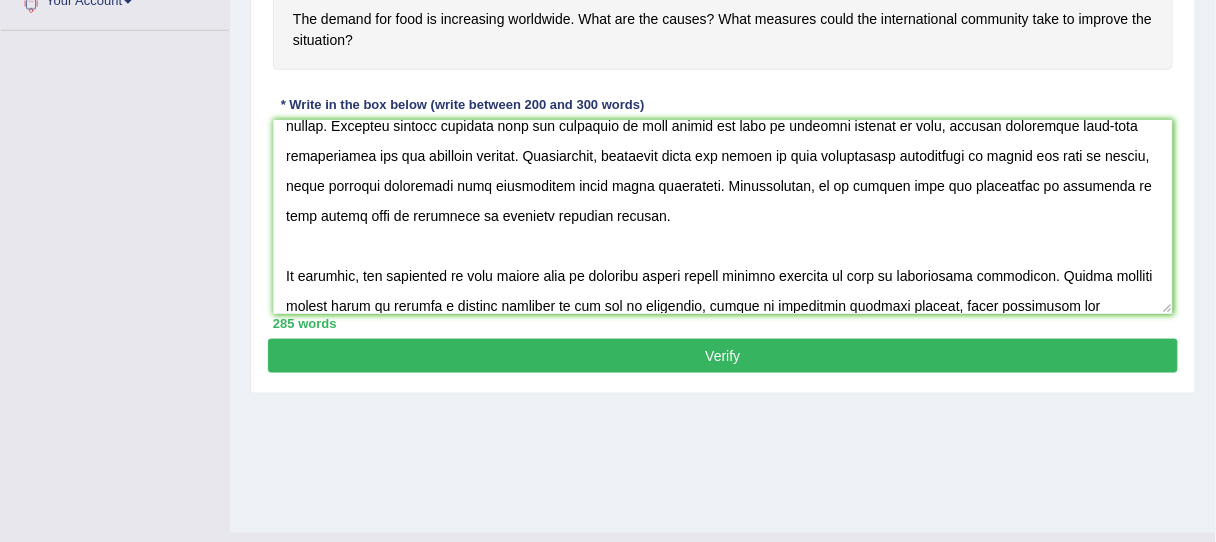click on "285 words" at bounding box center (723, 323) 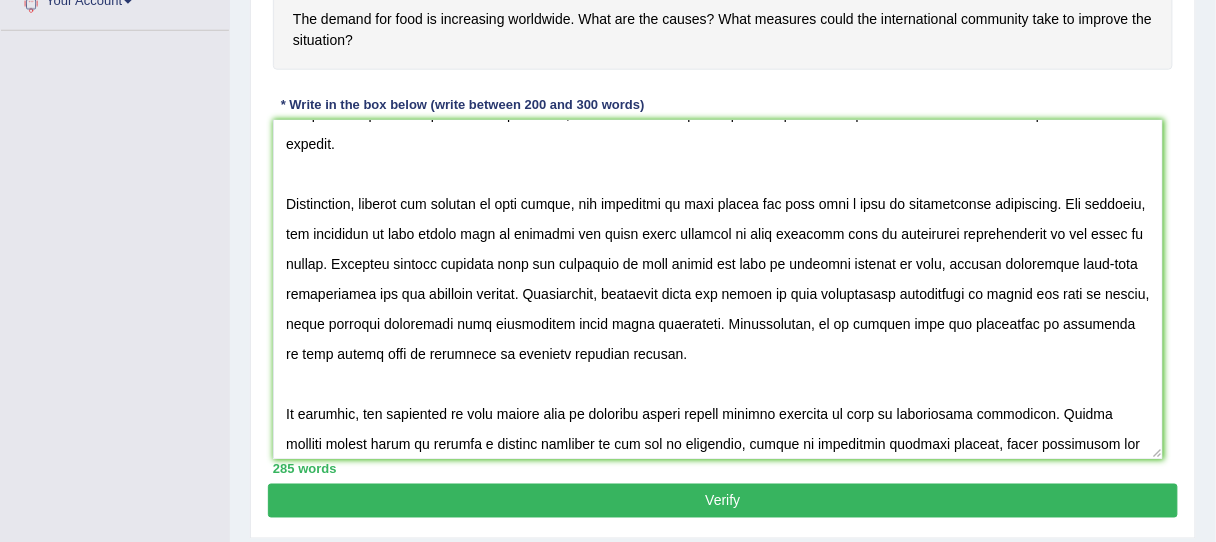 drag, startPoint x: 1169, startPoint y: 308, endPoint x: 1137, endPoint y: 453, distance: 148.48906 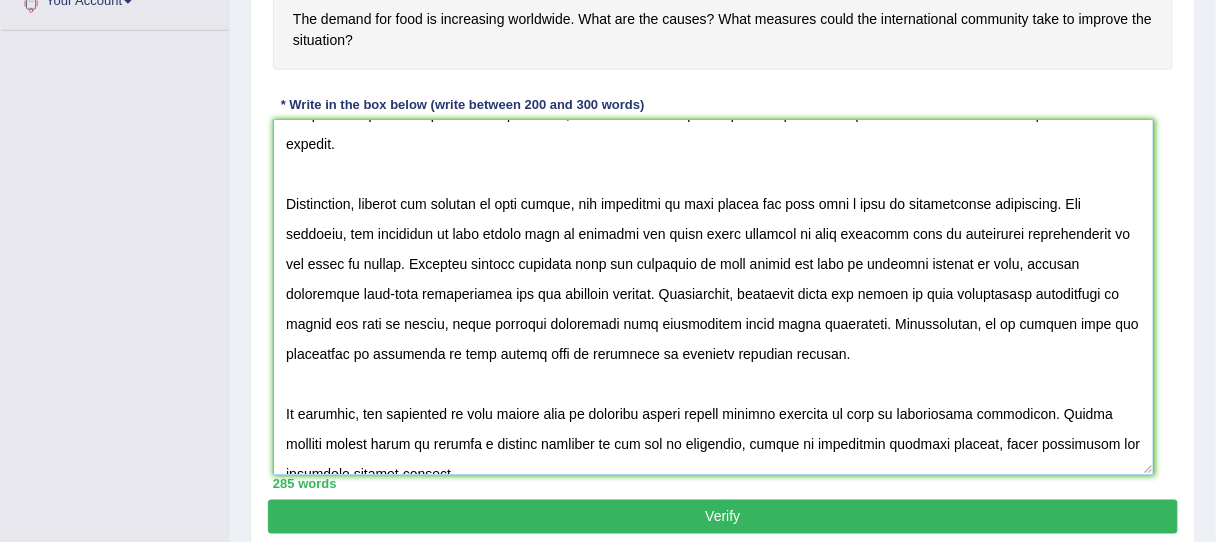click at bounding box center (713, 297) 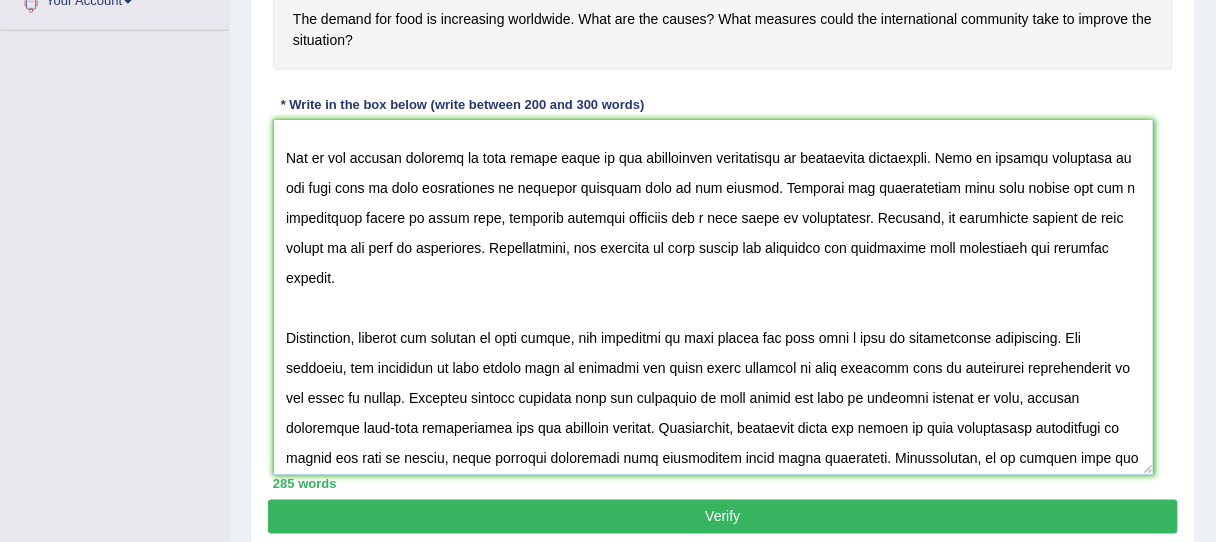scroll, scrollTop: 0, scrollLeft: 0, axis: both 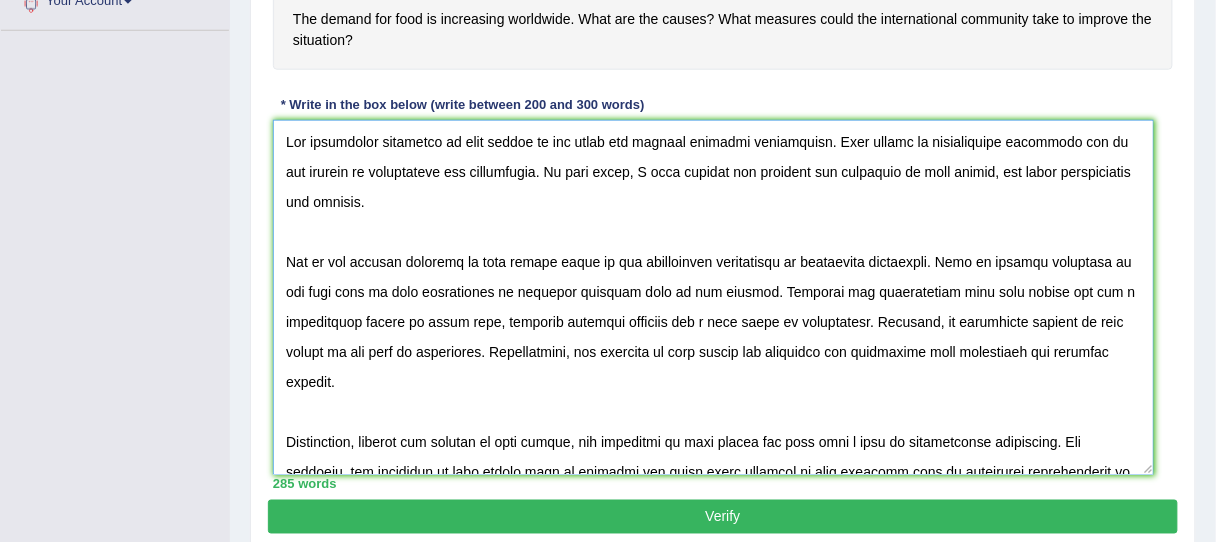 click at bounding box center [713, 297] 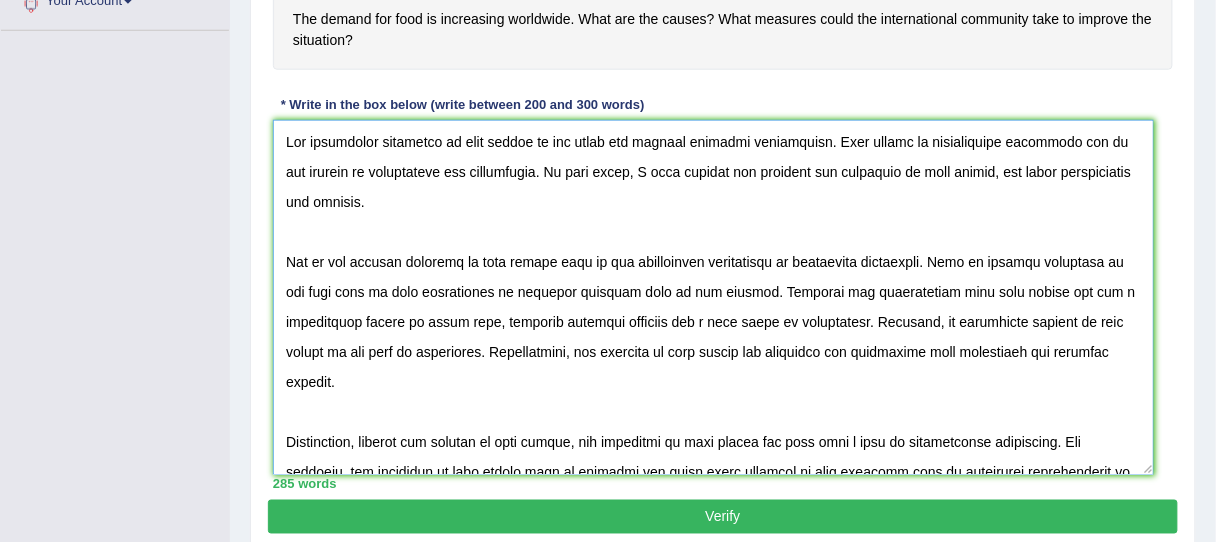 click at bounding box center [713, 297] 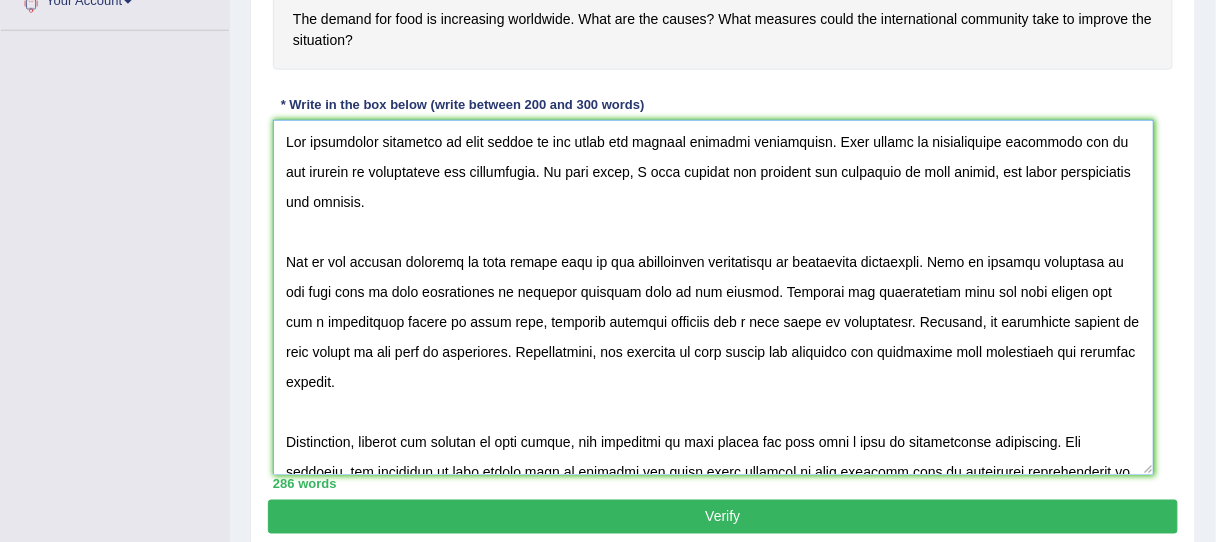 click at bounding box center [713, 297] 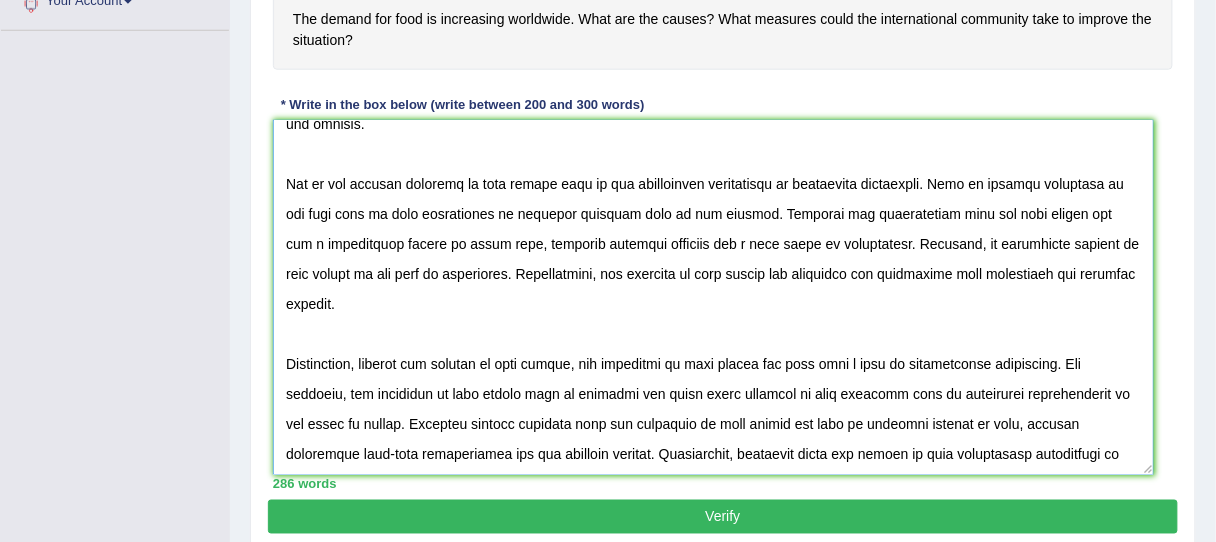 scroll, scrollTop: 80, scrollLeft: 0, axis: vertical 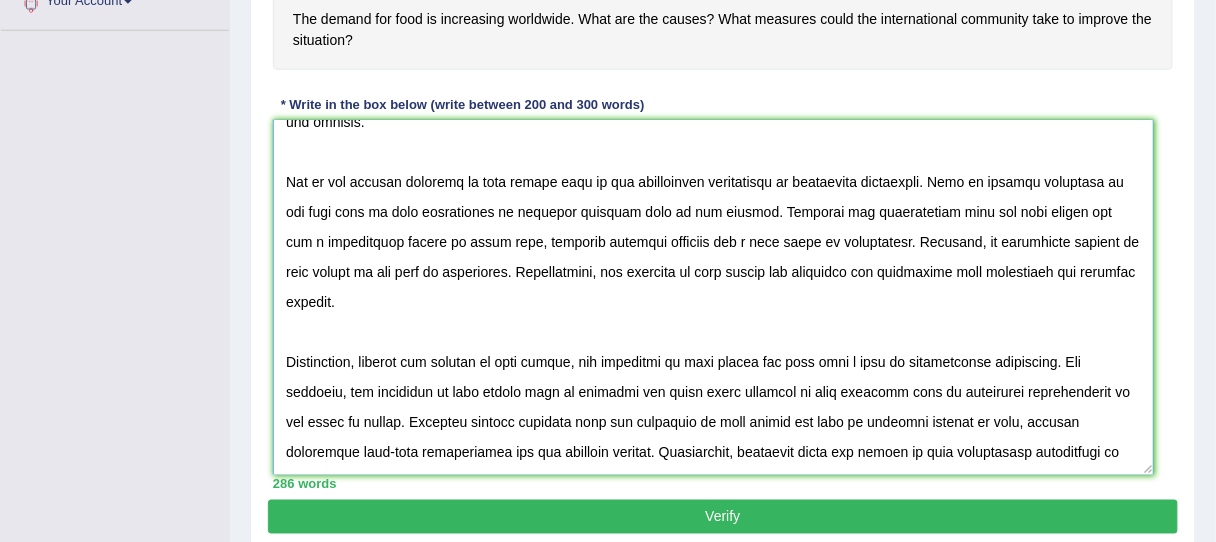 click at bounding box center (713, 297) 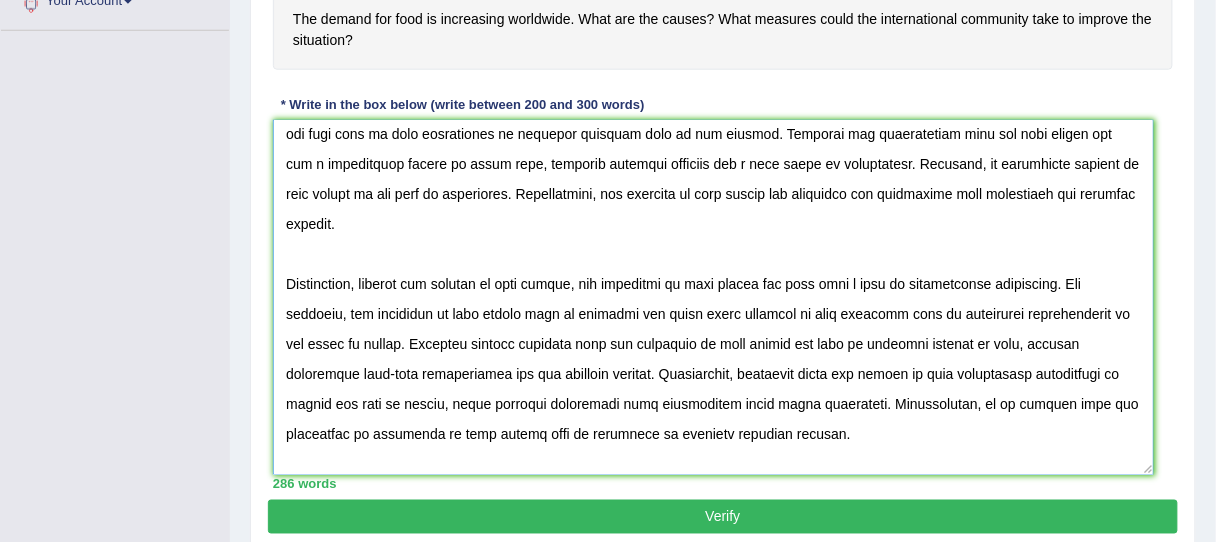 scroll, scrollTop: 160, scrollLeft: 0, axis: vertical 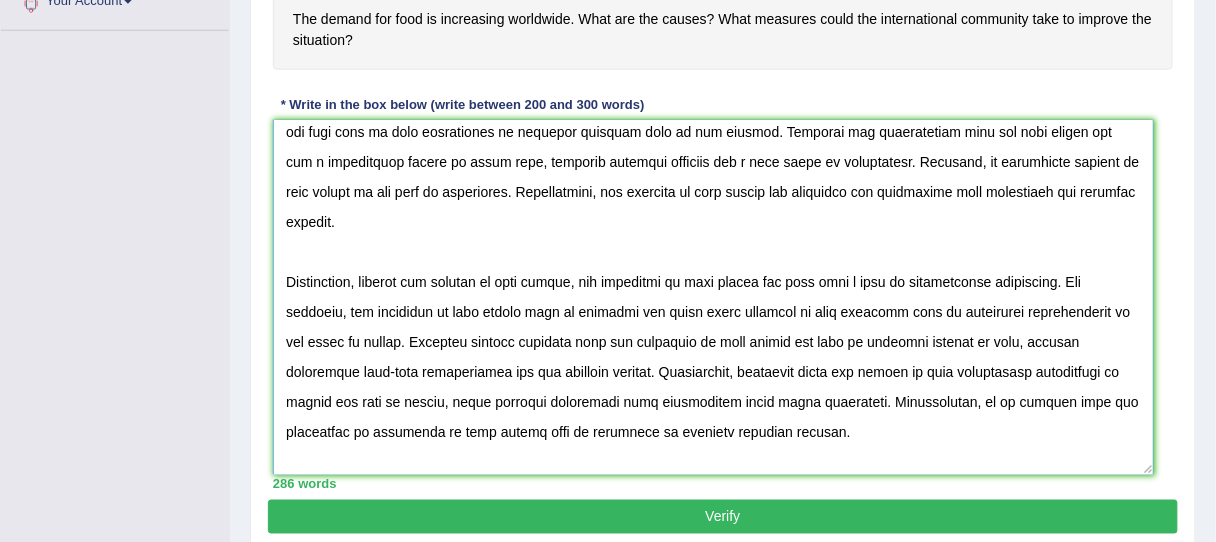 click at bounding box center (713, 297) 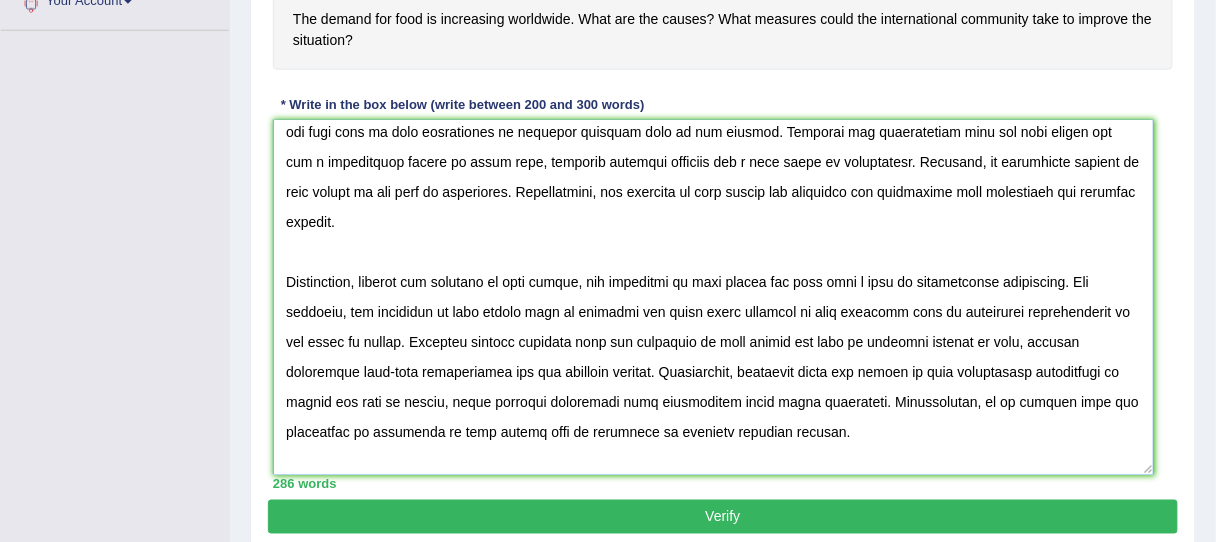 click at bounding box center (713, 297) 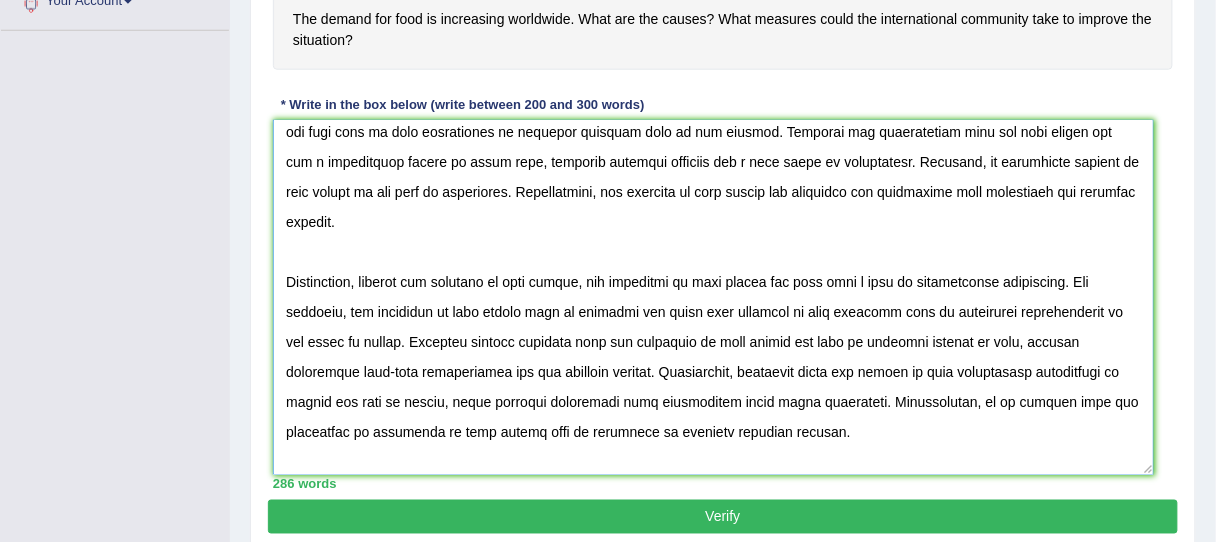 click at bounding box center (713, 297) 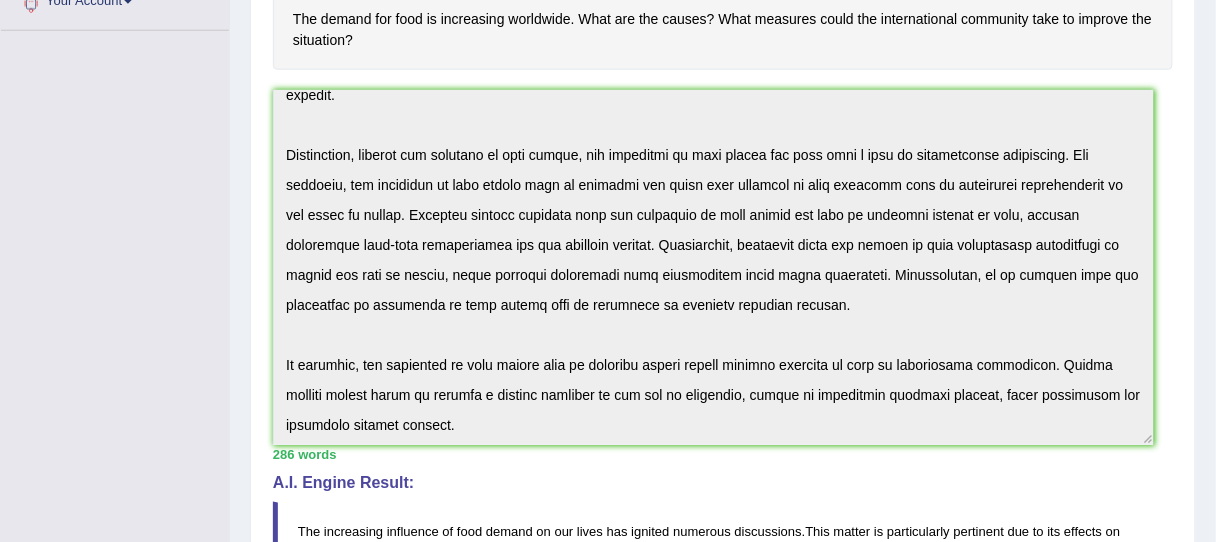 scroll, scrollTop: 257, scrollLeft: 0, axis: vertical 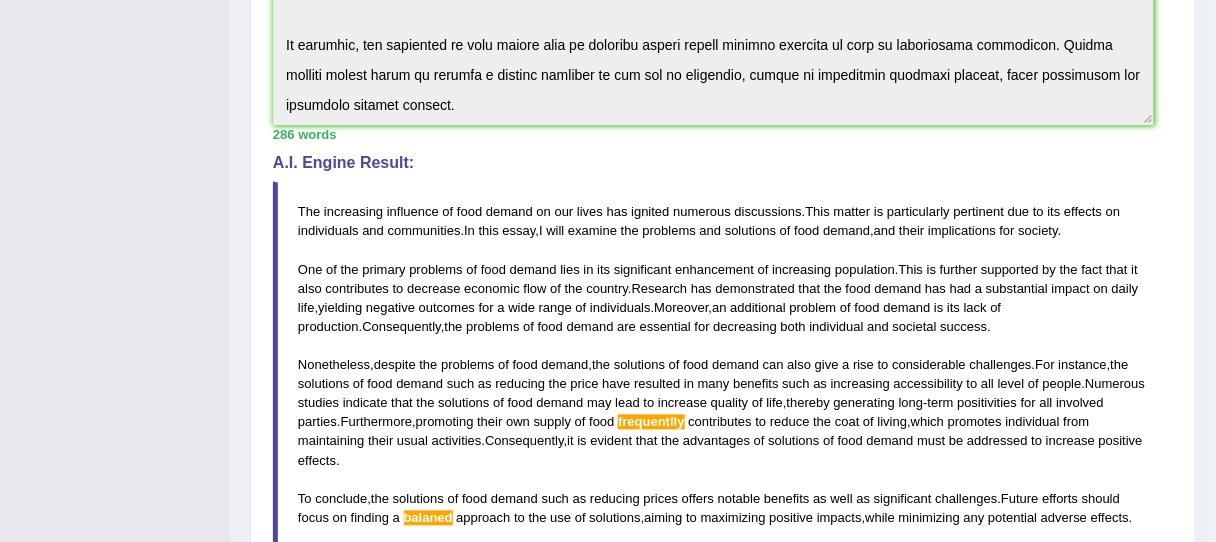 click on "Numerous" at bounding box center (1115, 384) 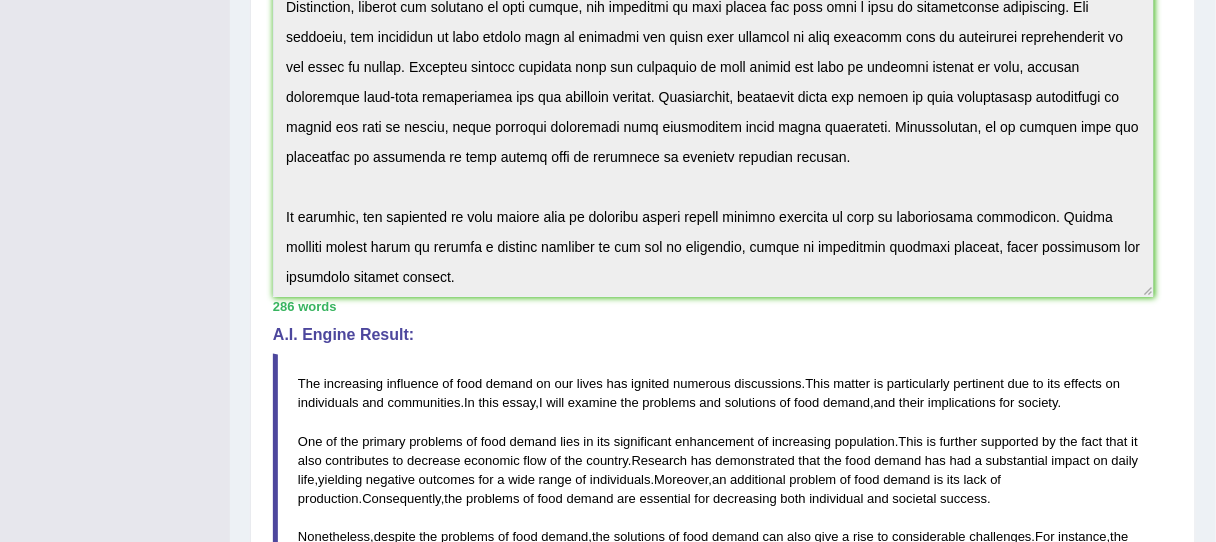 scroll, scrollTop: 350, scrollLeft: 0, axis: vertical 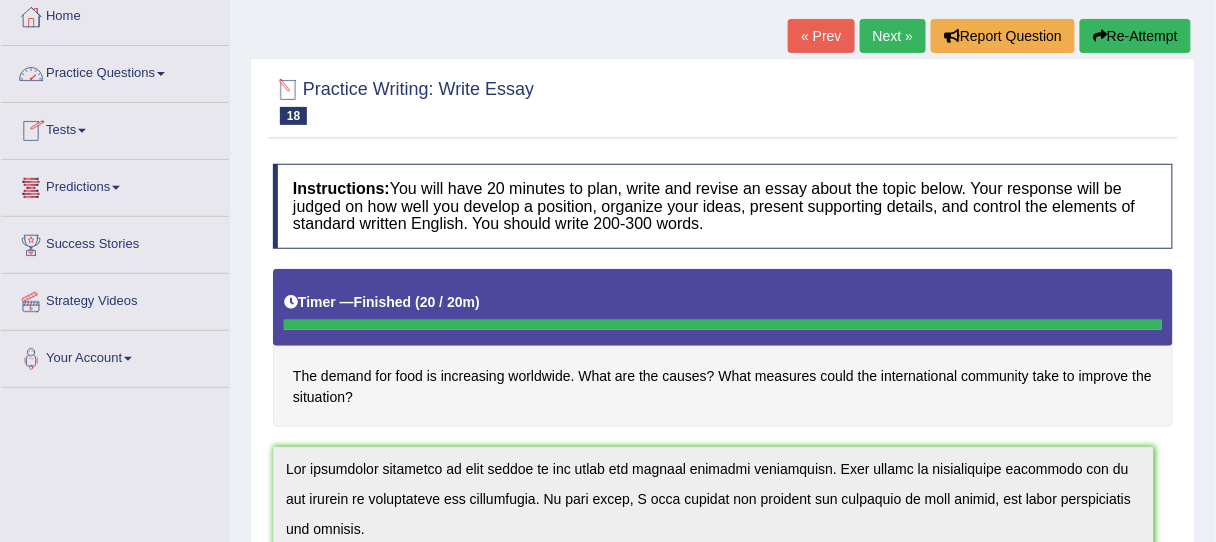 click on "Next »" at bounding box center [893, 36] 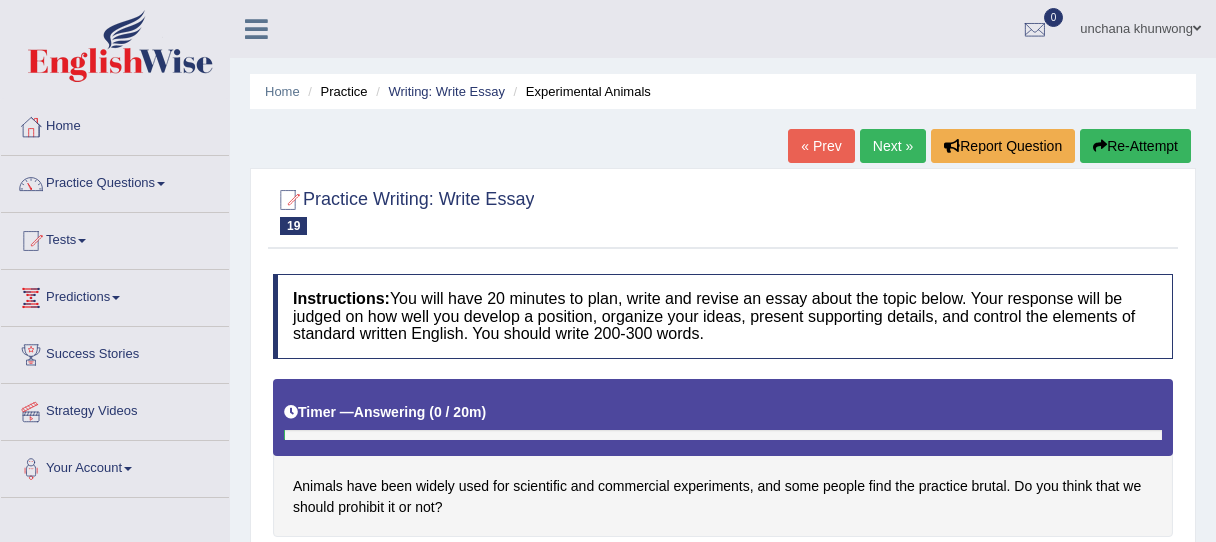scroll, scrollTop: 320, scrollLeft: 0, axis: vertical 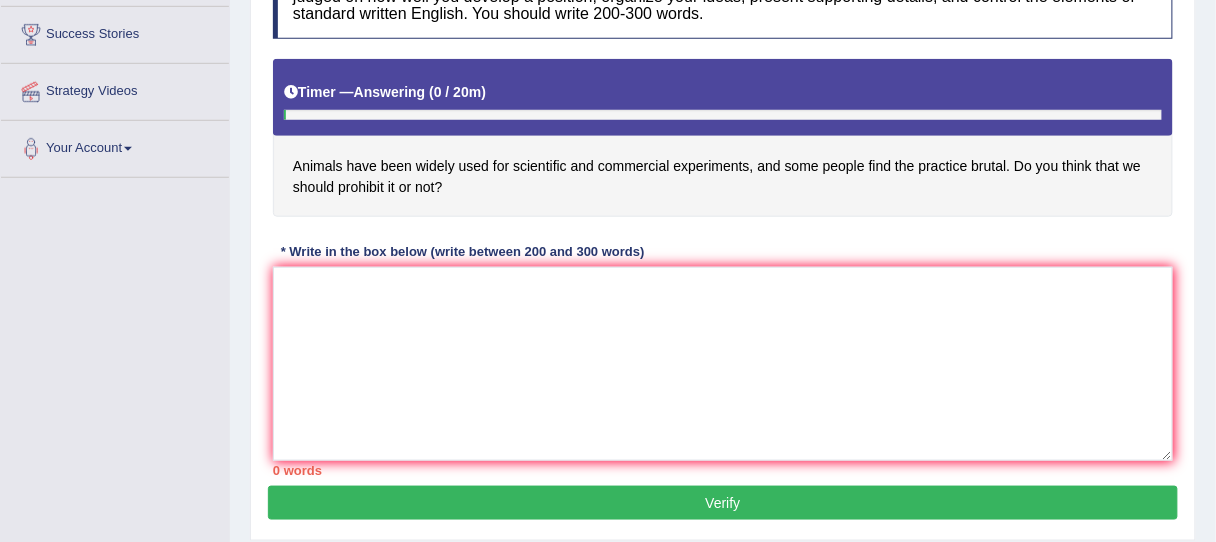drag, startPoint x: 298, startPoint y: 159, endPoint x: 639, endPoint y: 172, distance: 341.2477 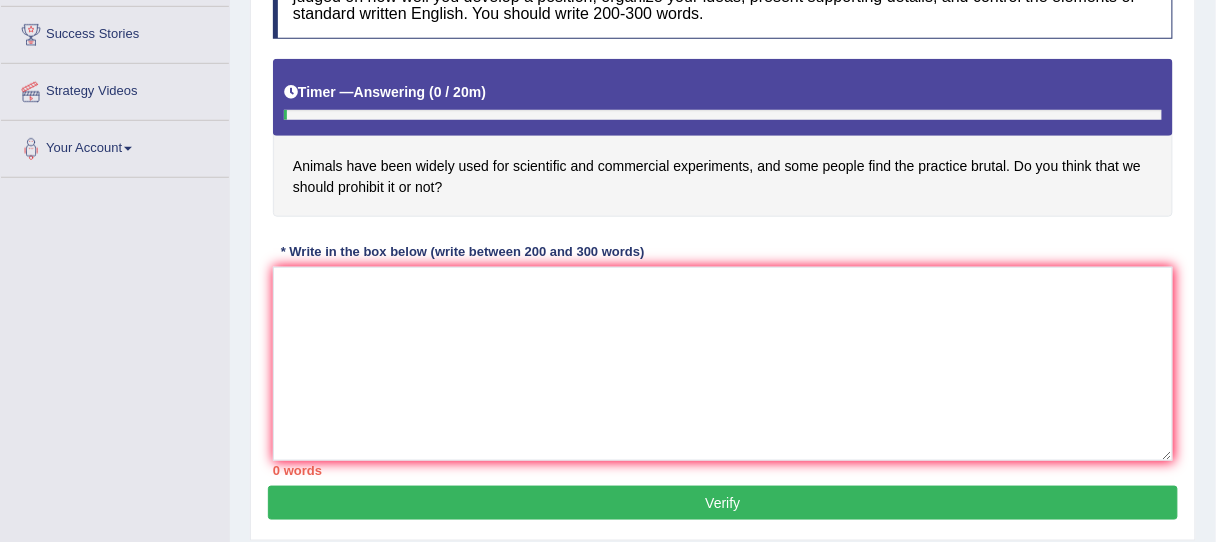 drag, startPoint x: 687, startPoint y: 172, endPoint x: 771, endPoint y: 172, distance: 84 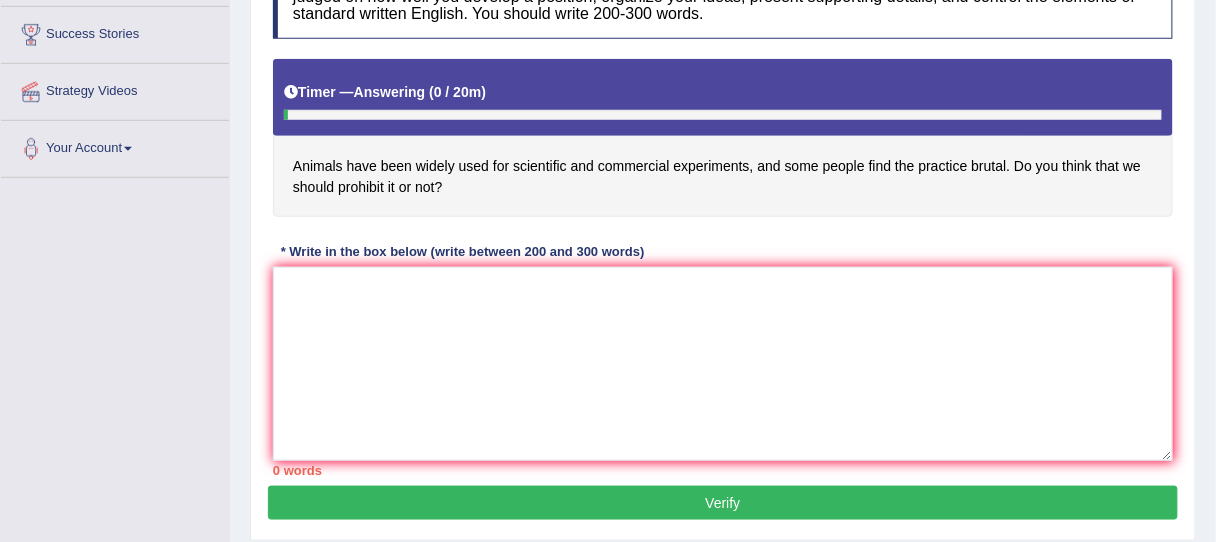 drag, startPoint x: 792, startPoint y: 167, endPoint x: 949, endPoint y: 168, distance: 157.00319 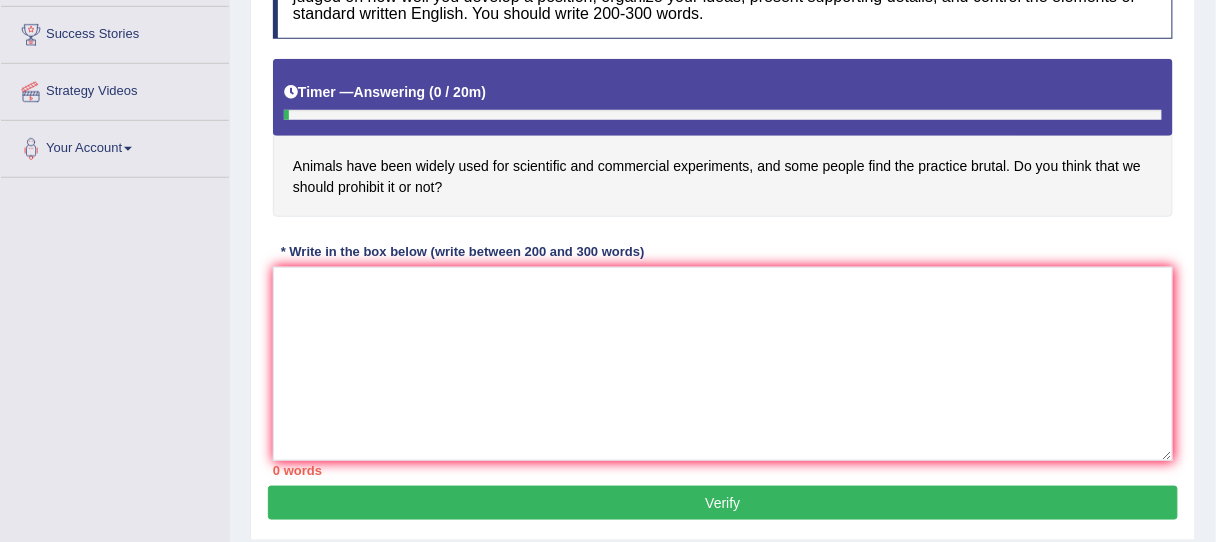 drag, startPoint x: 902, startPoint y: 169, endPoint x: 1045, endPoint y: 169, distance: 143 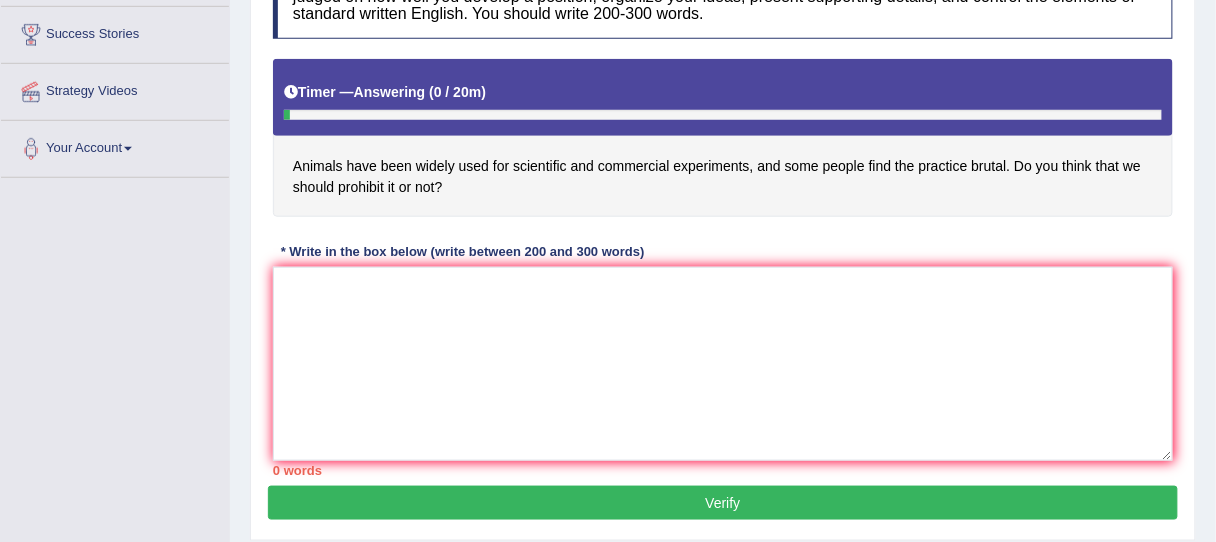 click on "Animals have been widely used for scientific and commercial experiments, and some people find the practice brutal. Do you think that we should prohibit it or not?" at bounding box center (723, 138) 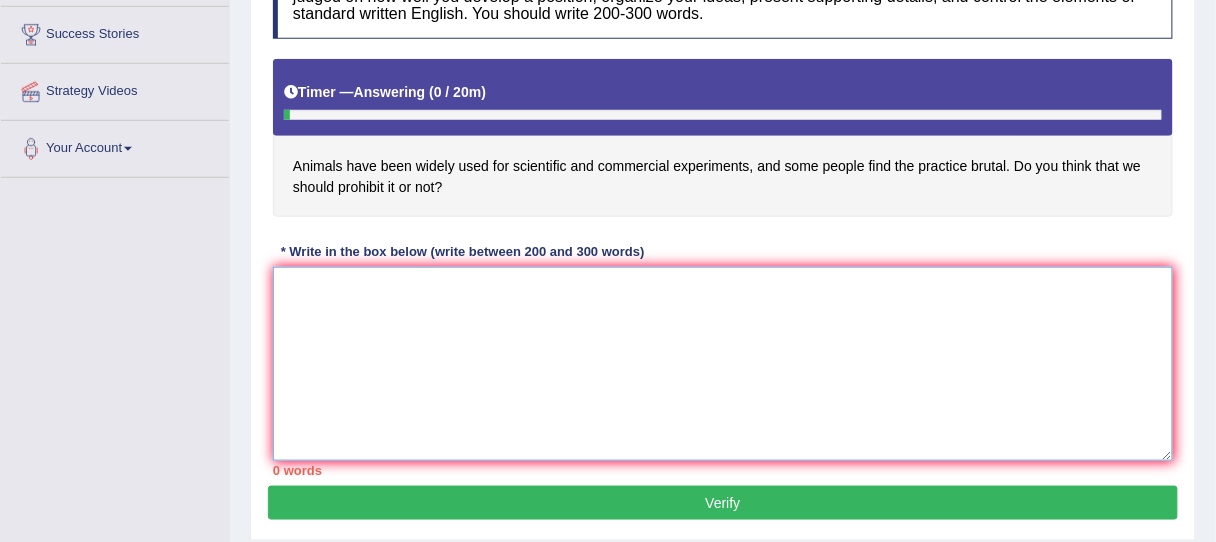 click at bounding box center [723, 364] 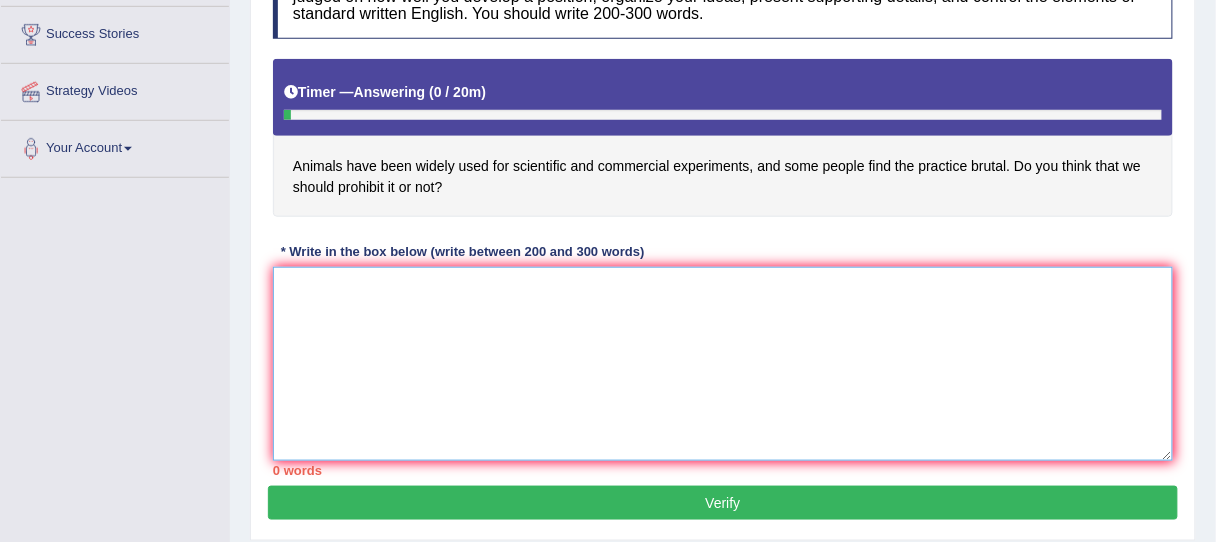 click at bounding box center [723, 364] 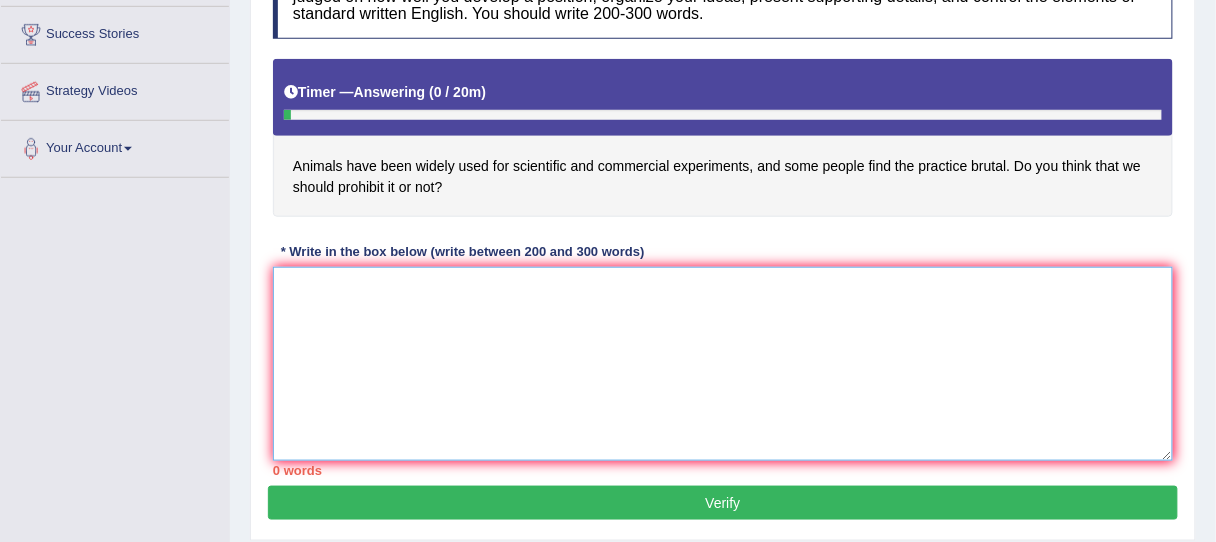 click at bounding box center (723, 364) 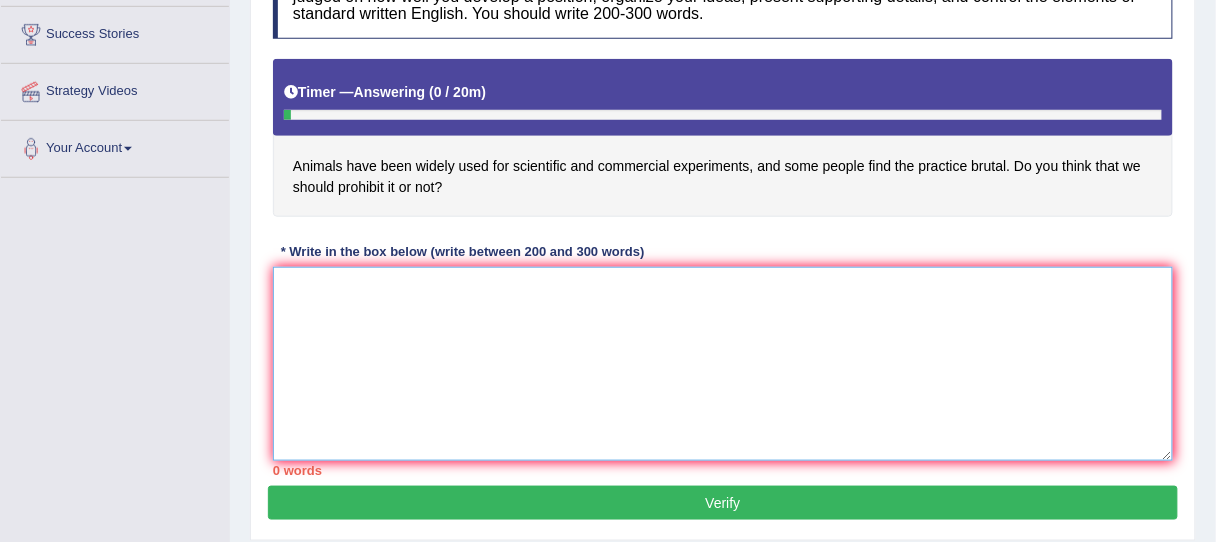 click at bounding box center [723, 364] 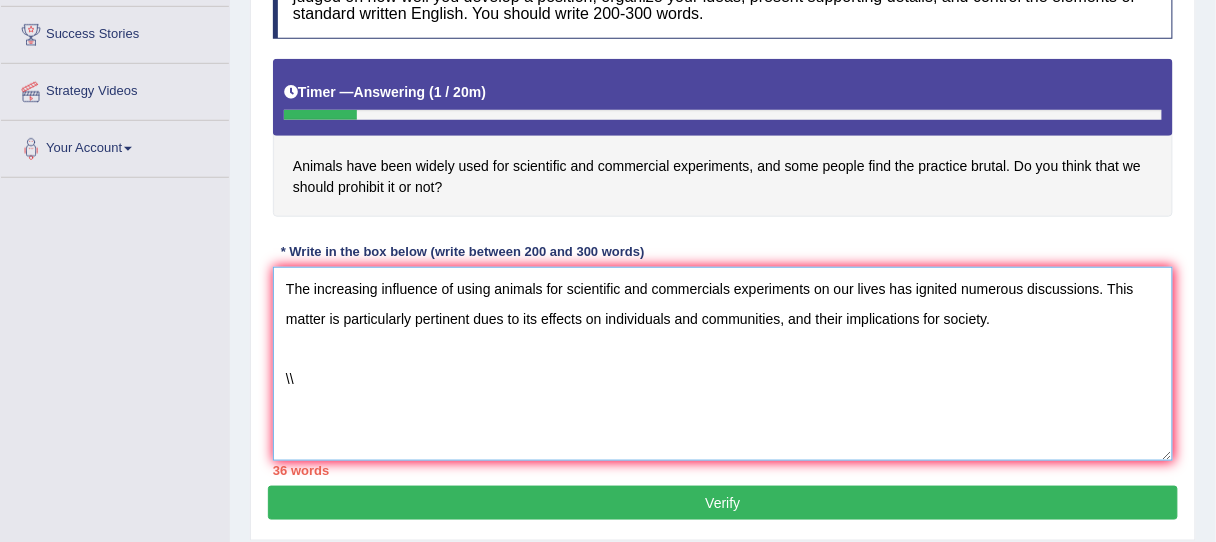 click on "The increasing influence of using animals for scientific and commercials experiments on our lives has ignited numerous discussions. This matter is particularly pertinent dues to its effects on individuals and communities, and their implications for society.
\\" at bounding box center (723, 364) 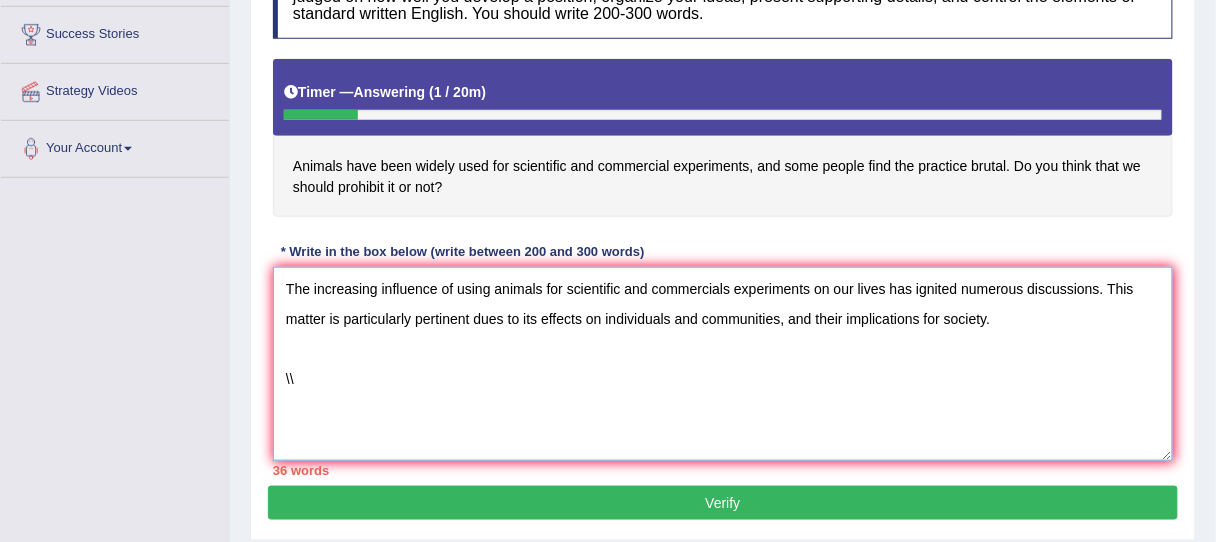 click on "The increasing influence of using animals for scientific and commercials experiments on our lives has ignited numerous discussions. This matter is particularly pertinent dues to its effects on individuals and communities, and their implications for society.
\\" at bounding box center [723, 364] 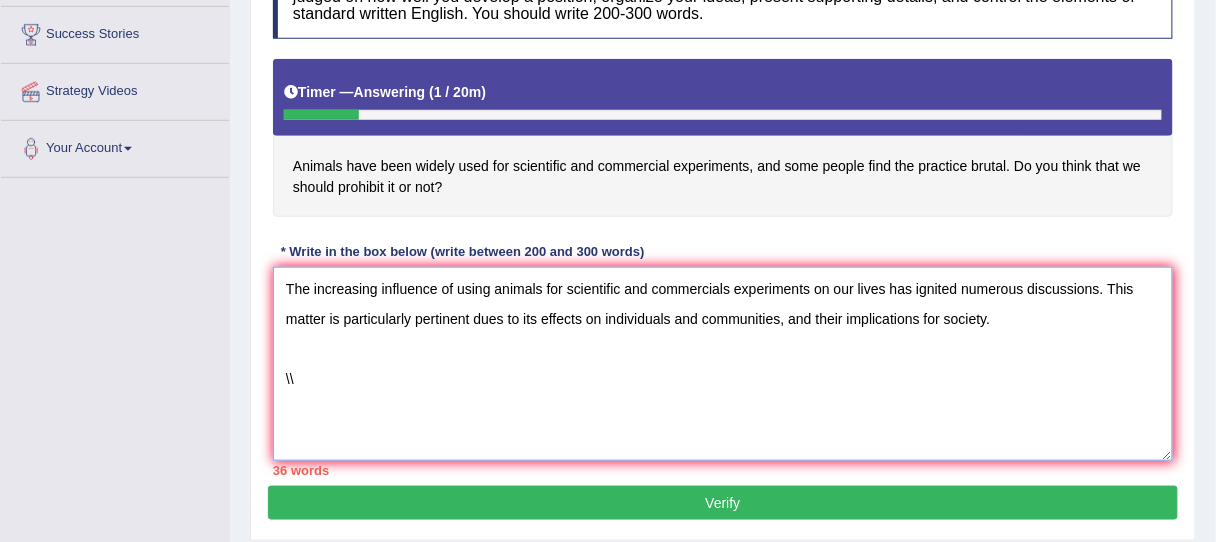 drag, startPoint x: 393, startPoint y: 319, endPoint x: 1018, endPoint y: 327, distance: 625.0512 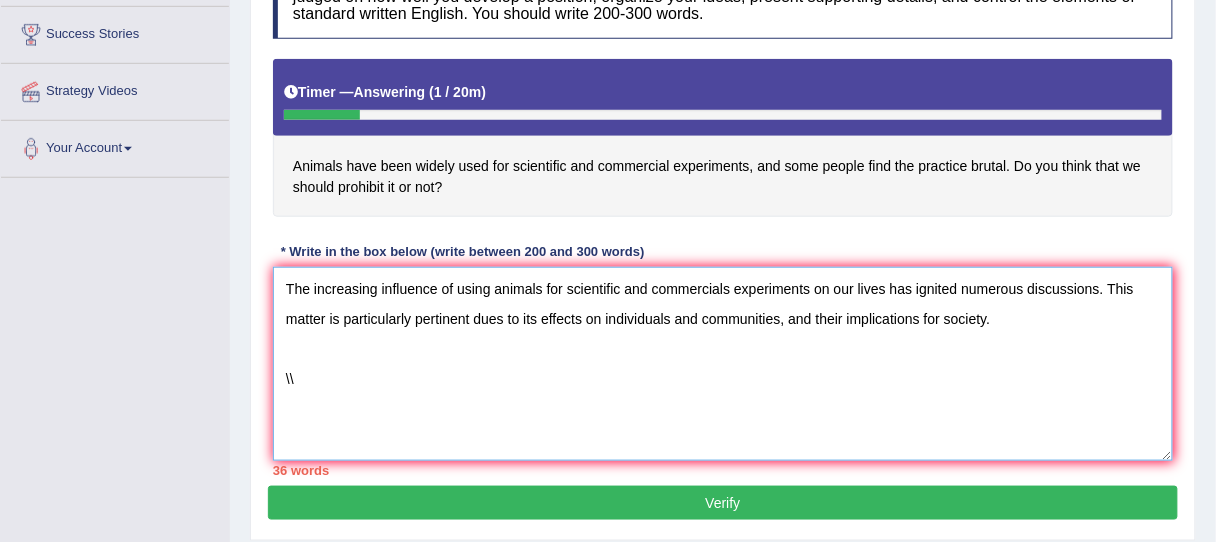 click on "The increasing influence of using animals for scientific and commercials experiments on our lives has ignited numerous discussions. This matter is particularly pertinent dues to its effects on individuals and communities, and their implications for society.
\\" at bounding box center [723, 364] 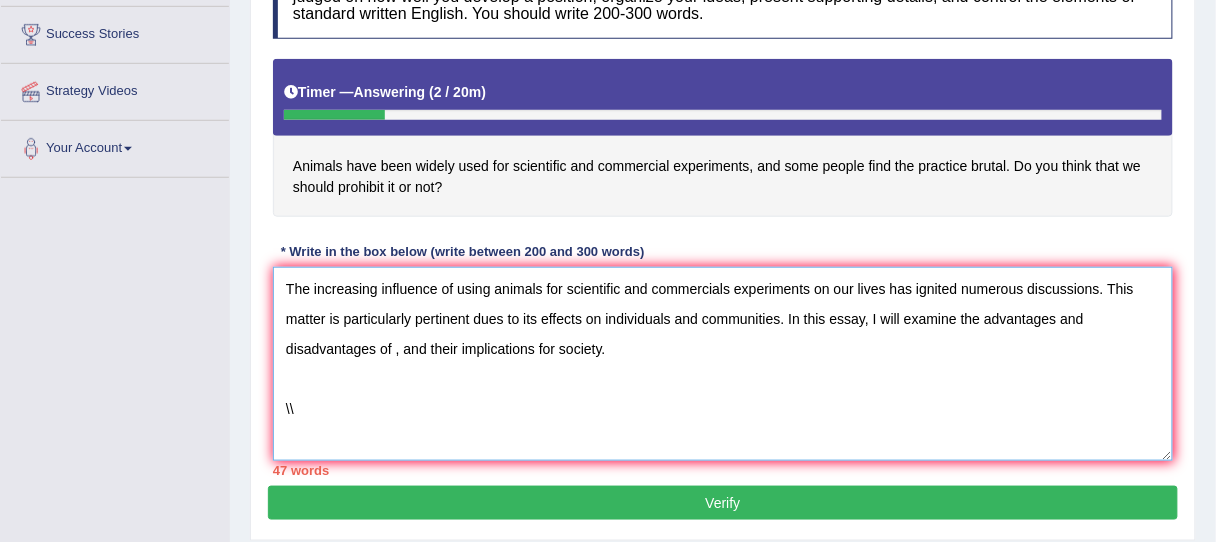 click on "The increasing influence of using animals for scientific and commercials experiments on our lives has ignited numerous discussions. This matter is particularly pertinent dues to its effects on individuals and communities. In this essay, I will examine the advantages and disadvantages of , and their implications for society.
\\" at bounding box center (723, 364) 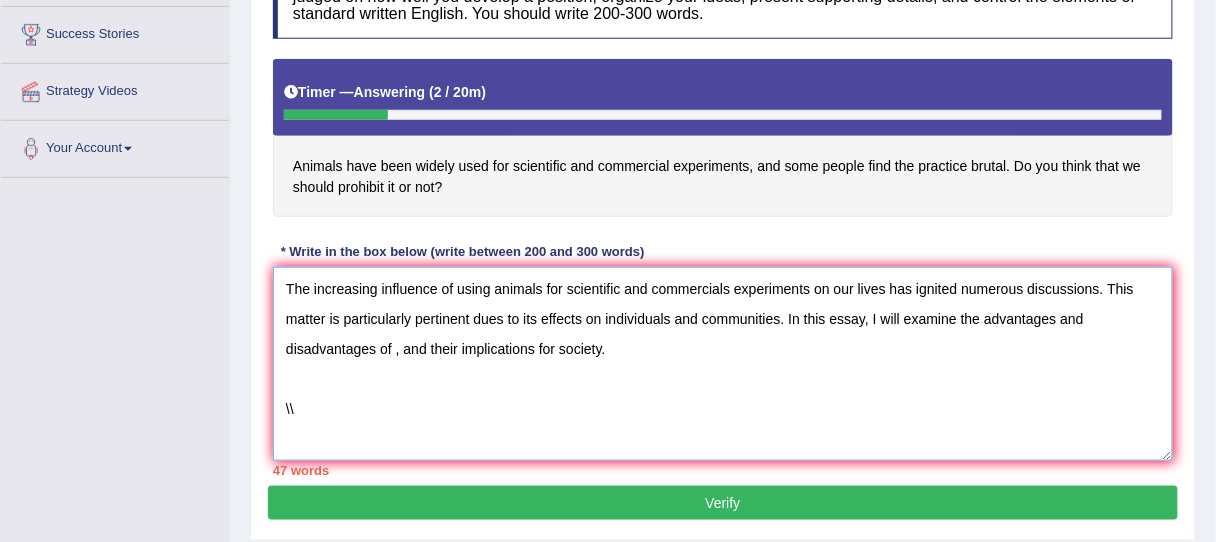 drag, startPoint x: 464, startPoint y: 290, endPoint x: 811, endPoint y: 296, distance: 347.05188 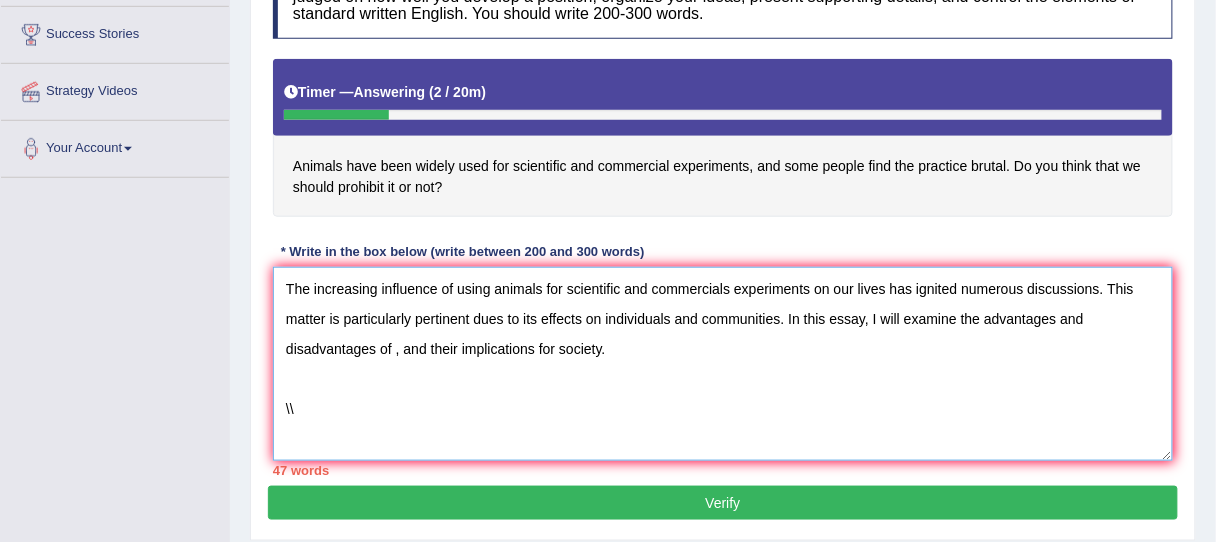 click on "The increasing influence of using animals for scientific and commercials experiments on our lives has ignited numerous discussions. This matter is particularly pertinent dues to its effects on individuals and communities. In this essay, I will examine the advantages and disadvantages of , and their implications for society.
\\" at bounding box center [723, 364] 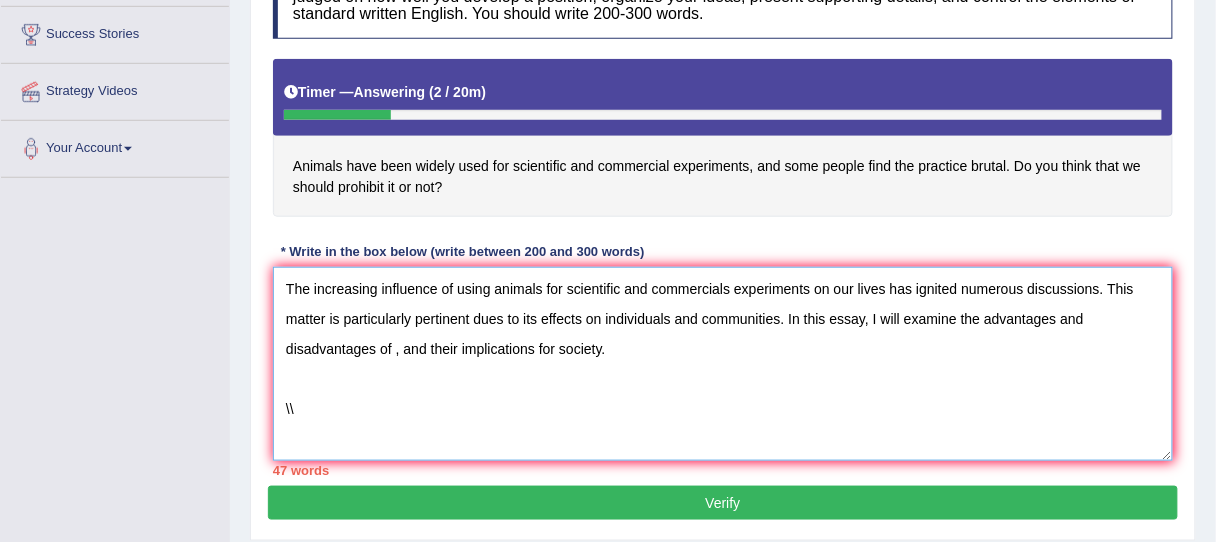 drag, startPoint x: 453, startPoint y: 288, endPoint x: 810, endPoint y: 293, distance: 357.035 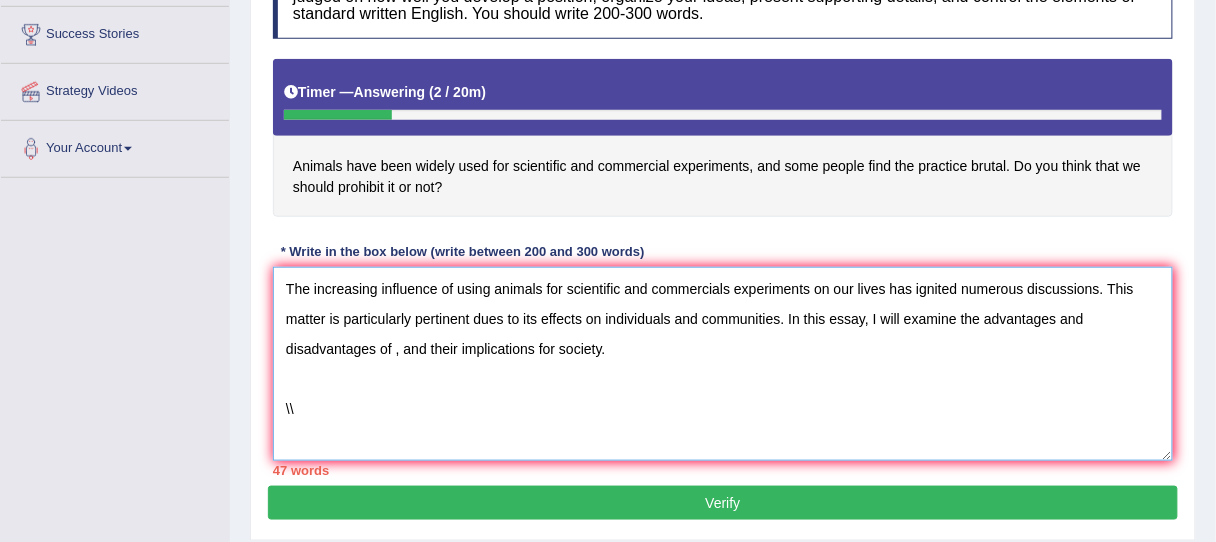 click on "The increasing influence of using animals for scientific and commercials experiments on our lives has ignited numerous discussions. This matter is particularly pertinent dues to its effects on individuals and communities. In this essay, I will examine the advantages and disadvantages of , and their implications for society.
\\" at bounding box center (723, 364) 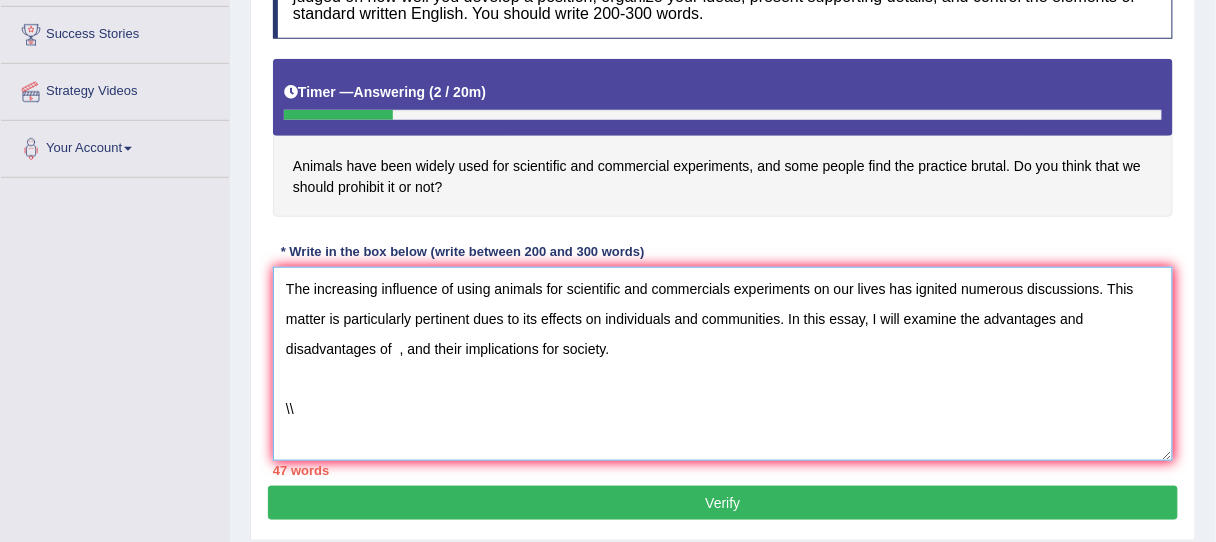 paste on "using animals for scientific and commercials experiments" 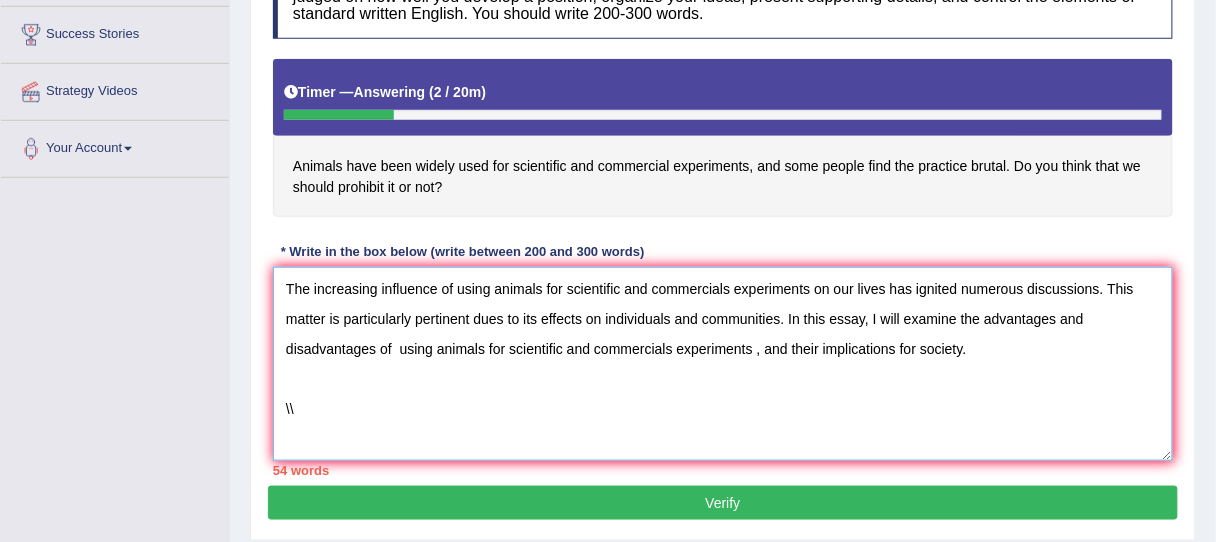 drag, startPoint x: 319, startPoint y: 348, endPoint x: 382, endPoint y: 348, distance: 63 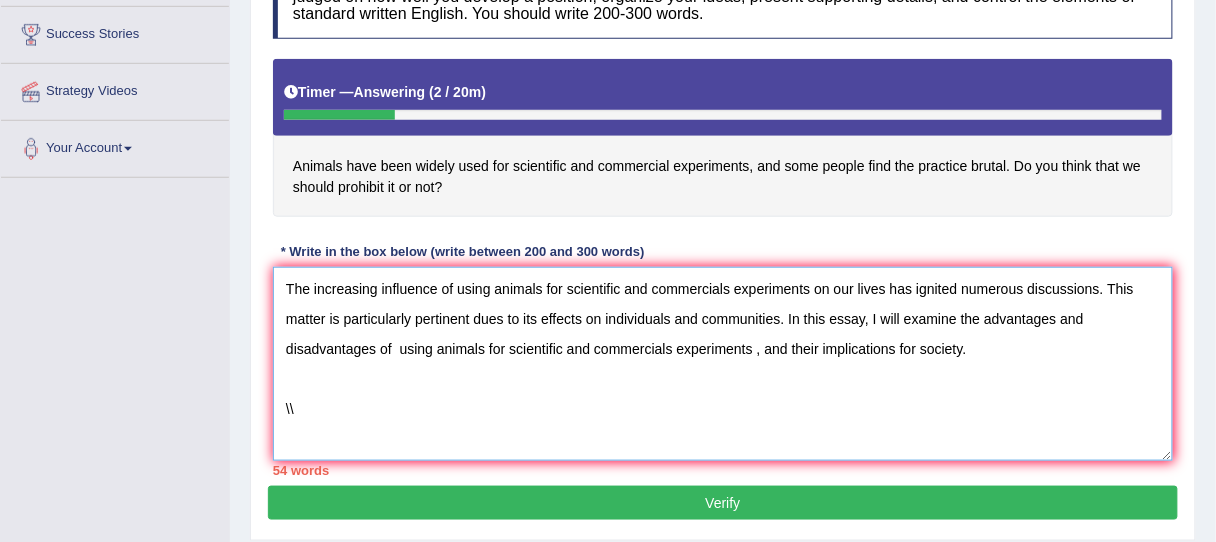 click on "The increasing influence of using animals for scientific and commercials experiments on our lives has ignited numerous discussions. This matter is particularly pertinent dues to its effects on individuals and communities. In this essay, I will examine the advantages and disadvantages of  using animals for scientific and commercials experiments , and their implications for society.
\\" at bounding box center [723, 364] 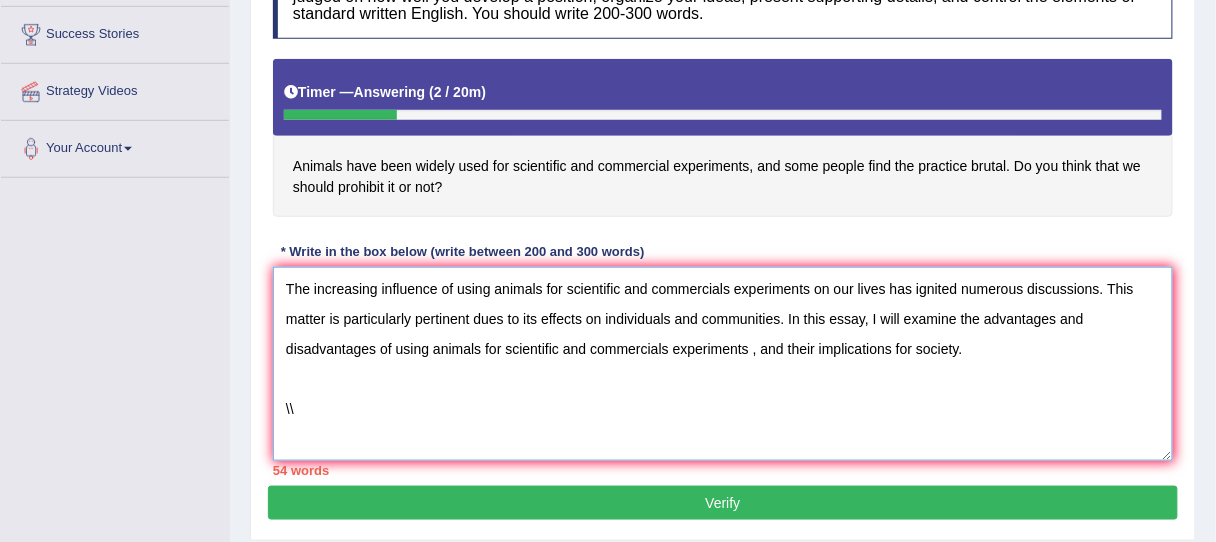 drag, startPoint x: 568, startPoint y: 351, endPoint x: 759, endPoint y: 352, distance: 191.00262 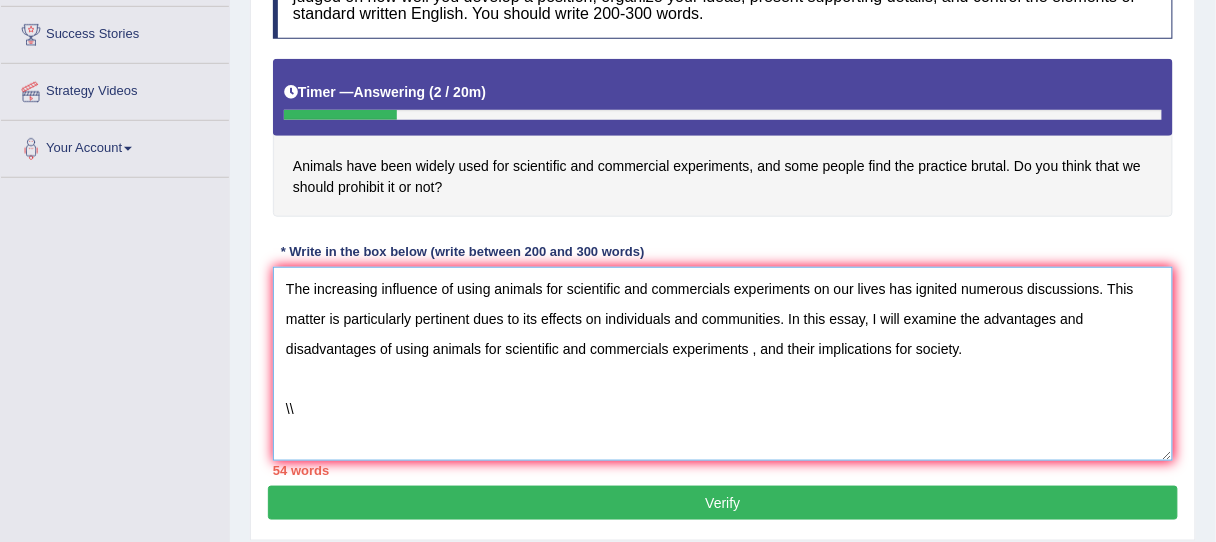 click on "The increasing influence of using animals for scientific and commercials experiments on our lives has ignited numerous discussions. This matter is particularly pertinent dues to its effects on individuals and communities. In this essay, I will examine the advantages and disadvantages of using animals for scientific and commercials experiments , and their implications for society.
\\" at bounding box center [723, 364] 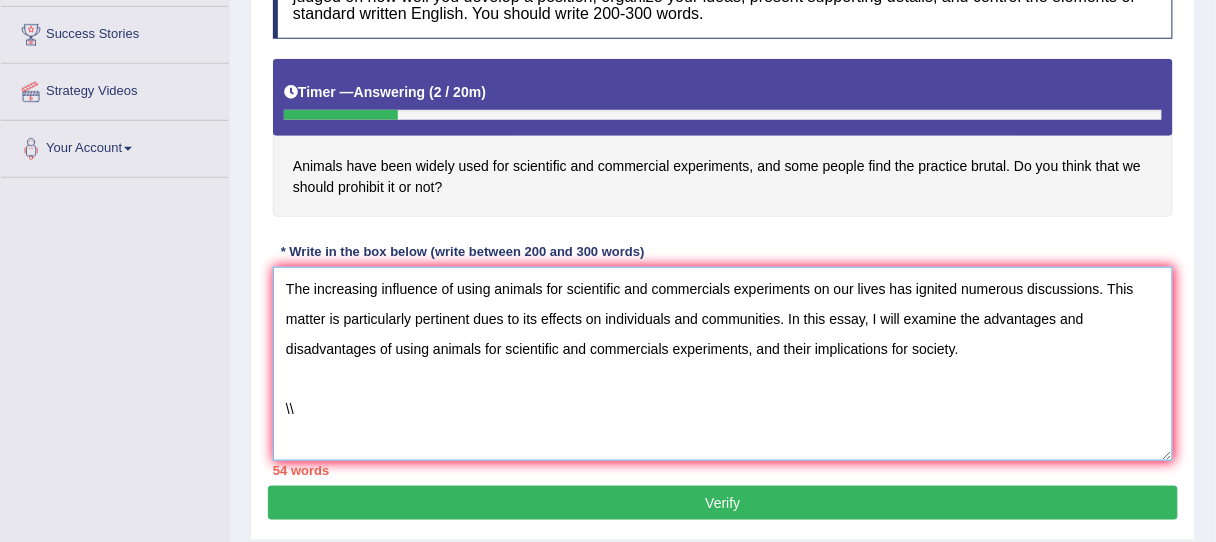 click on "The increasing influence of using animals for scientific and commercials experiments on our lives has ignited numerous discussions. This matter is particularly pertinent dues to its effects on individuals and communities. In this essay, I will examine the advantages and disadvantages of using animals for scientific and commercials experiments, and their implications for society.
\\" at bounding box center (723, 364) 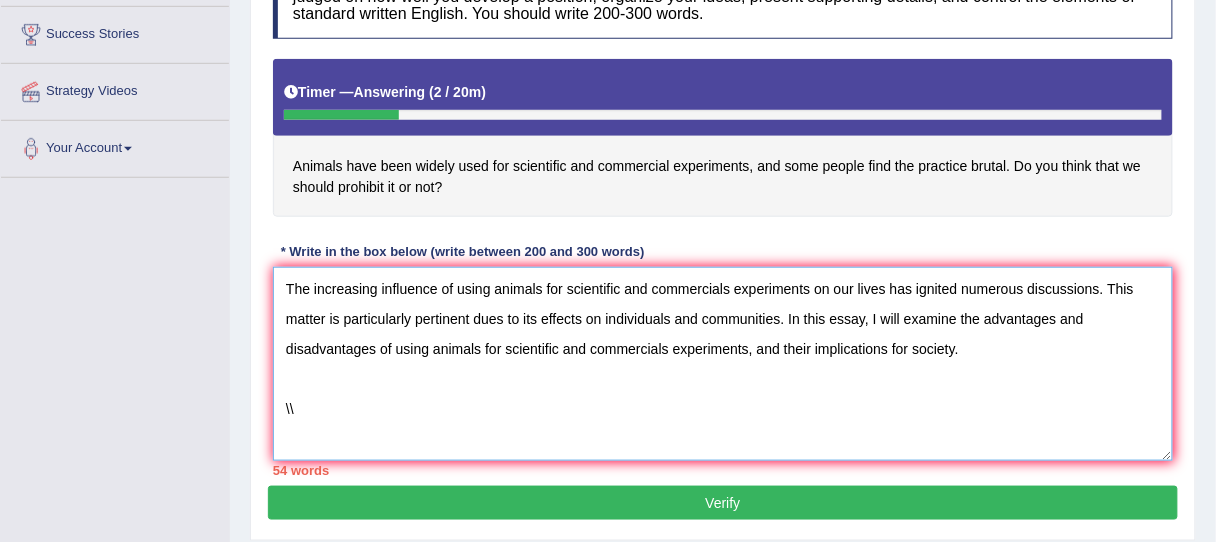 drag, startPoint x: 405, startPoint y: 388, endPoint x: 276, endPoint y: 397, distance: 129.31357 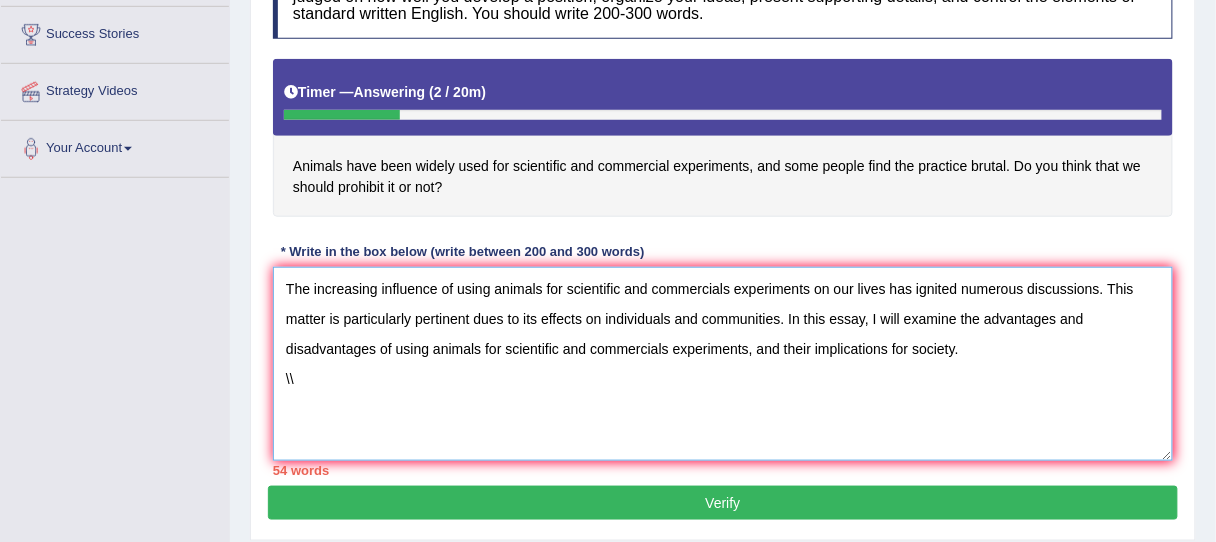 click on "The increasing influence of using animals for scientific and commercials experiments on our lives has ignited numerous discussions. This matter is particularly pertinent dues to its effects on individuals and communities. In this essay, I will examine the advantages and disadvantages of using animals for scientific and commercials experiments, and their implications for society.
\\" at bounding box center [723, 364] 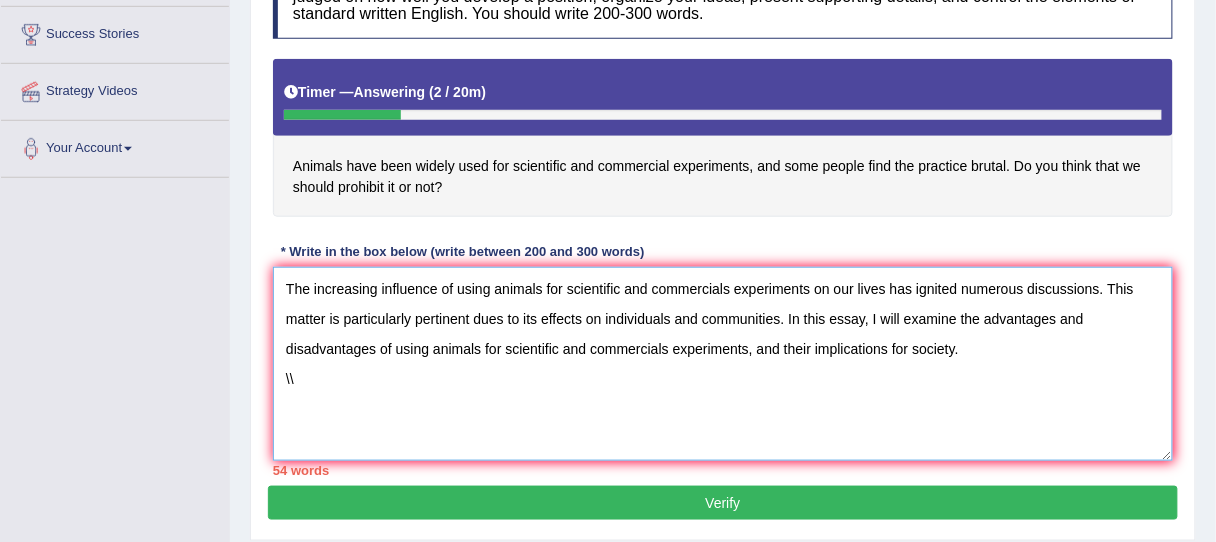 drag, startPoint x: 312, startPoint y: 386, endPoint x: 295, endPoint y: 369, distance: 24.04163 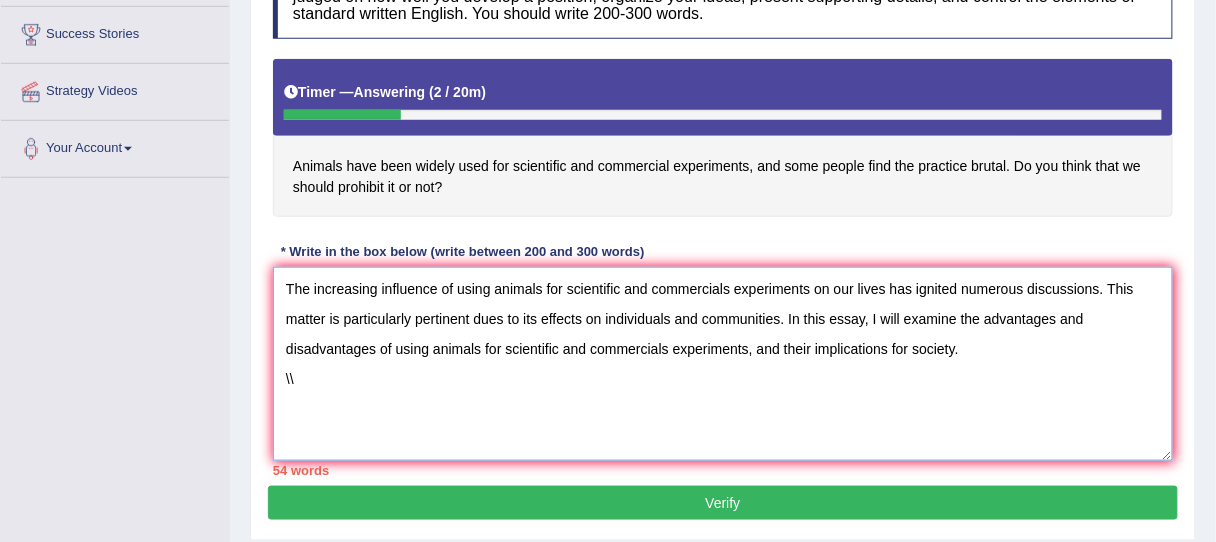 drag, startPoint x: 280, startPoint y: 372, endPoint x: 299, endPoint y: 400, distance: 33.83785 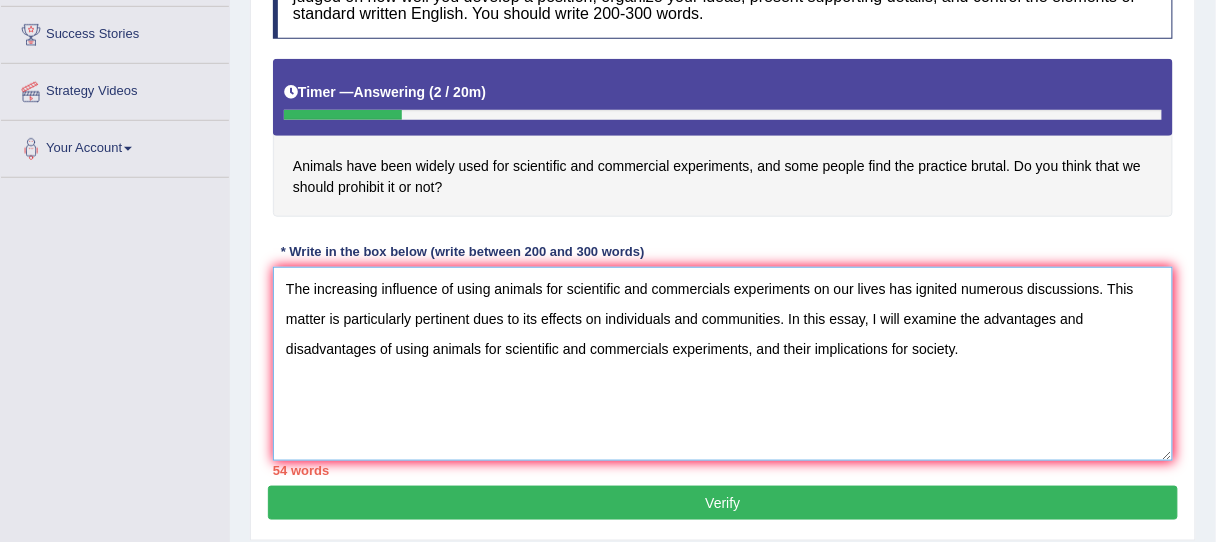 click on "The increasing influence of using animals for scientific and commercials experiments on our lives has ignited numerous discussions. This matter is particularly pertinent dues to its effects on individuals and communities. In this essay, I will examine the advantages and disadvantages of using animals for scientific and commercials experiments, and their implications for society." at bounding box center (723, 364) 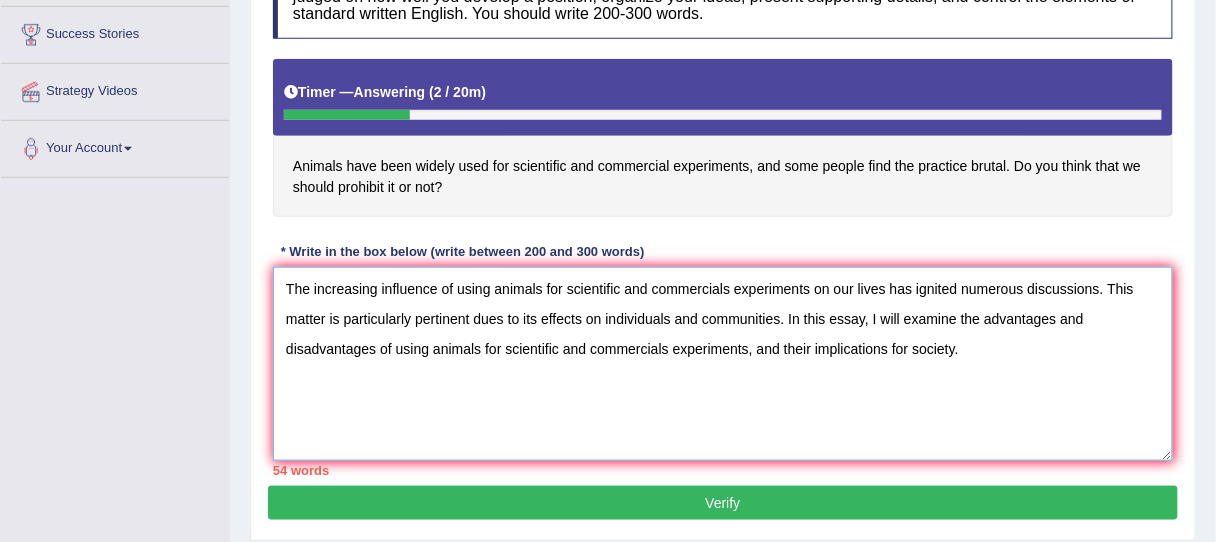 drag, startPoint x: 312, startPoint y: 288, endPoint x: 517, endPoint y: 331, distance: 209.46121 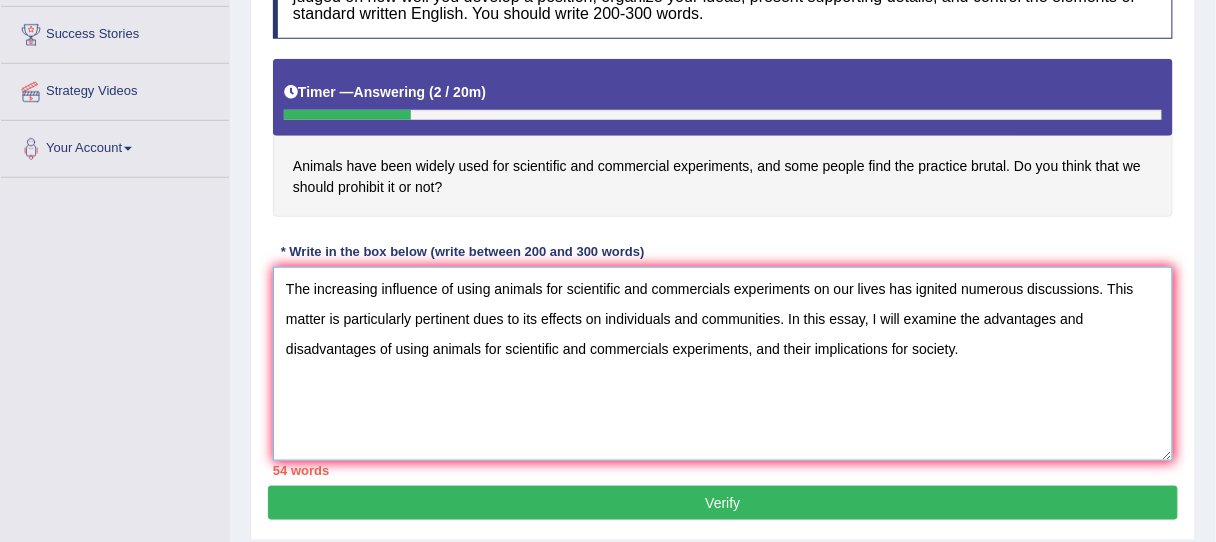 click on "The increasing influence of using animals for scientific and commercials experiments on our lives has ignited numerous discussions. This matter is particularly pertinent dues to its effects on individuals and communities. In this essay, I will examine the advantages and disadvantages of using animals for scientific and commercials experiments, and their implications for society." at bounding box center [723, 364] 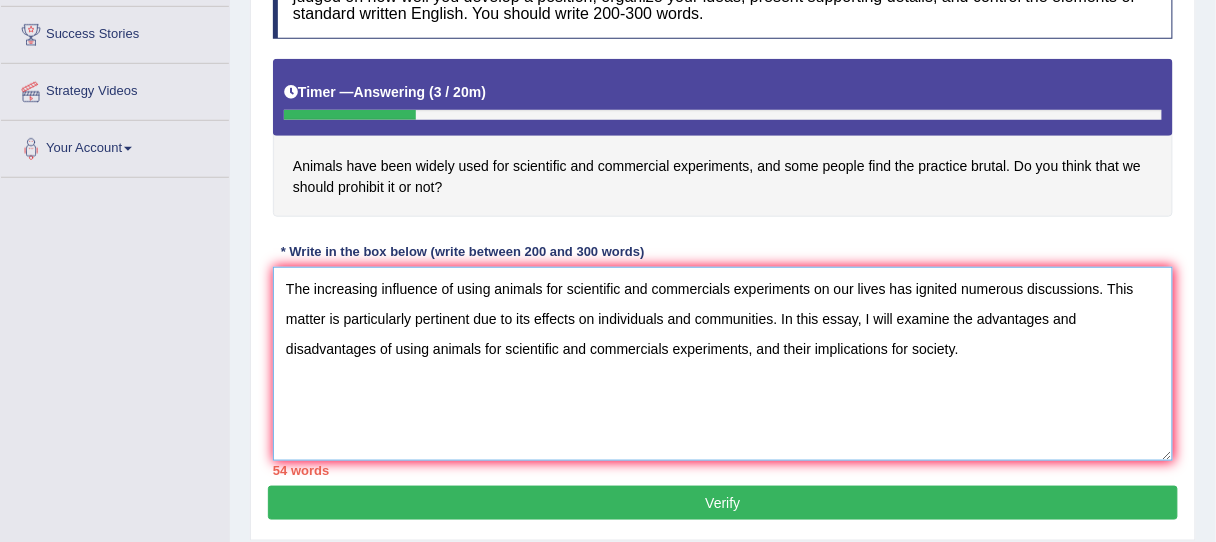 drag, startPoint x: 513, startPoint y: 316, endPoint x: 1107, endPoint y: 348, distance: 594.8613 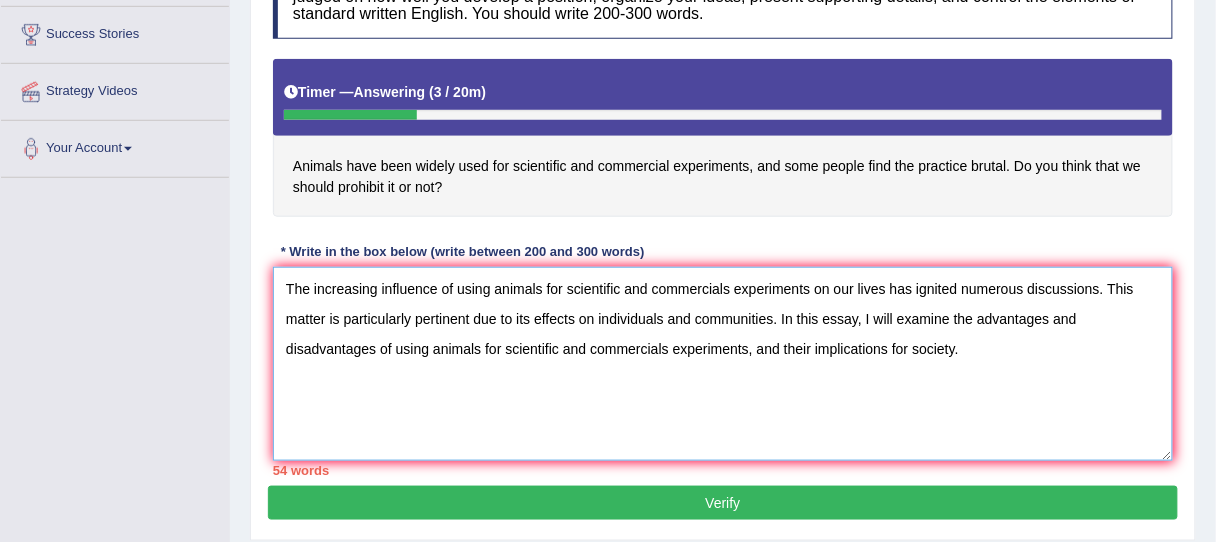 click on "The increasing influence of using animals for scientific and commercials experiments on our lives has ignited numerous discussions. This matter is particularly pertinent due to its effects on individuals and communities. In this essay, I will examine the advantages and disadvantages of using animals for scientific and commercials experiments, and their implications for society." at bounding box center (723, 364) 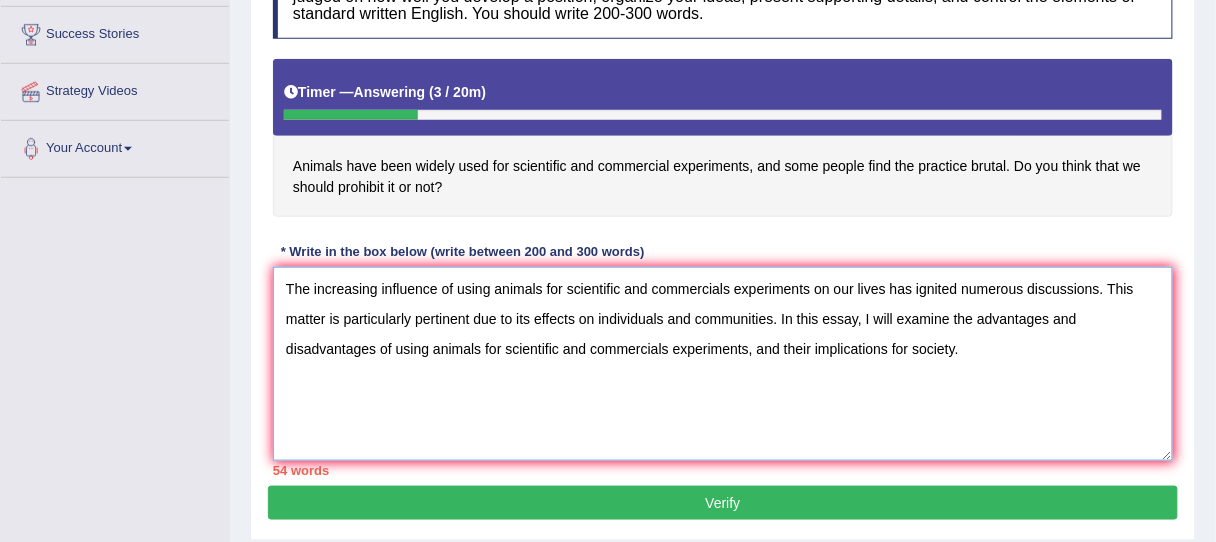 click on "The increasing influence of using animals for scientific and commercials experiments on our lives has ignited numerous discussions. This matter is particularly pertinent due to its effects on individuals and communities. In this essay, I will examine the advantages and disadvantages of using animals for scientific and commercials experiments, and their implications for society." at bounding box center (723, 364) 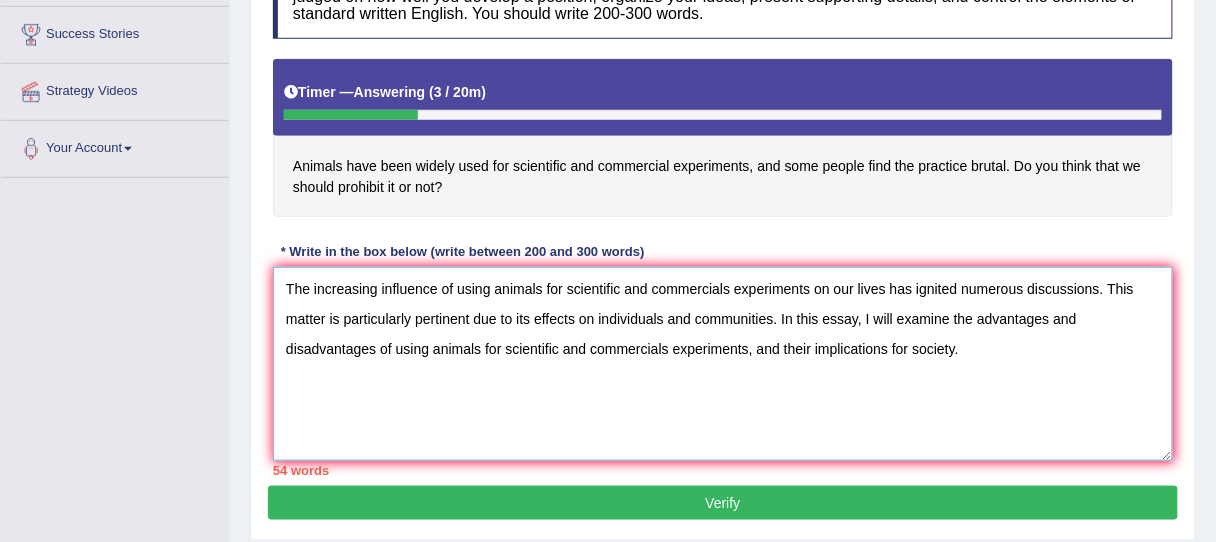drag, startPoint x: 482, startPoint y: 344, endPoint x: 540, endPoint y: 344, distance: 58 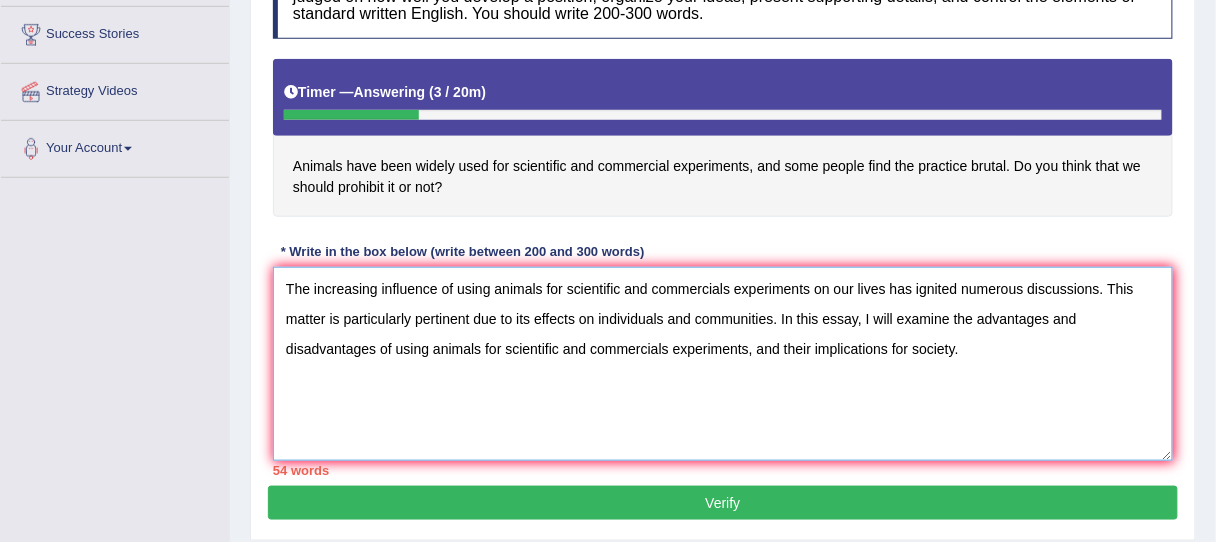 drag, startPoint x: 540, startPoint y: 344, endPoint x: 686, endPoint y: 347, distance: 146.03082 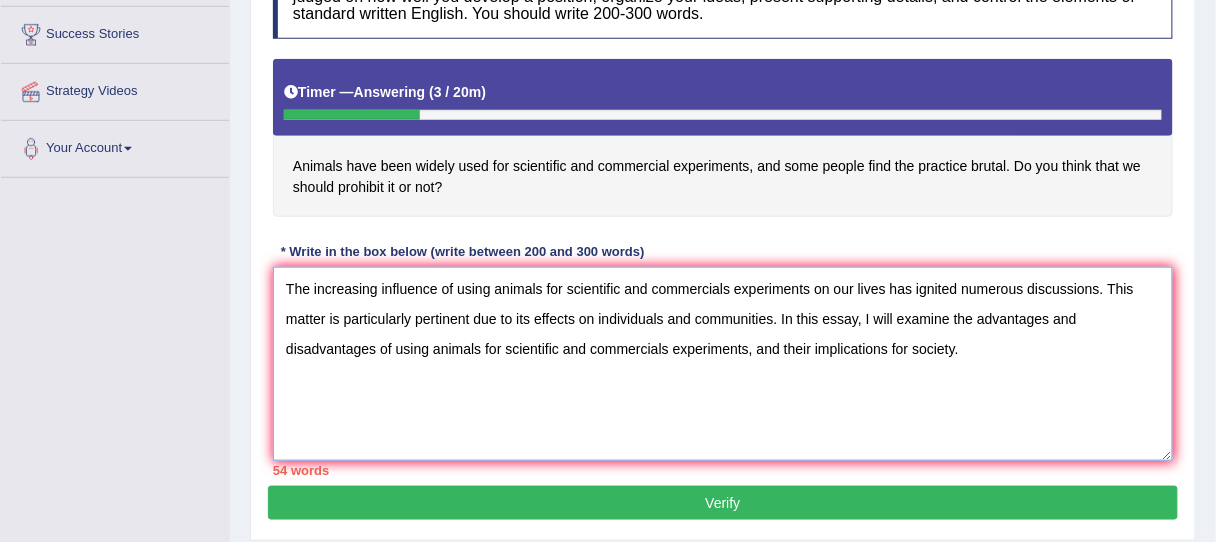 click on "The increasing influence of using animals for scientific and commercials experiments on our lives has ignited numerous discussions. This matter is particularly pertinent due to its effects on individuals and communities. In this essay, I will examine the advantages and disadvantages of using animals for scientific and commercials experiments, and their implications for society." at bounding box center (723, 364) 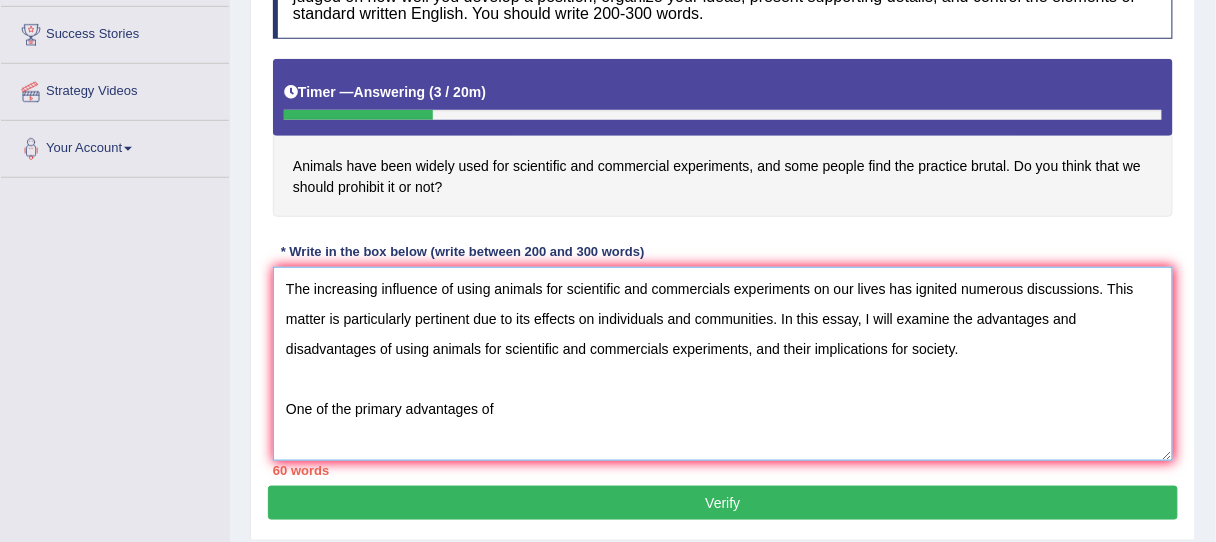 paste on "using animals for scientific and commercials experiments" 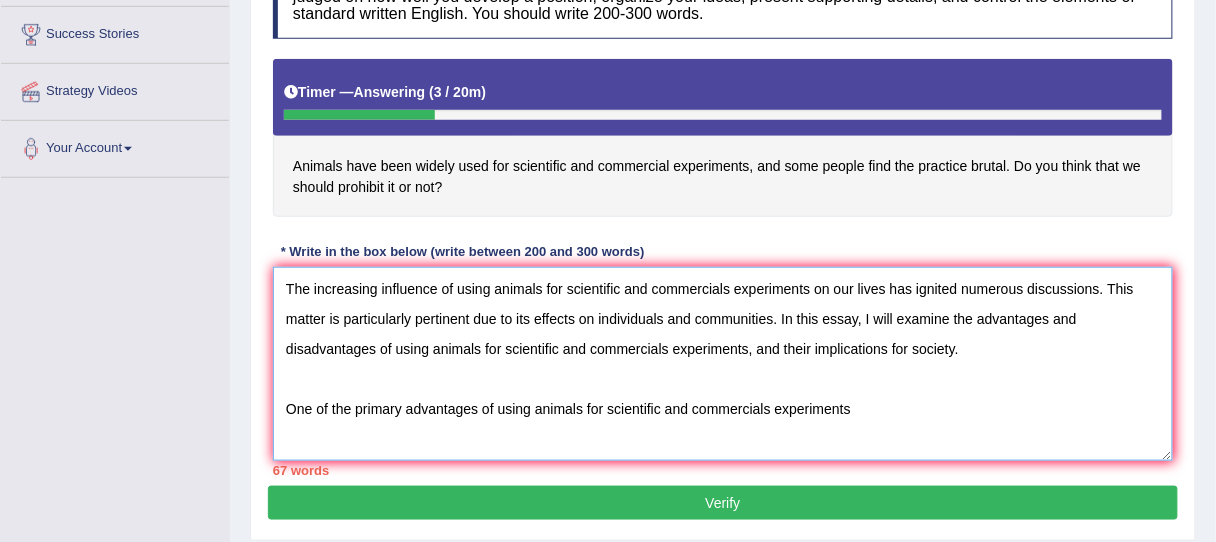 click on "The increasing influence of using animals for scientific and commercials experiments on our lives has ignited numerous discussions. This matter is particularly pertinent due to its effects on individuals and communities. In this essay, I will examine the advantages and disadvantages of using animals for scientific and commercials experiments, and their implications for society.
One of the primary advantages of  using animals for scientific and commercials experiments" at bounding box center [723, 364] 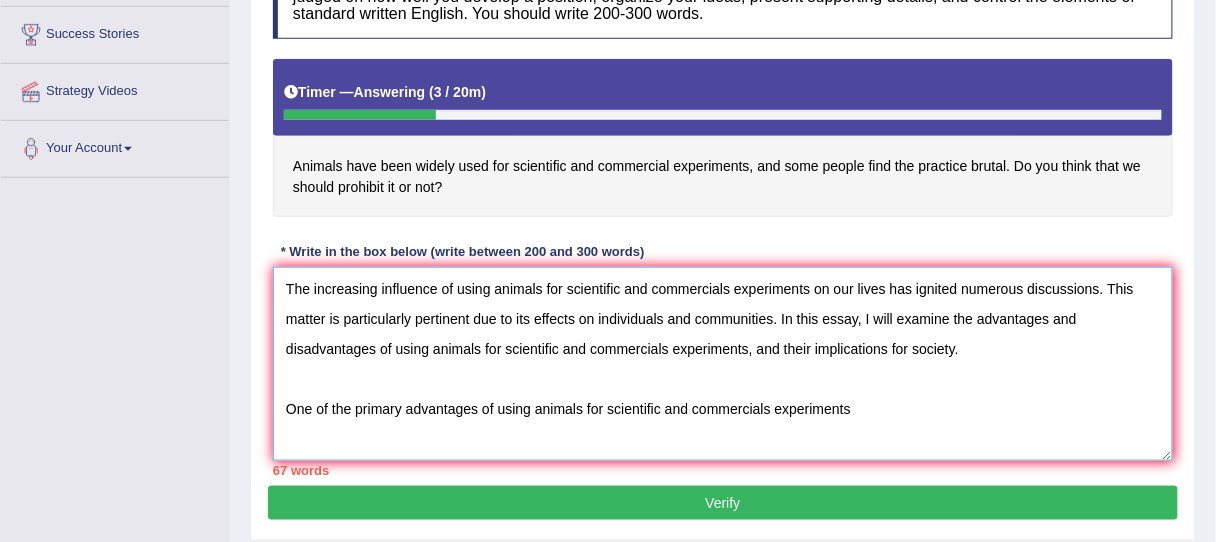 click on "The increasing influence of using animals for scientific and commercials experiments on our lives has ignited numerous discussions. This matter is particularly pertinent due to its effects on individuals and communities. In this essay, I will examine the advantages and disadvantages of using animals for scientific and commercials experiments, and their implications for society.
One of the primary advantages of using animals for scientific and commercials experiments" at bounding box center [723, 364] 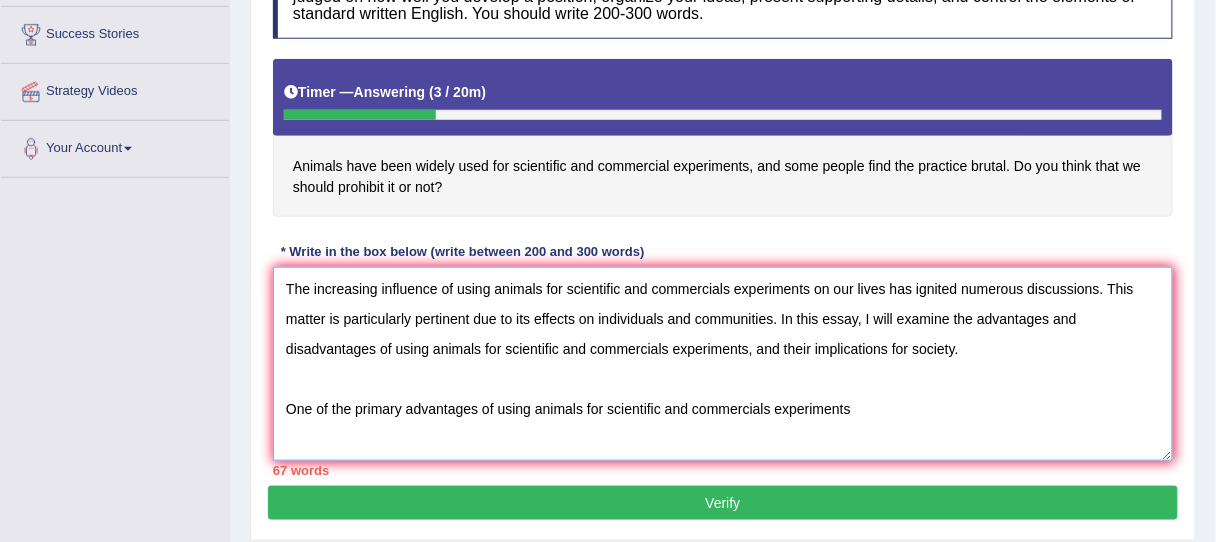 click on "The increasing influence of using animals for scientific and commercials experiments on our lives has ignited numerous discussions. This matter is particularly pertinent due to its effects on individuals and communities. In this essay, I will examine the advantages and disadvantages of using animals for scientific and commercials experiments, and their implications for society.
One of the primary advantages of using animals for scientific and commercials experiments" at bounding box center [723, 364] 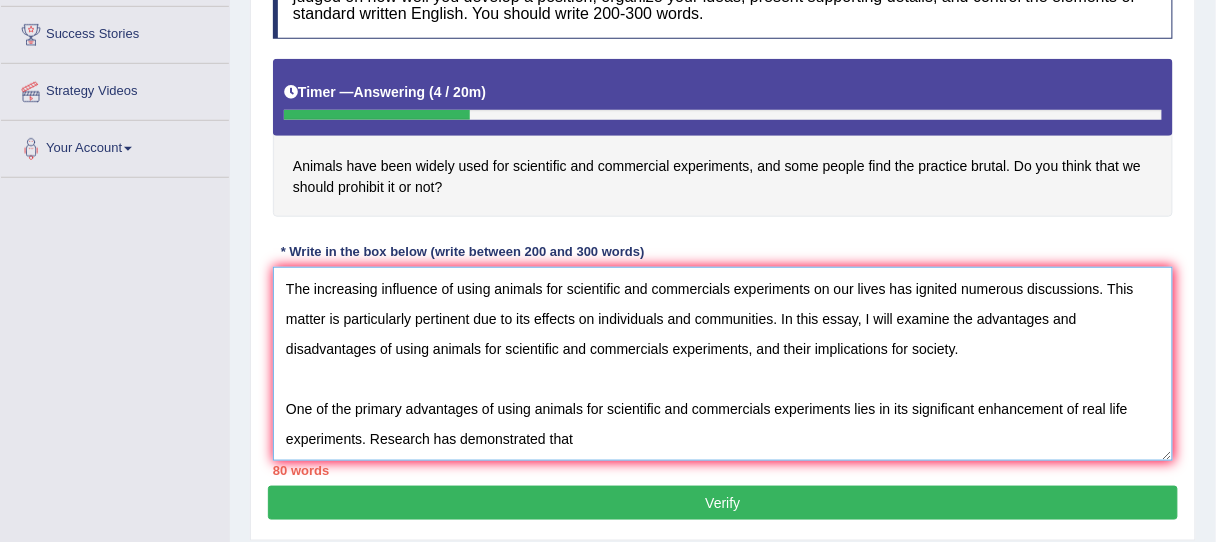 paste on "using animals for scientific and commercials experiments" 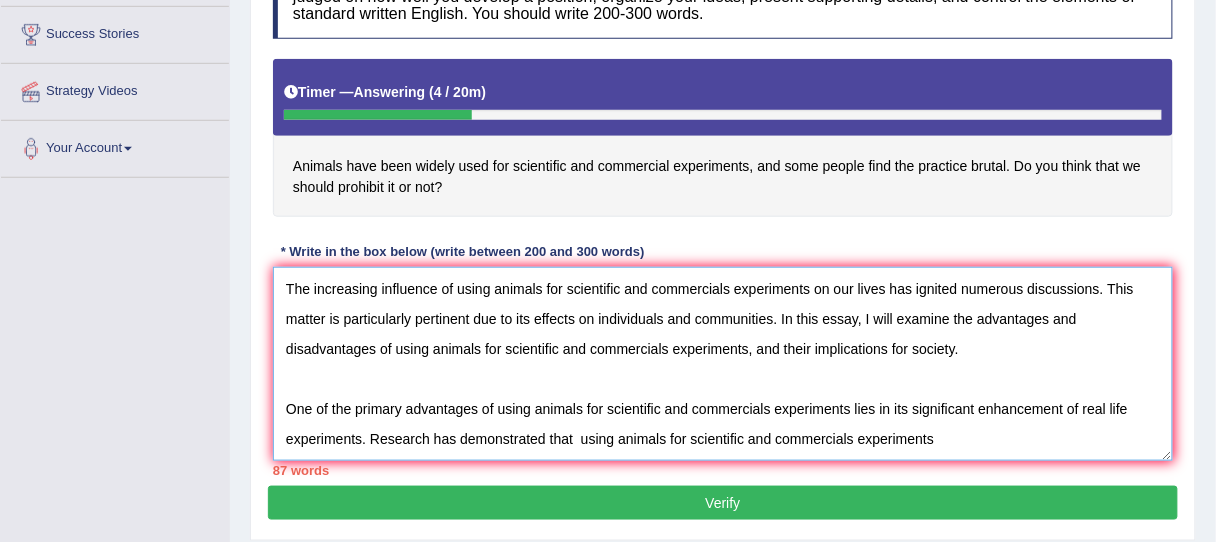 click on "The increasing influence of using animals for scientific and commercials experiments on our lives has ignited numerous discussions. This matter is particularly pertinent due to its effects on individuals and communities. In this essay, I will examine the advantages and disadvantages of using animals for scientific and commercials experiments, and their implications for society.
One of the primary advantages of using animals for scientific and commercials experiments lies in its significant enhancement of real life experiments. Research has demonstrated that  using animals for scientific and commercials experiments" at bounding box center [723, 364] 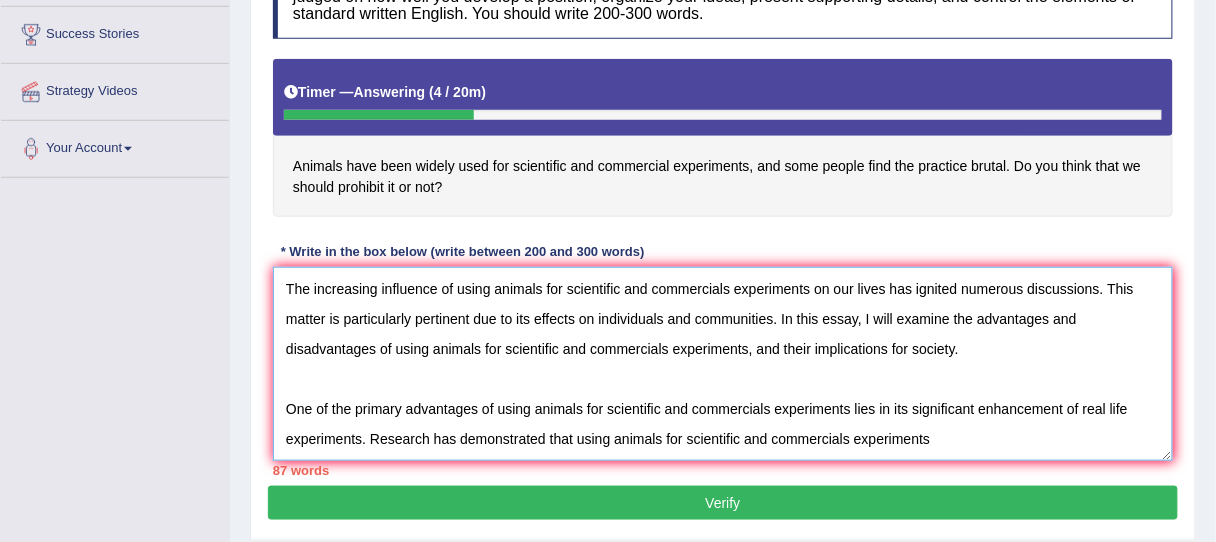 click on "The increasing influence of using animals for scientific and commercials experiments on our lives has ignited numerous discussions. This matter is particularly pertinent due to its effects on individuals and communities. In this essay, I will examine the advantages and disadvantages of using animals for scientific and commercials experiments, and their implications for society.
One of the primary advantages of using animals for scientific and commercials experiments lies in its significant enhancement of real life experiments. Research has demonstrated that using animals for scientific and commercials experiments" at bounding box center [723, 364] 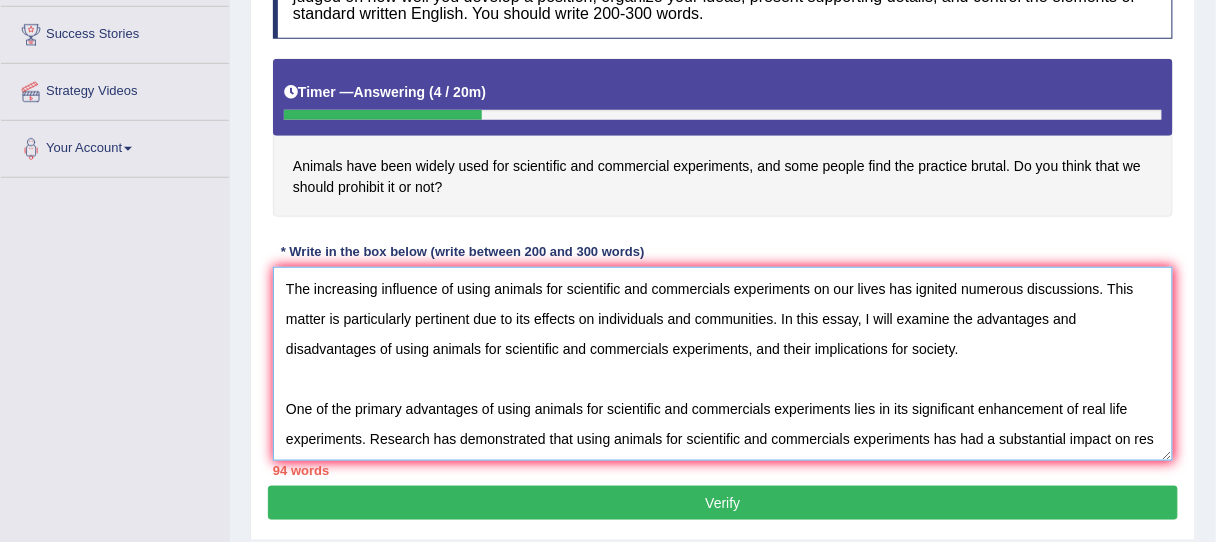 scroll, scrollTop: 16, scrollLeft: 0, axis: vertical 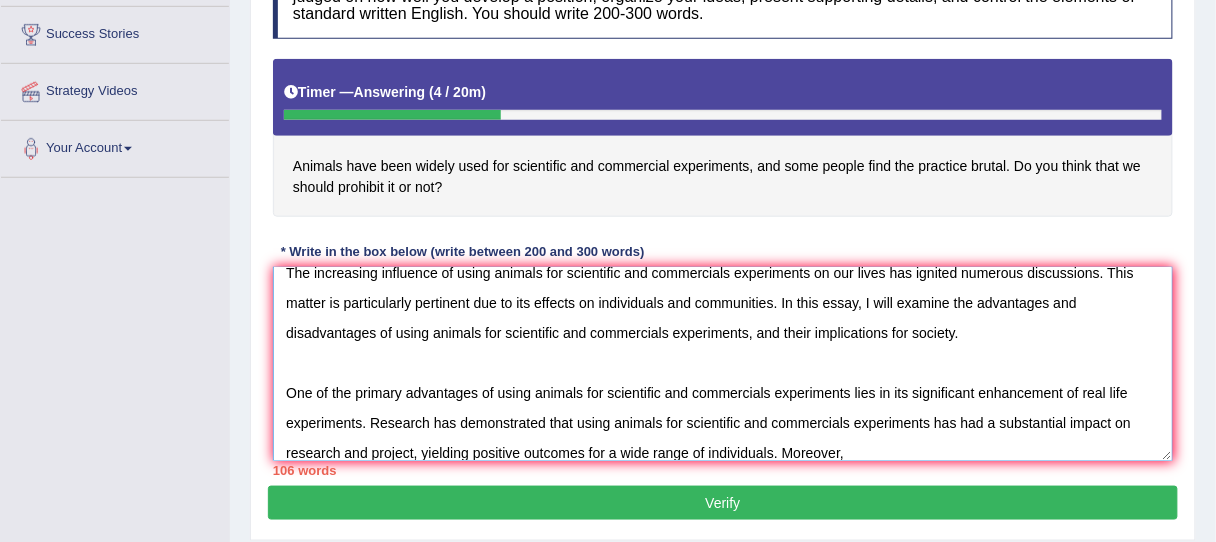 click on "The increasing influence of using animals for scientific and commercials experiments on our lives has ignited numerous discussions. This matter is particularly pertinent due to its effects on individuals and communities. In this essay, I will examine the advantages and disadvantages of using animals for scientific and commercials experiments, and their implications for society.
One of the primary advantages of using animals for scientific and commercials experiments lies in its significant enhancement of real life experiments. Research has demonstrated that using animals for scientific and commercials experiments has had a substantial impact on research and project, yielding positive outcomes for a wide range of individuals. Moreover," at bounding box center (723, 364) 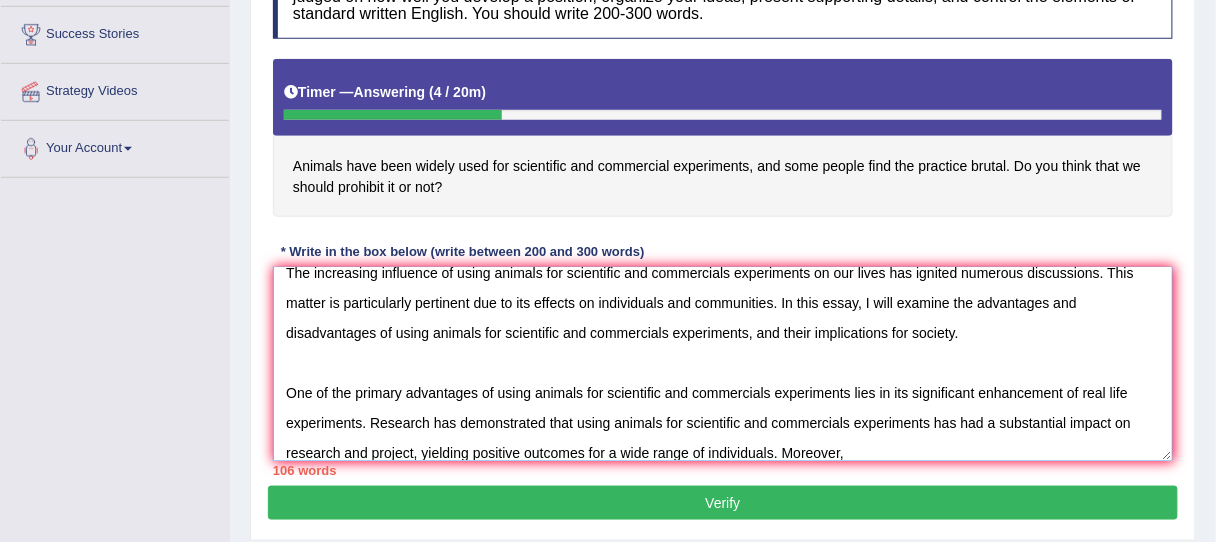 click on "The increasing influence of using animals for scientific and commercials experiments on our lives has ignited numerous discussions. This matter is particularly pertinent due to its effects on individuals and communities. In this essay, I will examine the advantages and disadvantages of using animals for scientific and commercials experiments, and their implications for society.
One of the primary advantages of using animals for scientific and commercials experiments lies in its significant enhancement of real life experiments. Research has demonstrated that using animals for scientific and commercials experiments has had a substantial impact on research and project, yielding positive outcomes for a wide range of individuals. Moreover," at bounding box center (723, 364) 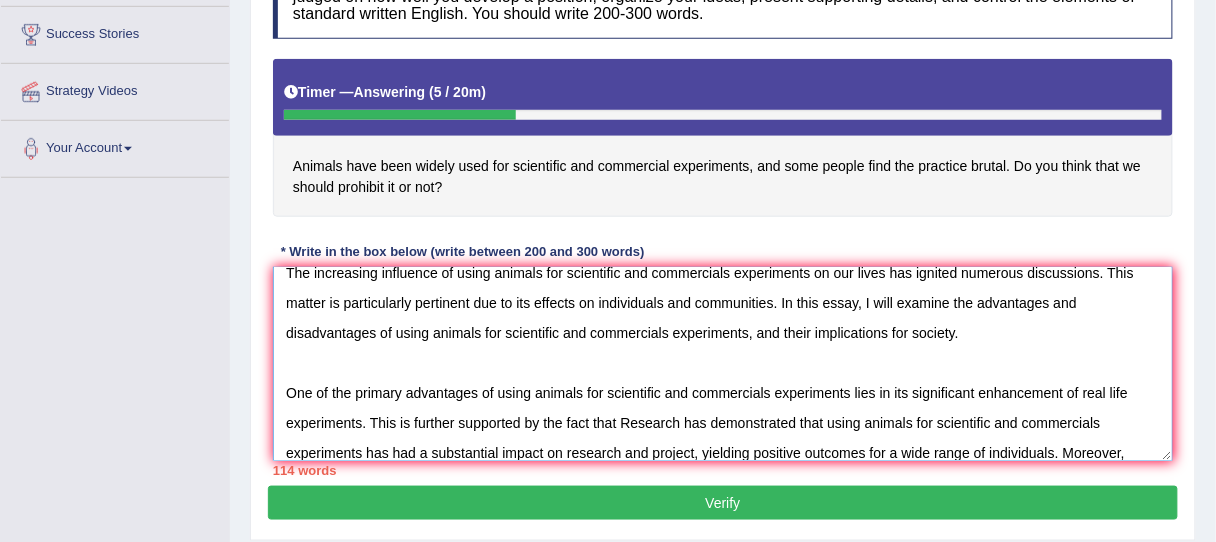 paste on "using animals for scientific and commercials experiments" 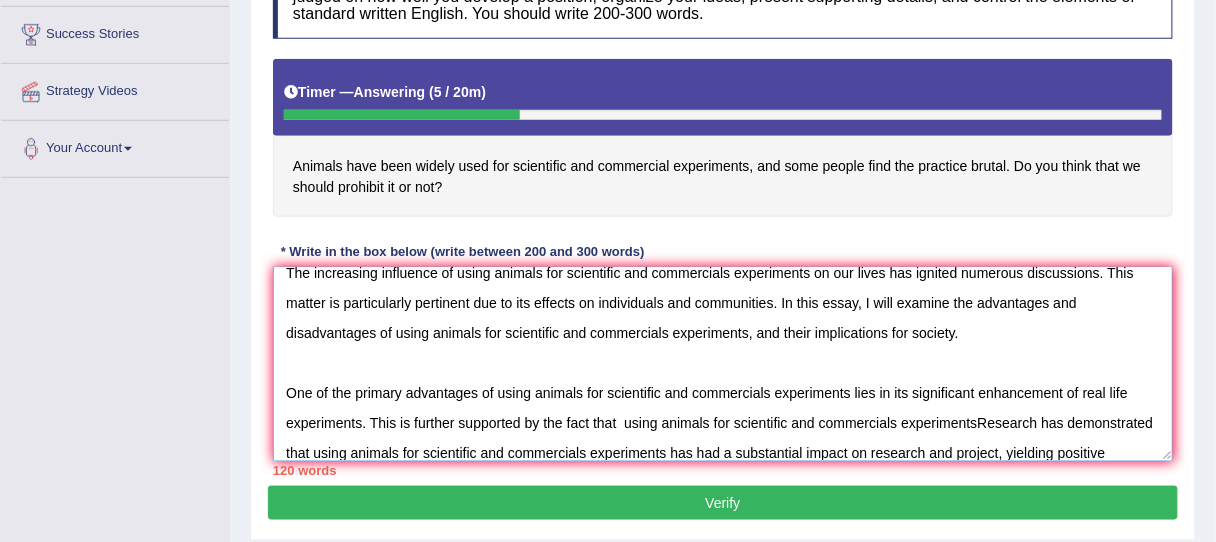 click on "The increasing influence of using animals for scientific and commercials experiments on our lives has ignited numerous discussions. This matter is particularly pertinent due to its effects on individuals and communities. In this essay, I will examine the advantages and disadvantages of using animals for scientific and commercials experiments, and their implications for society.
One of the primary advantages of using animals for scientific and commercials experiments lies in its significant enhancement of real life experiments. This is further supported by the fact that  using animals for scientific and commercials experimentsResearch has demonstrated that using animals for scientific and commercials experiments has had a substantial impact on research and project, yielding positive outcomes for a wide range of individuals. Moreover," at bounding box center (723, 364) 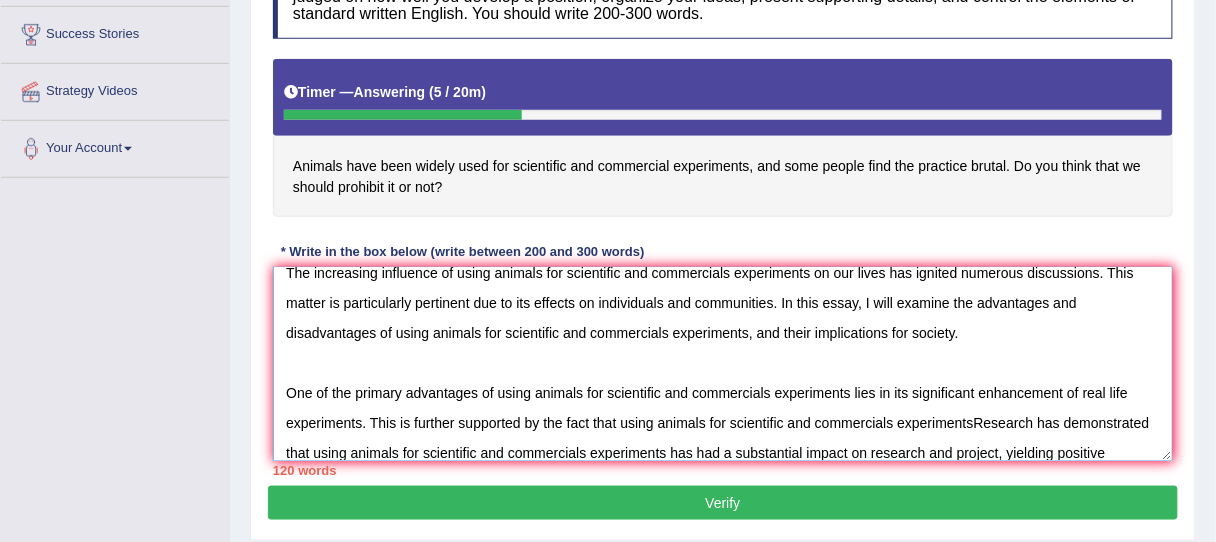 click on "The increasing influence of using animals for scientific and commercials experiments on our lives has ignited numerous discussions. This matter is particularly pertinent due to its effects on individuals and communities. In this essay, I will examine the advantages and disadvantages of using animals for scientific and commercials experiments, and their implications for society.
One of the primary advantages of using animals for scientific and commercials experiments lies in its significant enhancement of real life experiments. This is further supported by the fact that using animals for scientific and commercials experimentsResearch has demonstrated that using animals for scientific and commercials experiments has had a substantial impact on research and project, yielding positive outcomes for a wide range of individuals. Moreover," at bounding box center [723, 364] 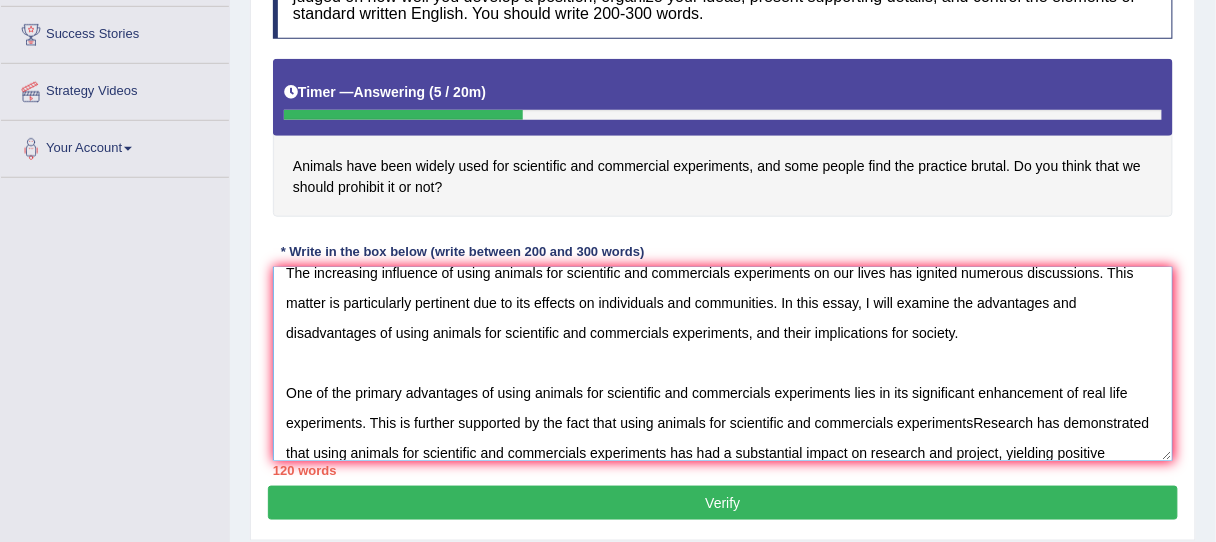 drag, startPoint x: 656, startPoint y: 418, endPoint x: 629, endPoint y: 420, distance: 27.073973 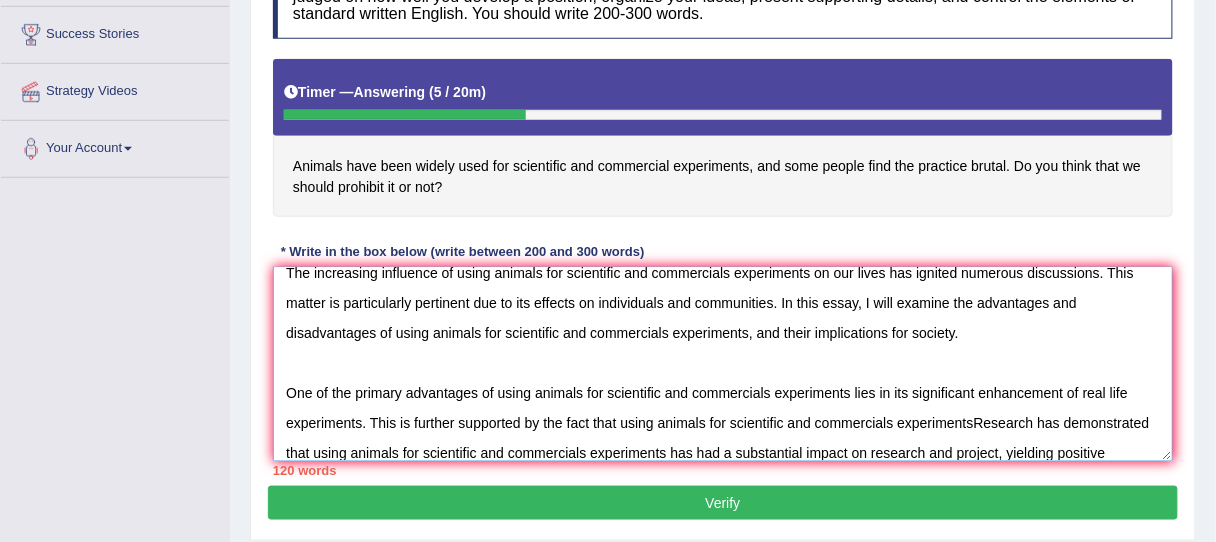click on "The increasing influence of using animals for scientific and commercials experiments on our lives has ignited numerous discussions. This matter is particularly pertinent due to its effects on individuals and communities. In this essay, I will examine the advantages and disadvantages of using animals for scientific and commercials experiments, and their implications for society.
One of the primary advantages of using animals for scientific and commercials experiments lies in its significant enhancement of real life experiments. This is further supported by the fact that using animals for scientific and commercials experimentsResearch has demonstrated that using animals for scientific and commercials experiments has had a substantial impact on research and project, yielding positive outcomes for a wide range of individuals. Moreover," at bounding box center (723, 364) 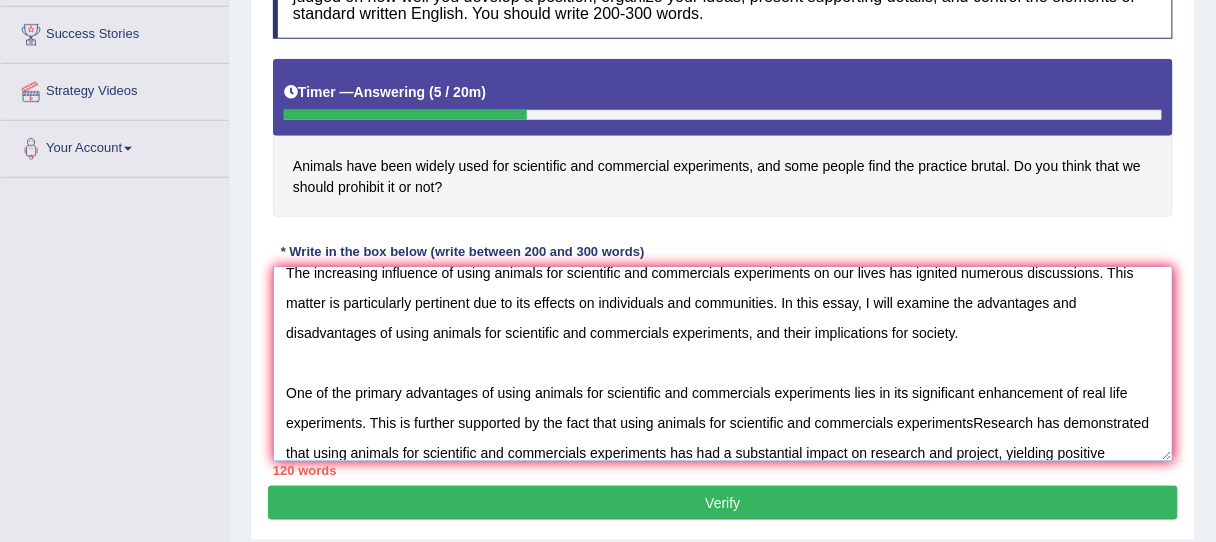 click on "The increasing influence of using animals for scientific and commercials experiments on our lives has ignited numerous discussions. This matter is particularly pertinent due to its effects on individuals and communities. In this essay, I will examine the advantages and disadvantages of using animals for scientific and commercials experiments, and their implications for society.
One of the primary advantages of using animals for scientific and commercials experiments lies in its significant enhancement of real life experiments. This is further supported by the fact that using animals for scientific and commercials experimentsResearch has demonstrated that using animals for scientific and commercials experiments has had a substantial impact on research and project, yielding positive outcomes for a wide range of individuals. Moreover," at bounding box center (723, 364) 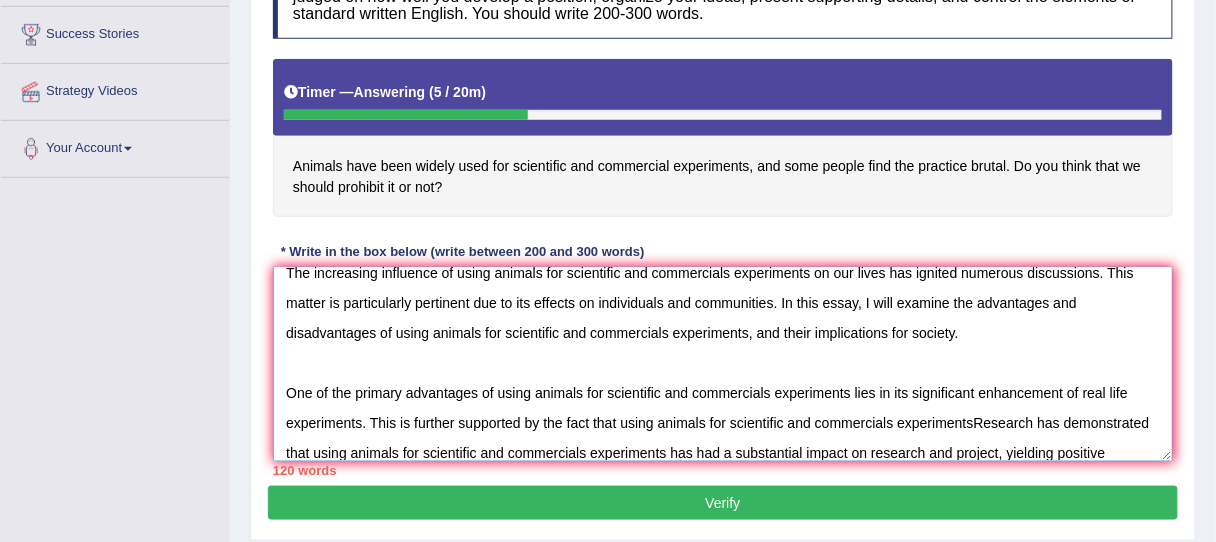 click on "The increasing influence of using animals for scientific and commercials experiments on our lives has ignited numerous discussions. This matter is particularly pertinent due to its effects on individuals and communities. In this essay, I will examine the advantages and disadvantages of using animals for scientific and commercials experiments, and their implications for society.
One of the primary advantages of using animals for scientific and commercials experiments lies in its significant enhancement of real life experiments. This is further supported by the fact that using animals for scientific and commercials experimentsResearch has demonstrated that using animals for scientific and commercials experiments has had a substantial impact on research and project, yielding positive outcomes for a wide range of individuals. Moreover," at bounding box center [723, 364] 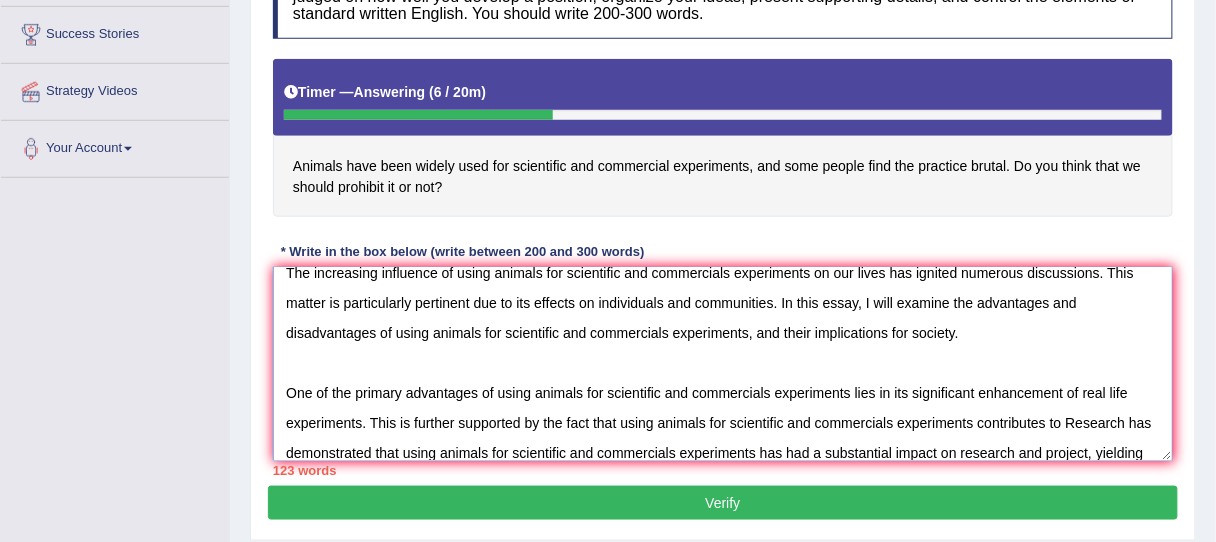 click on "The increasing influence of using animals for scientific and commercials experiments on our lives has ignited numerous discussions. This matter is particularly pertinent due to its effects on individuals and communities. In this essay, I will examine the advantages and disadvantages of using animals for scientific and commercials experiments, and their implications for society.
One of the primary advantages of using animals for scientific and commercials experiments lies in its significant enhancement of real life experiments. This is further supported by the fact that using animals for scientific and commercials experiments contributes to Research has demonstrated that using animals for scientific and commercials experiments has had a substantial impact on research and project, yielding positive outcomes for a wide range of individuals. Moreover," at bounding box center (723, 364) 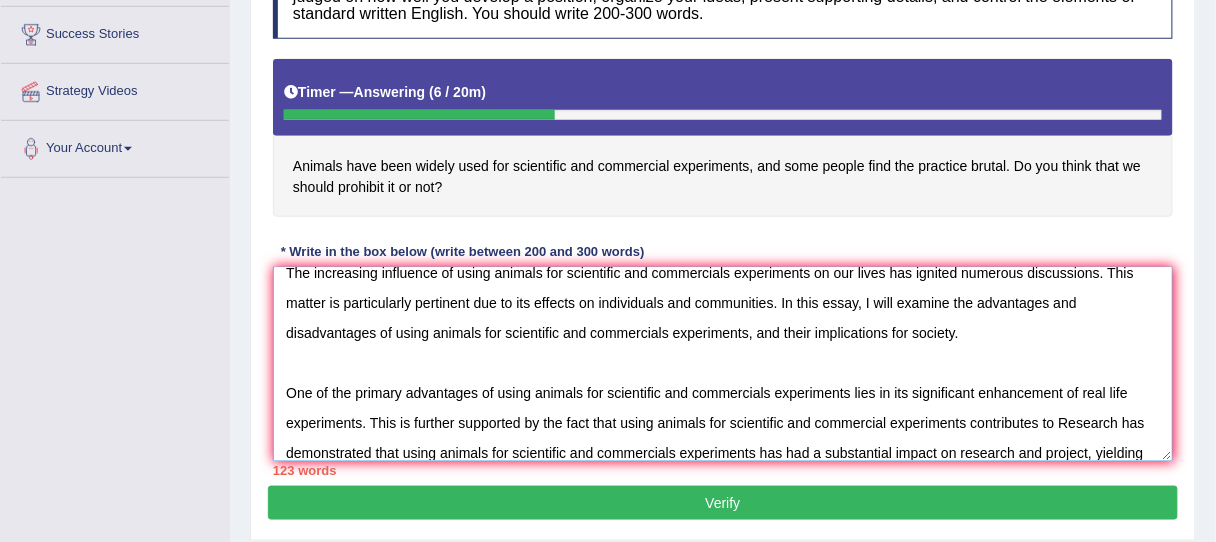 click on "The increasing influence of using animals for scientific and commercials experiments on our lives has ignited numerous discussions. This matter is particularly pertinent due to its effects on individuals and communities. In this essay, I will examine the advantages and disadvantages of using animals for scientific and commercials experiments, and their implications for society.
One of the primary advantages of using animals for scientific and commercials experiments lies in its significant enhancement of real life experiments. This is further supported by the fact that using animals for scientific and commercial experiments contributes to Research has demonstrated that using animals for scientific and commercials experiments has had a substantial impact on research and project, yielding positive outcomes for a wide range of individuals. Moreover," at bounding box center [723, 364] 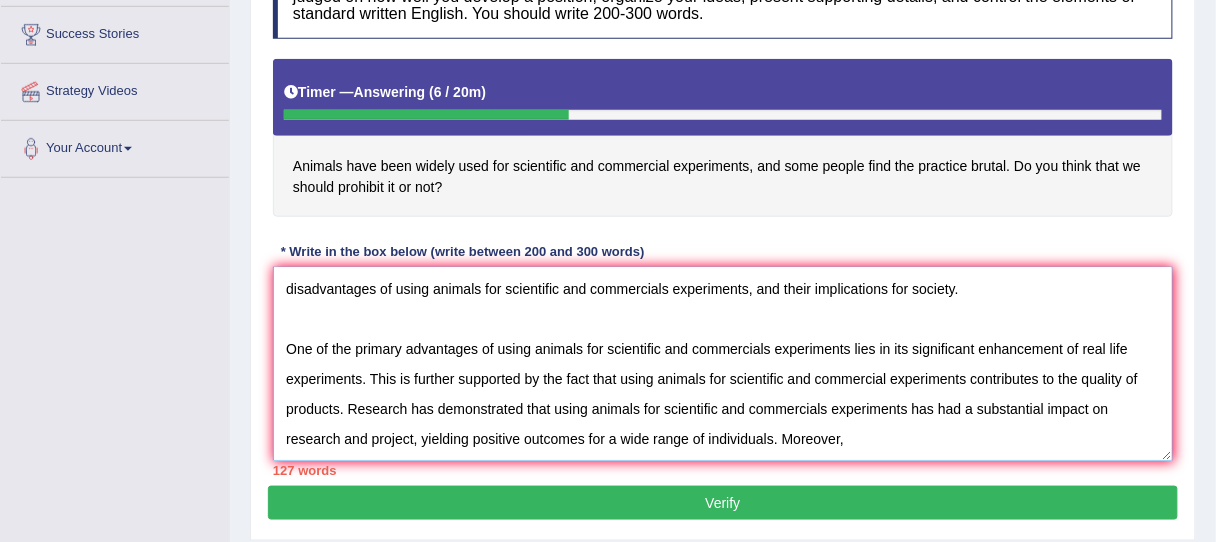 scroll, scrollTop: 89, scrollLeft: 0, axis: vertical 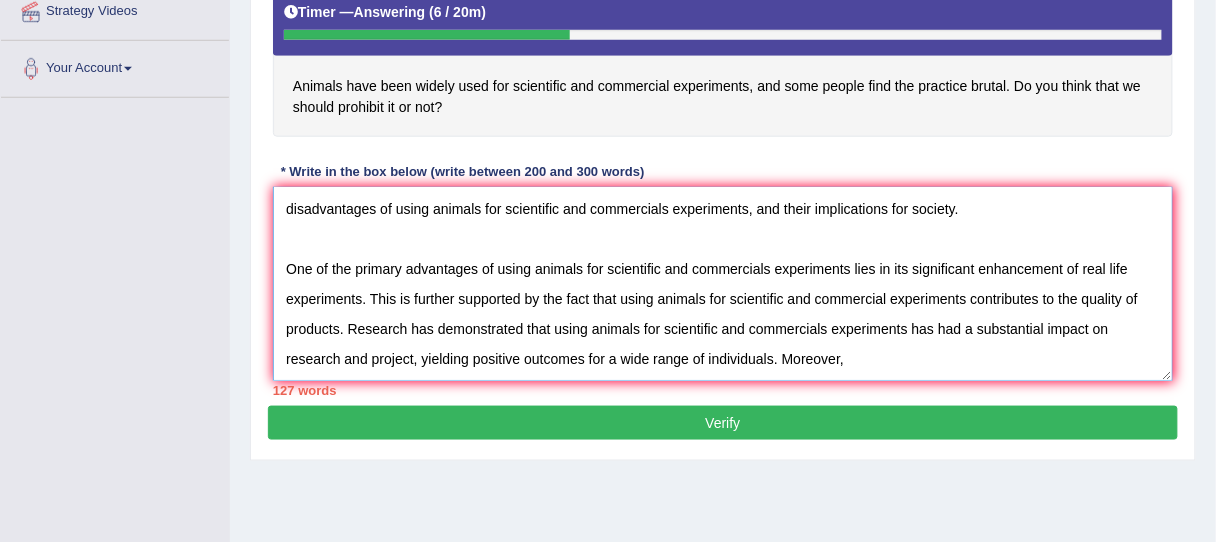 click on "The increasing influence of using animals for scientific and commercials experiments on our lives has ignited numerous discussions. This matter is particularly pertinent due to its effects on individuals and communities. In this essay, I will examine the advantages and disadvantages of using animals for scientific and commercials experiments, and their implications for society.
One of the primary advantages of using animals for scientific and commercials experiments lies in its significant enhancement of real life experiments. This is further supported by the fact that using animals for scientific and commercial experiments contributes to the quality of products. Research has demonstrated that using animals for scientific and commercials experiments has had a substantial impact on research and project, yielding positive outcomes for a wide range of individuals. Moreover," at bounding box center [723, 284] 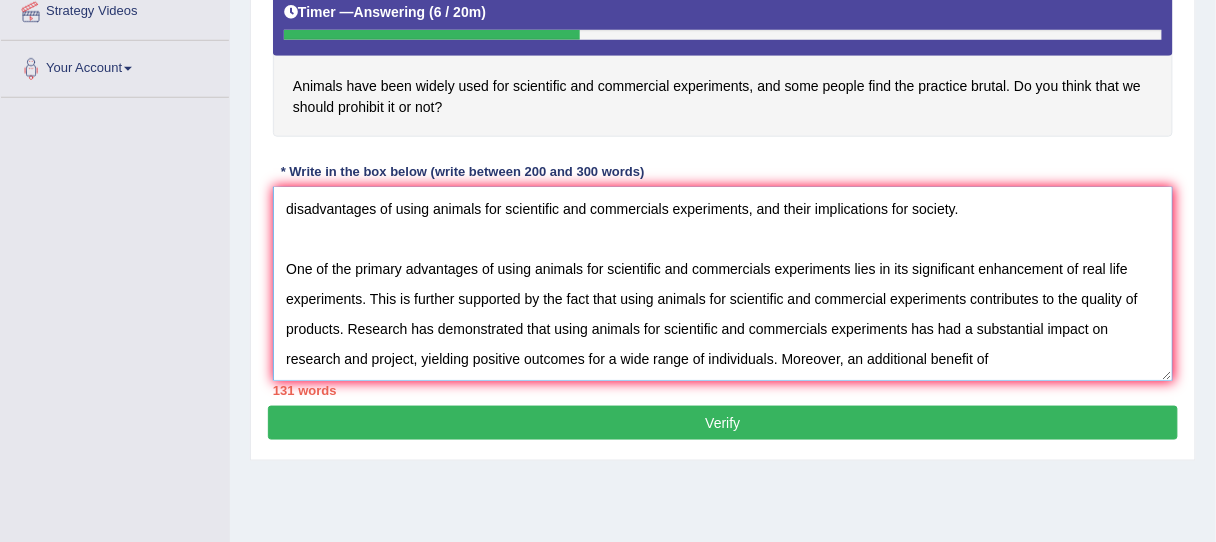 paste on "using animals for scientific and commercials experiments" 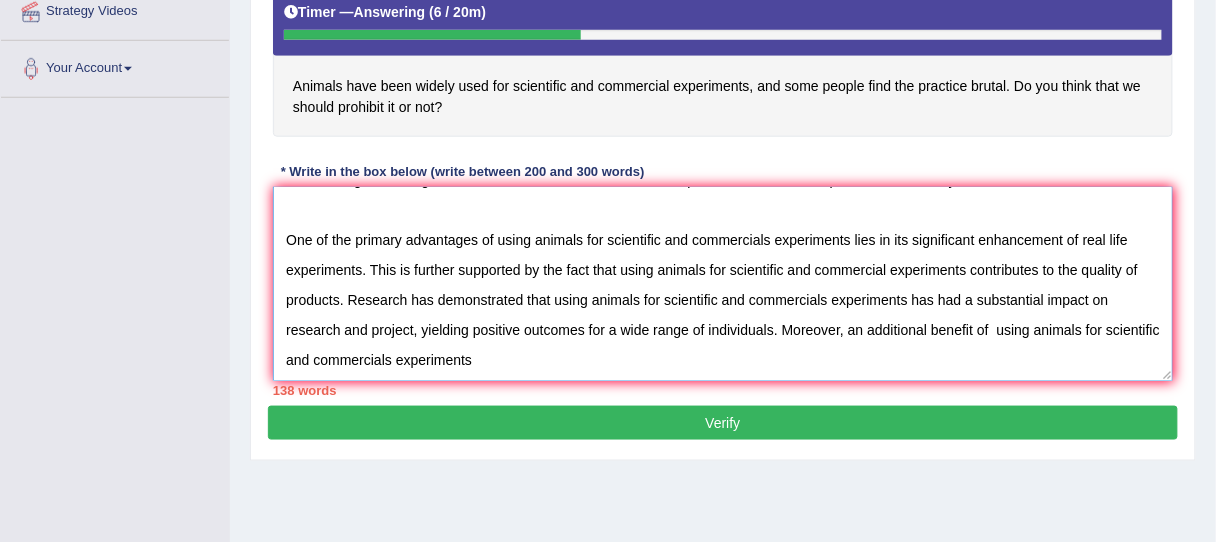click on "The increasing influence of using animals for scientific and commercials experiments on our lives has ignited numerous discussions. This matter is particularly pertinent due to its effects on individuals and communities. In this essay, I will examine the advantages and disadvantages of using animals for scientific and commercials experiments, and their implications for society.
One of the primary advantages of using animals for scientific and commercials experiments lies in its significant enhancement of real life experiments. This is further supported by the fact that using animals for scientific and commercial experiments contributes to the quality of products. Research has demonstrated that using animals for scientific and commercials experiments has had a substantial impact on research and project, yielding positive outcomes for a wide range of individuals. Moreover, an additional benefit of  using animals for scientific and commercials experiments" at bounding box center (723, 284) 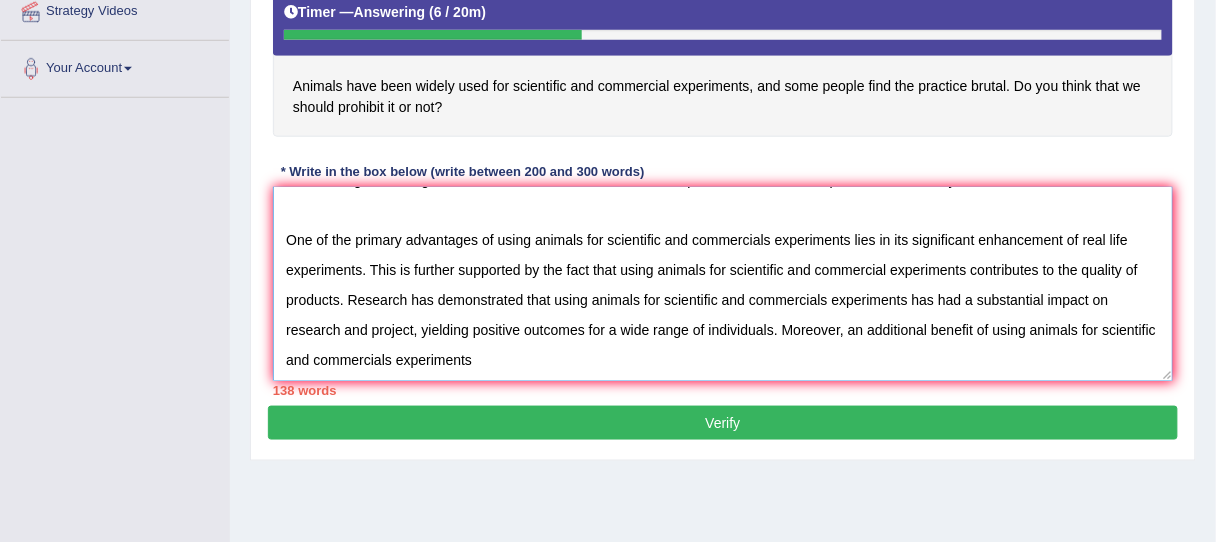 click on "The increasing influence of using animals for scientific and commercials experiments on our lives has ignited numerous discussions. This matter is particularly pertinent due to its effects on individuals and communities. In this essay, I will examine the advantages and disadvantages of using animals for scientific and commercials experiments, and their implications for society.
One of the primary advantages of using animals for scientific and commercials experiments lies in its significant enhancement of real life experiments. This is further supported by the fact that using animals for scientific and commercial experiments contributes to the quality of products. Research has demonstrated that using animals for scientific and commercials experiments has had a substantial impact on research and project, yielding positive outcomes for a wide range of individuals. Moreover, an additional benefit of using animals for scientific and commercials experiments" at bounding box center [723, 284] 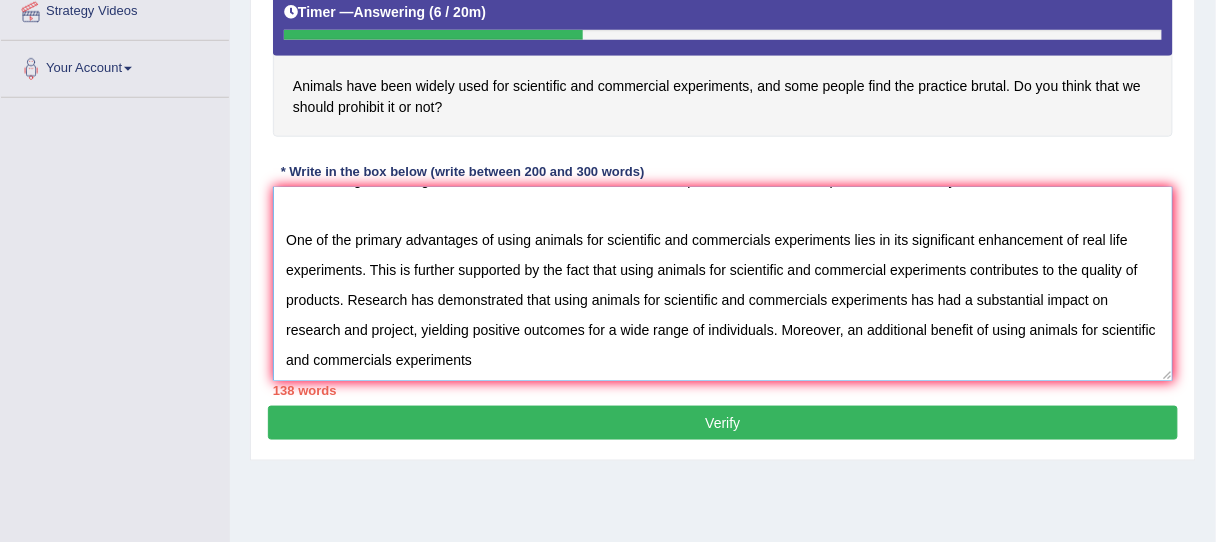 drag, startPoint x: 705, startPoint y: 332, endPoint x: 691, endPoint y: 335, distance: 14.3178215 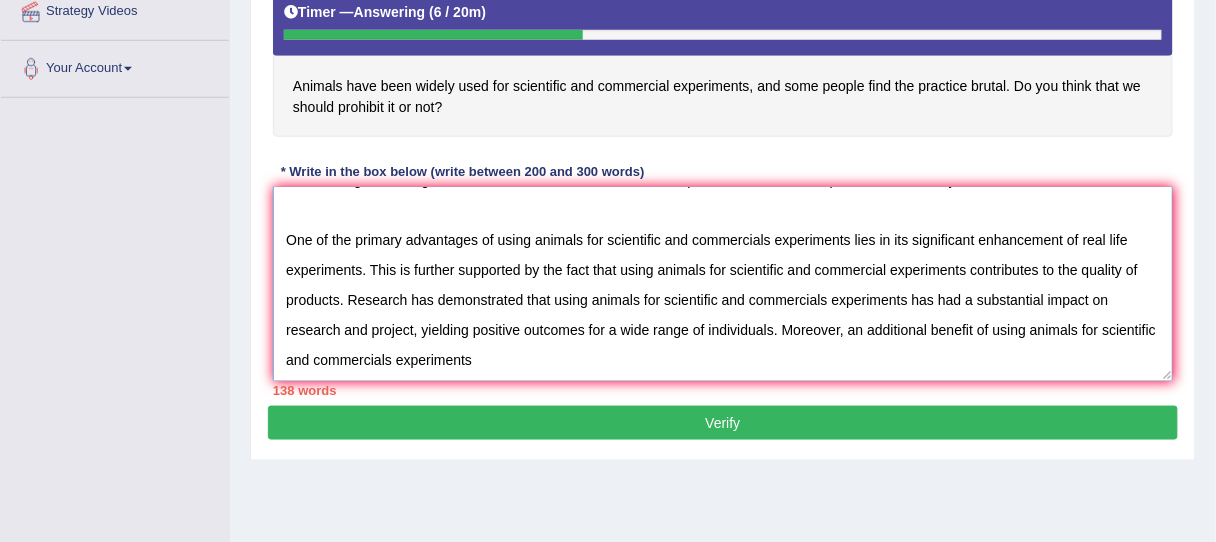 click on "The increasing influence of using animals for scientific and commercials experiments on our lives has ignited numerous discussions. This matter is particularly pertinent due to its effects on individuals and communities. In this essay, I will examine the advantages and disadvantages of using animals for scientific and commercials experiments, and their implications for society.
One of the primary advantages of using animals for scientific and commercials experiments lies in its significant enhancement of real life experiments. This is further supported by the fact that using animals for scientific and commercial experiments contributes to the quality of products. Research has demonstrated that using animals for scientific and commercials experiments has had a substantial impact on research and project, yielding positive outcomes for a wide range of individuals. Moreover, an additional benefit of using animals for scientific and commercials experiments" at bounding box center [723, 284] 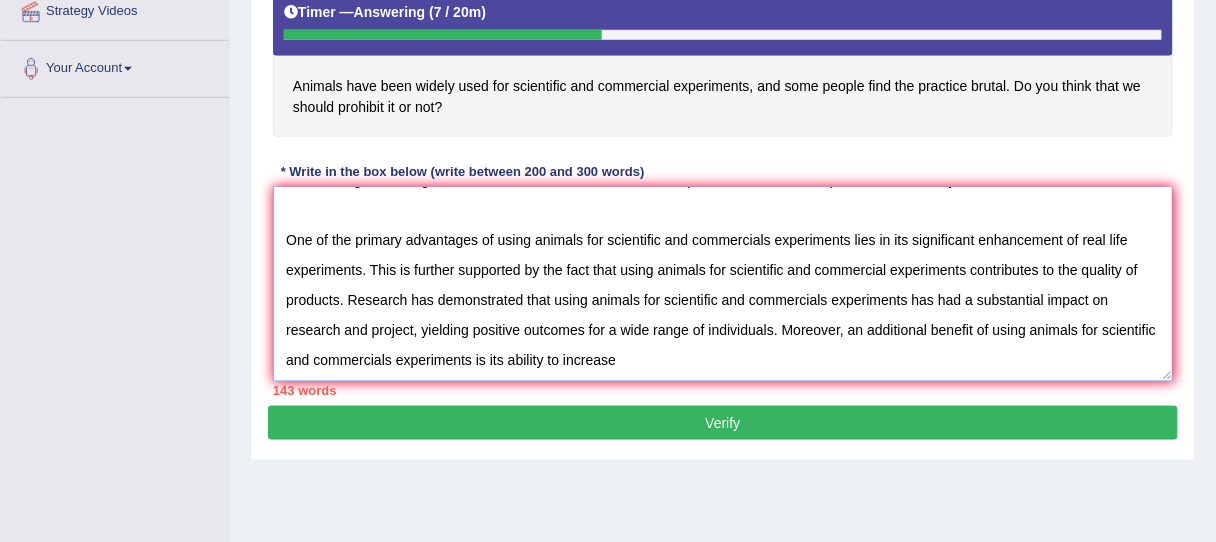 drag, startPoint x: 622, startPoint y: 354, endPoint x: 695, endPoint y: 362, distance: 73.43705 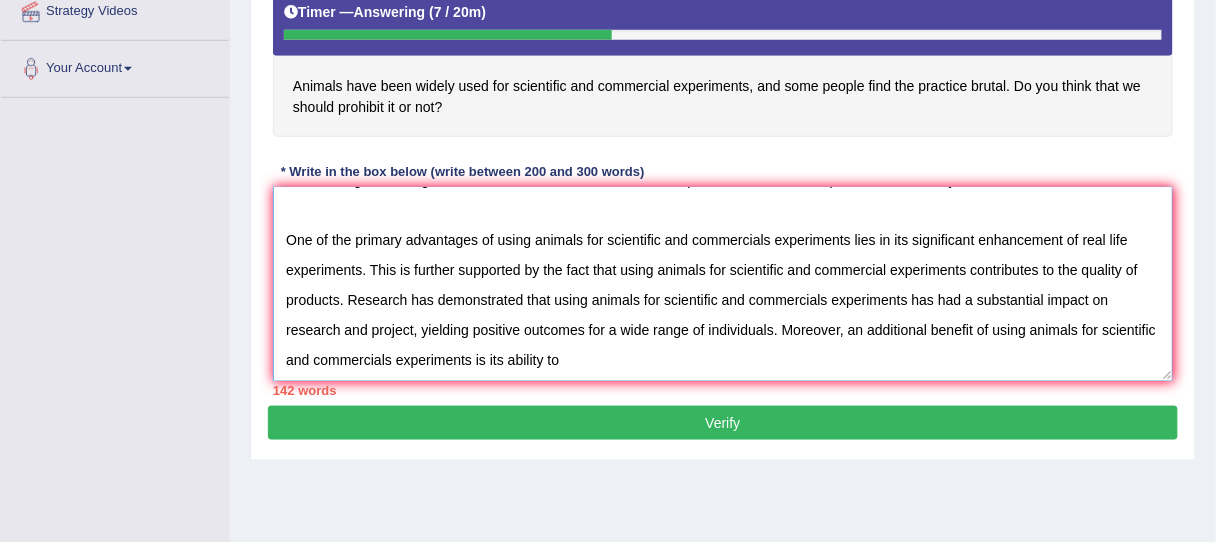 click on "The increasing influence of using animals for scientific and commercials experiments on our lives has ignited numerous discussions. This matter is particularly pertinent due to its effects on individuals and communities. In this essay, I will examine the advantages and disadvantages of using animals for scientific and commercials experiments, and their implications for society.
One of the primary advantages of using animals for scientific and commercials experiments lies in its significant enhancement of real life experiments. This is further supported by the fact that using animals for scientific and commercial experiments contributes to the quality of products. Research has demonstrated that using animals for scientific and commercials experiments has had a substantial impact on research and project, yielding positive outcomes for a wide range of individuals. Moreover, an additional benefit of using animals for scientific and commercials experiments is its ability to" at bounding box center [723, 284] 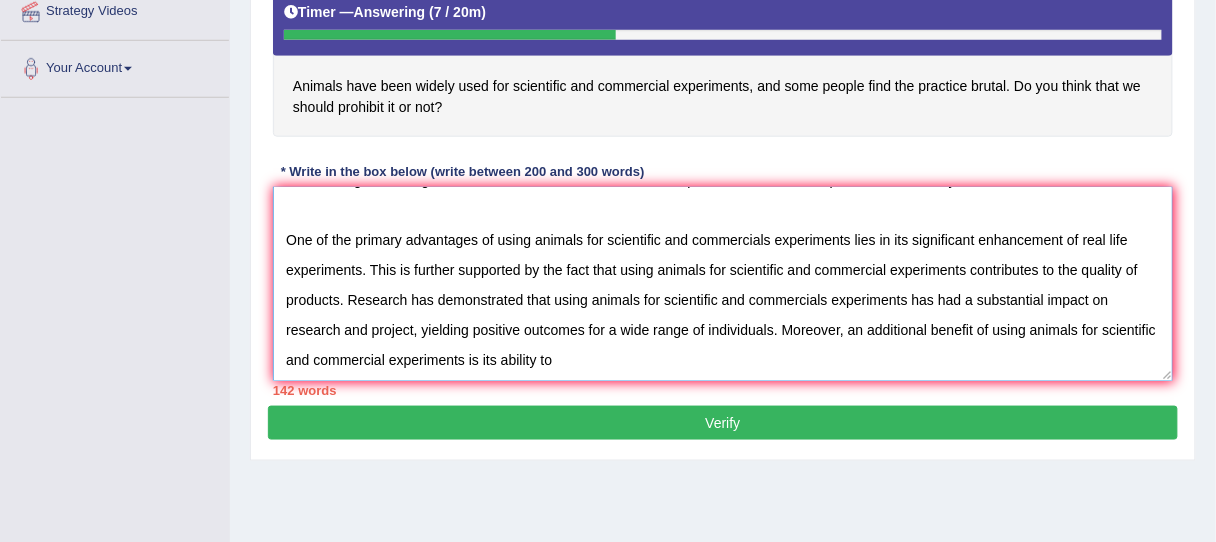 click on "The increasing influence of using animals for scientific and commercials experiments on our lives has ignited numerous discussions. This matter is particularly pertinent due to its effects on individuals and communities. In this essay, I will examine the advantages and disadvantages of using animals for scientific and commercials experiments, and their implications for society.
One of the primary advantages of using animals for scientific and commercials experiments lies in its significant enhancement of real life experiments. This is further supported by the fact that using animals for scientific and commercial experiments contributes to the quality of products. Research has demonstrated that using animals for scientific and commercials experiments has had a substantial impact on research and project, yielding positive outcomes for a wide range of individuals. Moreover, an additional benefit of using animals for scientific and commercial experiments is its ability to" at bounding box center (723, 284) 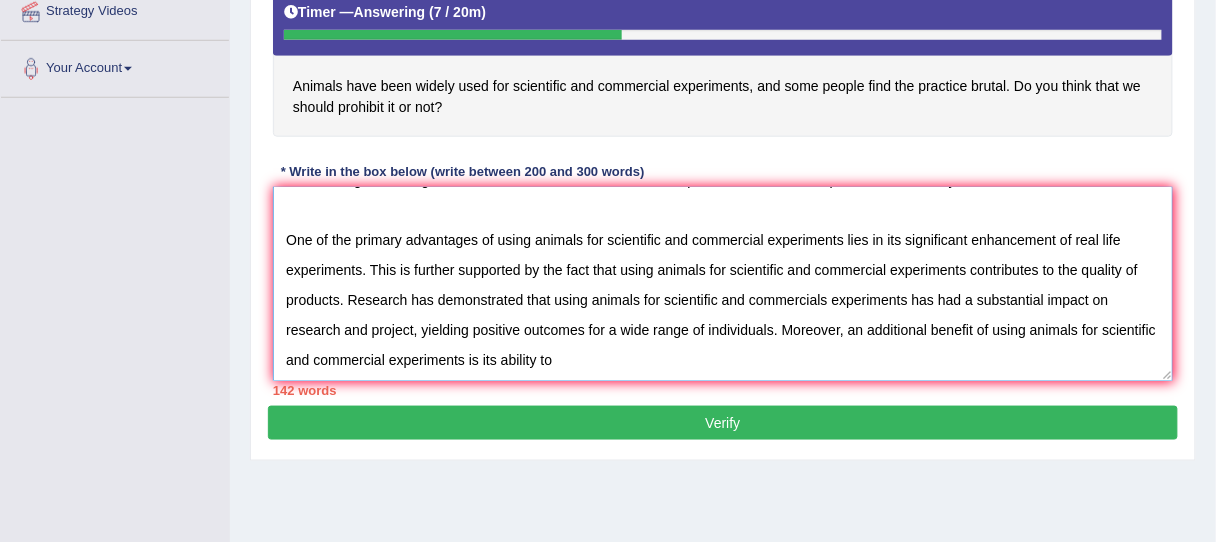 drag, startPoint x: 499, startPoint y: 236, endPoint x: 846, endPoint y: 242, distance: 347.05188 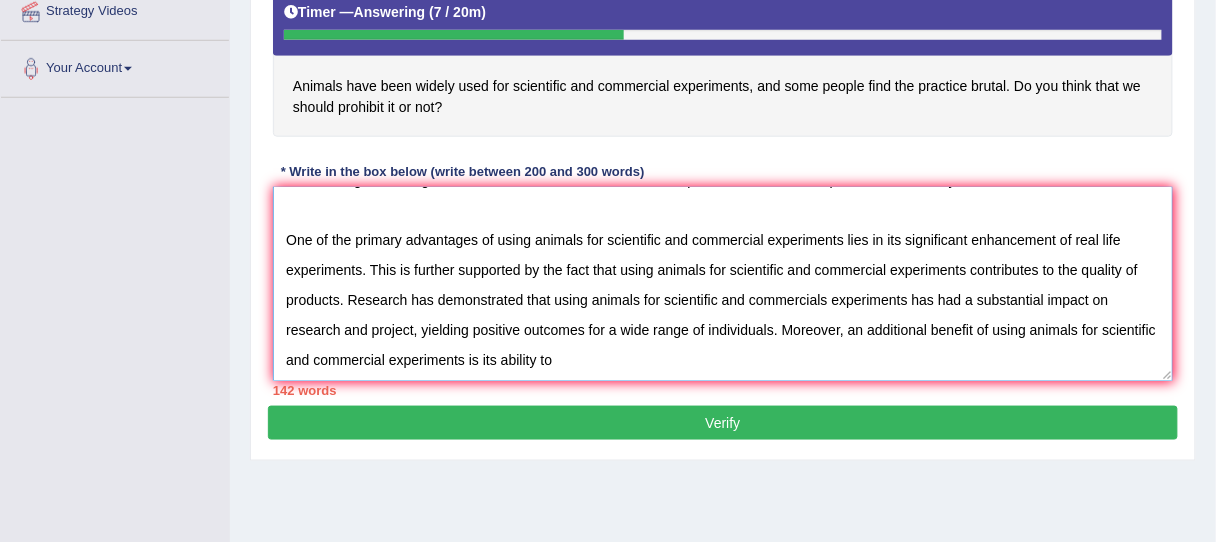 click on "The increasing influence of using animals for scientific and commercials experiments on our lives has ignited numerous discussions. This matter is particularly pertinent due to its effects on individuals and communities. In this essay, I will examine the advantages and disadvantages of using animals for scientific and commercials experiments, and their implications for society.
One of the primary advantages of using animals for scientific and commercial experiments lies in its significant enhancement of real life experiments. This is further supported by the fact that using animals for scientific and commercial experiments contributes to the quality of products. Research has demonstrated that using animals for scientific and commercials experiments has had a substantial impact on research and project, yielding positive outcomes for a wide range of individuals. Moreover, an additional benefit of using animals for scientific and commercial experiments is its ability to" at bounding box center [723, 284] 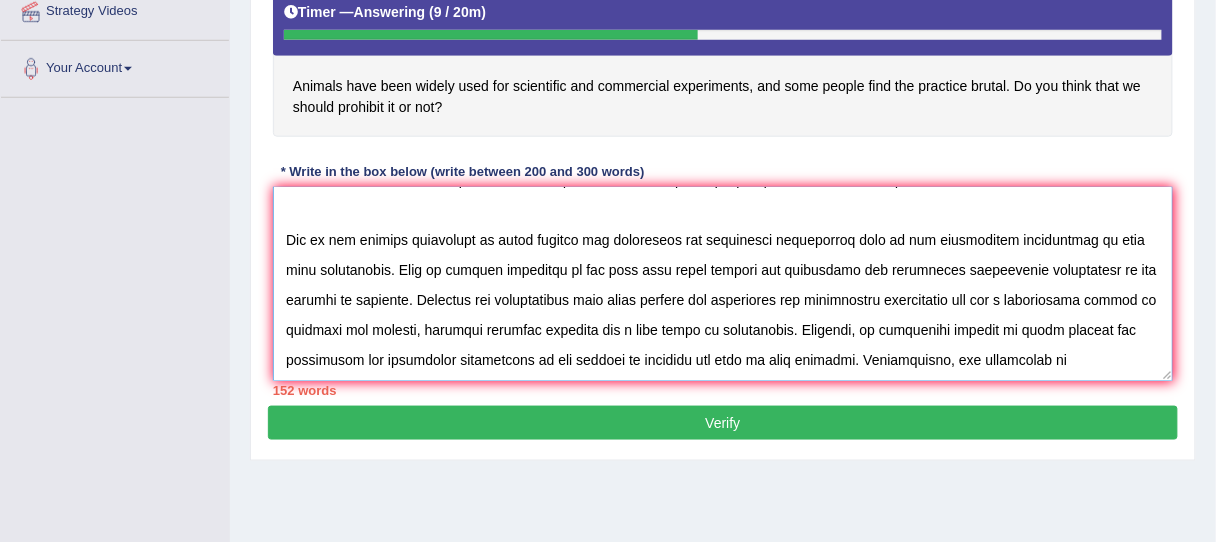 click at bounding box center (723, 284) 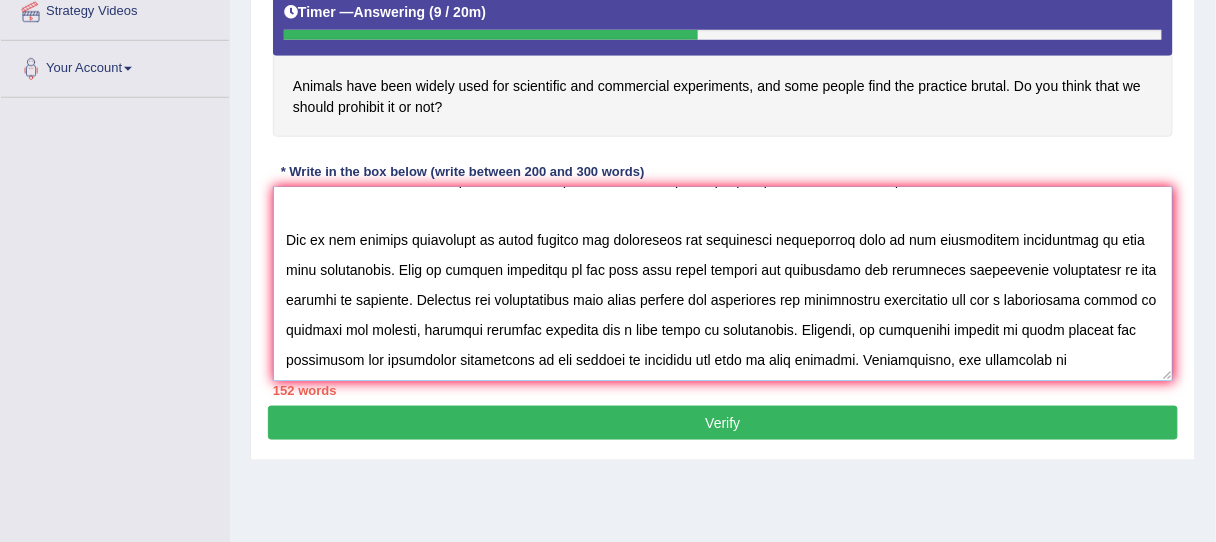 click at bounding box center [723, 284] 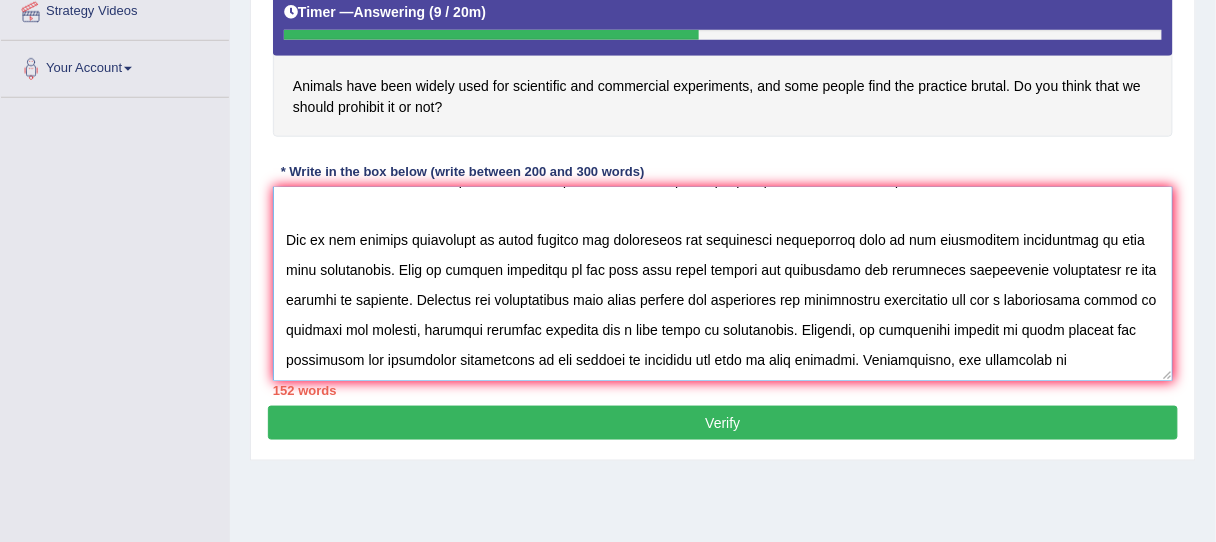 click at bounding box center (723, 284) 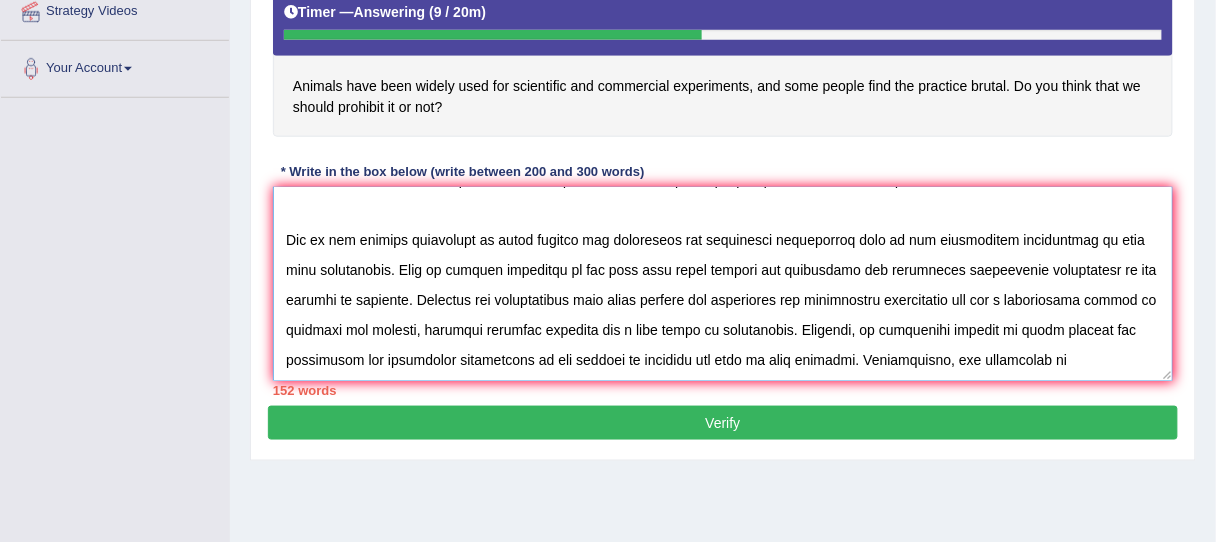 drag, startPoint x: 506, startPoint y: 238, endPoint x: 844, endPoint y: 238, distance: 338 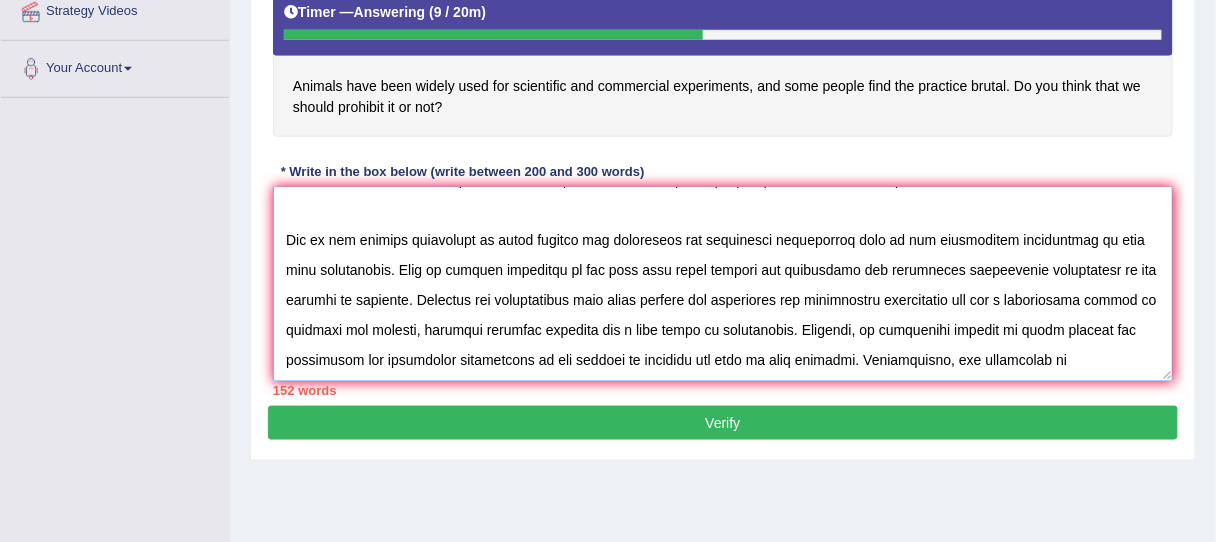 click at bounding box center [723, 284] 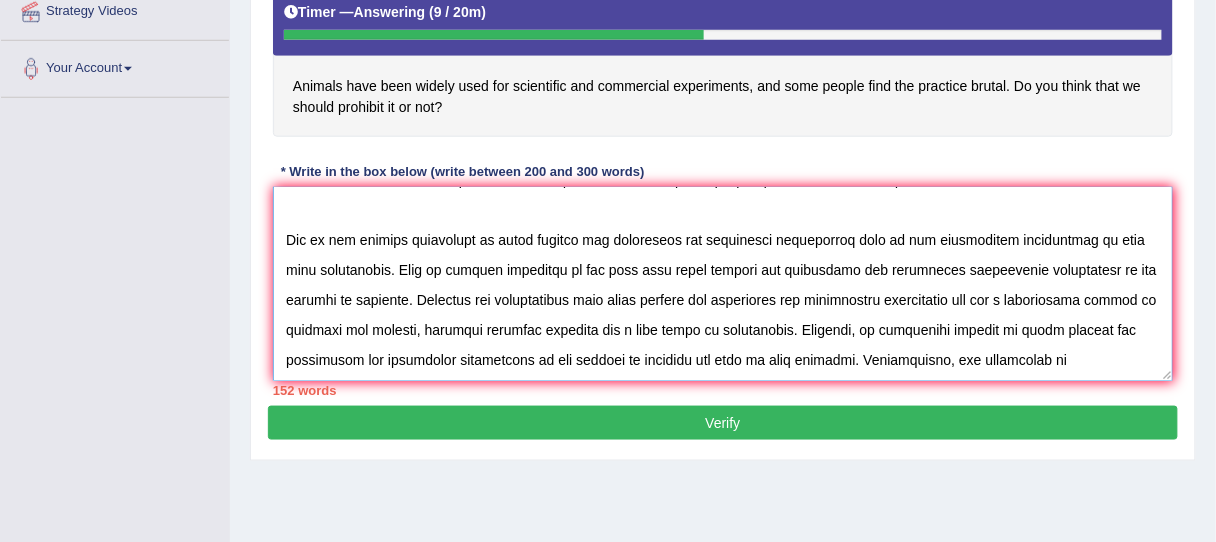 paste on "sing animals for scientific and commercial experiments" 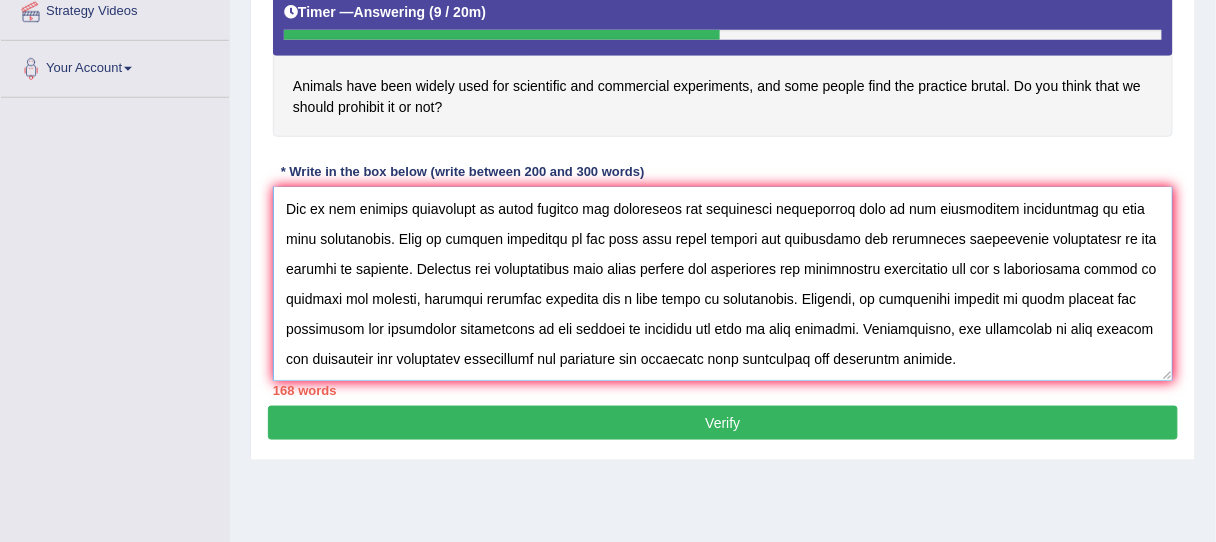 scroll, scrollTop: 166, scrollLeft: 0, axis: vertical 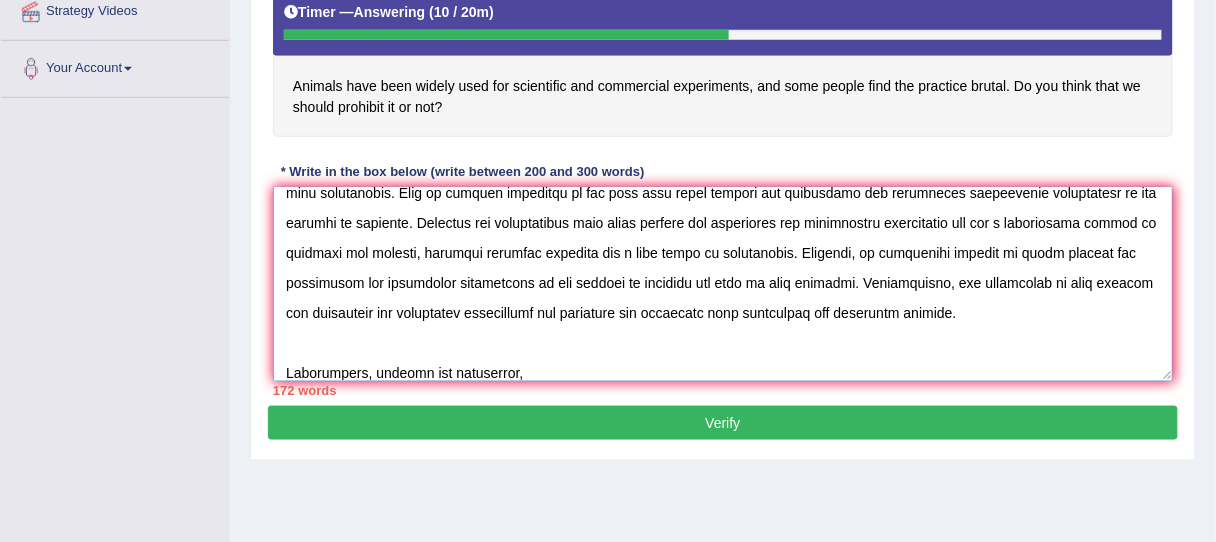 paste on "sing animals for scientific and commercial experiments" 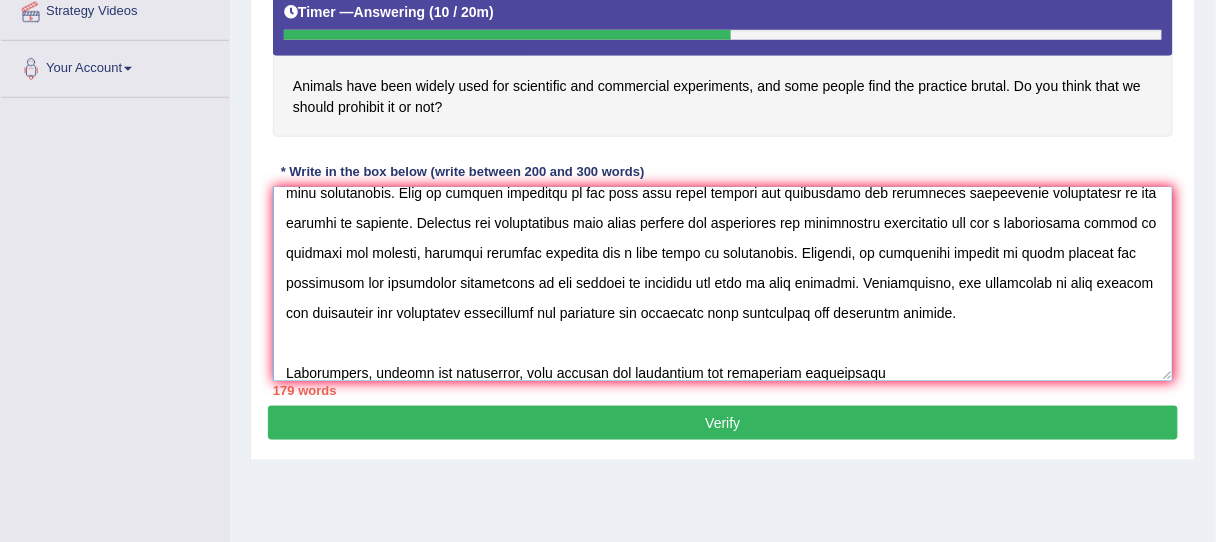 click at bounding box center [723, 284] 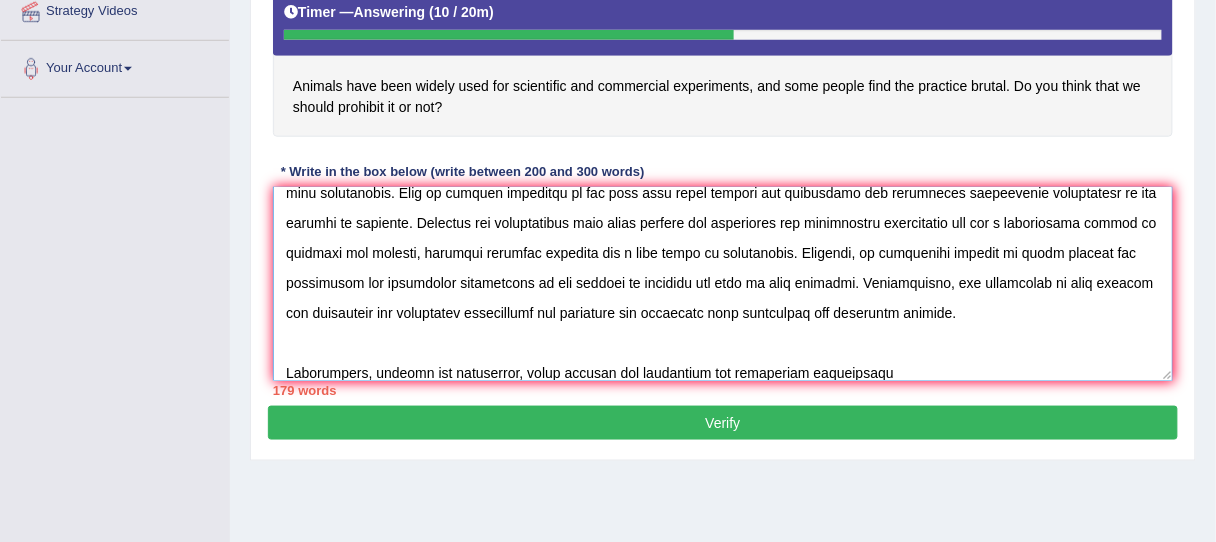 click at bounding box center [723, 284] 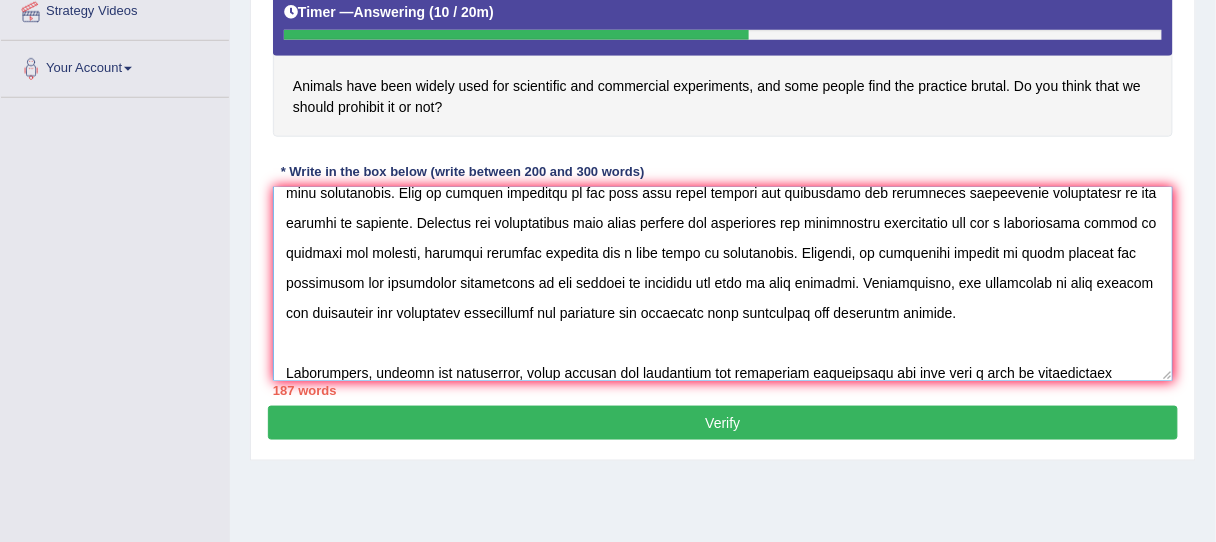 scroll, scrollTop: 196, scrollLeft: 0, axis: vertical 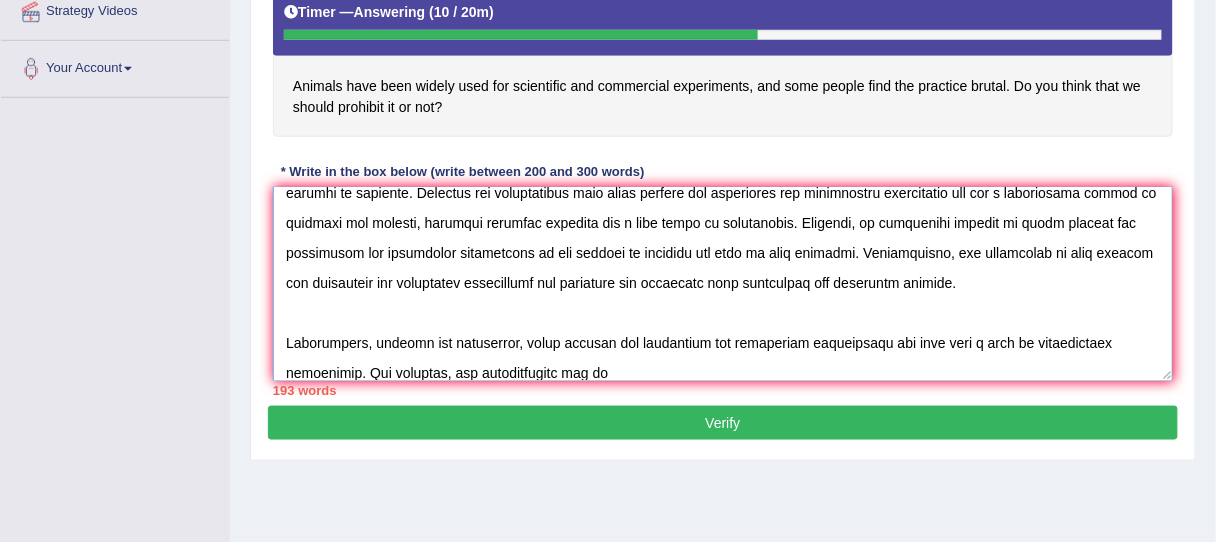 paste on "sing animals for scientific and commercial experiments" 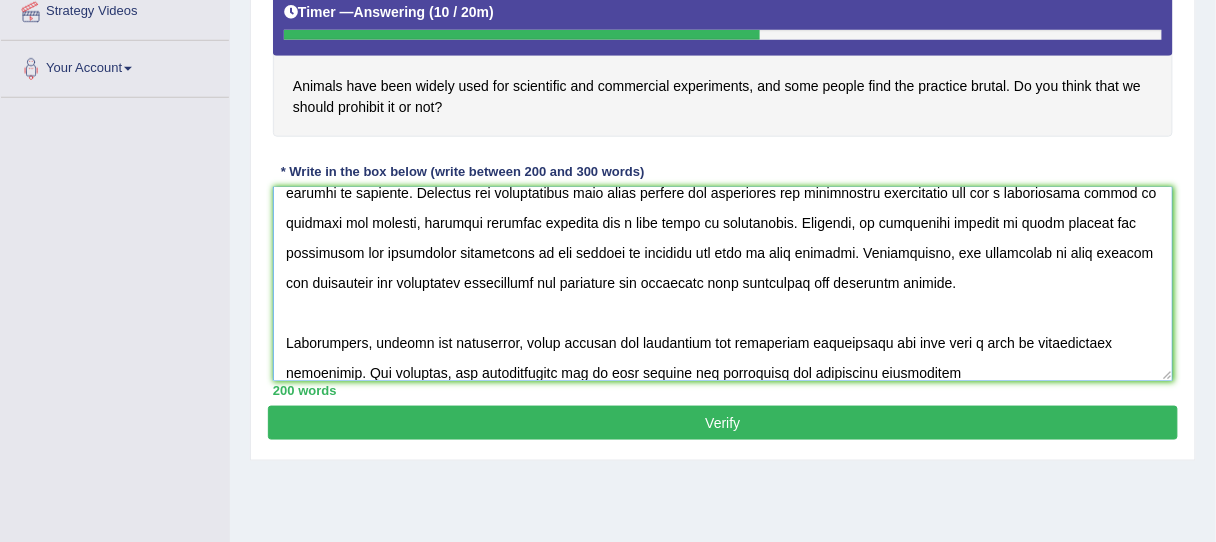 click at bounding box center [723, 284] 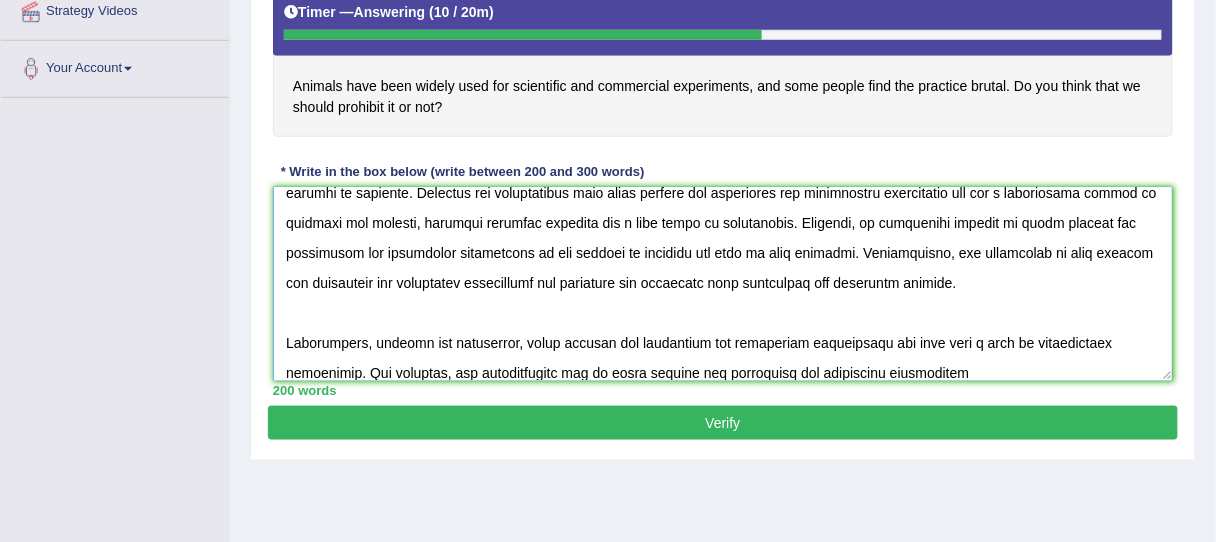 click at bounding box center [723, 284] 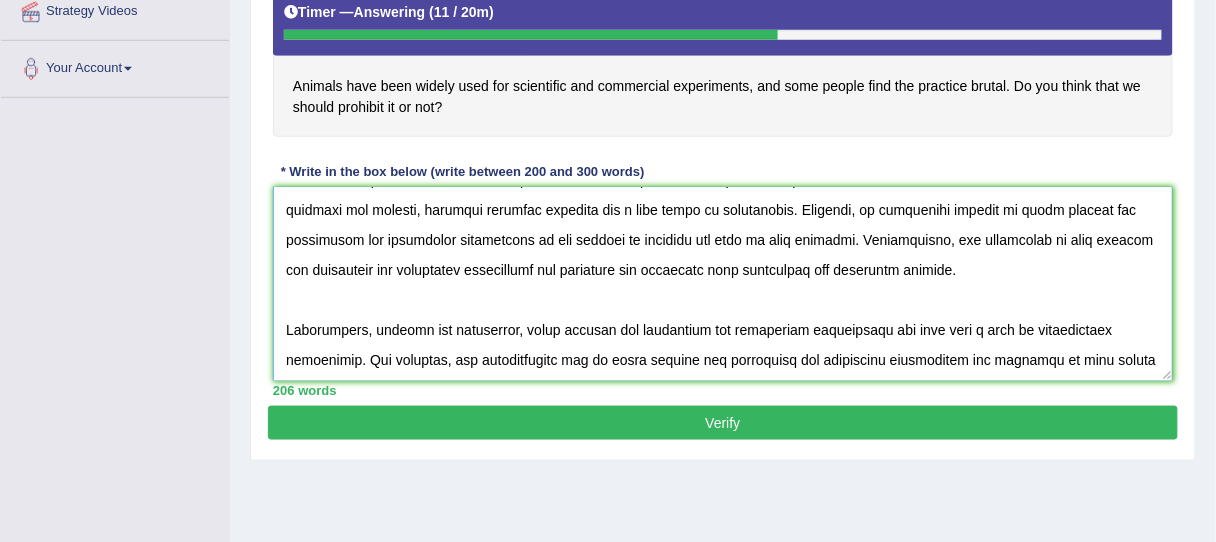 scroll, scrollTop: 226, scrollLeft: 0, axis: vertical 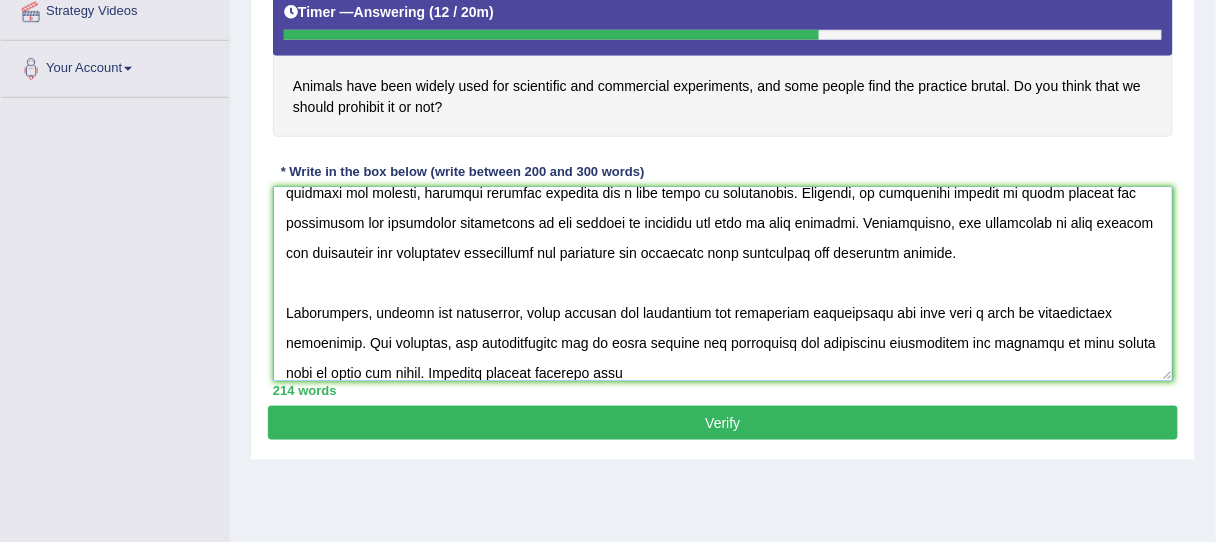 paste on "sing animals for scientific and commercial experiments" 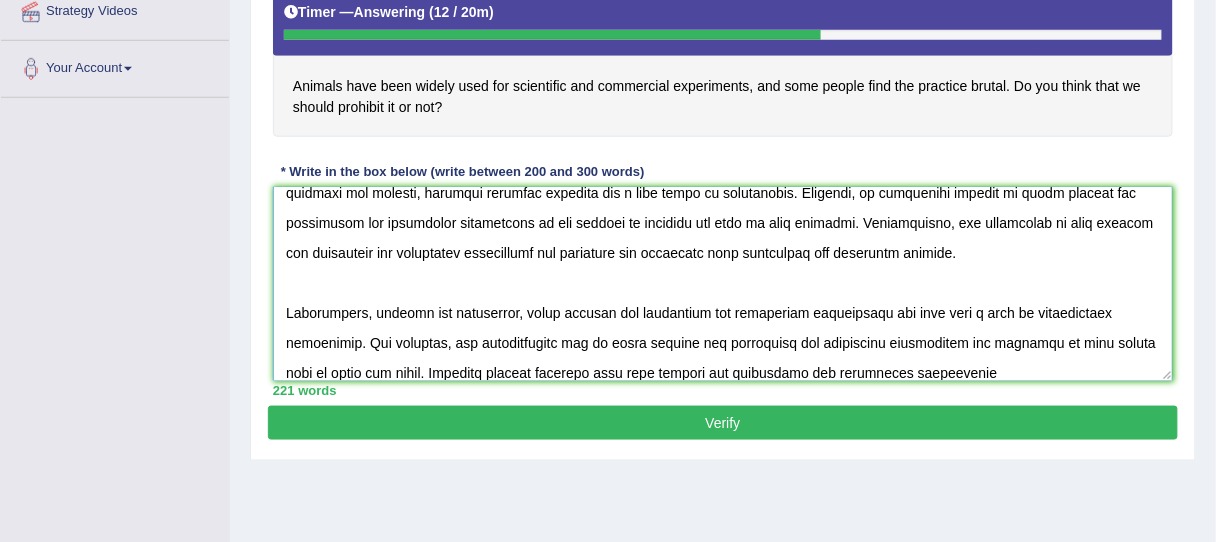 click at bounding box center (723, 284) 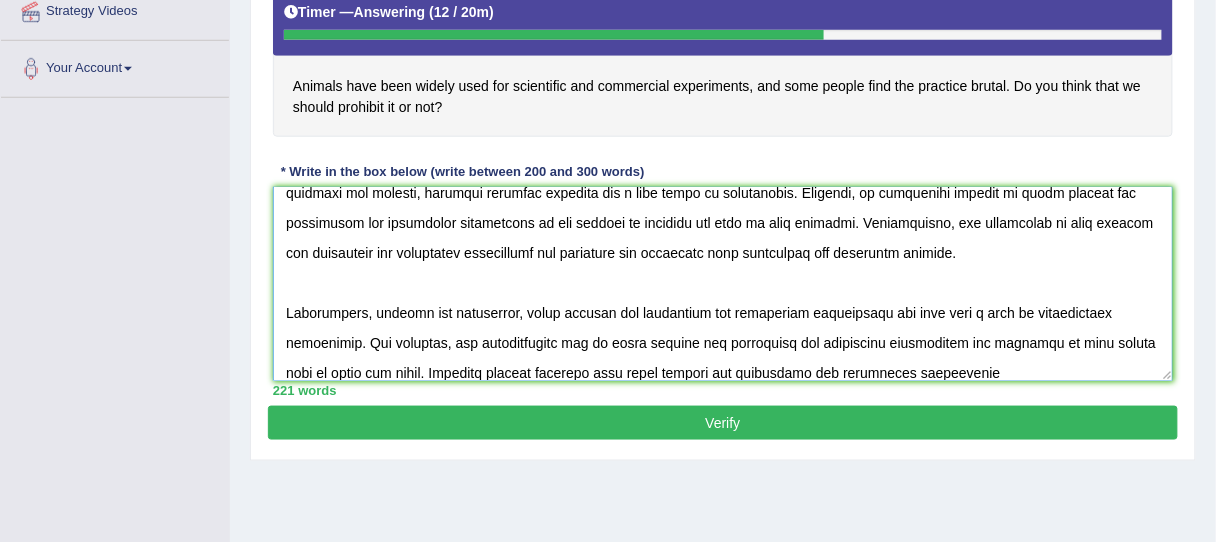 click at bounding box center [723, 284] 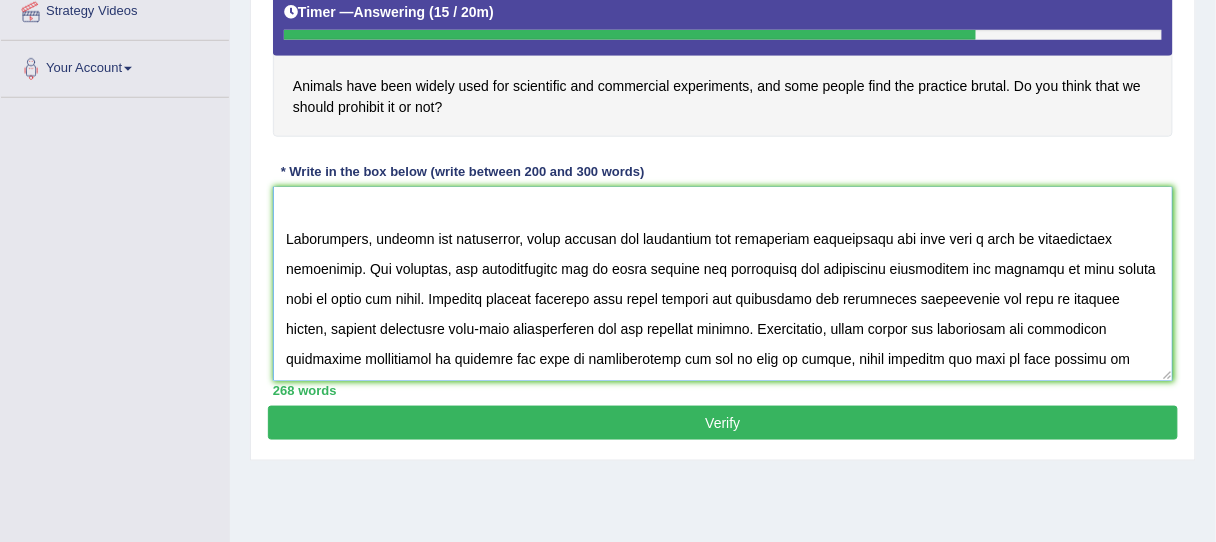 scroll, scrollTop: 316, scrollLeft: 0, axis: vertical 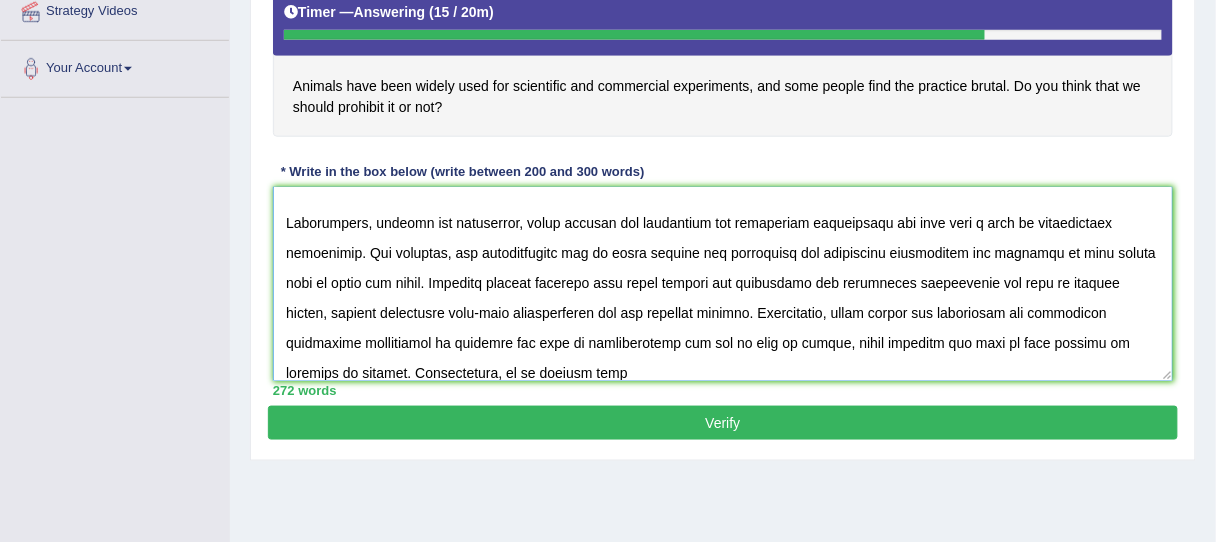 paste on "sing animals for scientific and commercial experiments" 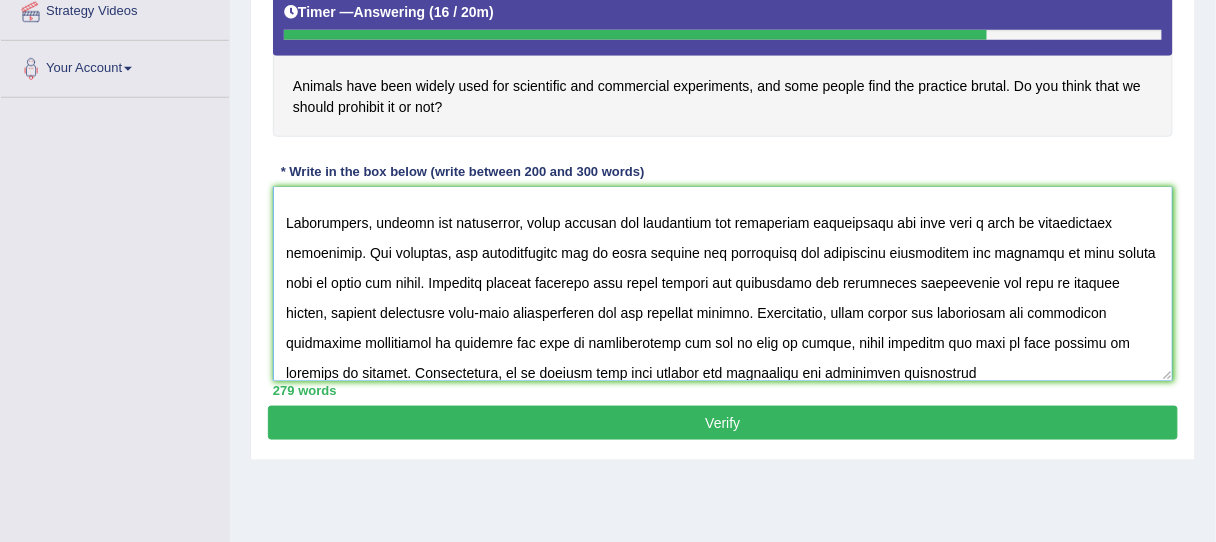 click at bounding box center (723, 284) 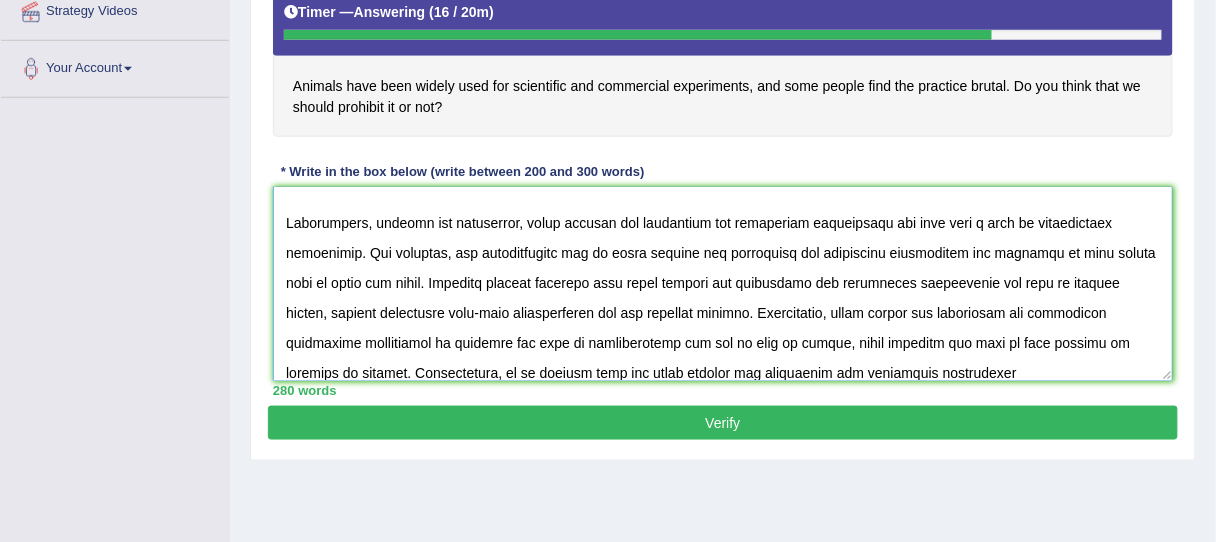 click at bounding box center [723, 284] 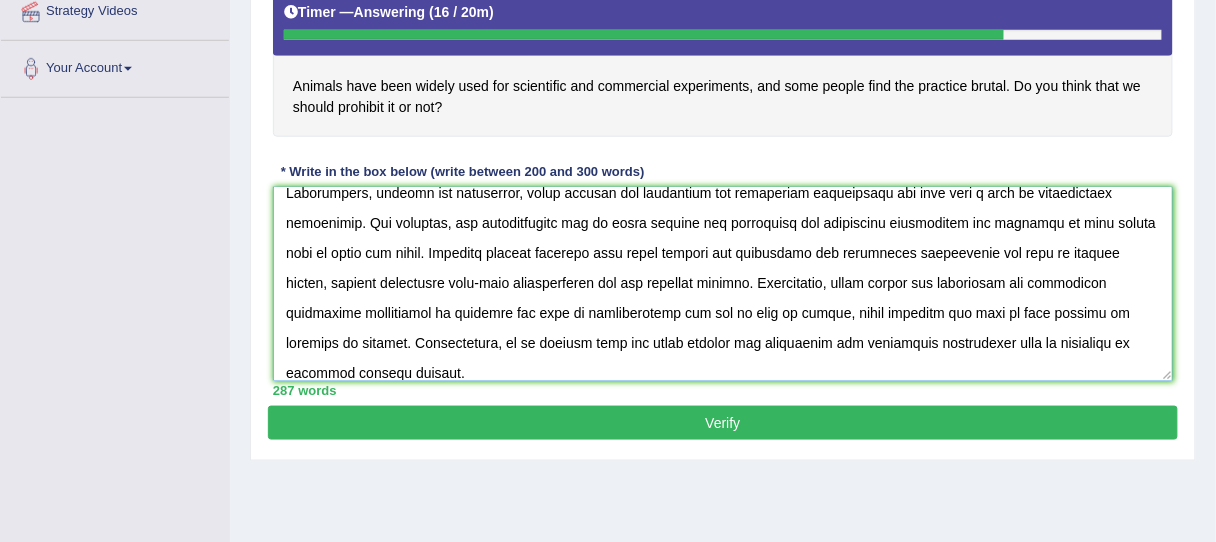 scroll, scrollTop: 376, scrollLeft: 0, axis: vertical 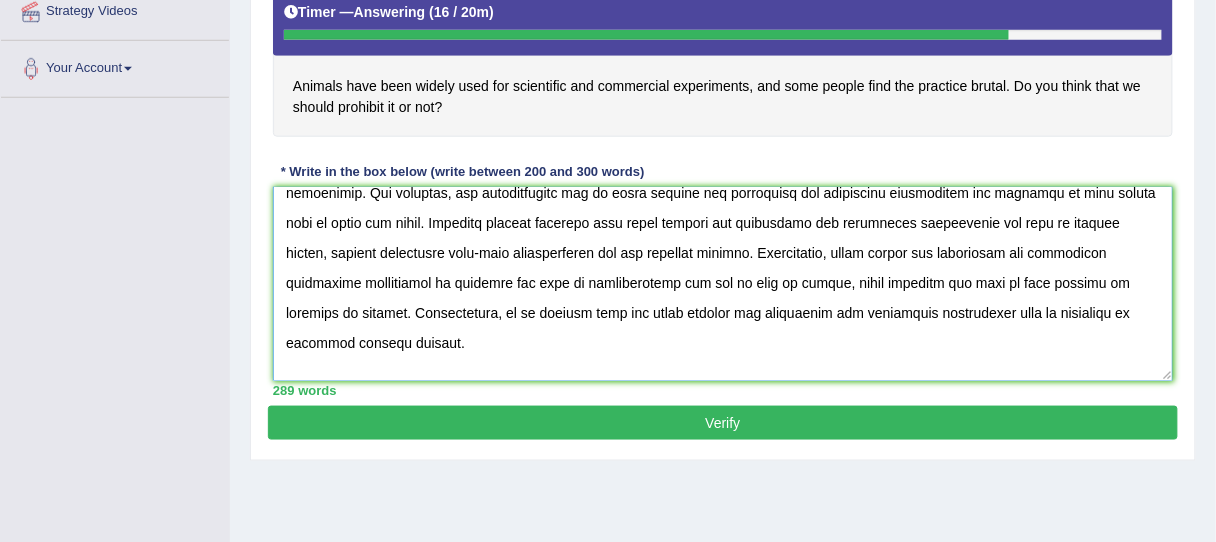 paste on "sing animals for scientific and commercial experiments" 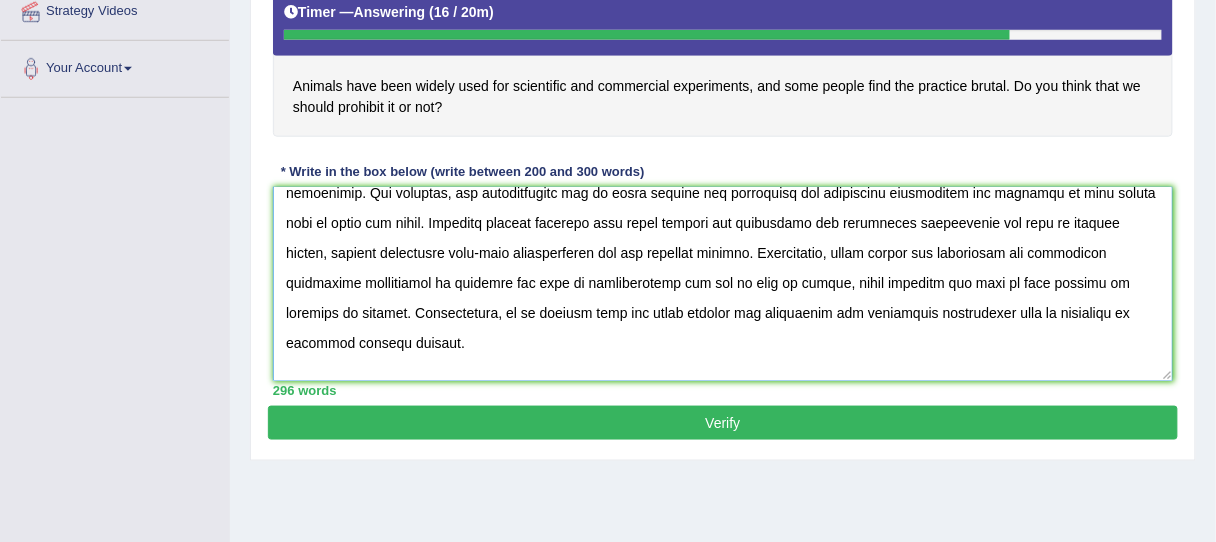 click at bounding box center [723, 284] 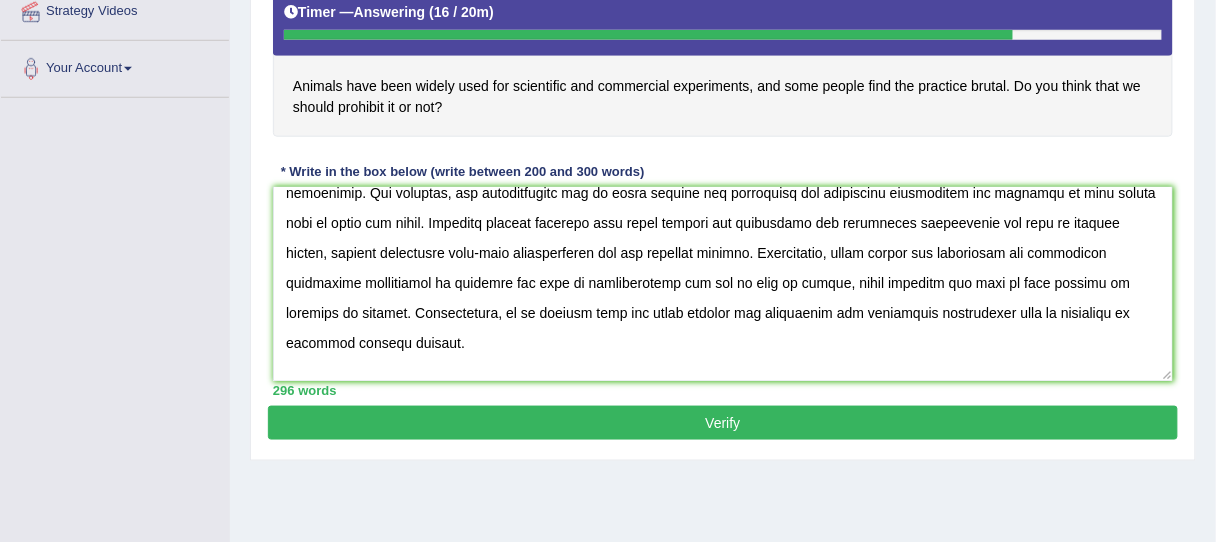 click on "296 words" at bounding box center [723, 390] 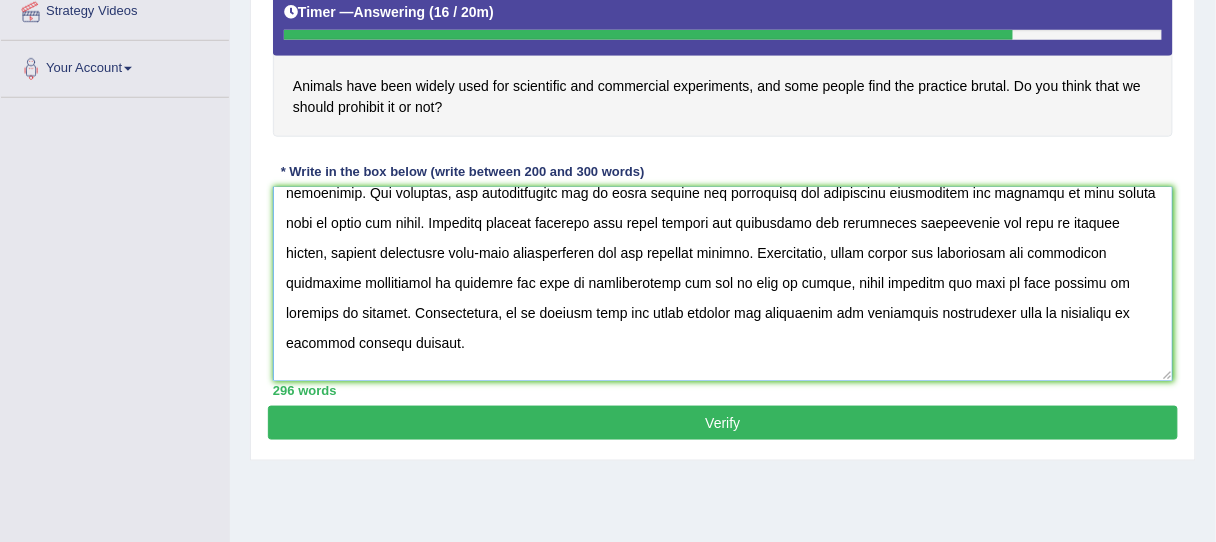 click at bounding box center (723, 284) 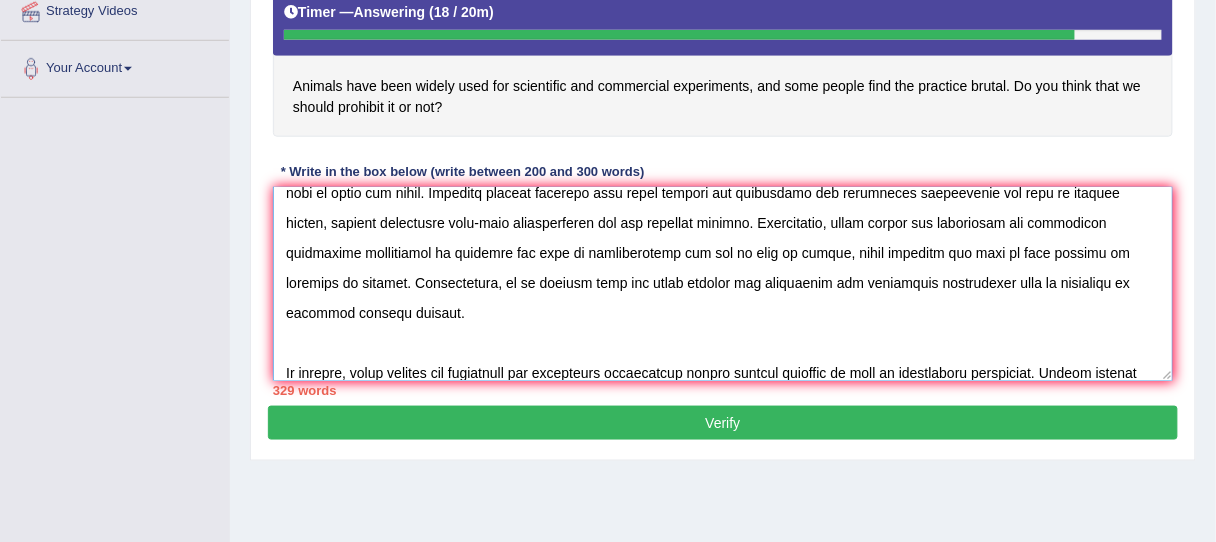scroll, scrollTop: 436, scrollLeft: 0, axis: vertical 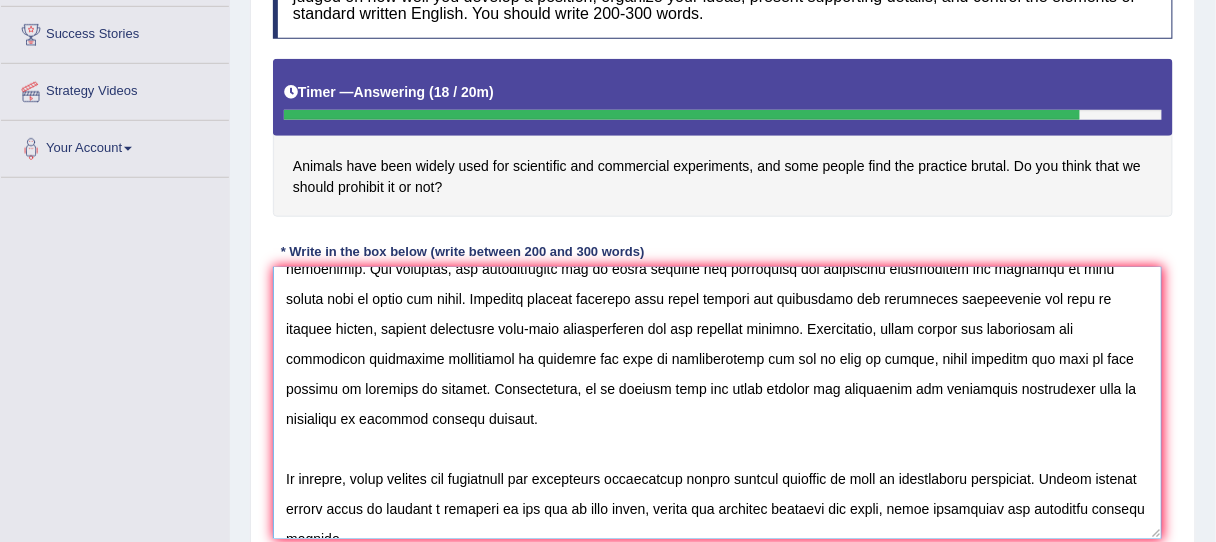 drag, startPoint x: 1171, startPoint y: 455, endPoint x: 908, endPoint y: 400, distance: 268.68942 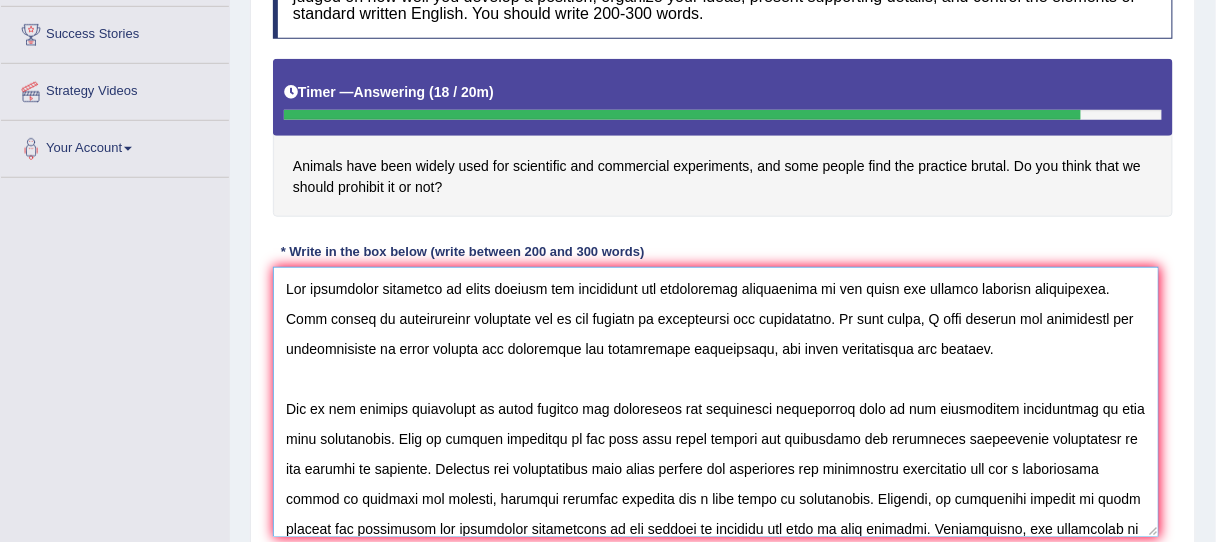 scroll, scrollTop: 0, scrollLeft: 0, axis: both 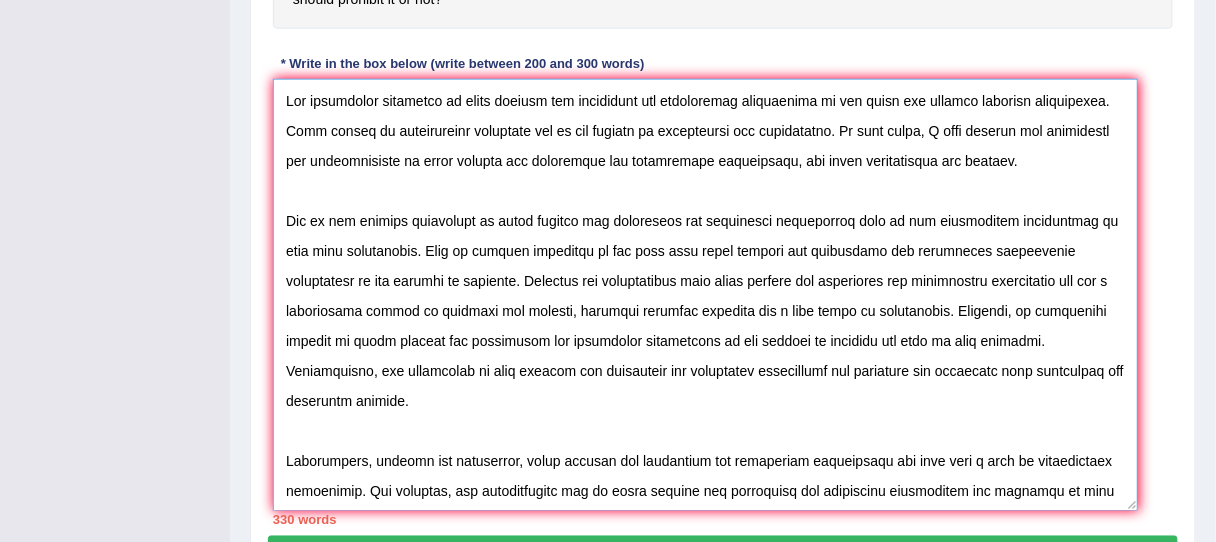 drag, startPoint x: 1155, startPoint y: 343, endPoint x: 1136, endPoint y: 505, distance: 163.1104 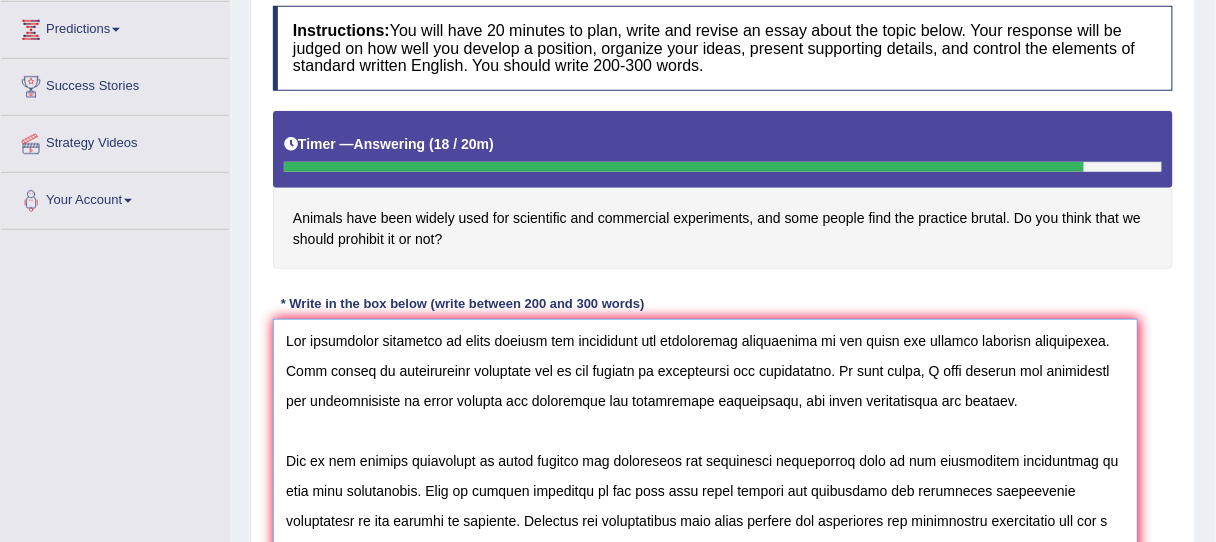 scroll, scrollTop: 268, scrollLeft: 0, axis: vertical 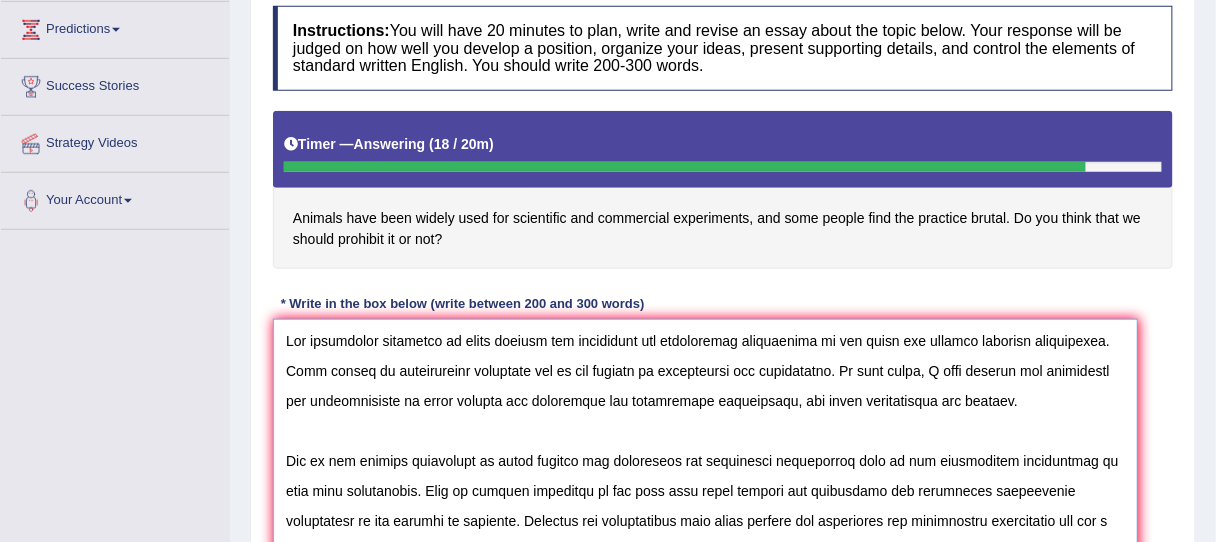 drag, startPoint x: 329, startPoint y: 326, endPoint x: 606, endPoint y: 336, distance: 277.18045 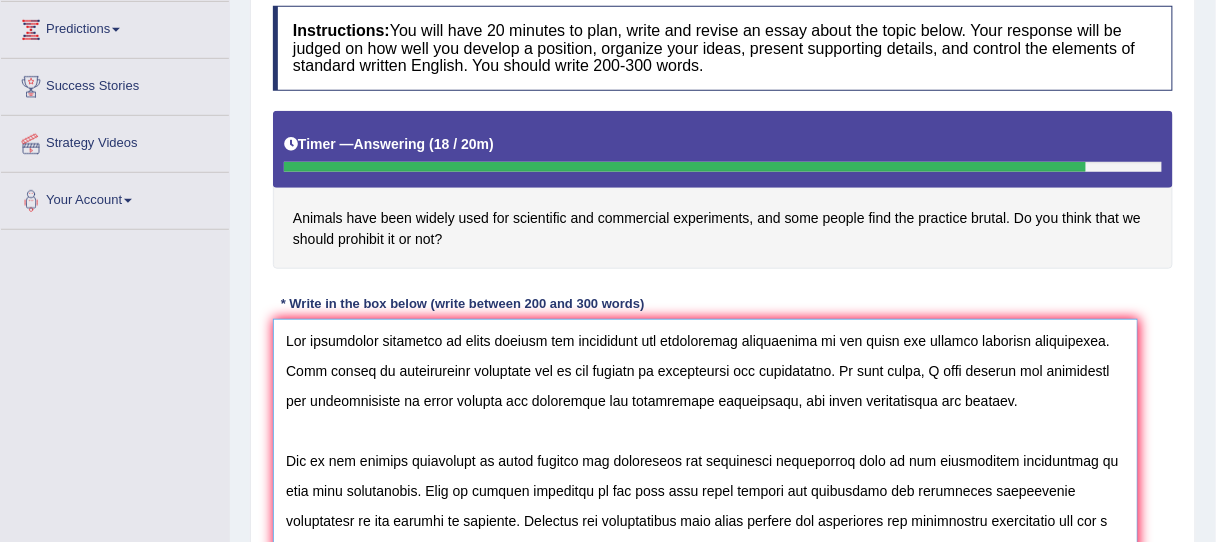 click at bounding box center (705, 535) 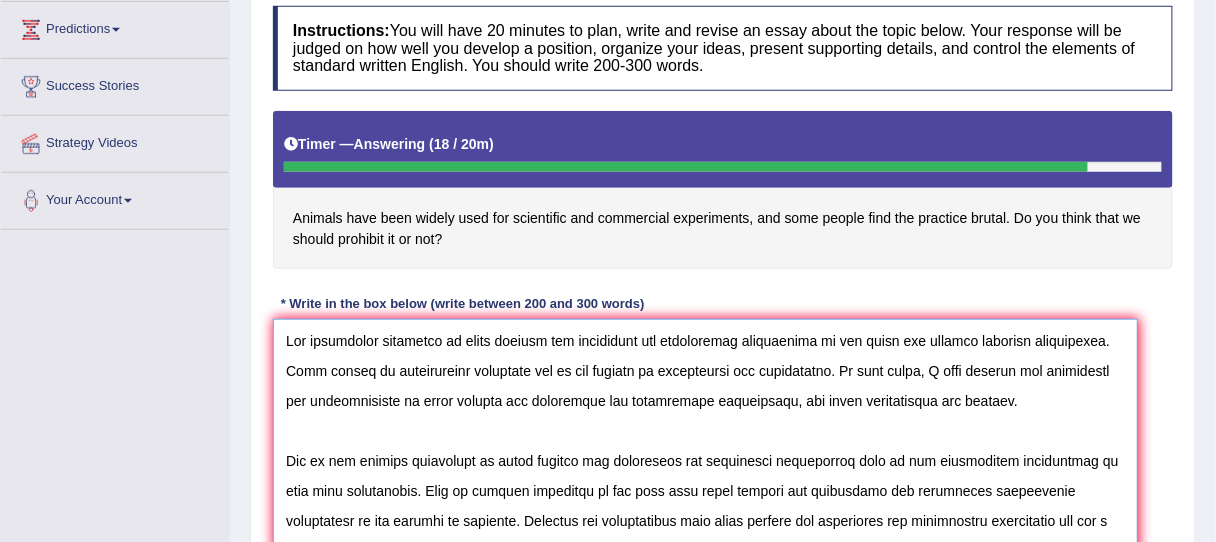 drag, startPoint x: 483, startPoint y: 336, endPoint x: 730, endPoint y: 336, distance: 247 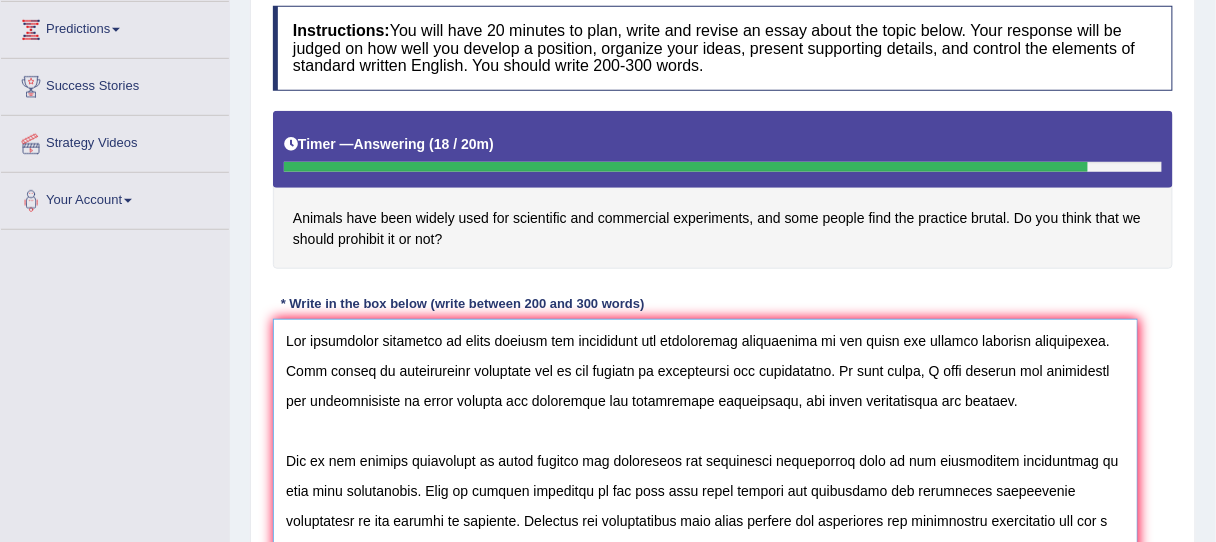 click at bounding box center (705, 535) 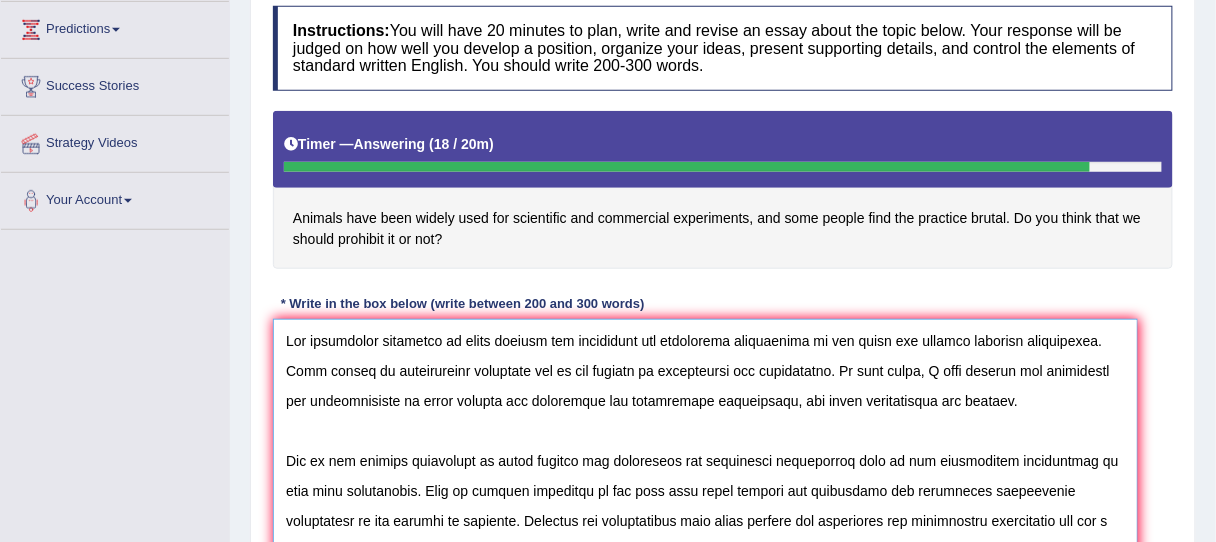 click at bounding box center [705, 535] 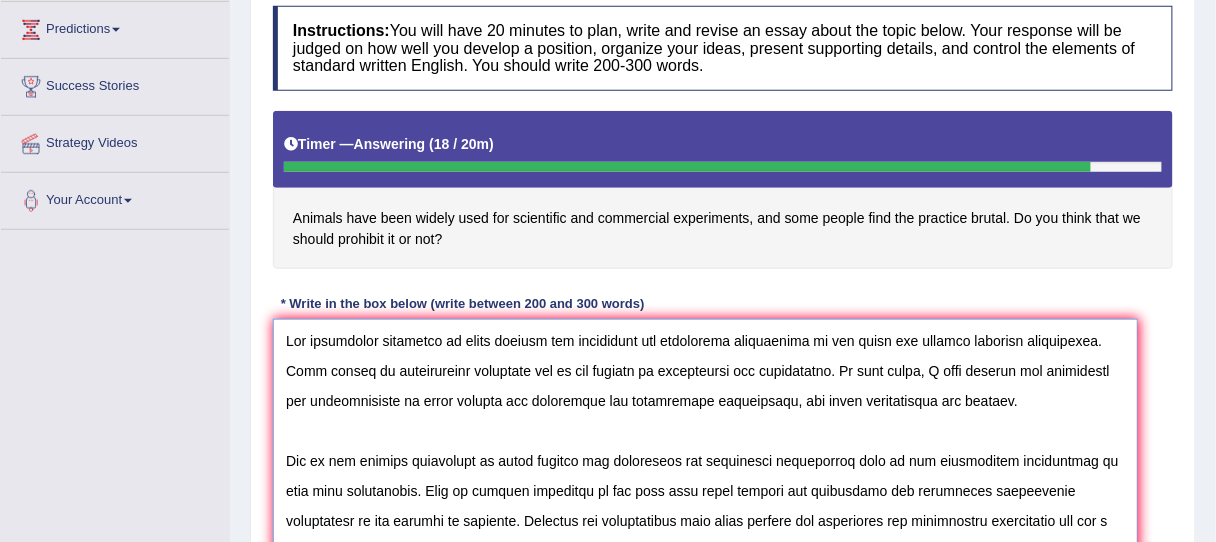 click at bounding box center [705, 535] 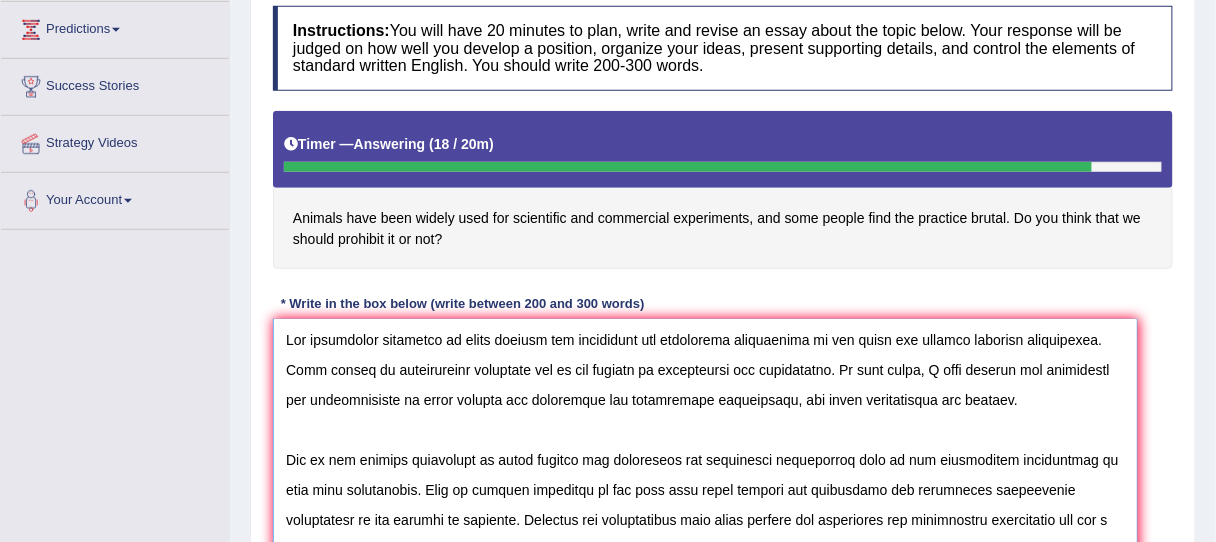 scroll, scrollTop: 0, scrollLeft: 0, axis: both 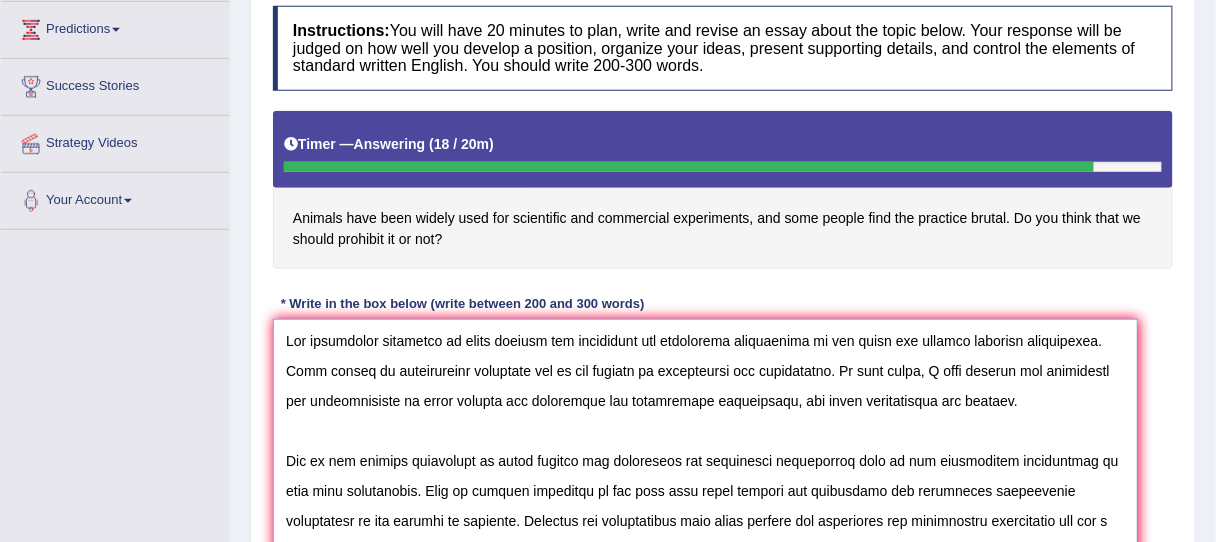 drag, startPoint x: 323, startPoint y: 374, endPoint x: 718, endPoint y: 380, distance: 395.04556 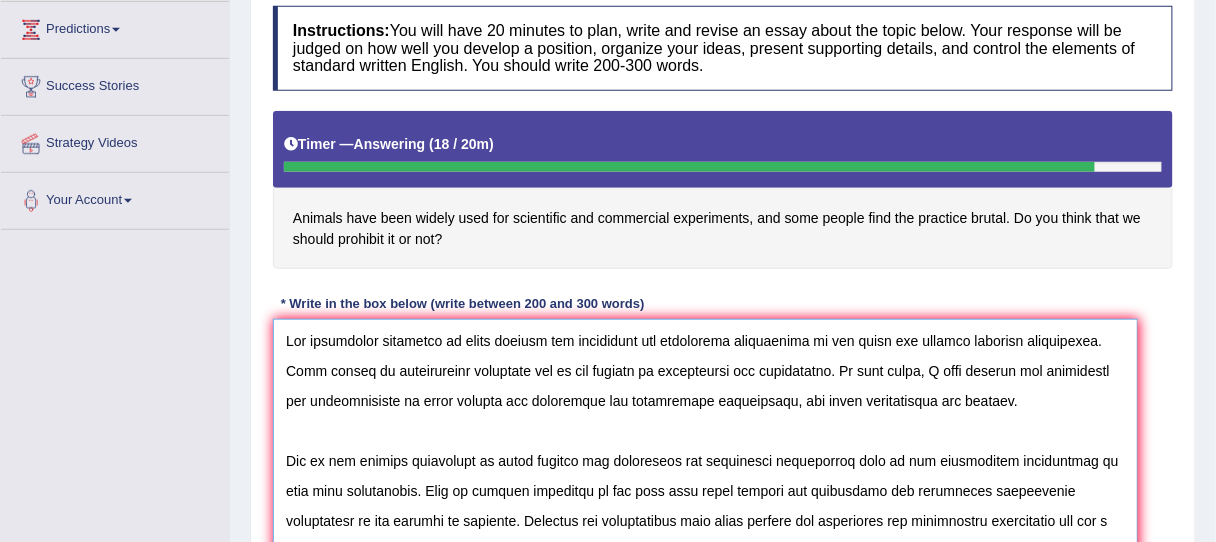 drag, startPoint x: 869, startPoint y: 379, endPoint x: 1052, endPoint y: 390, distance: 183.3303 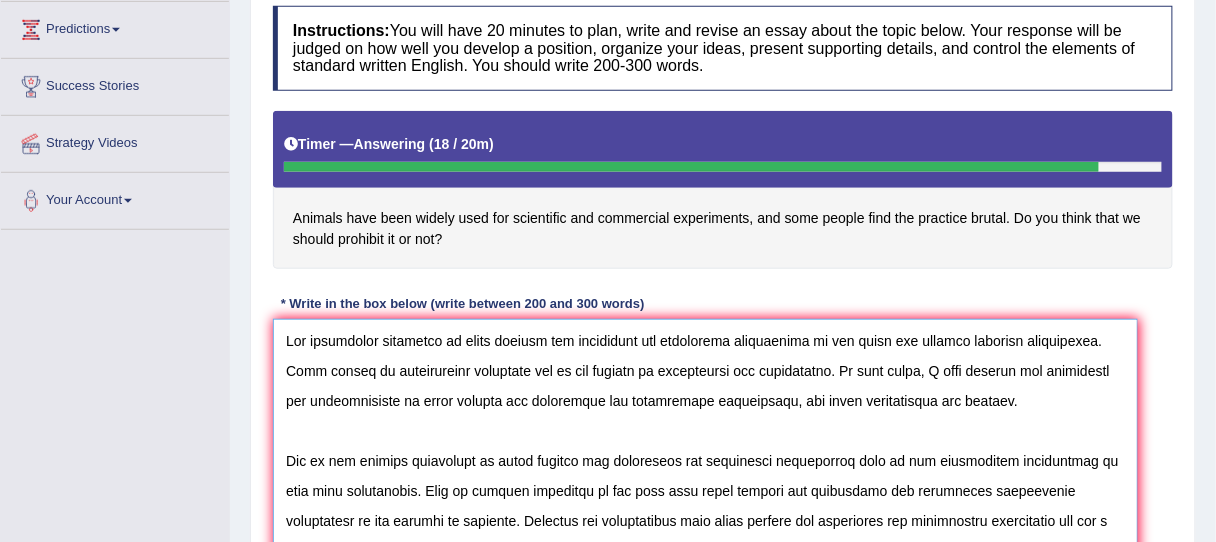 click at bounding box center (705, 535) 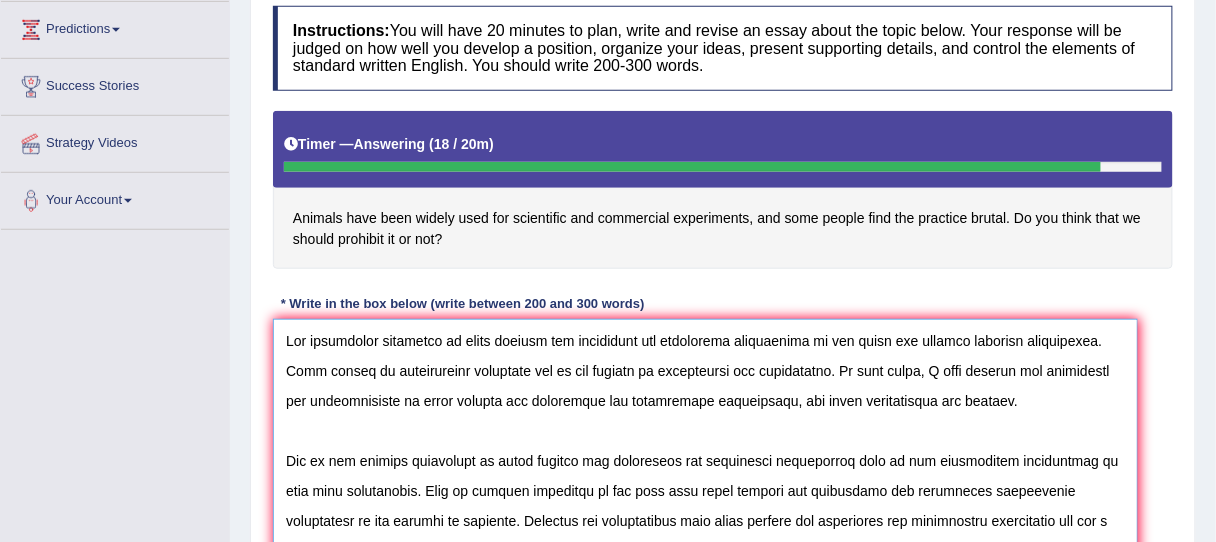 click at bounding box center [705, 535] 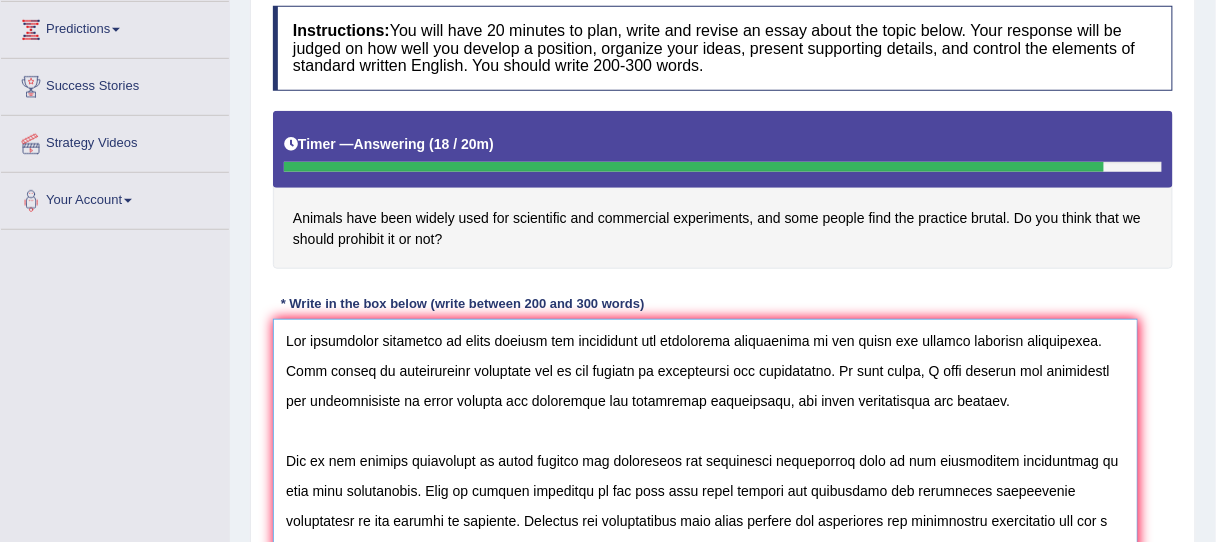 click at bounding box center (705, 535) 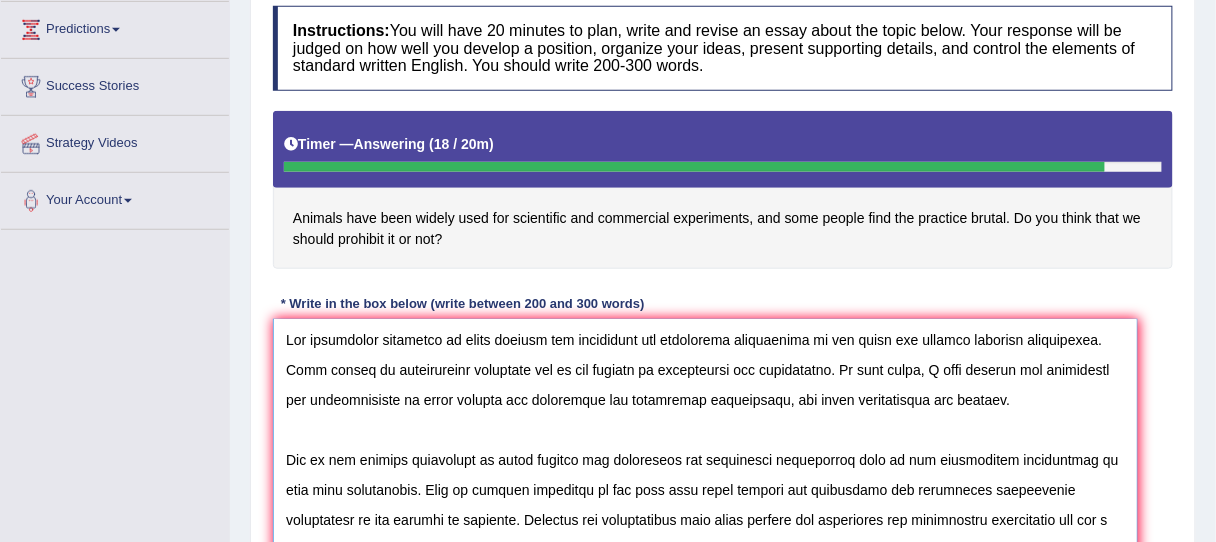 scroll, scrollTop: 0, scrollLeft: 0, axis: both 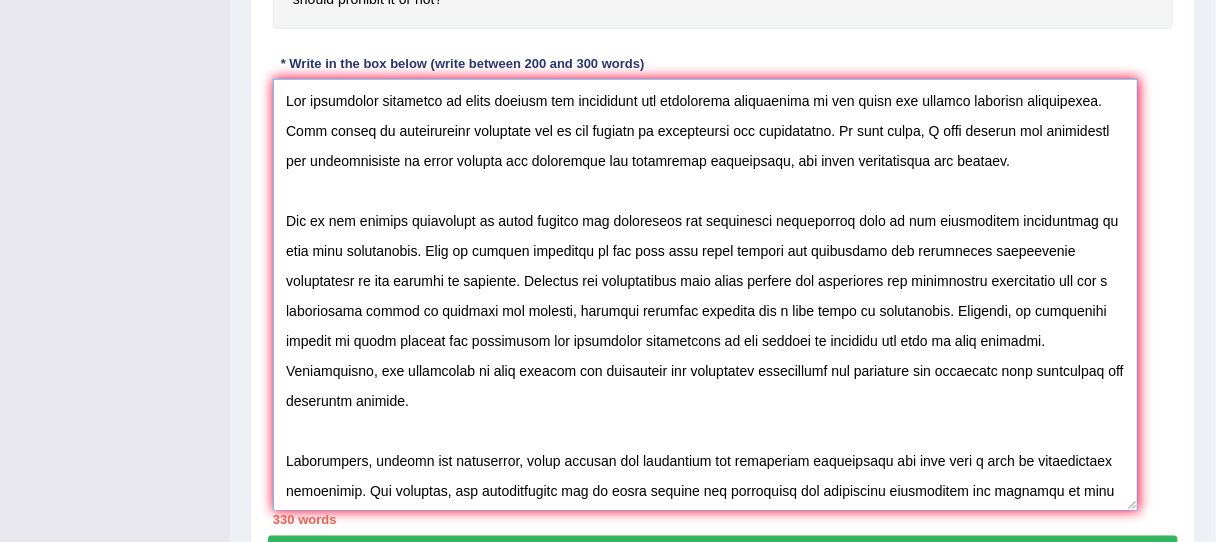 click at bounding box center (705, 295) 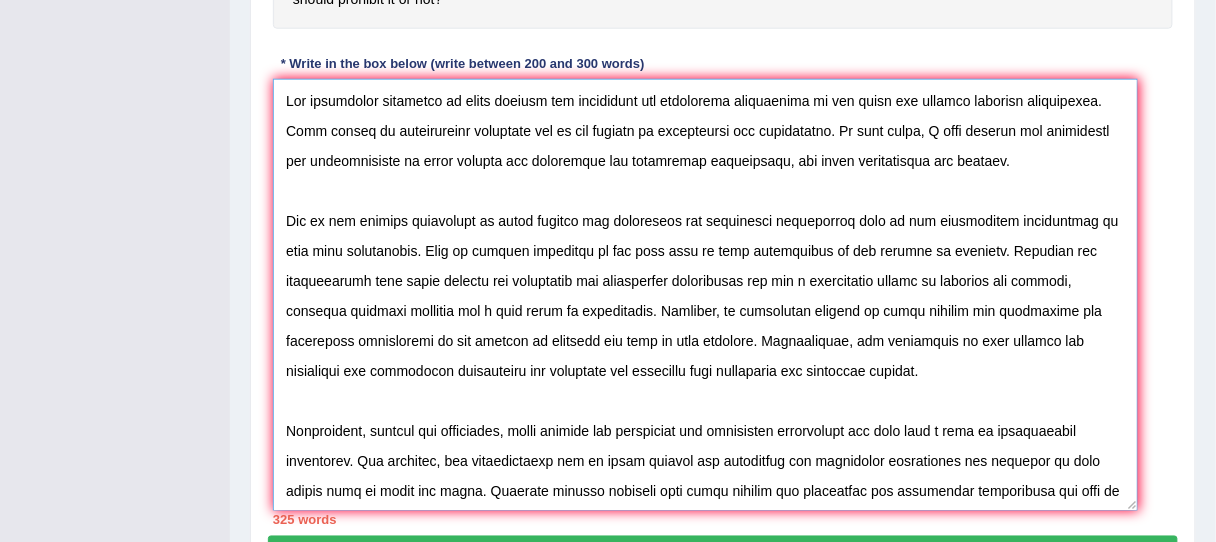 click at bounding box center [705, 295] 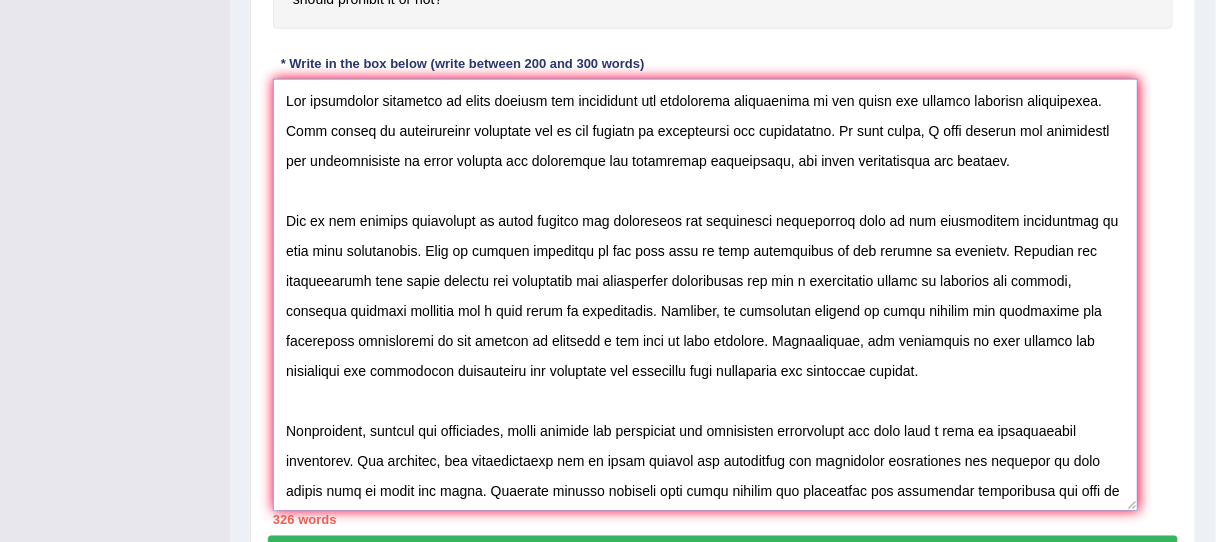 click at bounding box center (705, 295) 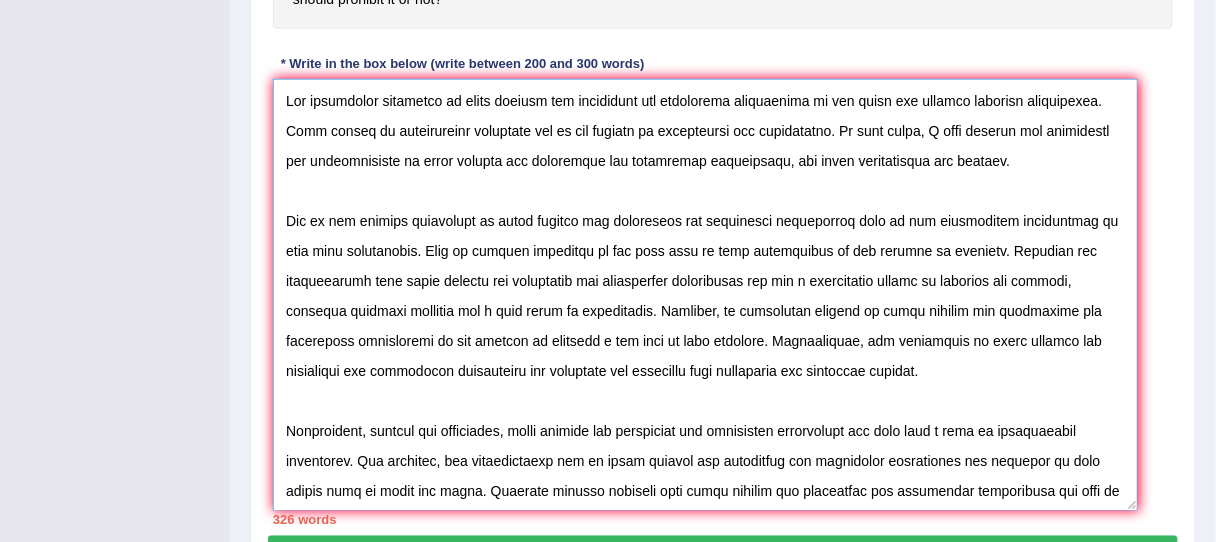 click at bounding box center (705, 295) 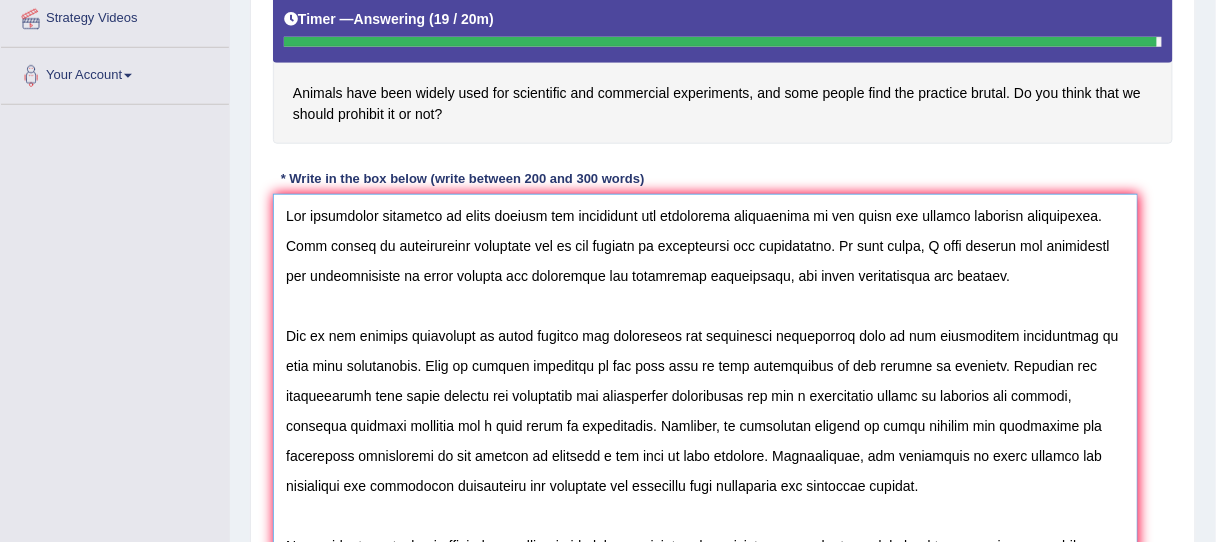 scroll, scrollTop: 348, scrollLeft: 0, axis: vertical 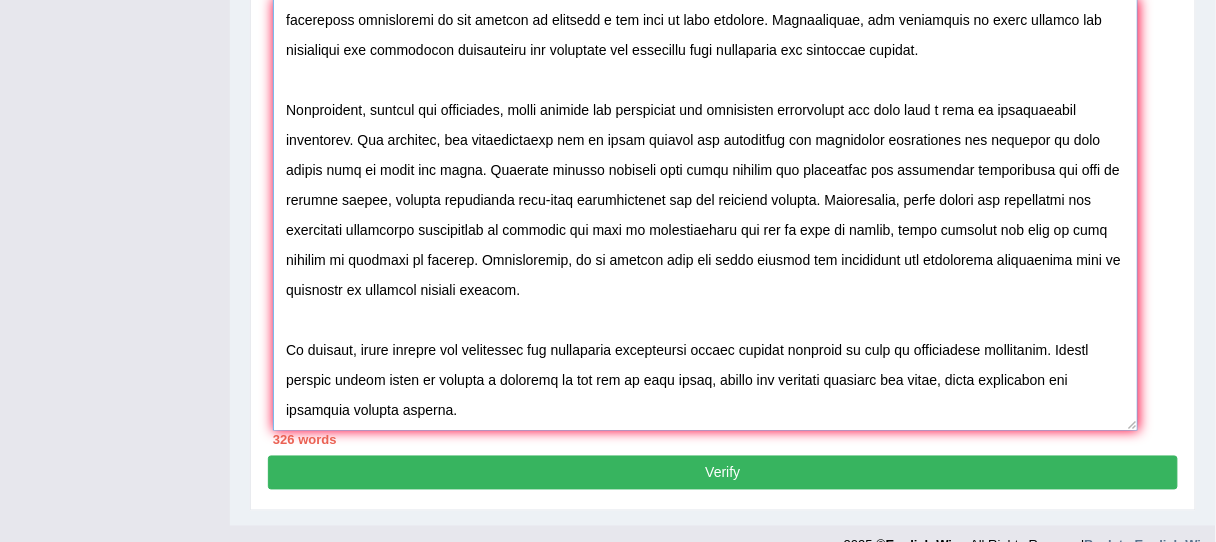 type on "The increasing influence of using animals for scientific and commercial experiments on our lives has ignited numerous discussions. This matter is particularly pertinent due to its effects on individuals and communities. In this essay, I will examine the advantages and disadvantages of using animals for scientific and commercial experiments, and their implications for society.
One of the primary advantages of using animals for scientific and commercial experiments lies in its significant enhancement of real life experiments. This is further supported by the fact that it also contributes to the quality of products. Research has demonstrated that using animals for scientific and commercials experiments has had a substantial impact on research and project, yielding positive outcomes for a wide range of individuals. Moreover, an additional benefit of using animals for scientific and commercial experiments is its ability to discover a new drug to cure diseases. Consequently, the advantages of using animals for..." 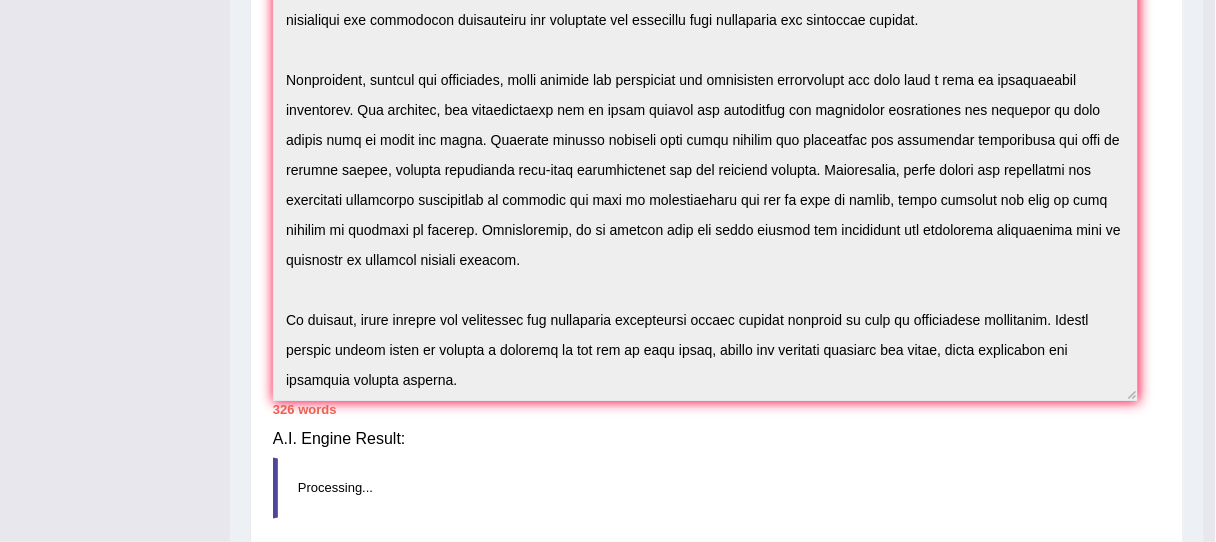 scroll, scrollTop: 559, scrollLeft: 0, axis: vertical 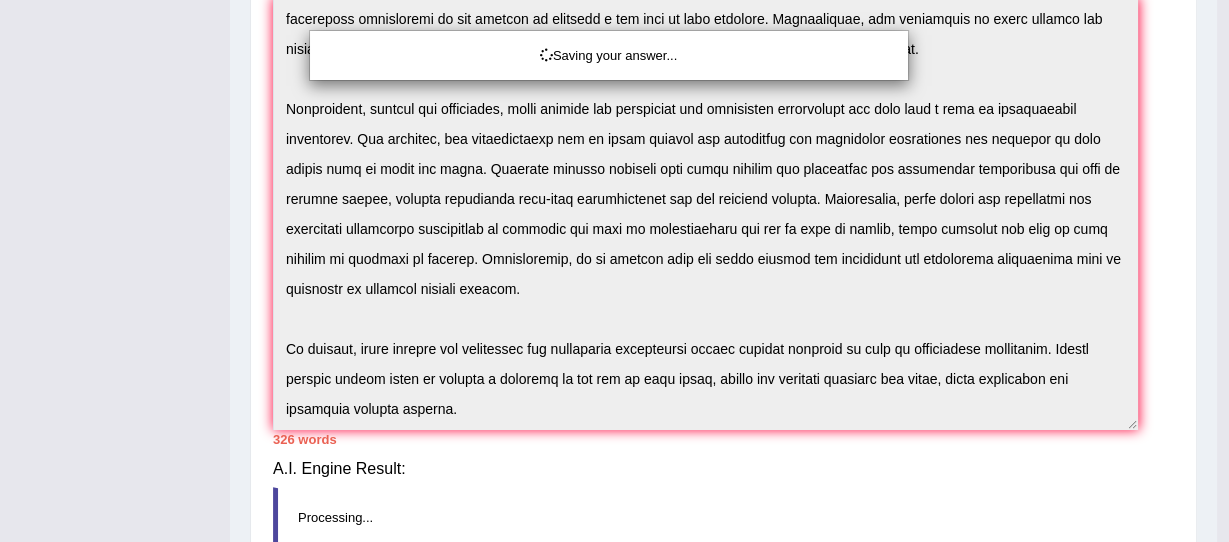 click on "Saving your answer..." at bounding box center [614, 271] 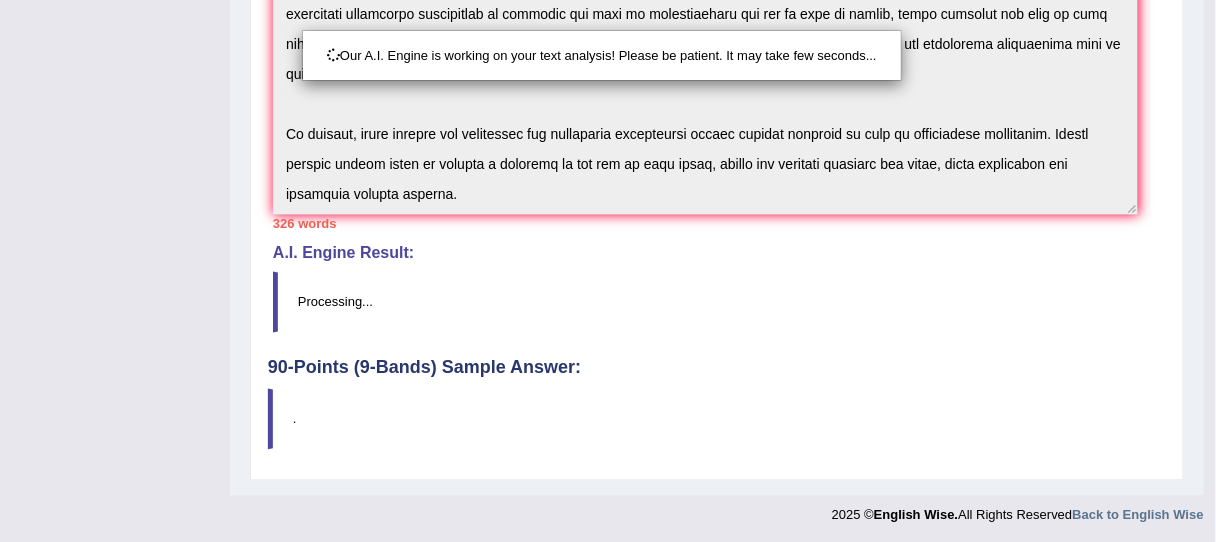scroll, scrollTop: 775, scrollLeft: 0, axis: vertical 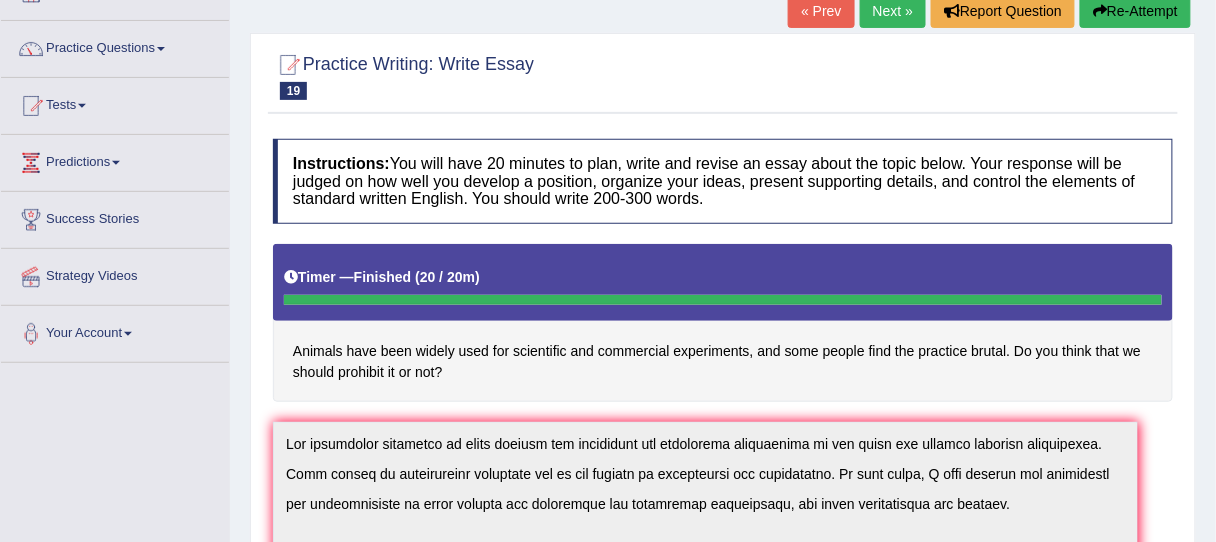 click on "Next »" at bounding box center (893, 11) 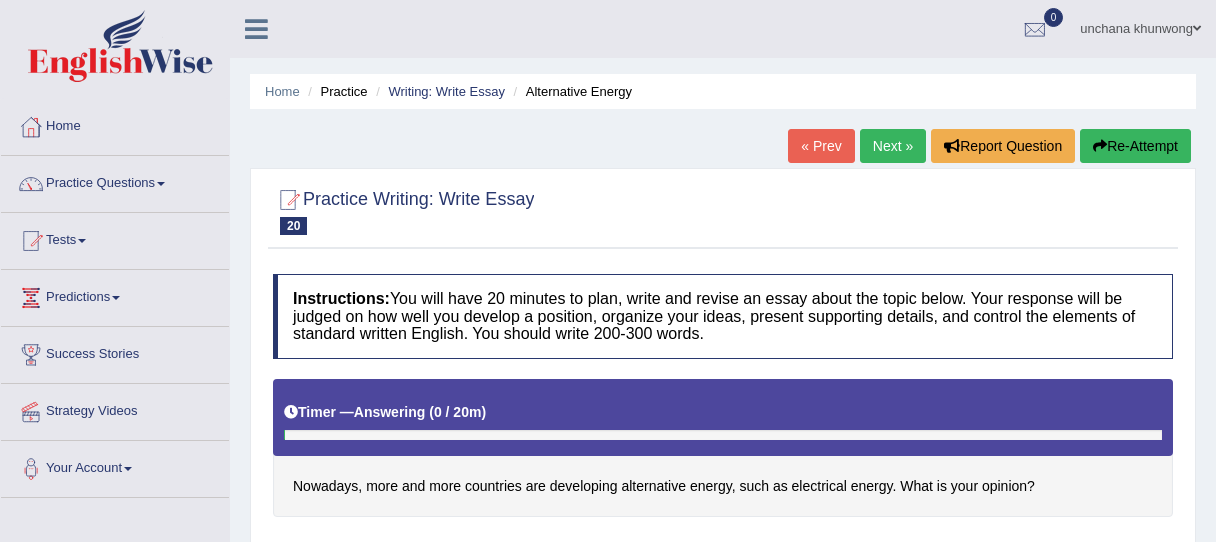 scroll, scrollTop: 442, scrollLeft: 0, axis: vertical 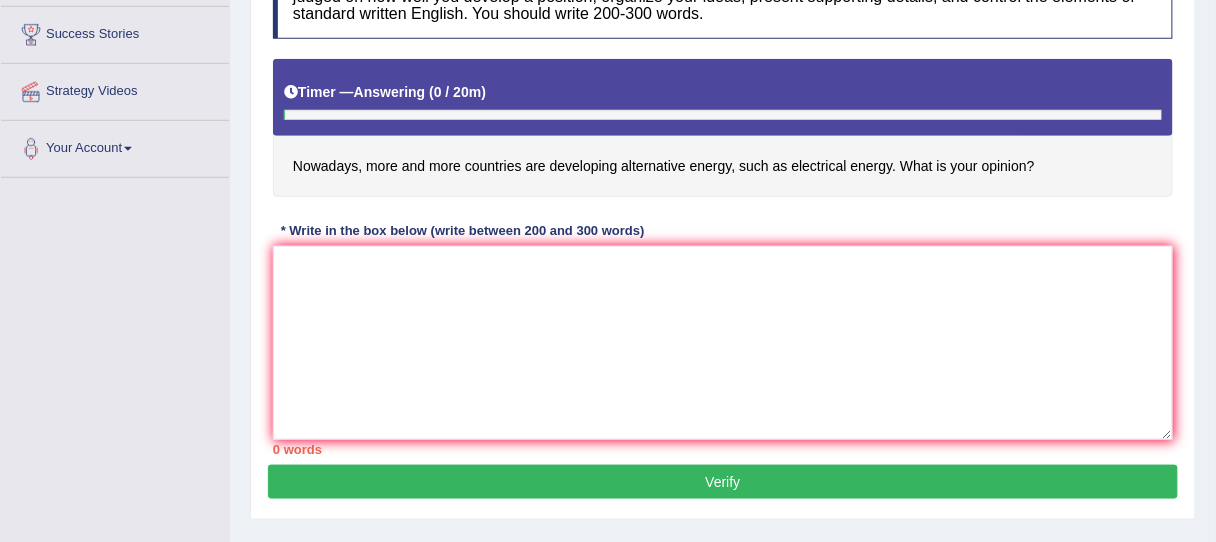 drag, startPoint x: 304, startPoint y: 155, endPoint x: 430, endPoint y: 160, distance: 126.09917 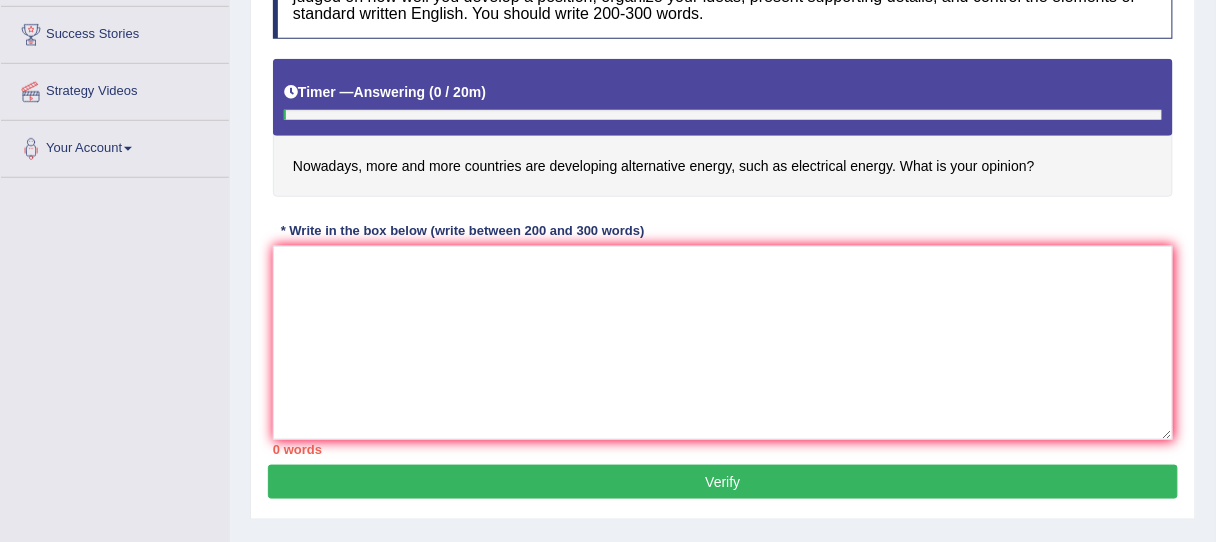 drag, startPoint x: 423, startPoint y: 160, endPoint x: 485, endPoint y: 162, distance: 62.03225 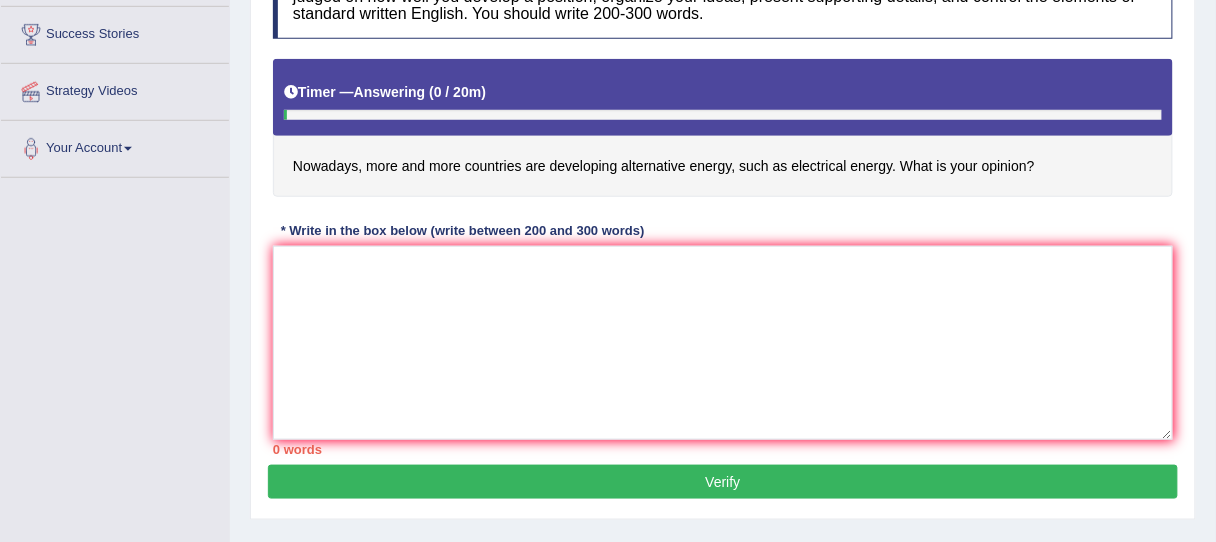 drag, startPoint x: 515, startPoint y: 162, endPoint x: 743, endPoint y: 164, distance: 228.00877 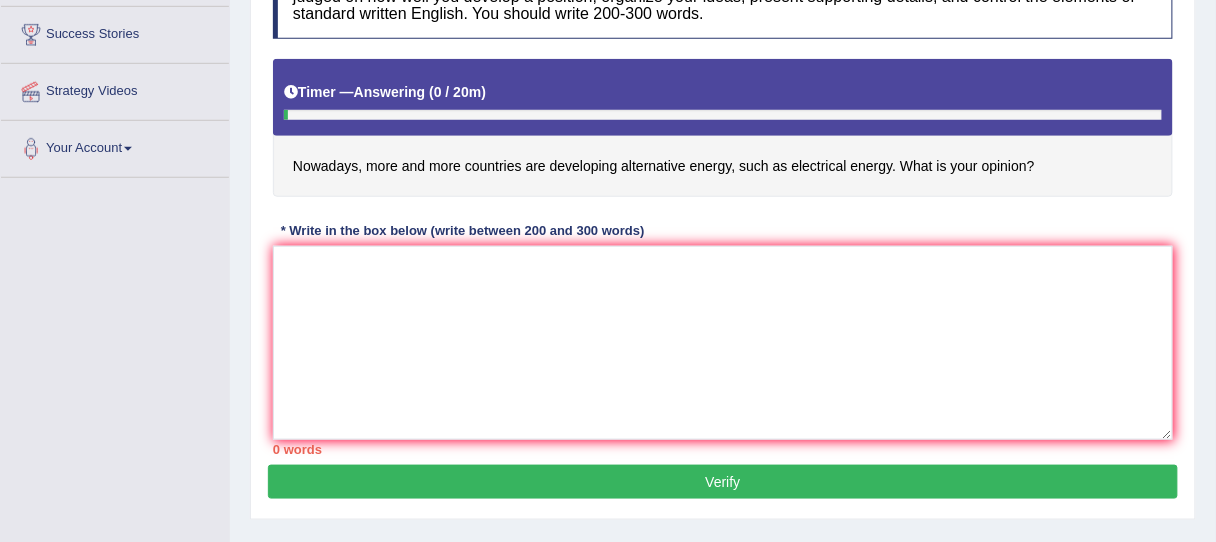 drag, startPoint x: 715, startPoint y: 162, endPoint x: 985, endPoint y: 265, distance: 288.97925 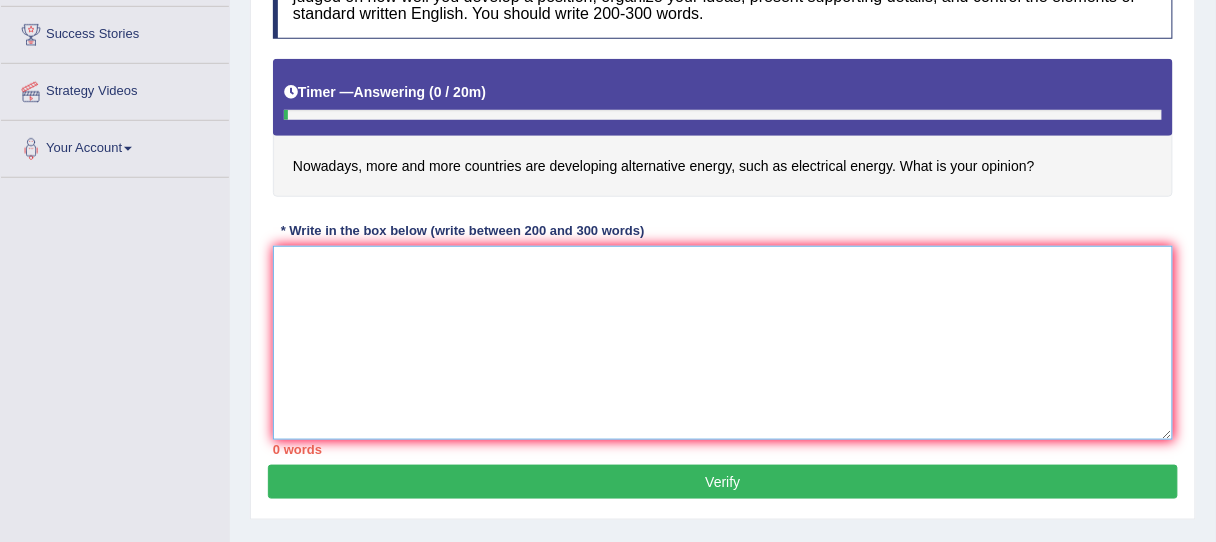 click at bounding box center (723, 343) 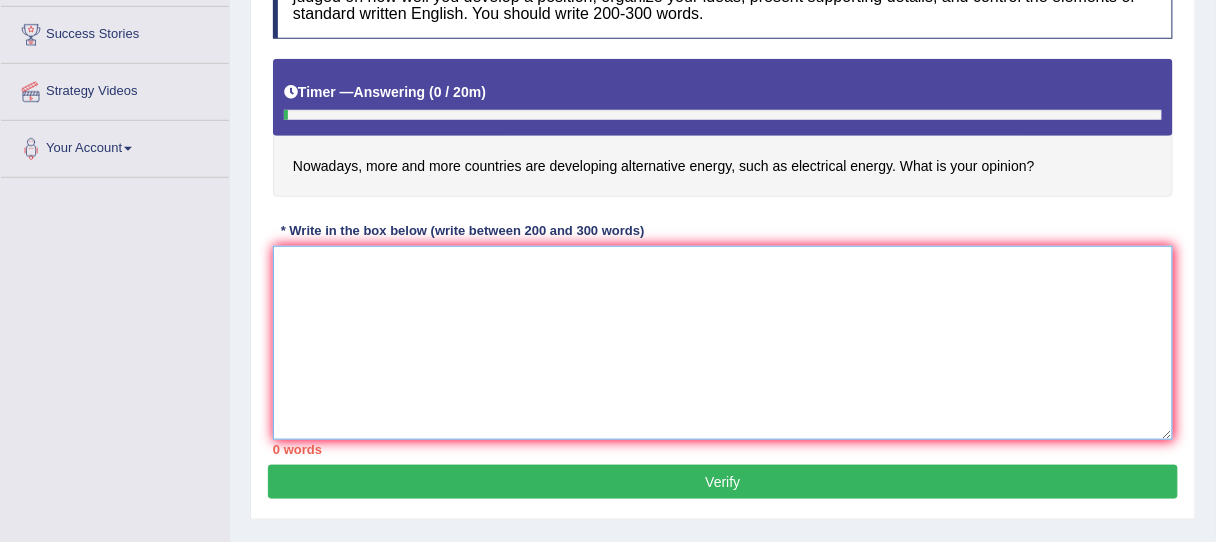 click at bounding box center [723, 343] 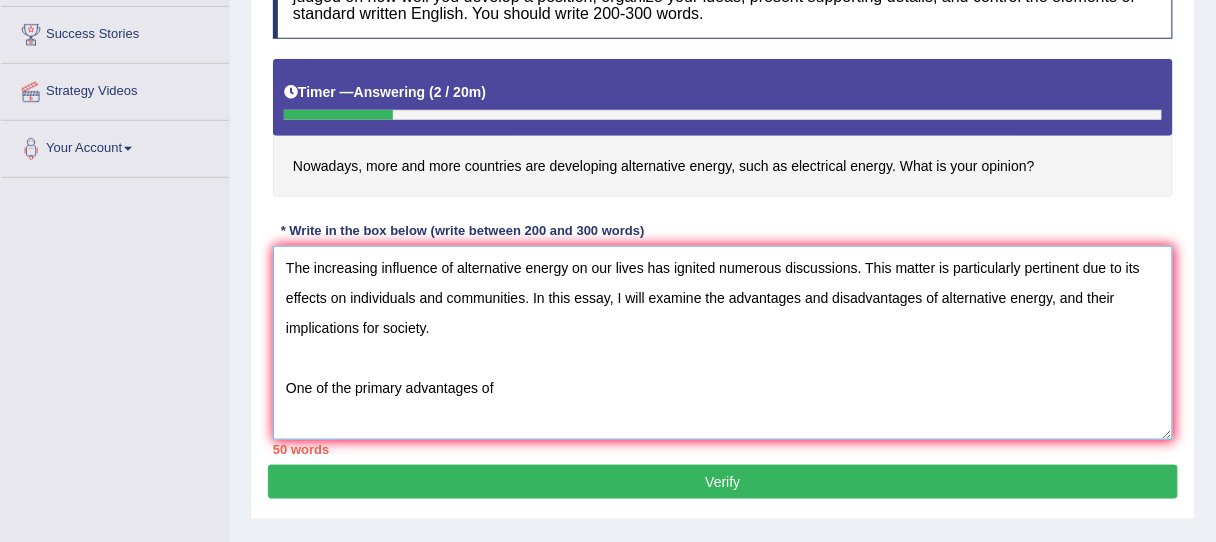 paste on "sing animals for scientific and commercial experiments" 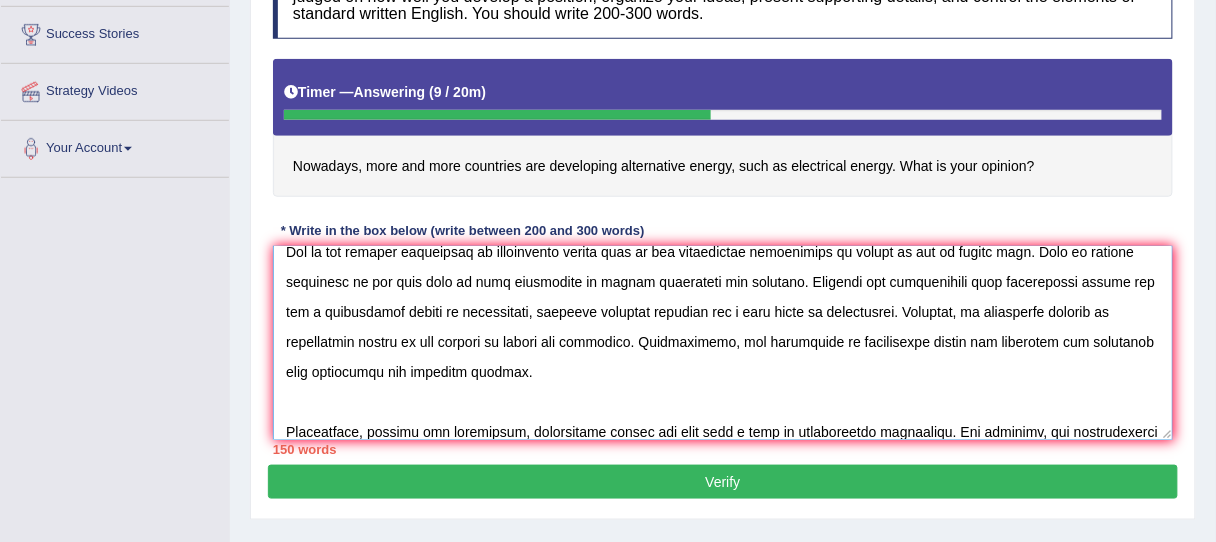 scroll, scrollTop: 166, scrollLeft: 0, axis: vertical 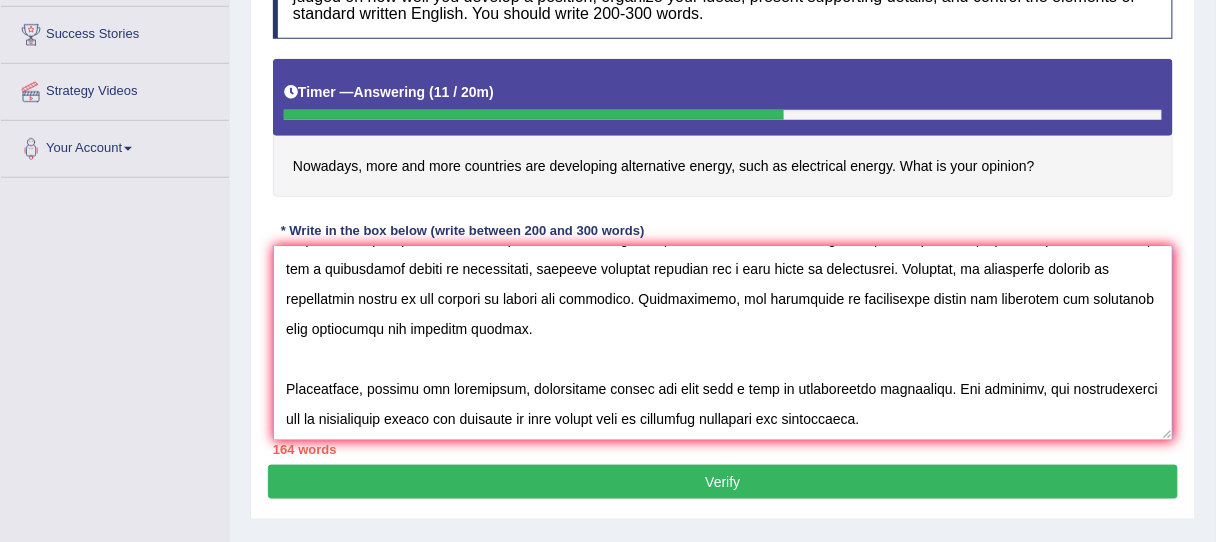 drag, startPoint x: 825, startPoint y: 428, endPoint x: 922, endPoint y: 432, distance: 97.082436 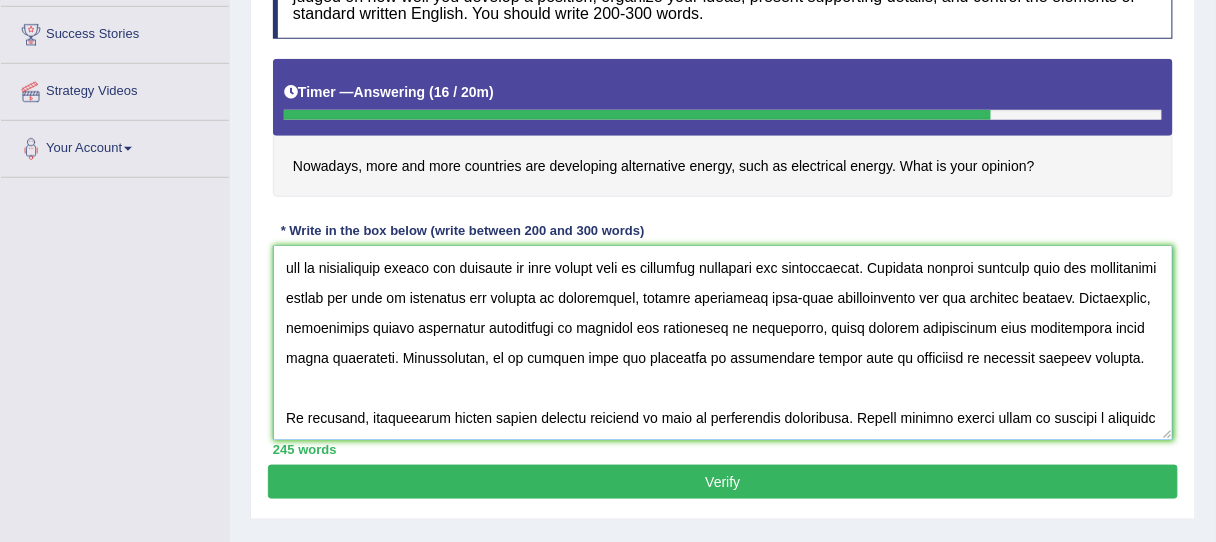 scroll, scrollTop: 346, scrollLeft: 0, axis: vertical 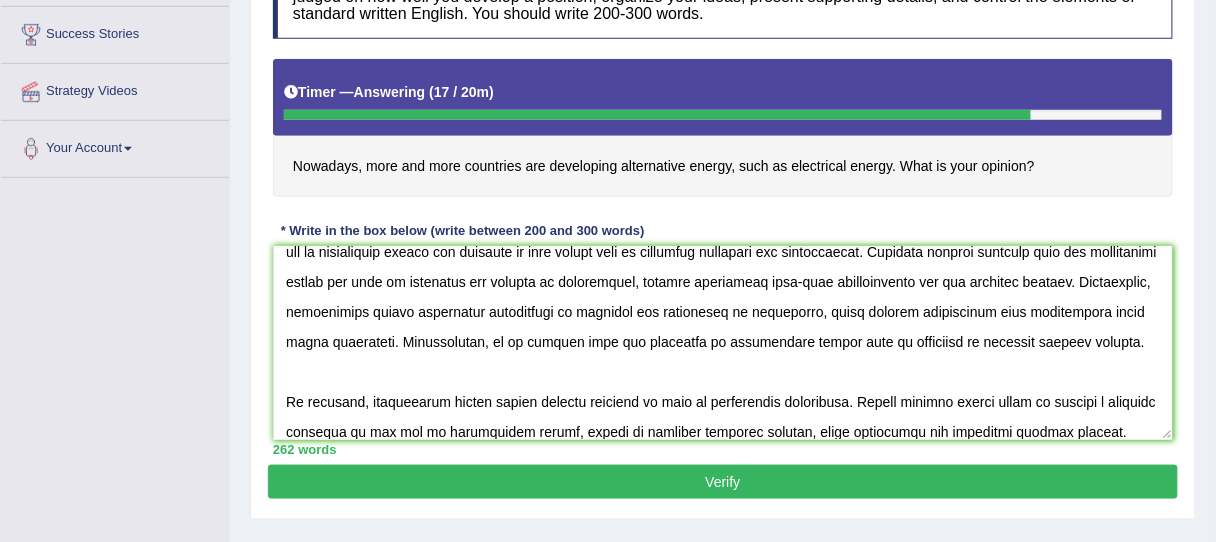 drag, startPoint x: 646, startPoint y: 510, endPoint x: 642, endPoint y: 491, distance: 19.416489 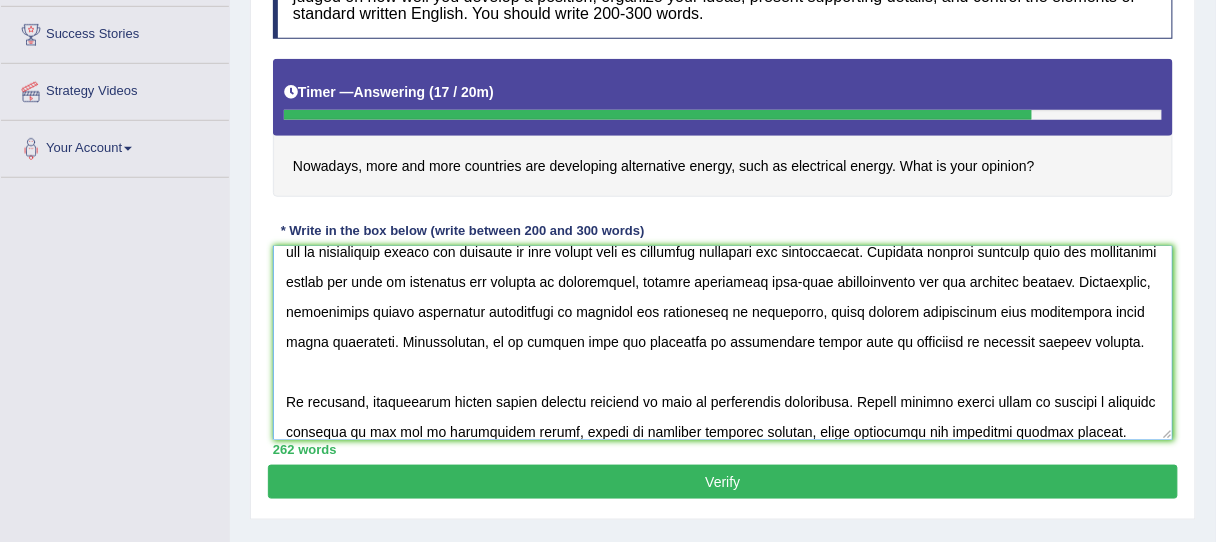 click at bounding box center (723, 343) 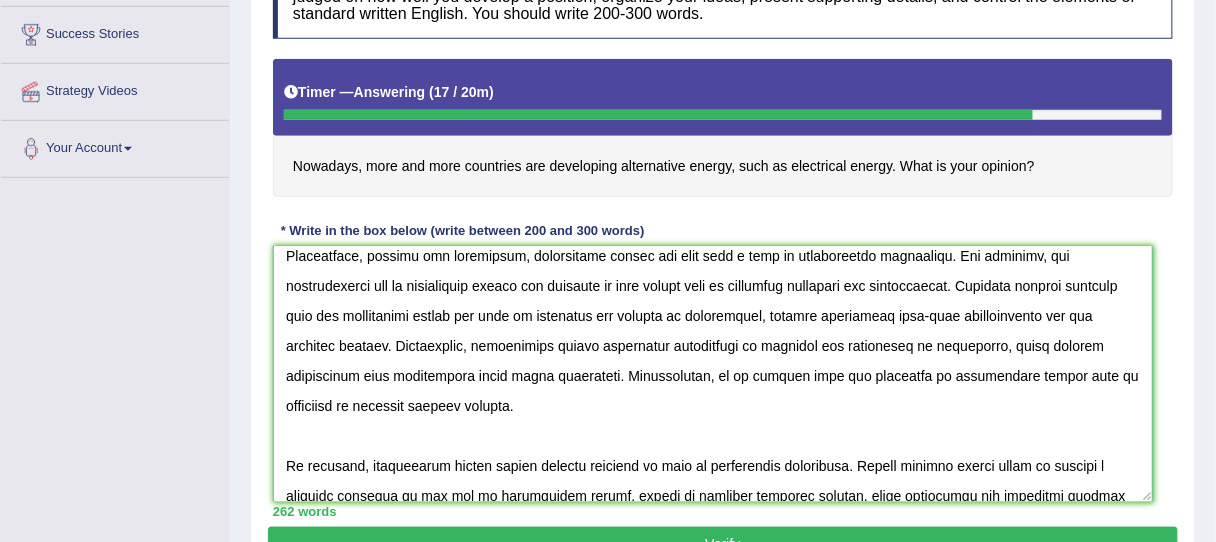 drag, startPoint x: 1171, startPoint y: 439, endPoint x: 1098, endPoint y: 494, distance: 91.400215 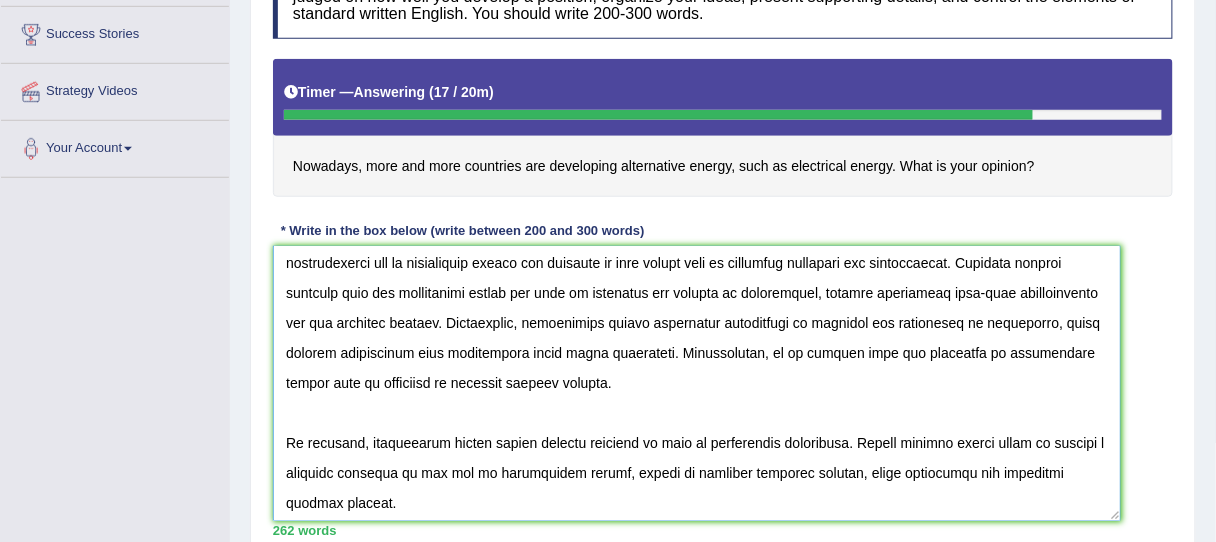 scroll, scrollTop: 337, scrollLeft: 0, axis: vertical 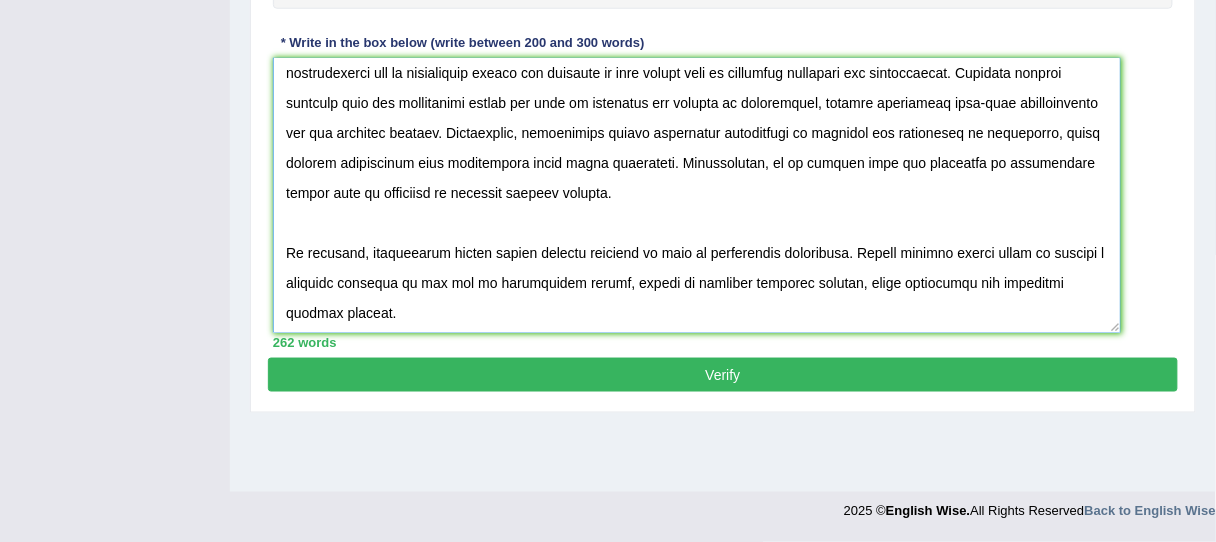 click at bounding box center (697, 195) 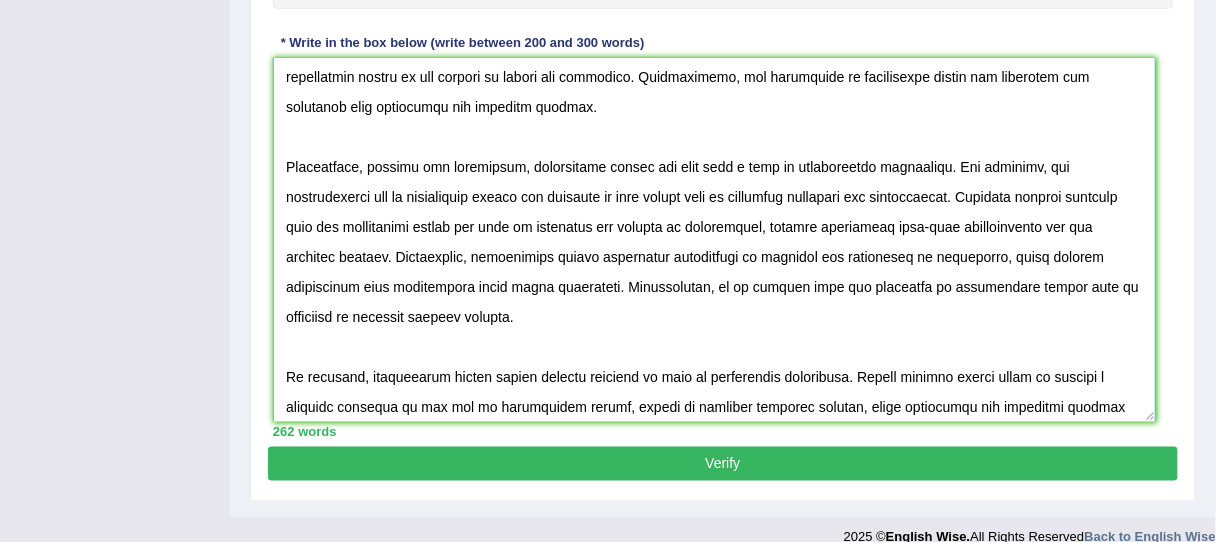 scroll, scrollTop: 122, scrollLeft: 0, axis: vertical 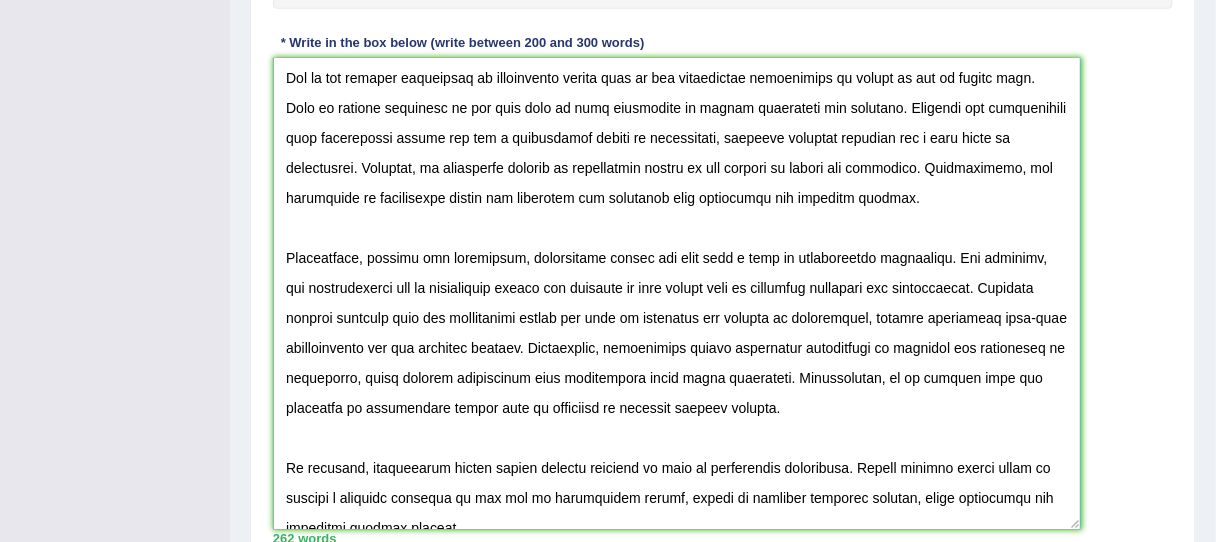 drag, startPoint x: 1115, startPoint y: 324, endPoint x: 1072, endPoint y: 517, distance: 197.73215 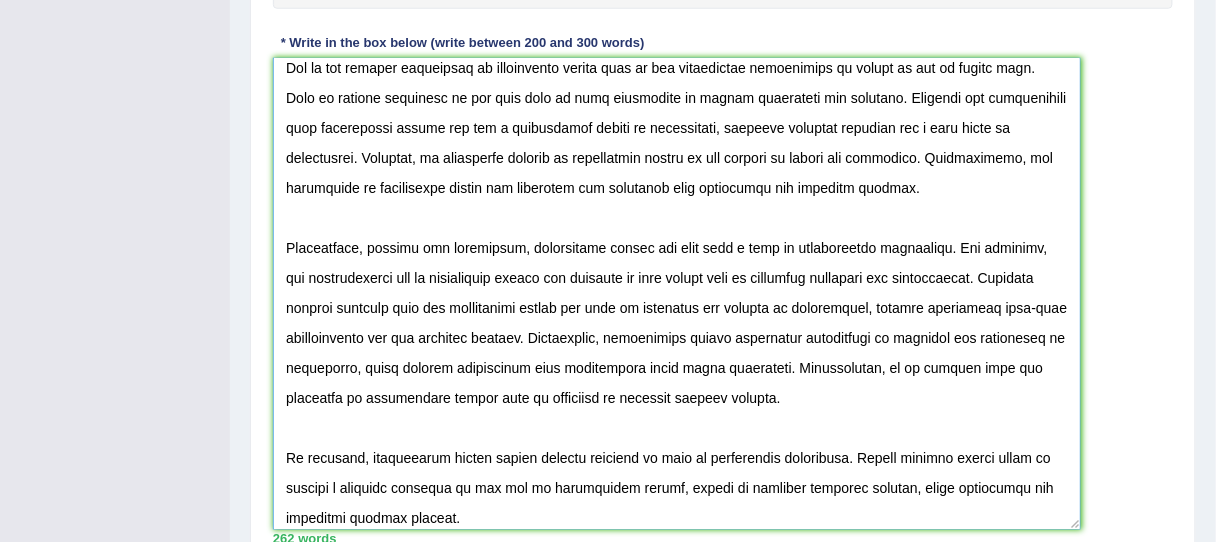 scroll, scrollTop: 140, scrollLeft: 0, axis: vertical 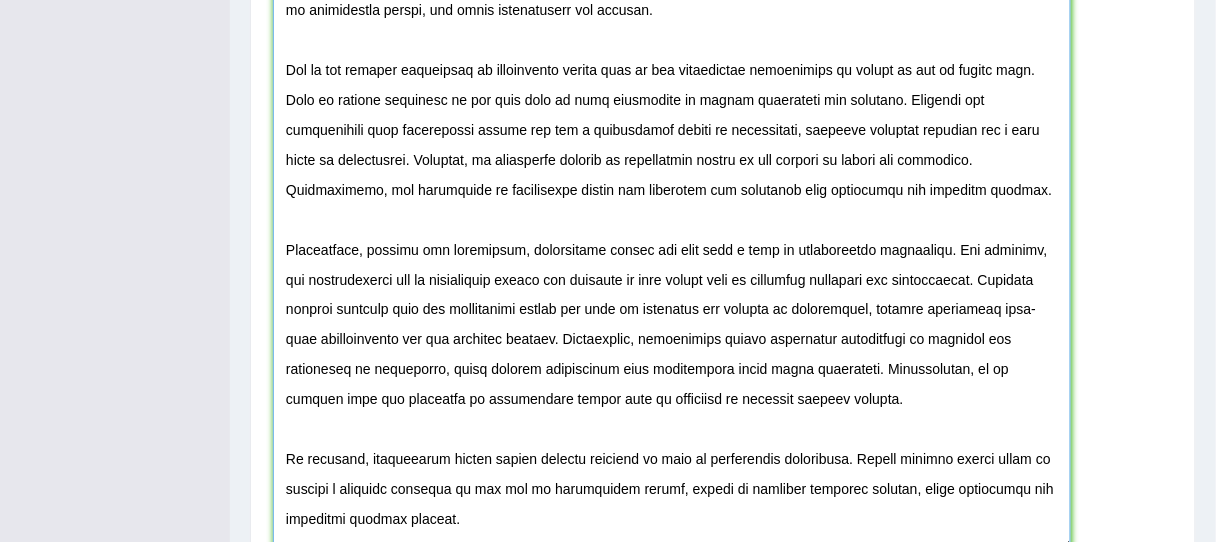 drag, startPoint x: 1072, startPoint y: 391, endPoint x: 898, endPoint y: 385, distance: 174.10342 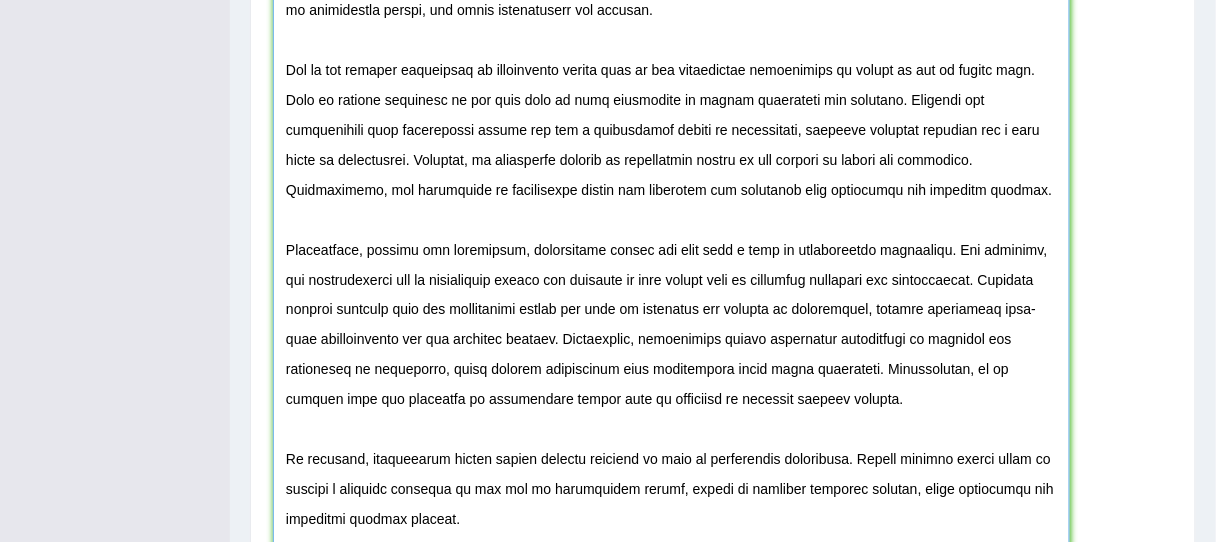 click at bounding box center (671, 240) 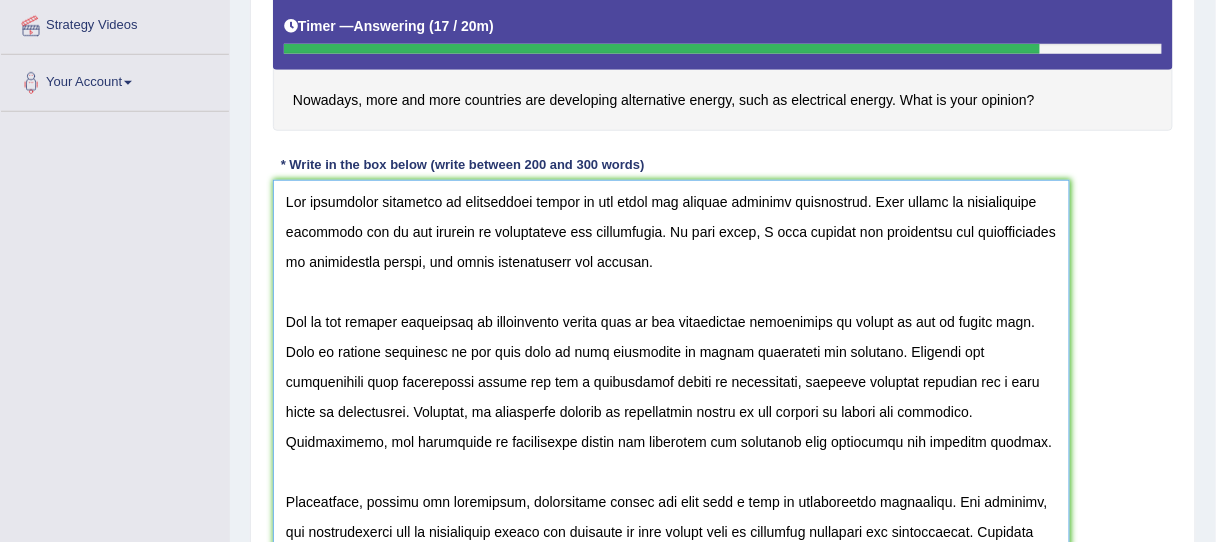 scroll, scrollTop: 318, scrollLeft: 0, axis: vertical 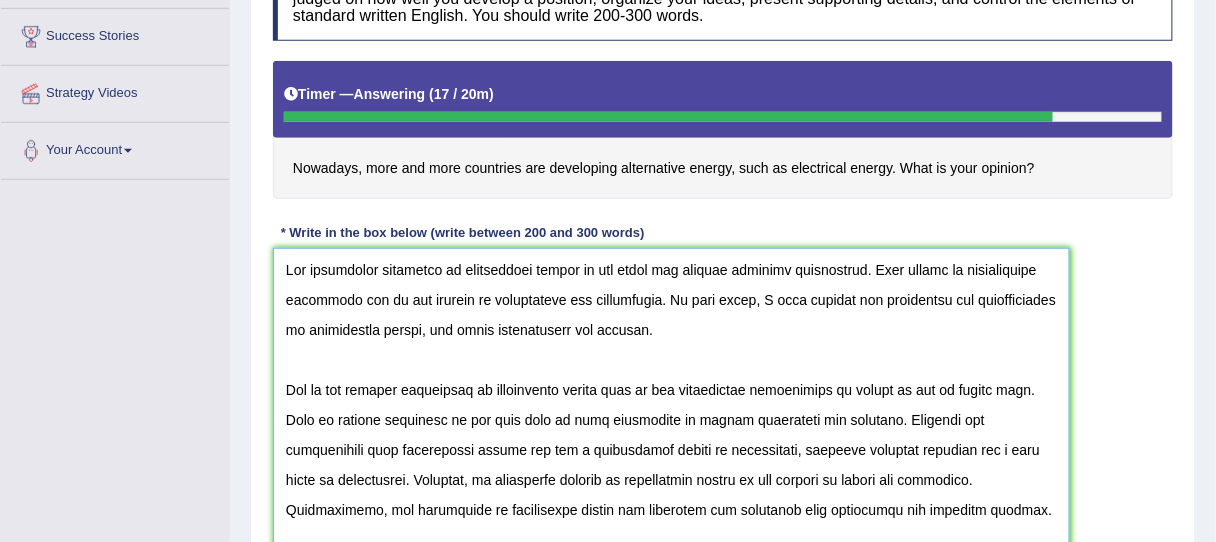 drag, startPoint x: 292, startPoint y: 270, endPoint x: 608, endPoint y: 363, distance: 329.40097 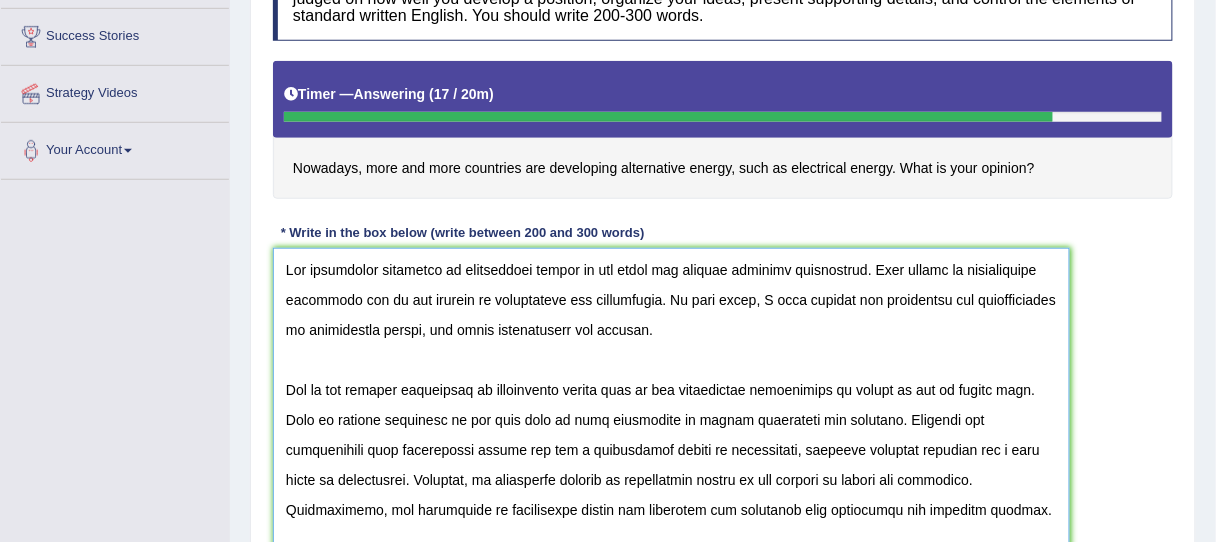 click at bounding box center (671, 560) 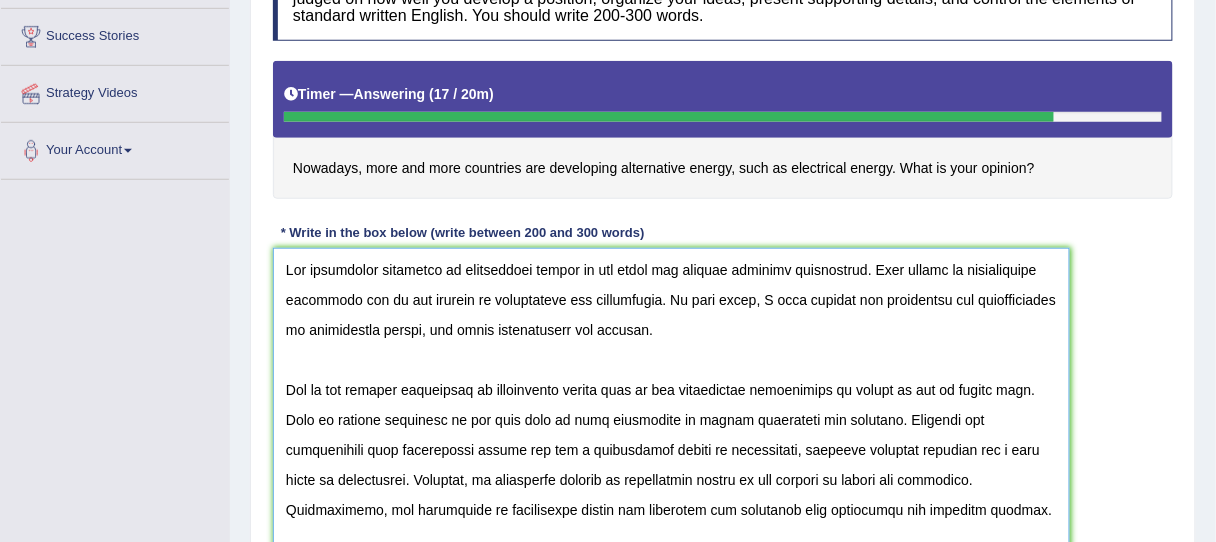 drag, startPoint x: 440, startPoint y: 327, endPoint x: 677, endPoint y: 344, distance: 237.60892 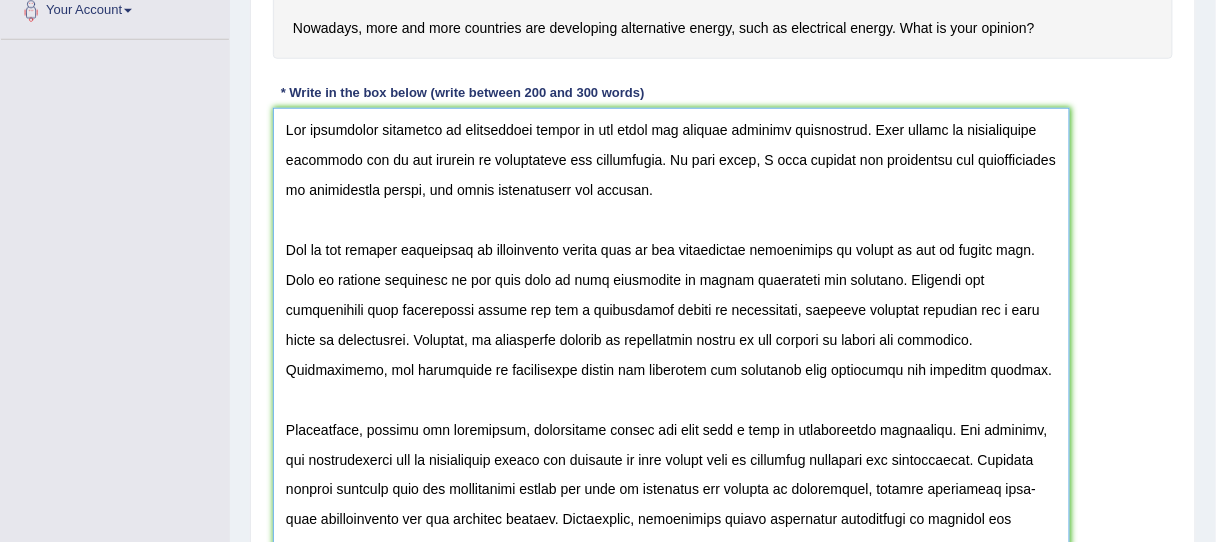 scroll, scrollTop: 478, scrollLeft: 0, axis: vertical 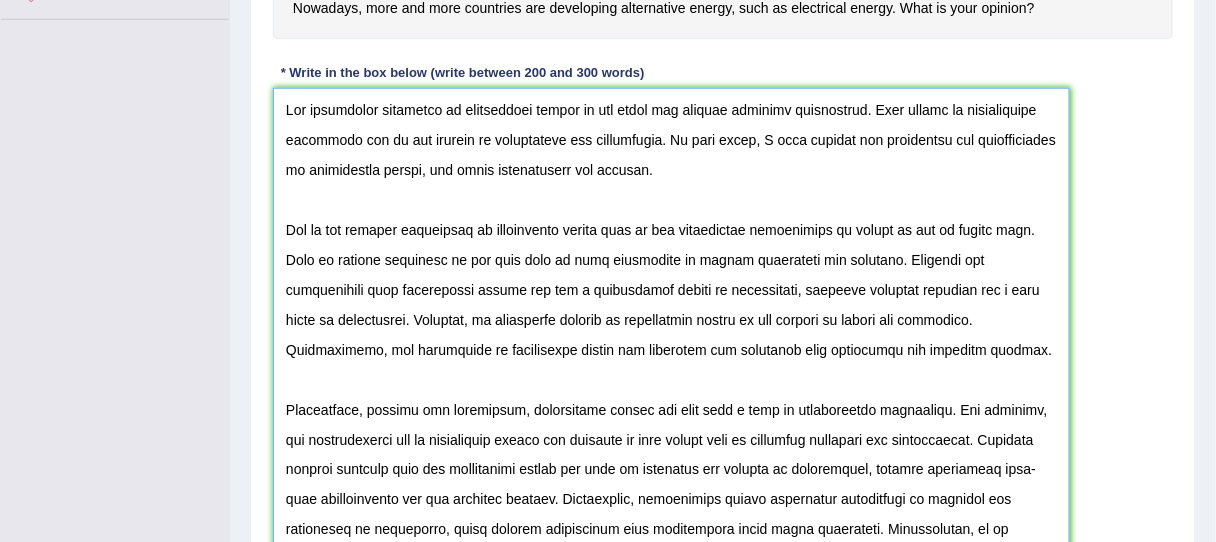 drag, startPoint x: 416, startPoint y: 235, endPoint x: 944, endPoint y: 229, distance: 528.0341 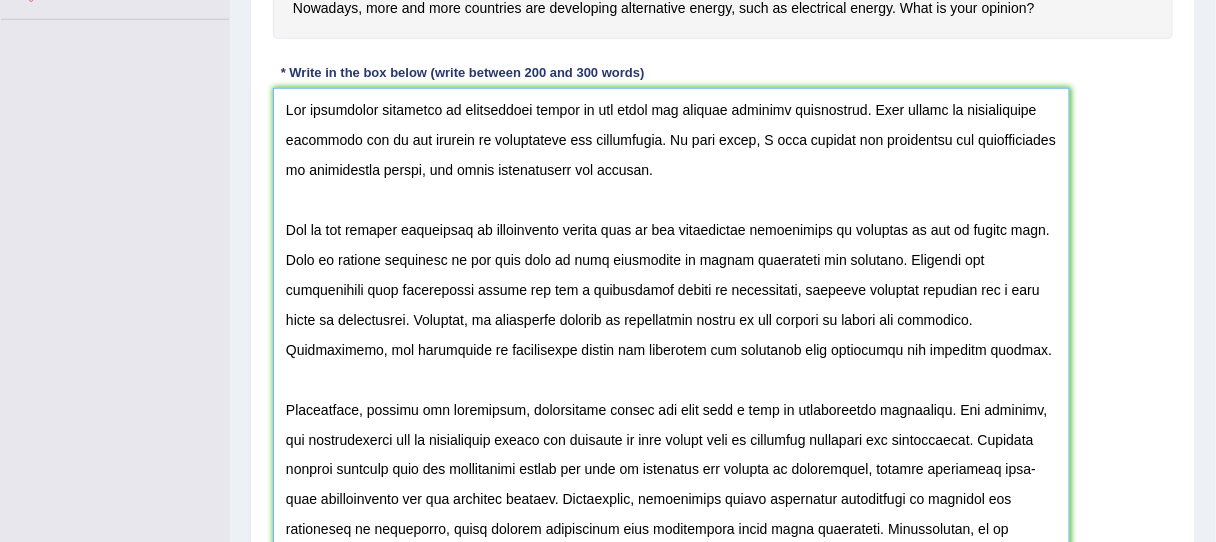 click at bounding box center (671, 400) 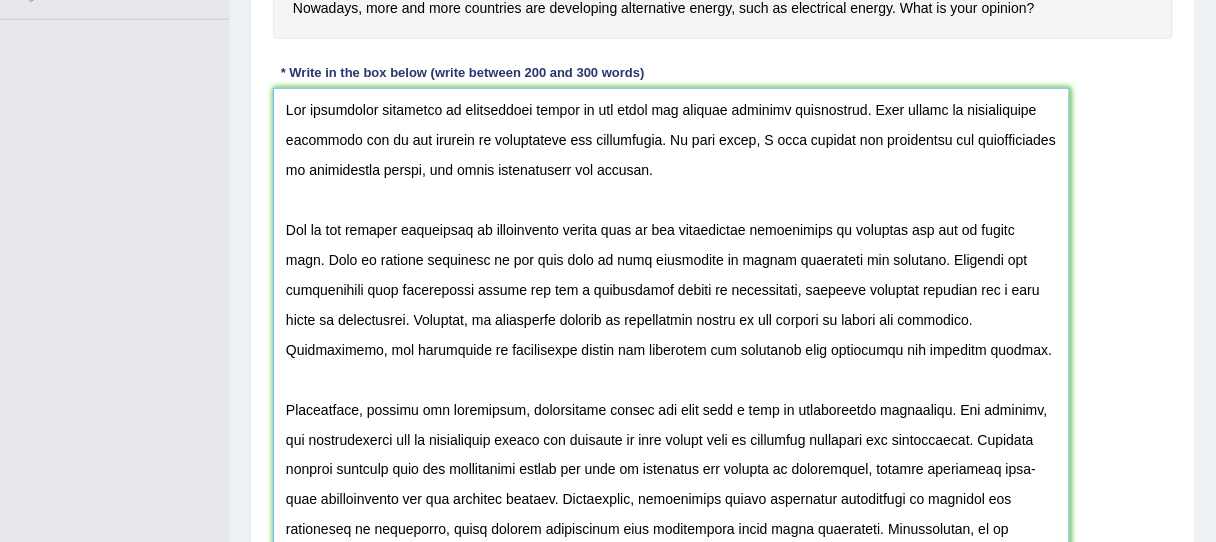 click at bounding box center (671, 400) 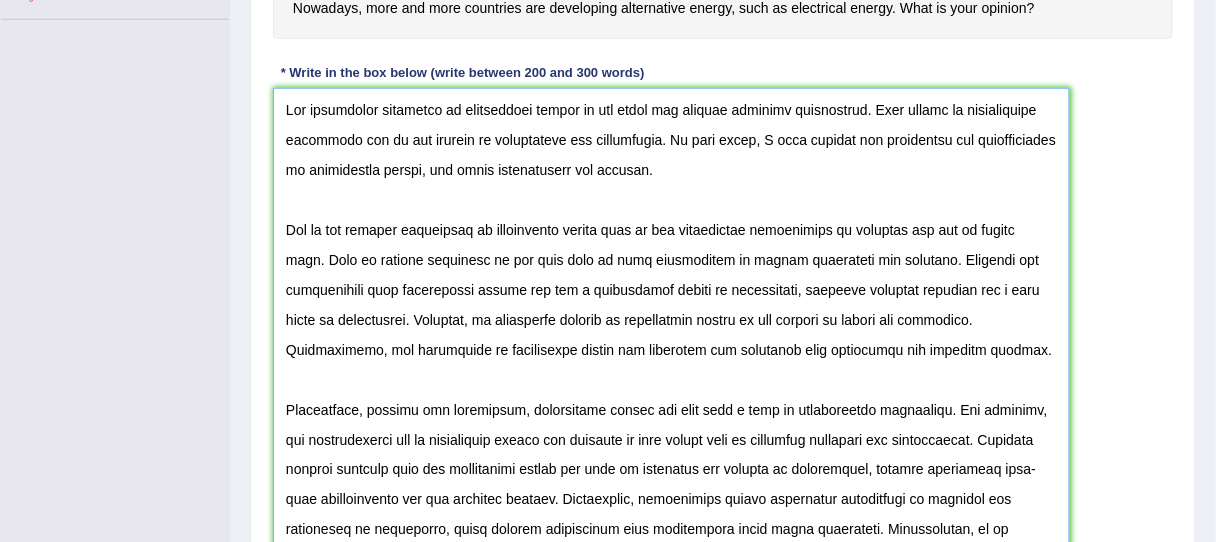 click at bounding box center [671, 400] 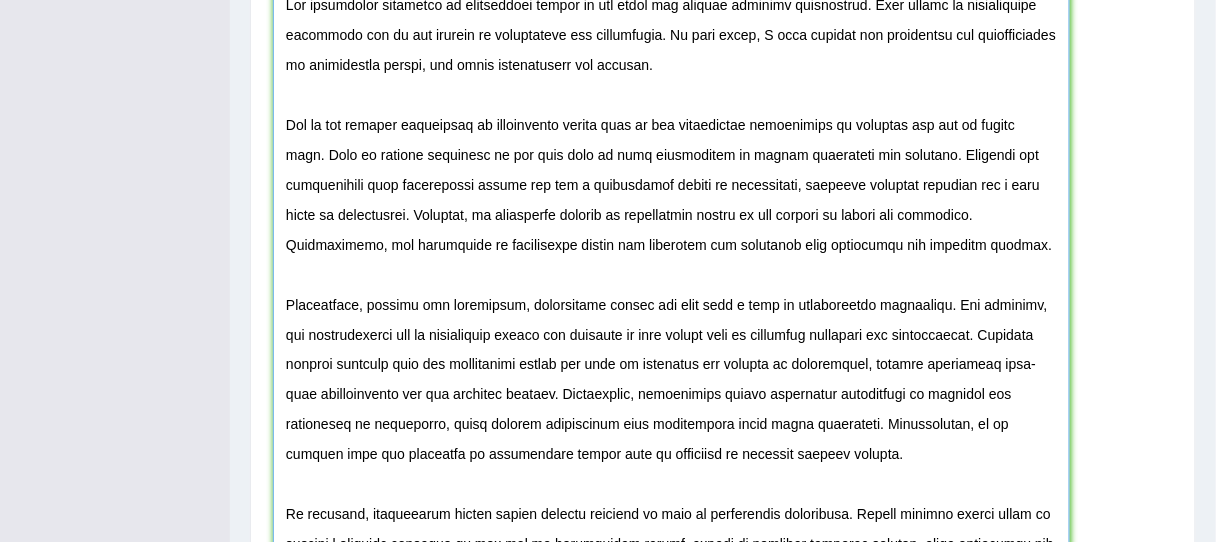 scroll, scrollTop: 638, scrollLeft: 0, axis: vertical 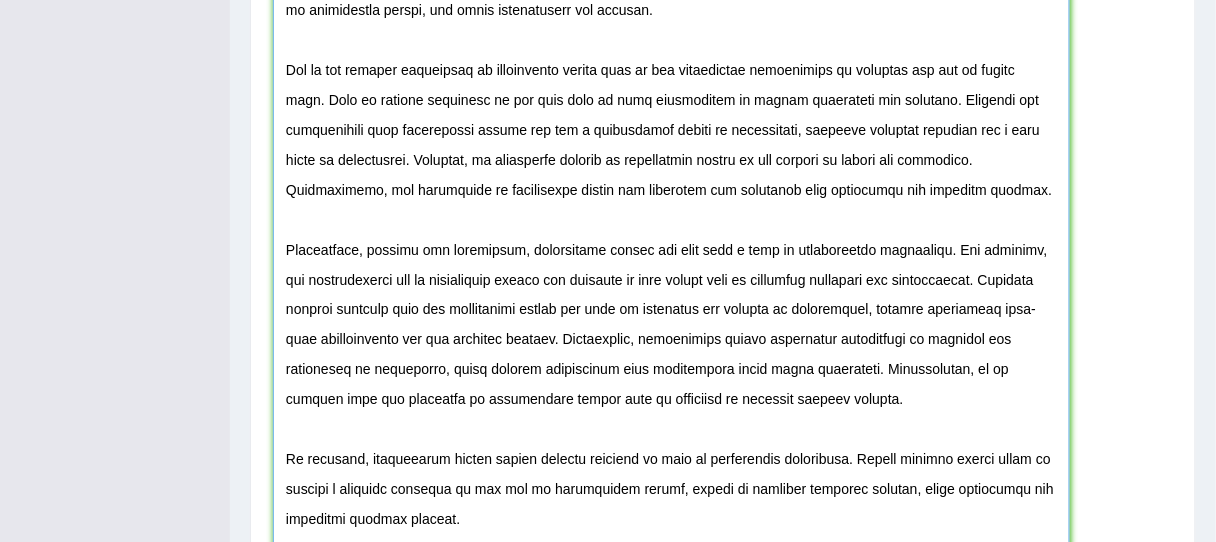 type on "The increasing influence of alternative energy on our lives has ignited numerous discussions. This matter is particularly pertinent due to its effects on individuals and communities. In this essay, I will examine the advantages and disadvantages of alternative energy, and their implications for society.
One of the primary advantages of alternative energy lies in its significant enhancement of reducing the use of fossil fule. This is further supported by the fact that it also contributes to reduce greenhouse gas emission. Research has demonstrated that alternative energy has had a substantial impact on environment, yielding positive outcomes for a wide range of individuals. Moreover, an additional benefit of alternative energy is its ability to reduce air pollution. Consequently, the advantages of alternative energy are essential for promoting both invididual and societal success.
Nonetheless, despite the advantages, alternative energy can also give a rise to considerable challenges. For instance, the i..." 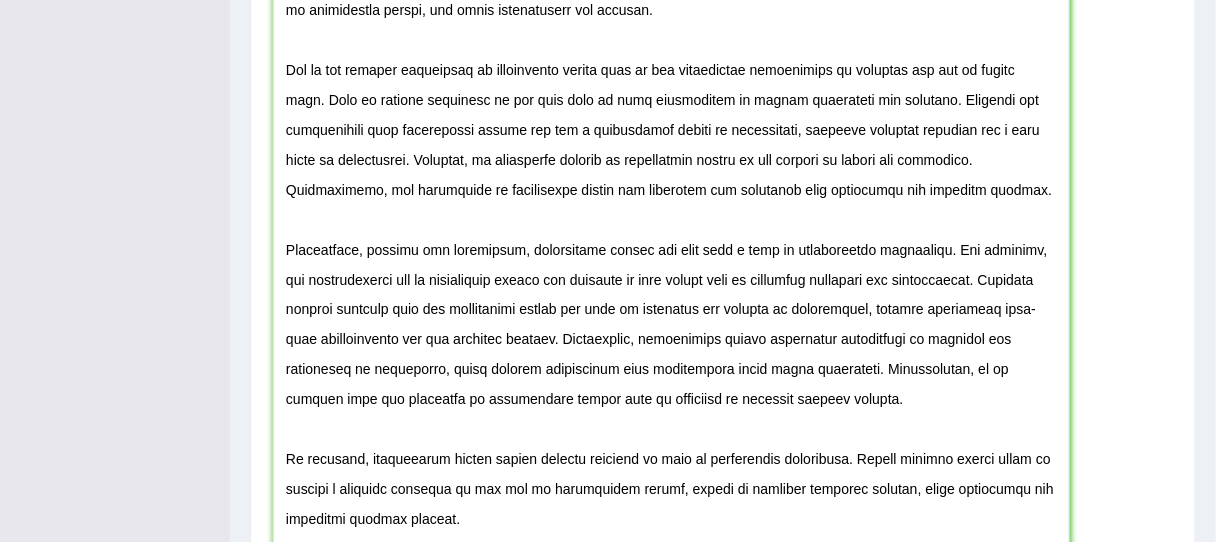 scroll, scrollTop: 609, scrollLeft: 0, axis: vertical 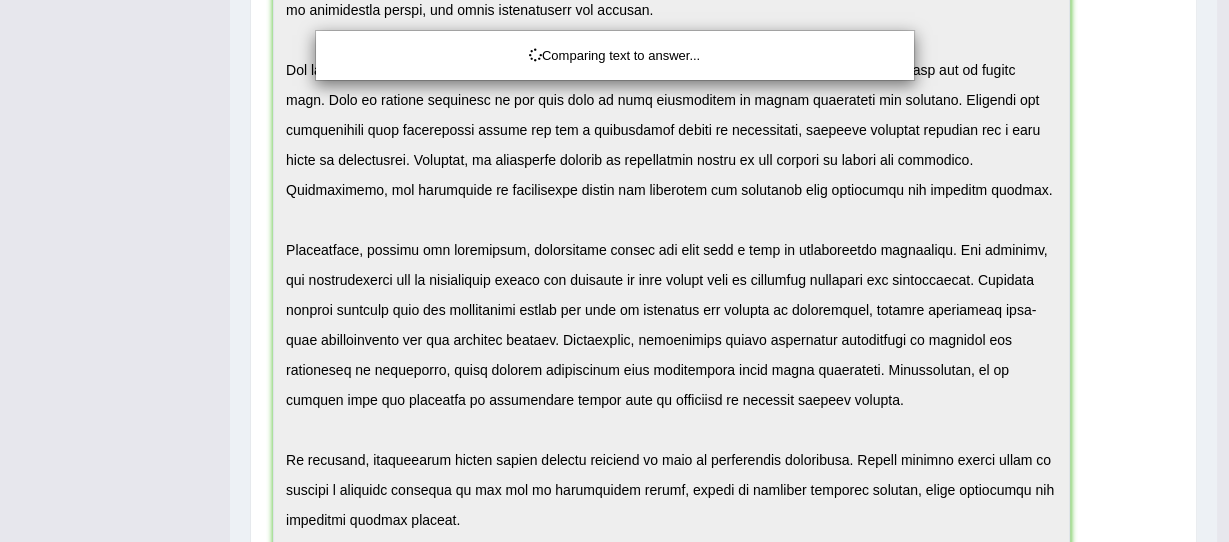 drag, startPoint x: 297, startPoint y: 259, endPoint x: 886, endPoint y: 257, distance: 589.0034 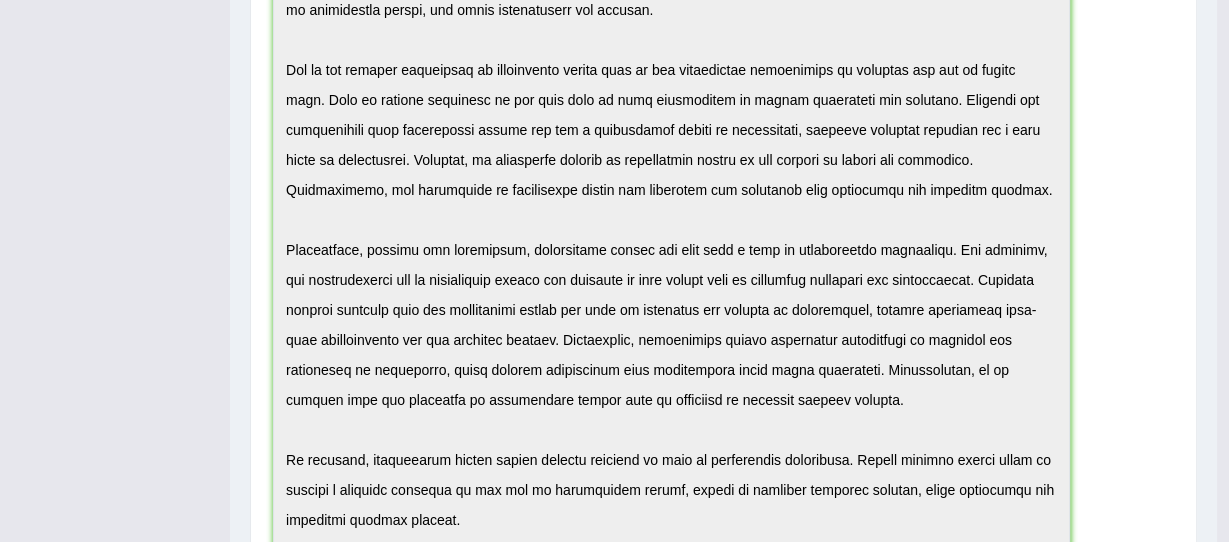 click on "Toggle navigation
Home
Practice Questions   Speaking Practice Read Aloud
Repeat Sentence
Describe Image
Re-tell Lecture
Answer Short Question
Summarize Group Discussion
Respond To A Situation
Writing Practice  Summarize Written Text
Write Essay
Reading Practice  Reading & Writing: Fill In The Blanks
Choose Multiple Answers
Re-order Paragraphs
Fill In The Blanks
Choose Single Answer
Listening Practice  Summarize Spoken Text
Highlight Incorrect Words
Highlight Correct Summary
Select Missing Word
Choose Single Answer
Choose Multiple Answers
Fill In The Blanks
Write From Dictation
Pronunciation
Tests  Take Practice Sectional Test" at bounding box center (614, -338) 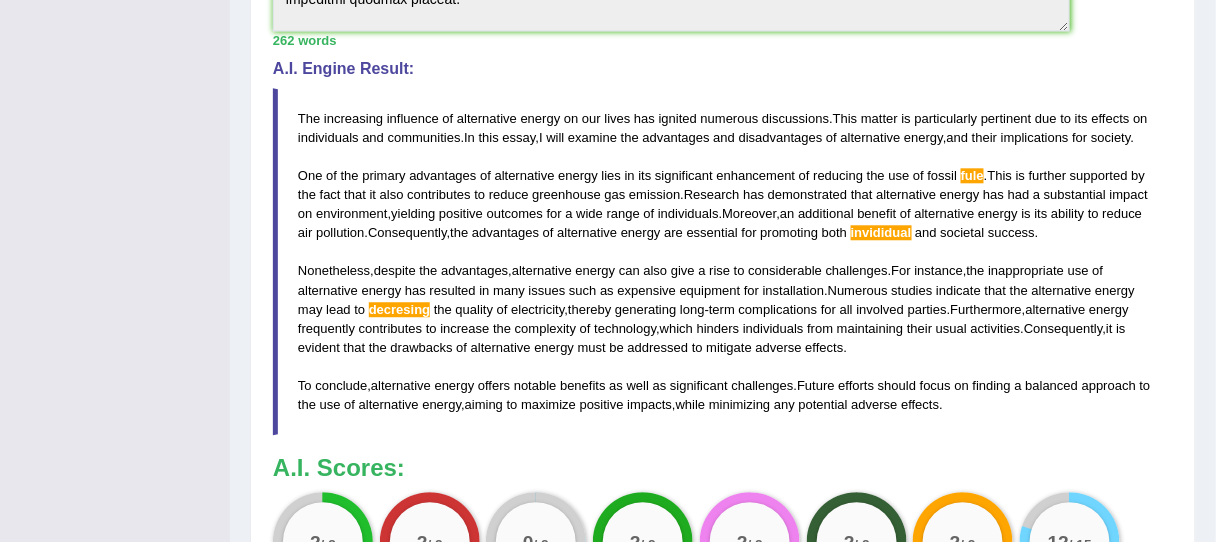 scroll, scrollTop: 1089, scrollLeft: 0, axis: vertical 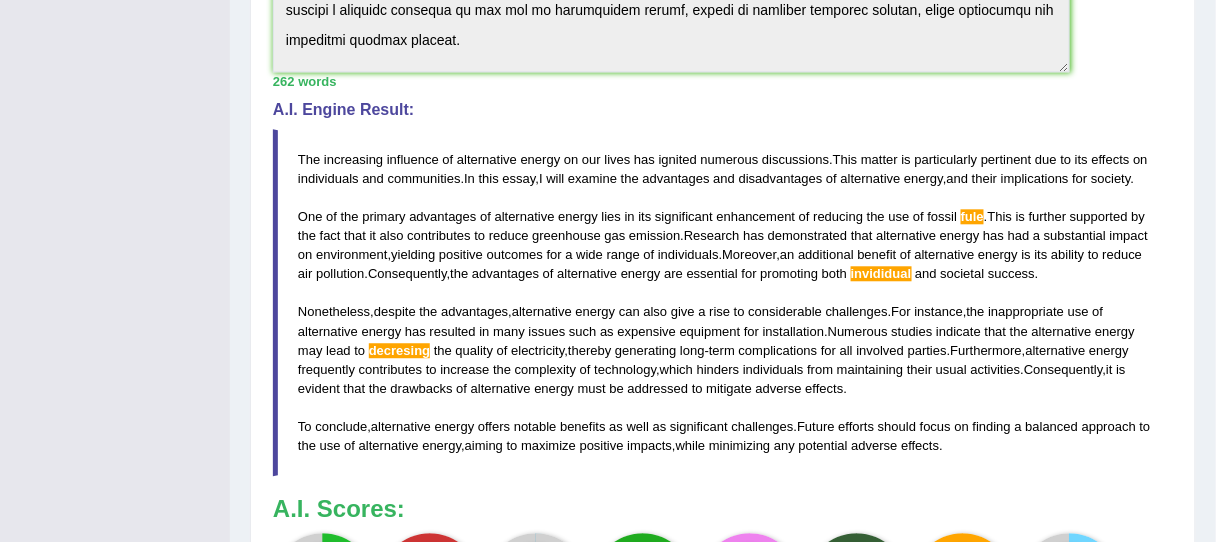 click on "that" at bounding box center (862, 235) 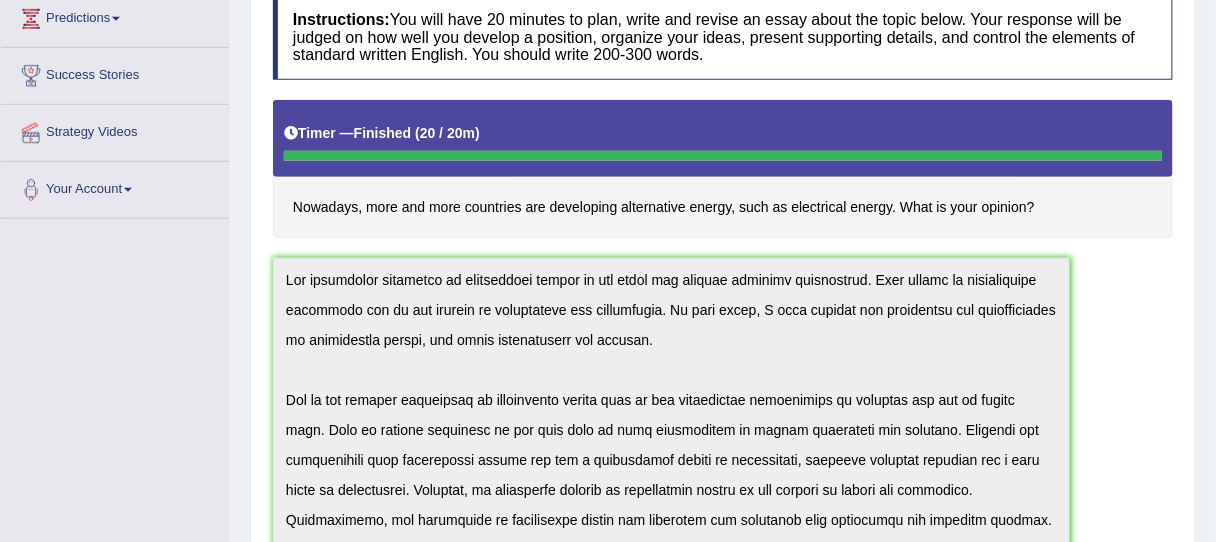 scroll, scrollTop: 0, scrollLeft: 0, axis: both 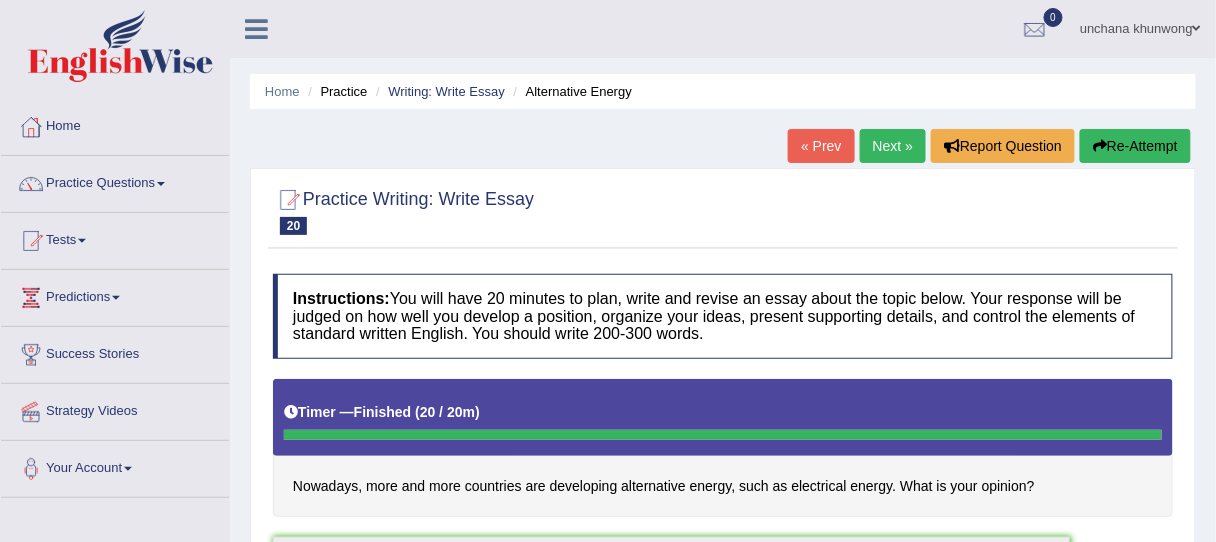 click on "Next »" at bounding box center [893, 146] 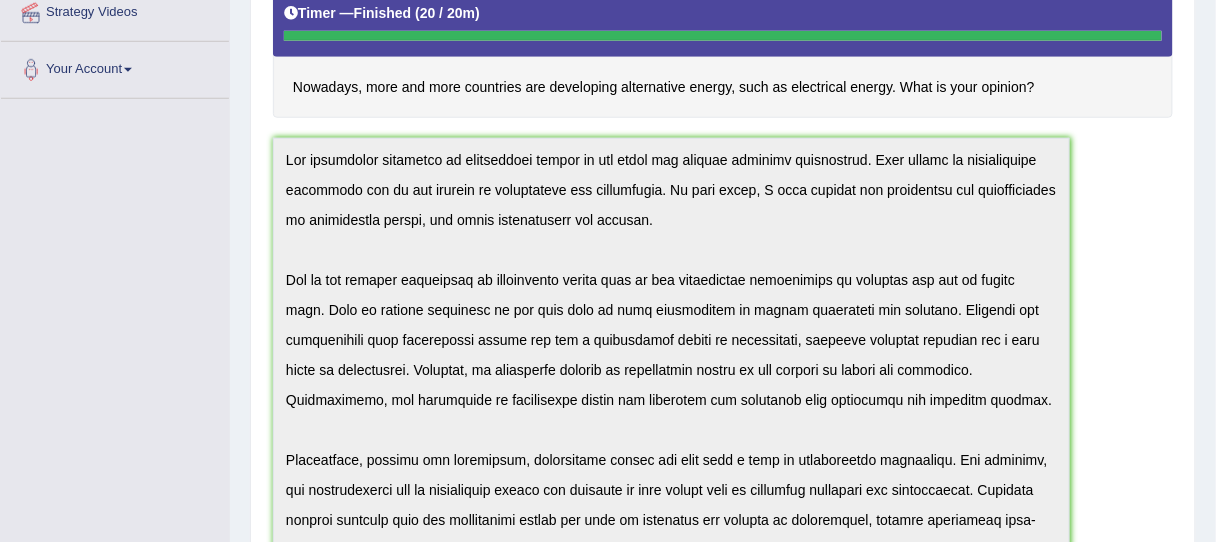 scroll, scrollTop: 400, scrollLeft: 0, axis: vertical 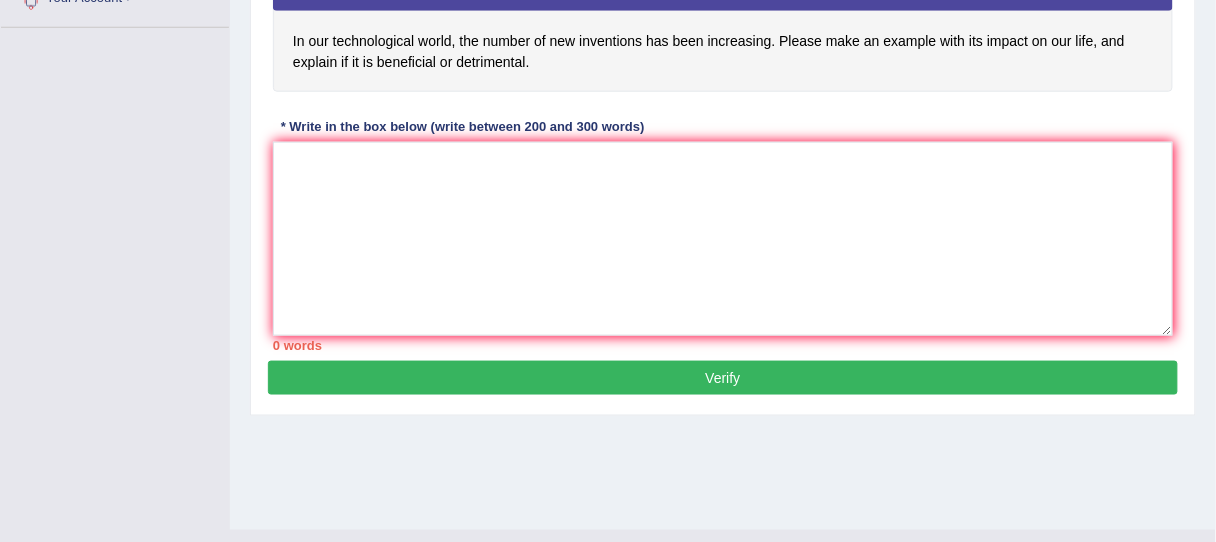 drag, startPoint x: 289, startPoint y: 36, endPoint x: 307, endPoint y: 37, distance: 18.027756 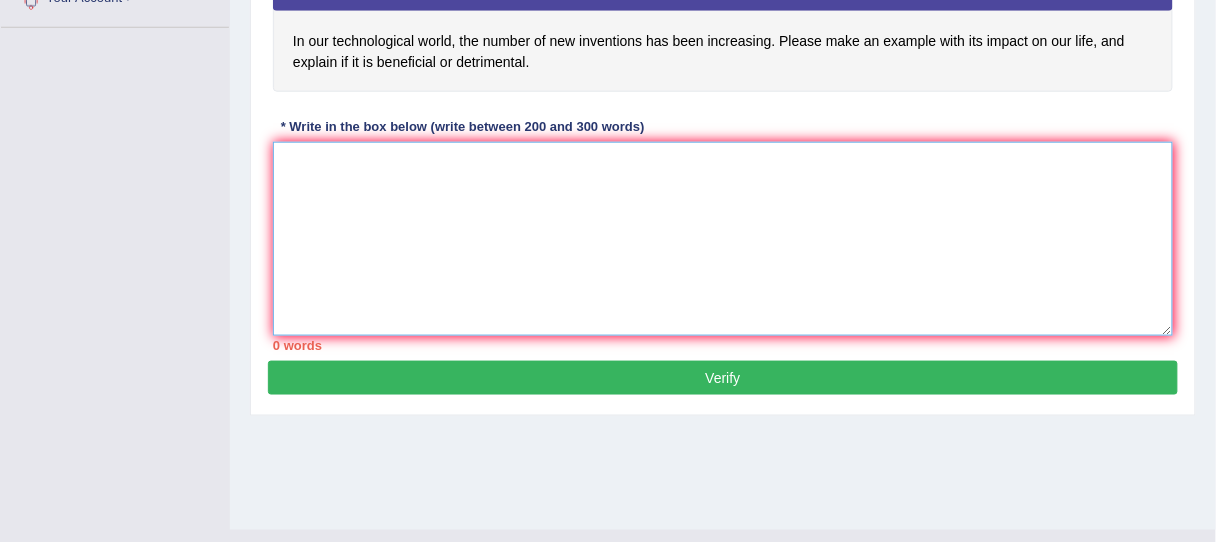 click at bounding box center (723, 239) 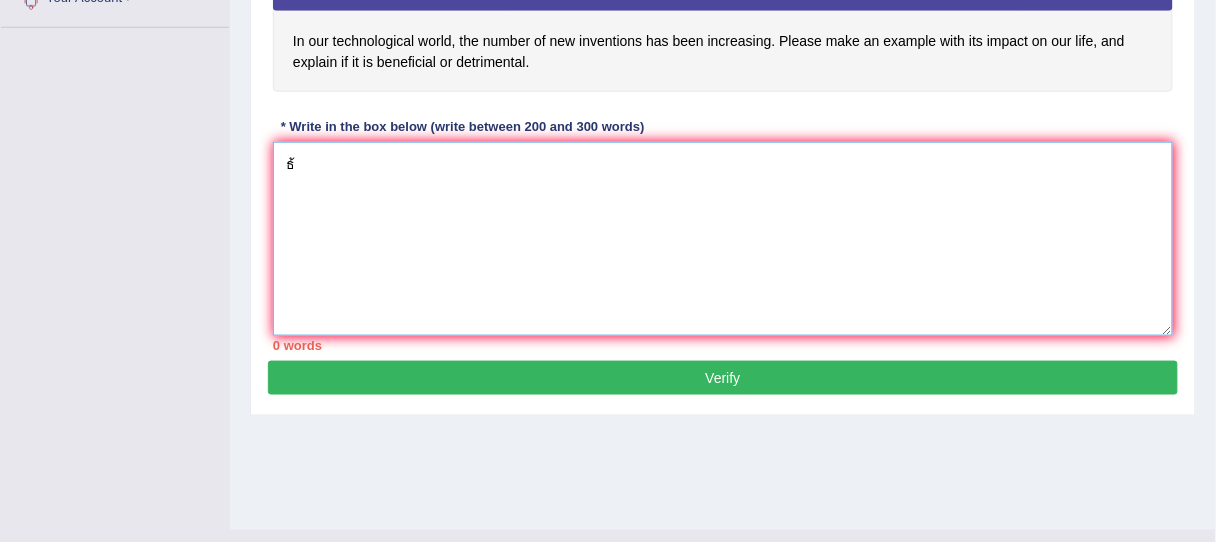 type on "ธ" 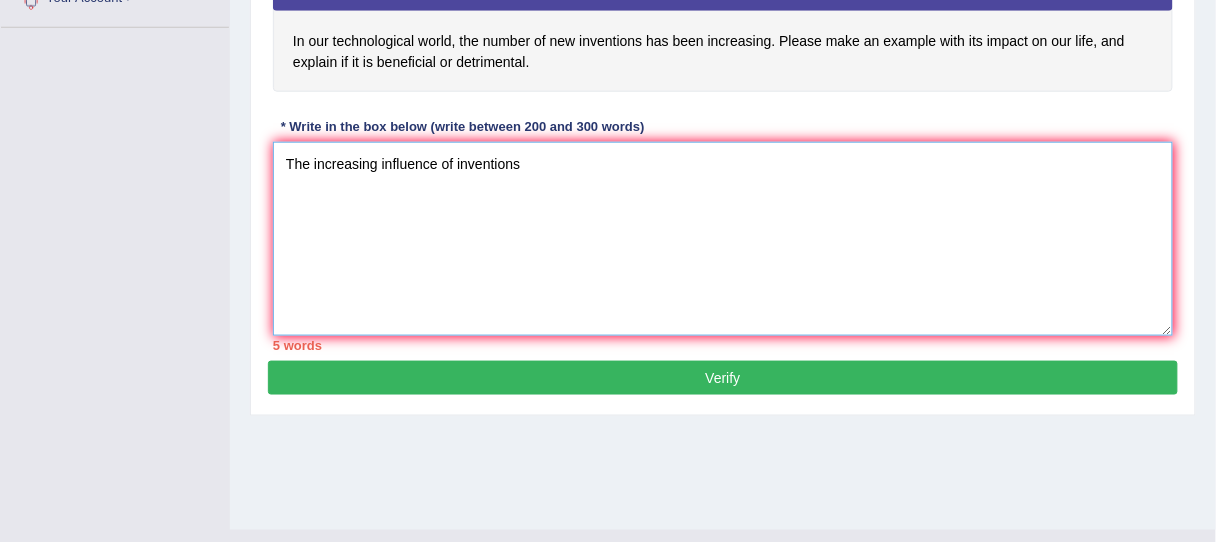 click on "The increasing influence of inventions" at bounding box center [723, 239] 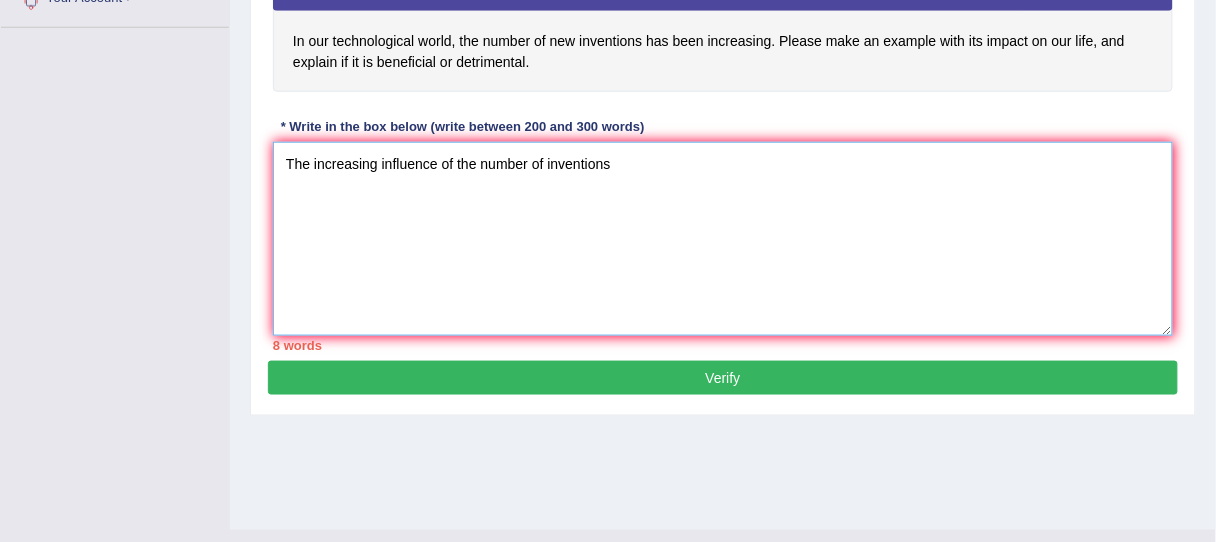click on "The increasing influence of the number of inventions" at bounding box center (723, 239) 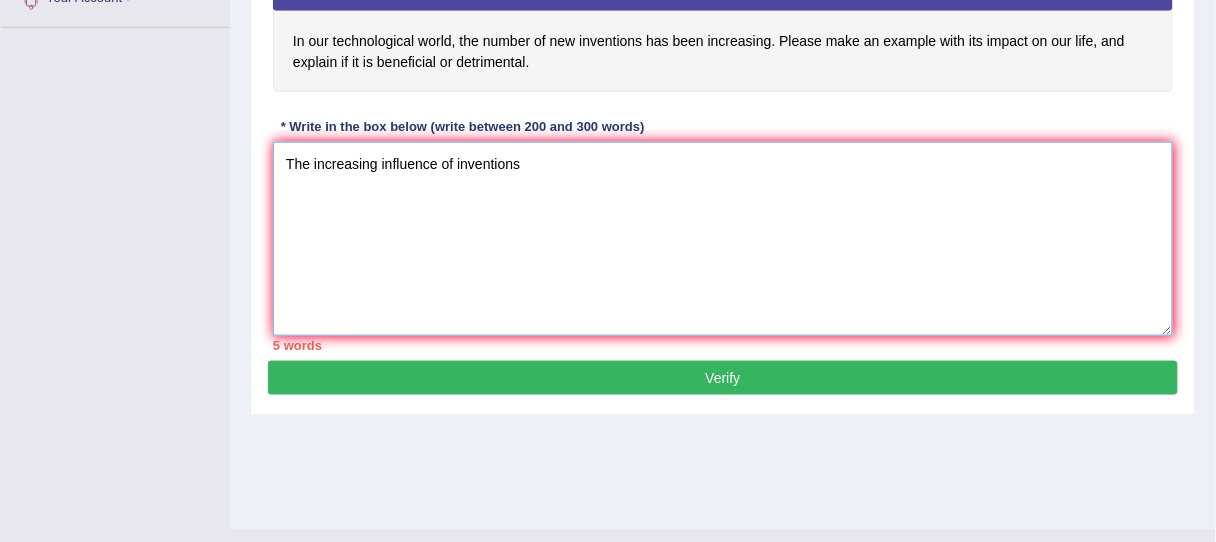click on "The increasing influence of inventions" at bounding box center (723, 239) 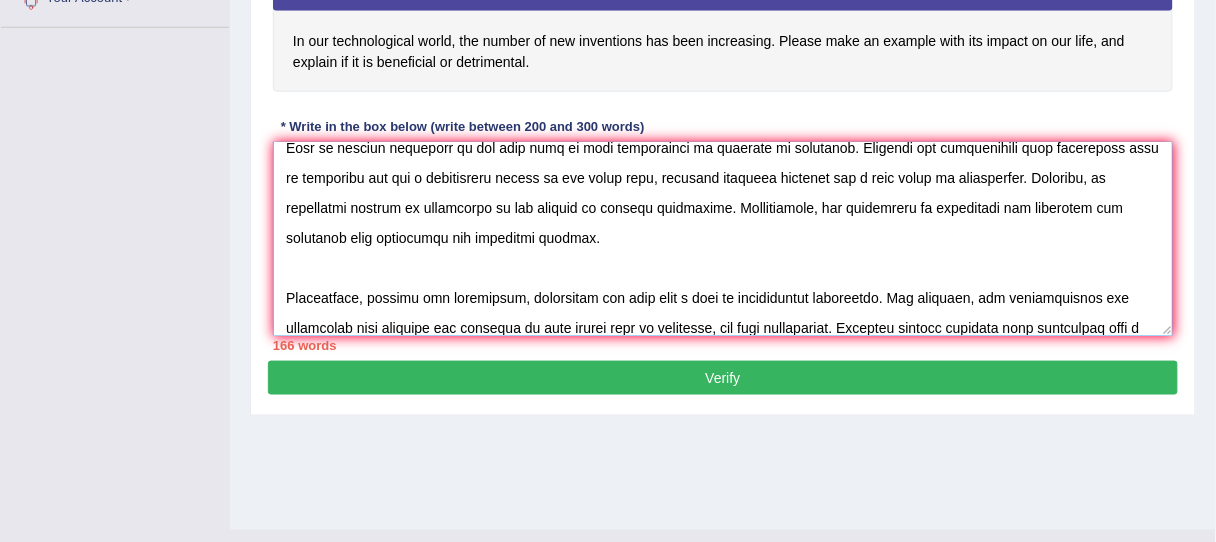 scroll, scrollTop: 196, scrollLeft: 0, axis: vertical 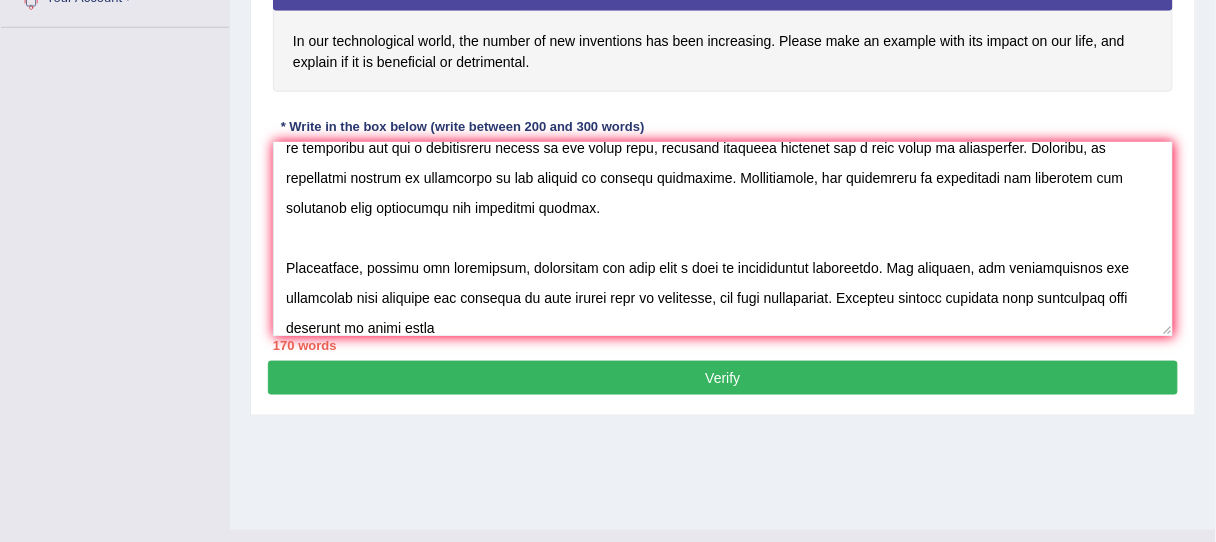 drag, startPoint x: 1177, startPoint y: 269, endPoint x: 1164, endPoint y: 248, distance: 24.698177 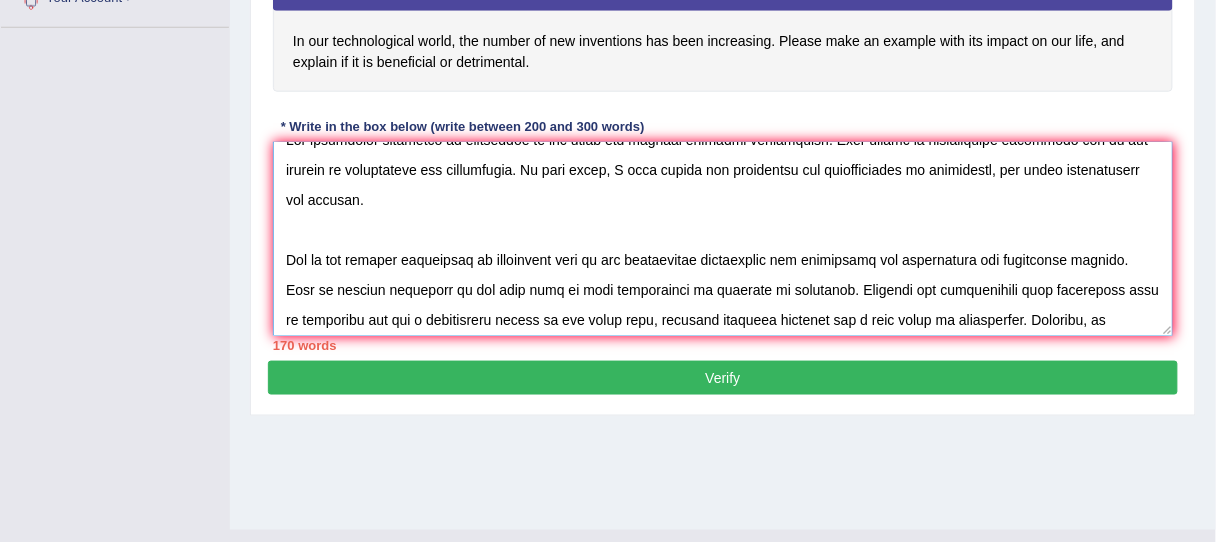scroll, scrollTop: 0, scrollLeft: 0, axis: both 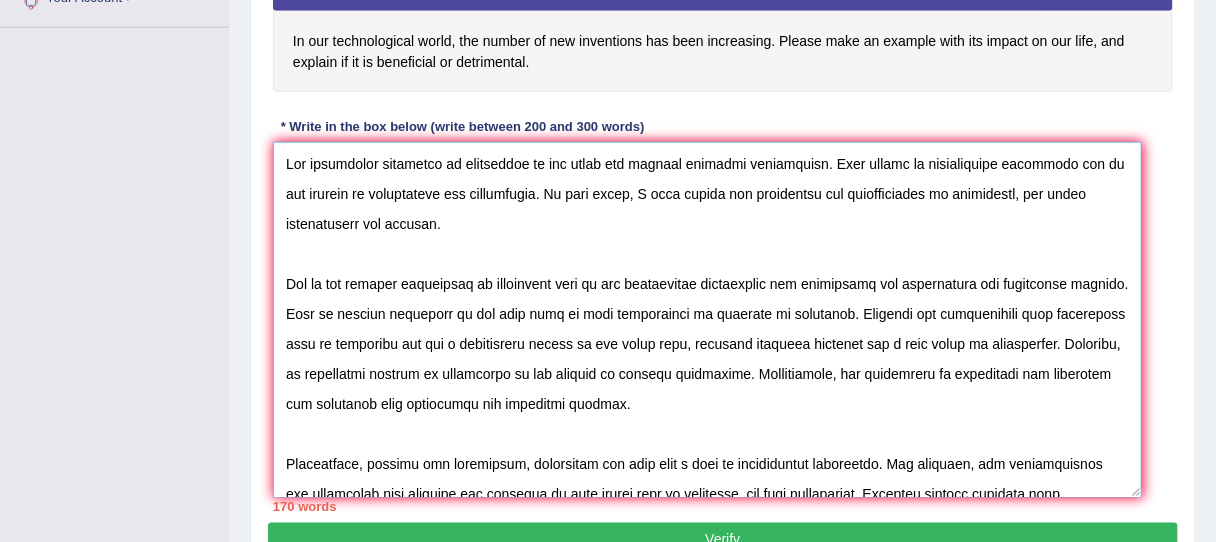 drag, startPoint x: 1169, startPoint y: 331, endPoint x: 1118, endPoint y: 494, distance: 170.79227 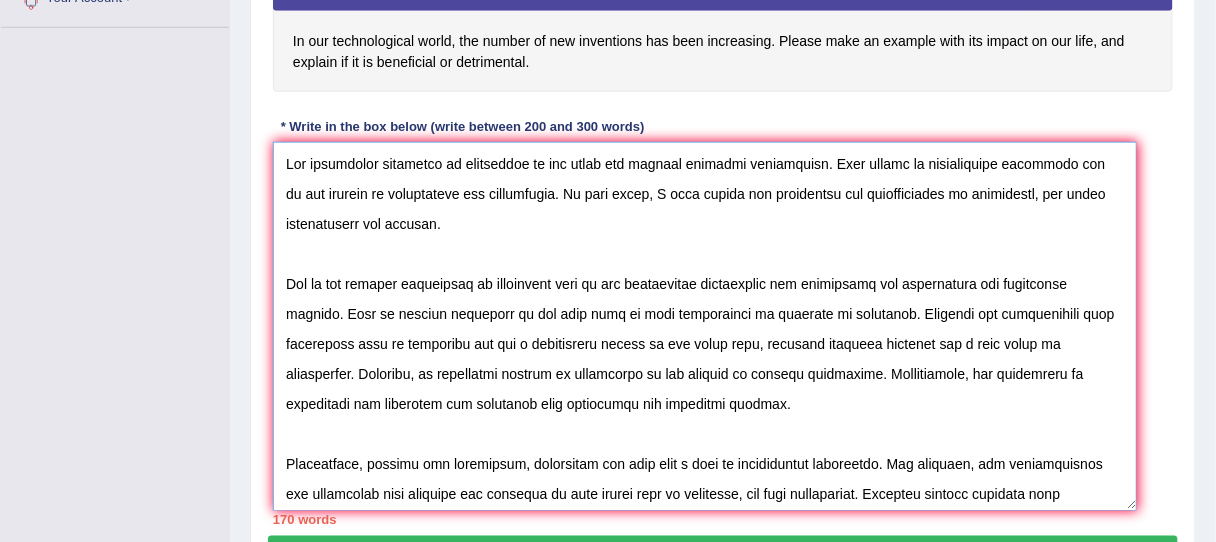drag, startPoint x: 913, startPoint y: 393, endPoint x: 700, endPoint y: 290, distance: 236.59671 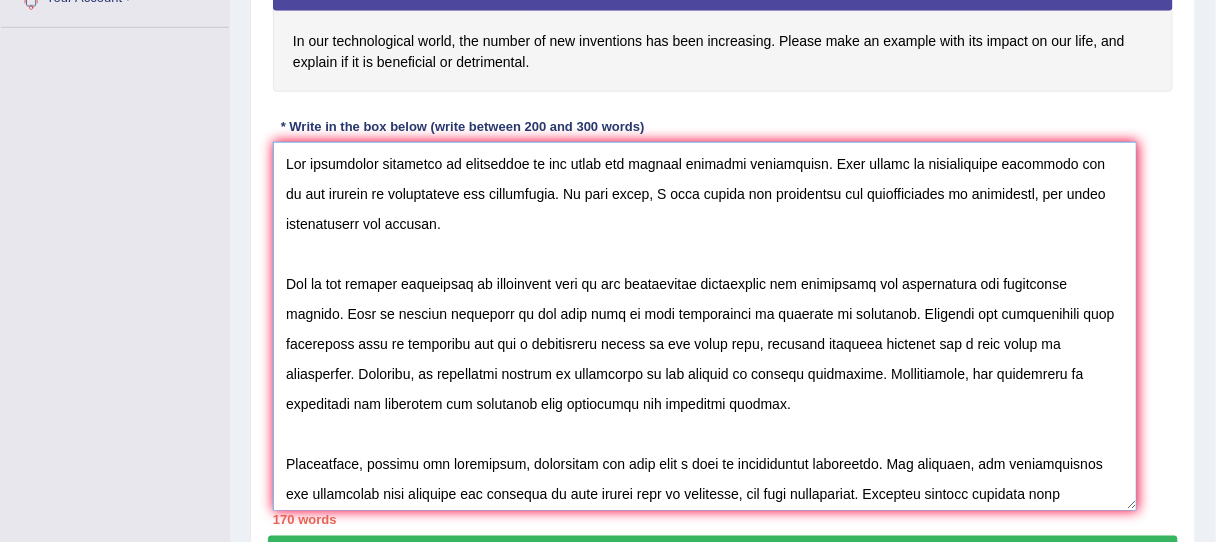 drag, startPoint x: 481, startPoint y: 160, endPoint x: 775, endPoint y: 201, distance: 296.84506 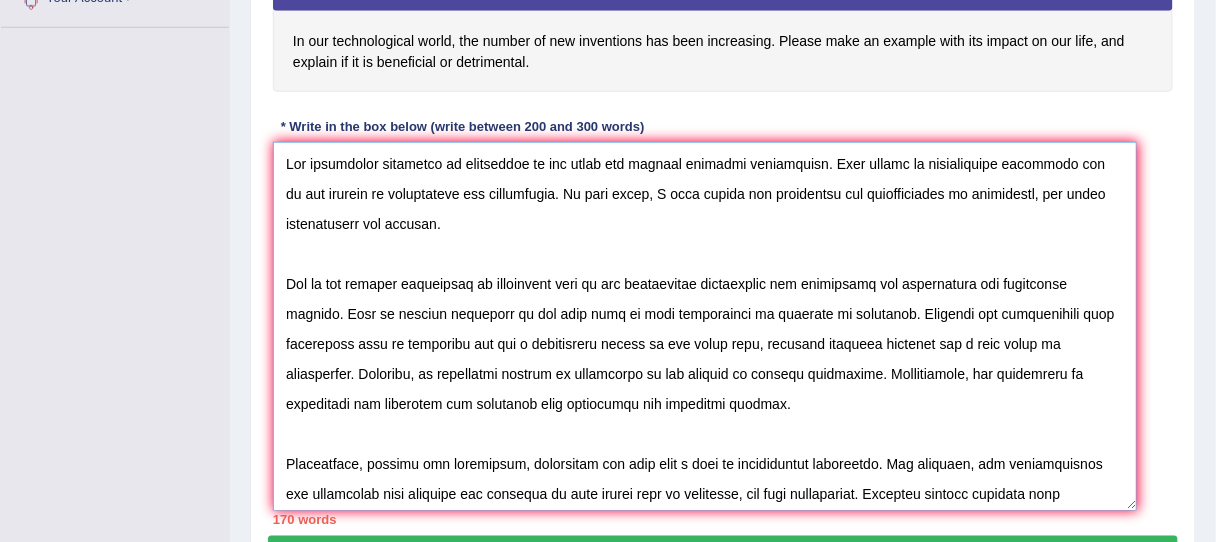 click at bounding box center [705, 326] 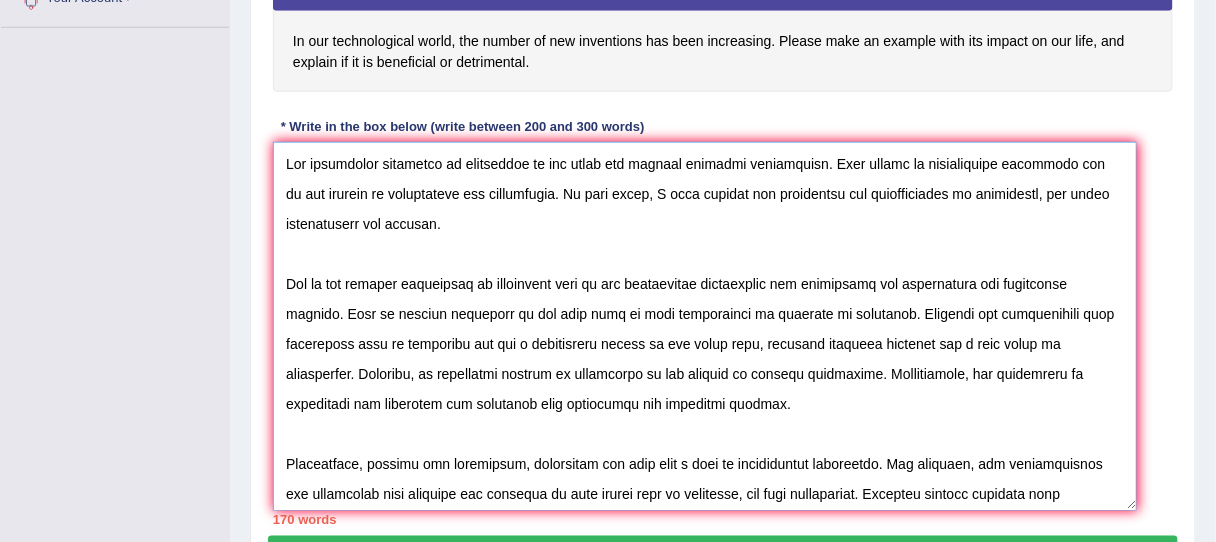 click at bounding box center (705, 326) 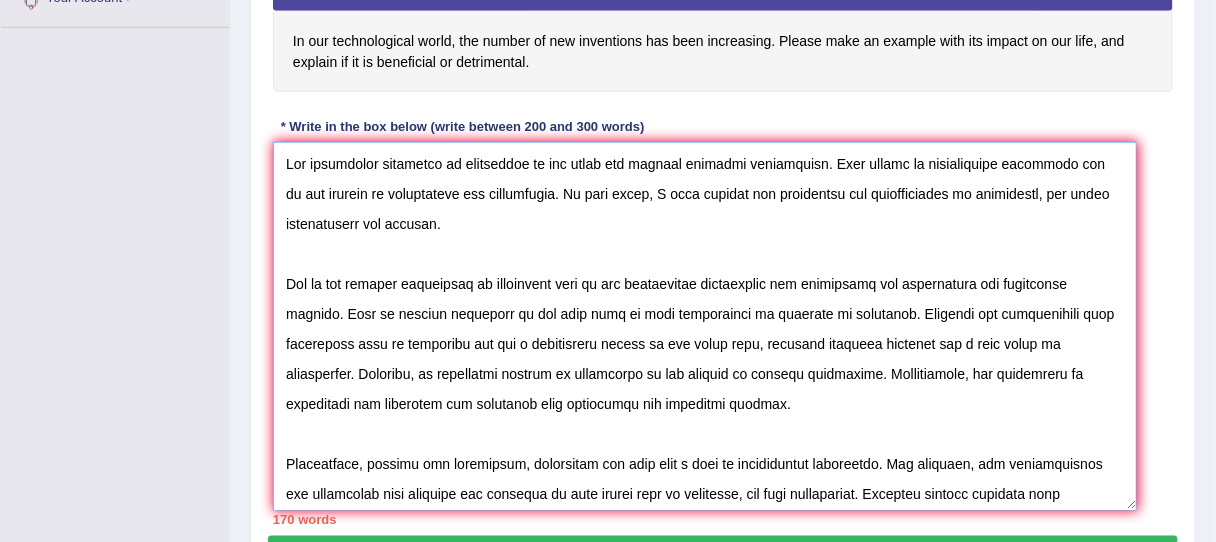 scroll, scrollTop: 33, scrollLeft: 0, axis: vertical 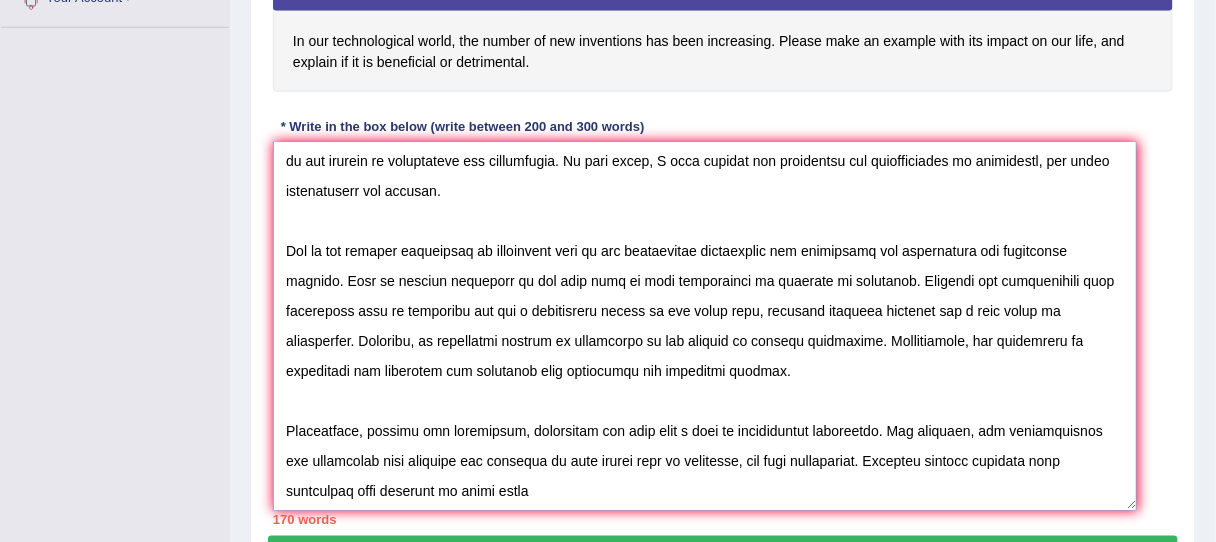 click at bounding box center (705, 326) 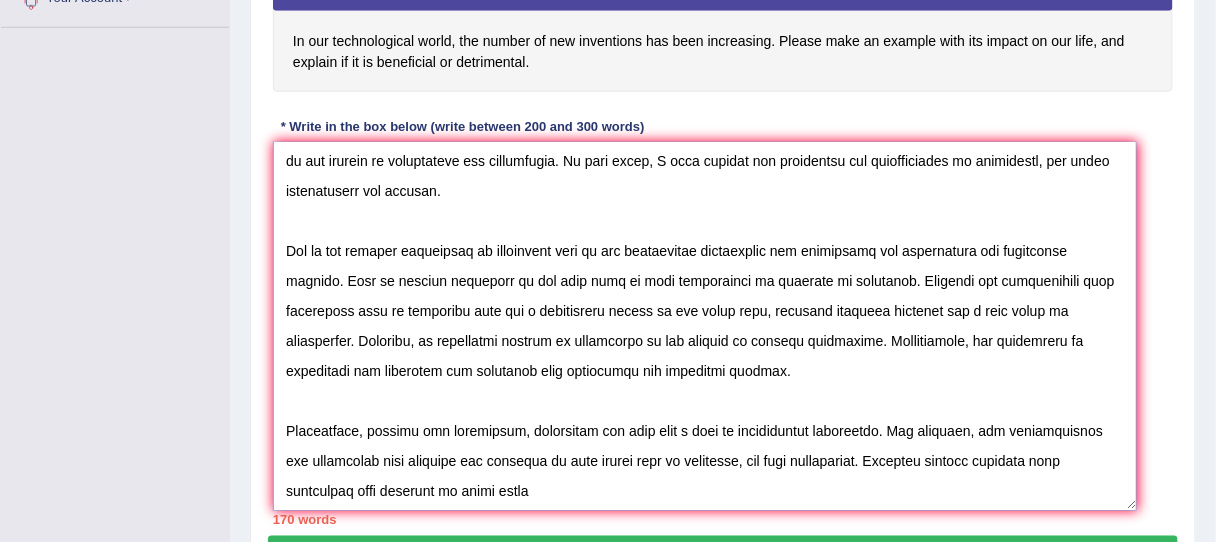 drag, startPoint x: 984, startPoint y: 340, endPoint x: 888, endPoint y: 340, distance: 96 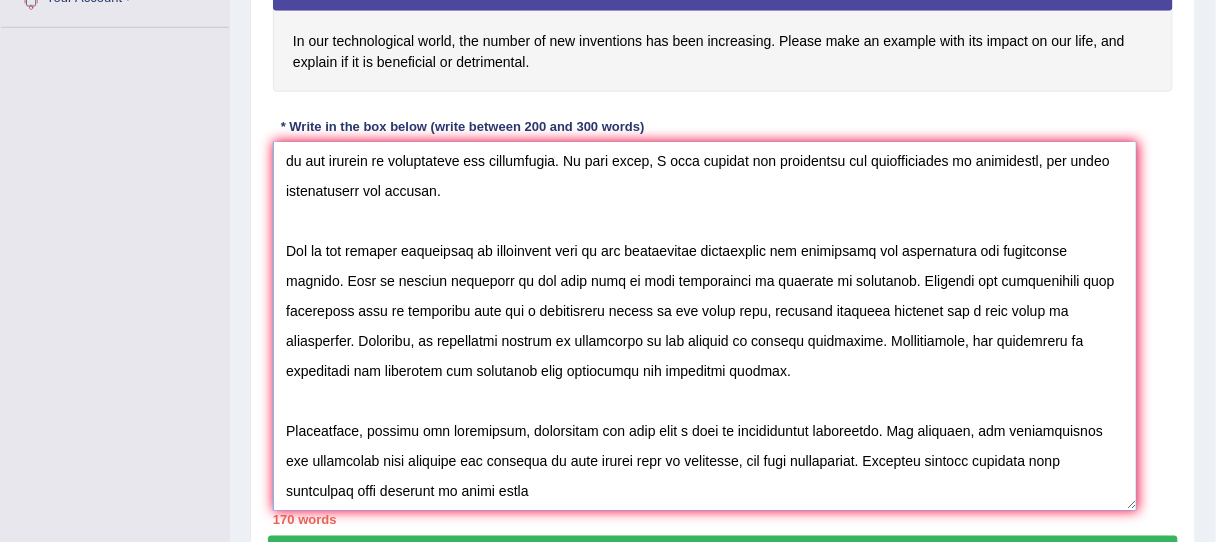 drag, startPoint x: 869, startPoint y: 338, endPoint x: 957, endPoint y: 365, distance: 92.0489 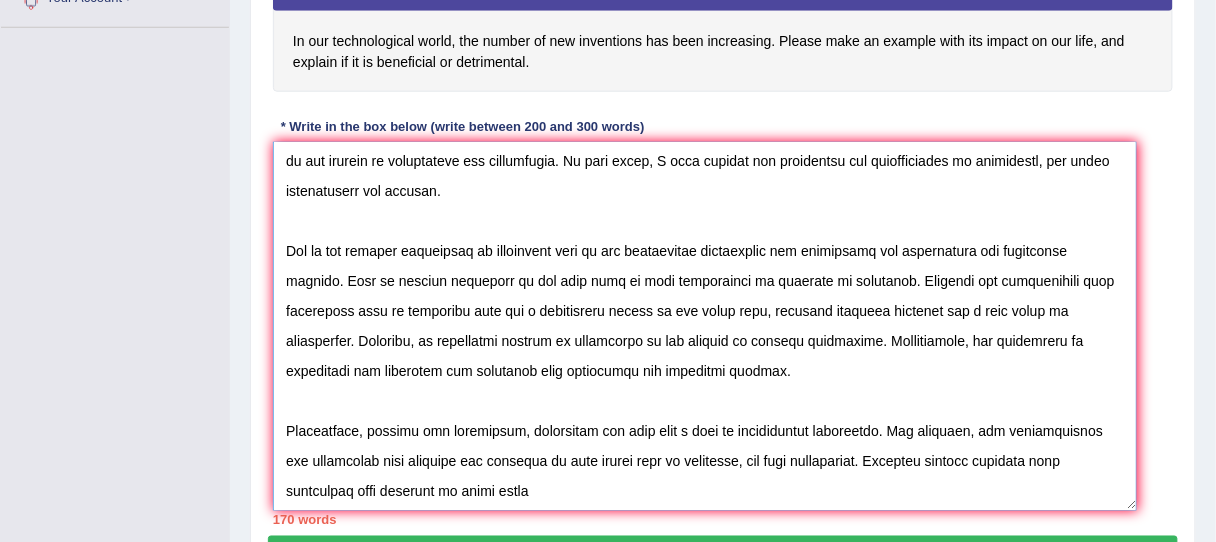click at bounding box center (705, 326) 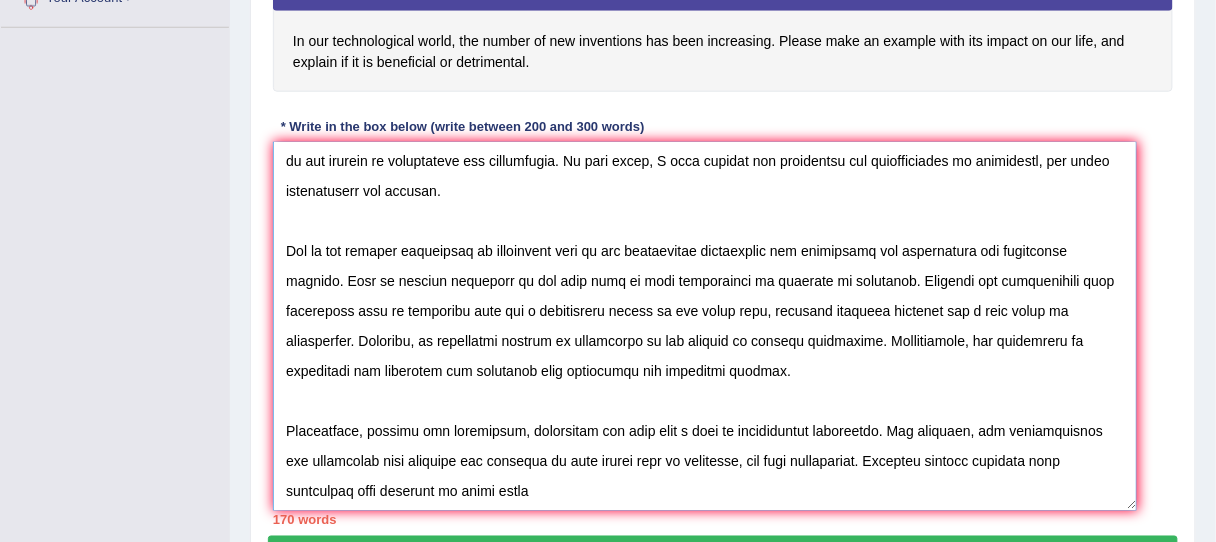 click at bounding box center (705, 326) 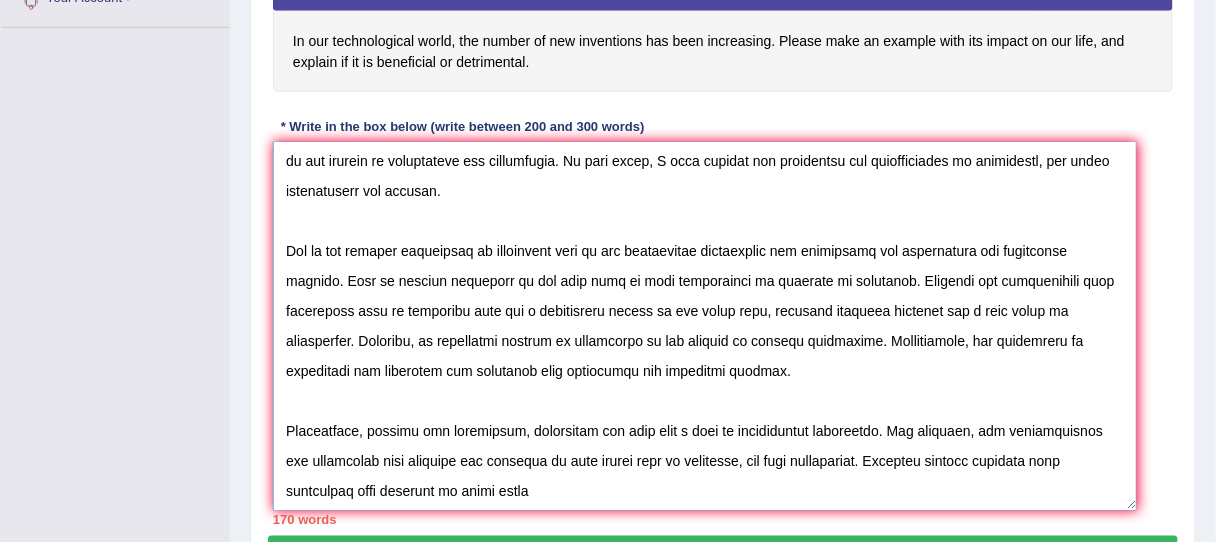 click at bounding box center (705, 326) 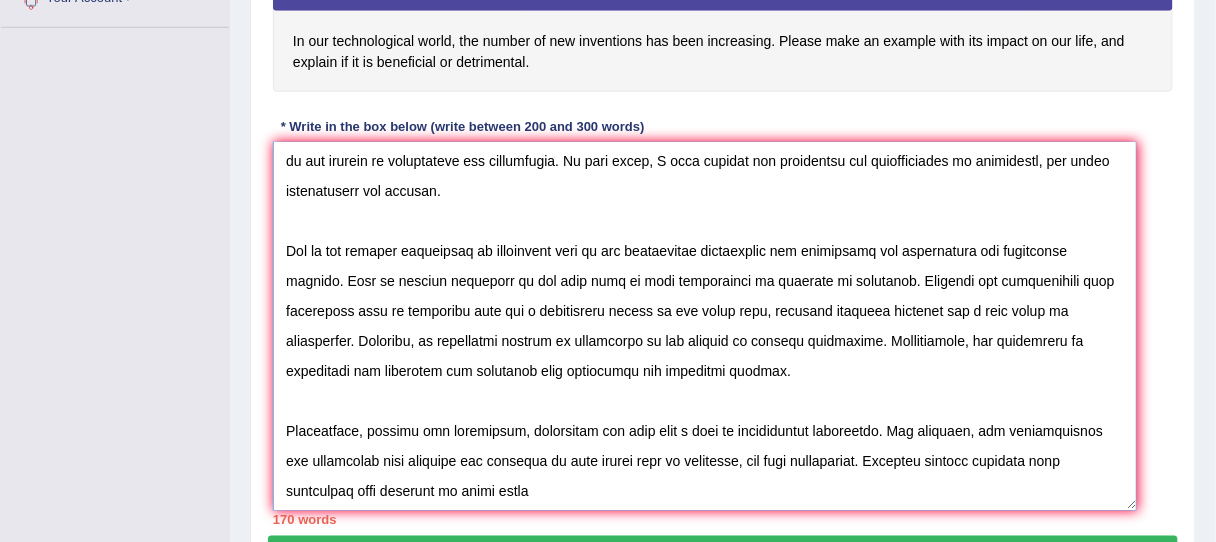 drag, startPoint x: 390, startPoint y: 426, endPoint x: 503, endPoint y: 423, distance: 113.03982 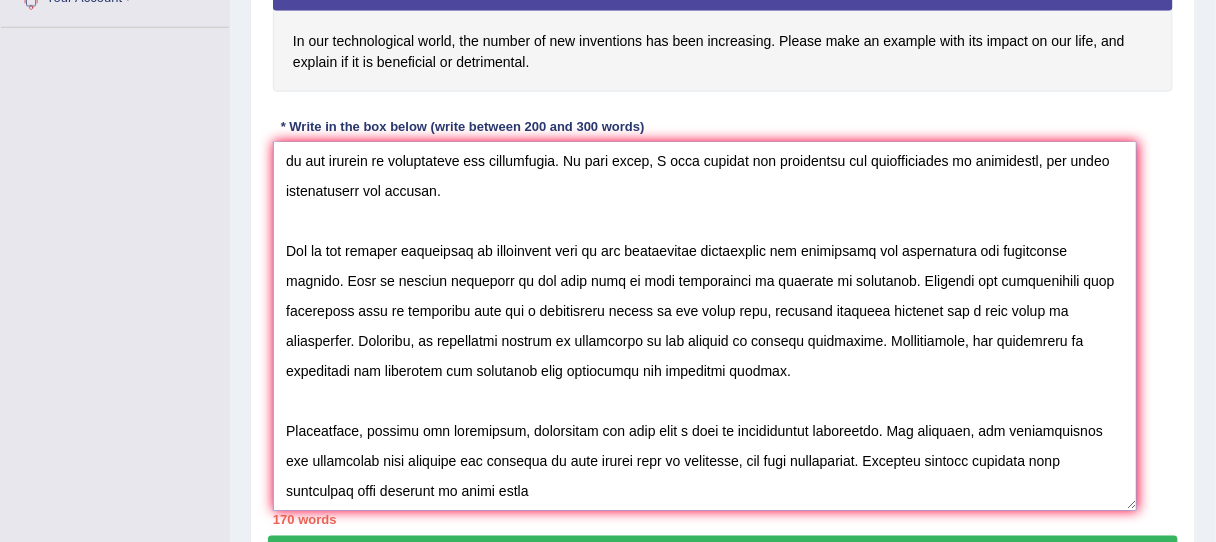 click at bounding box center [705, 326] 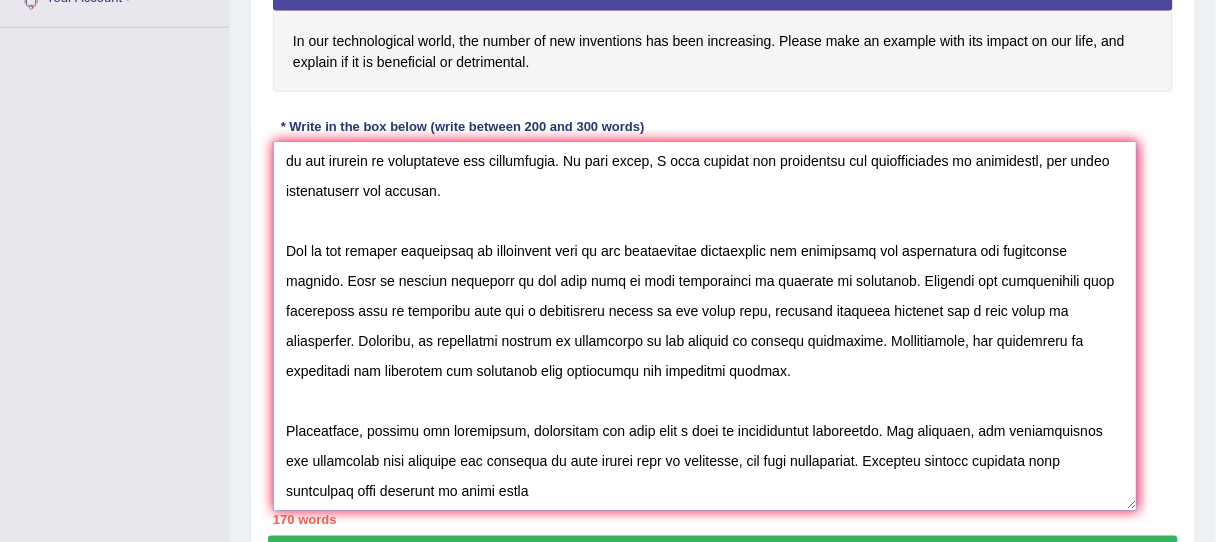 drag, startPoint x: 729, startPoint y: 460, endPoint x: 910, endPoint y: 460, distance: 181 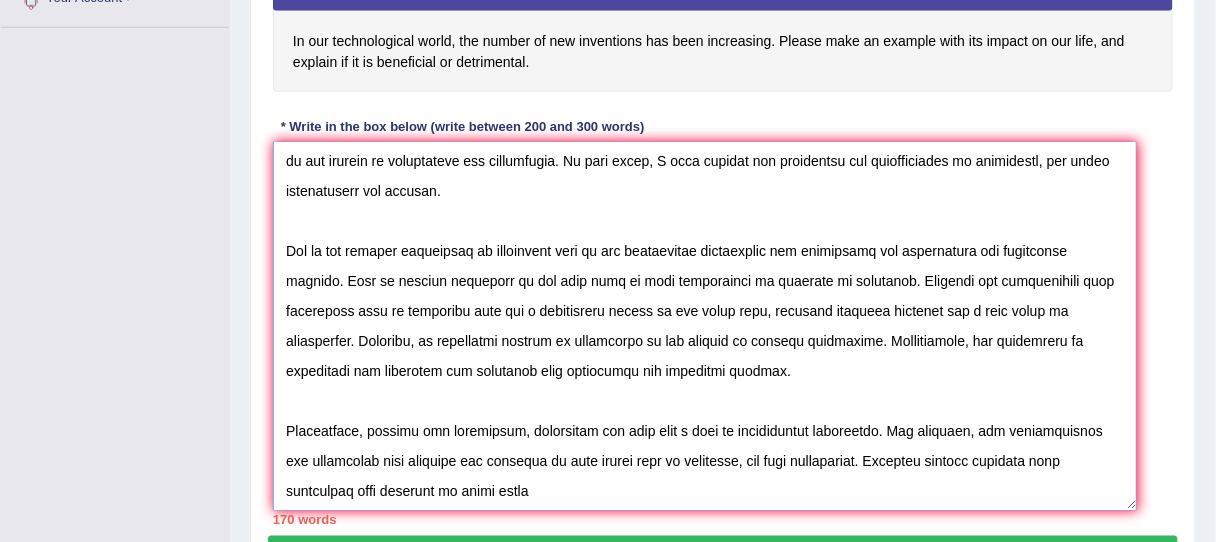 drag, startPoint x: 994, startPoint y: 452, endPoint x: 1017, endPoint y: 441, distance: 25.495098 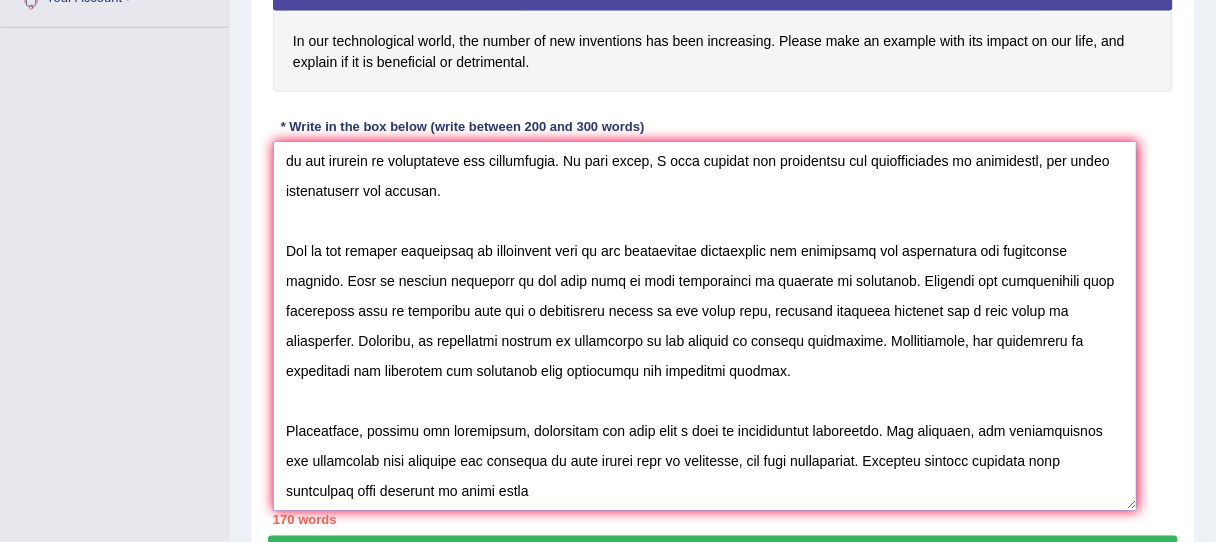 click at bounding box center (705, 326) 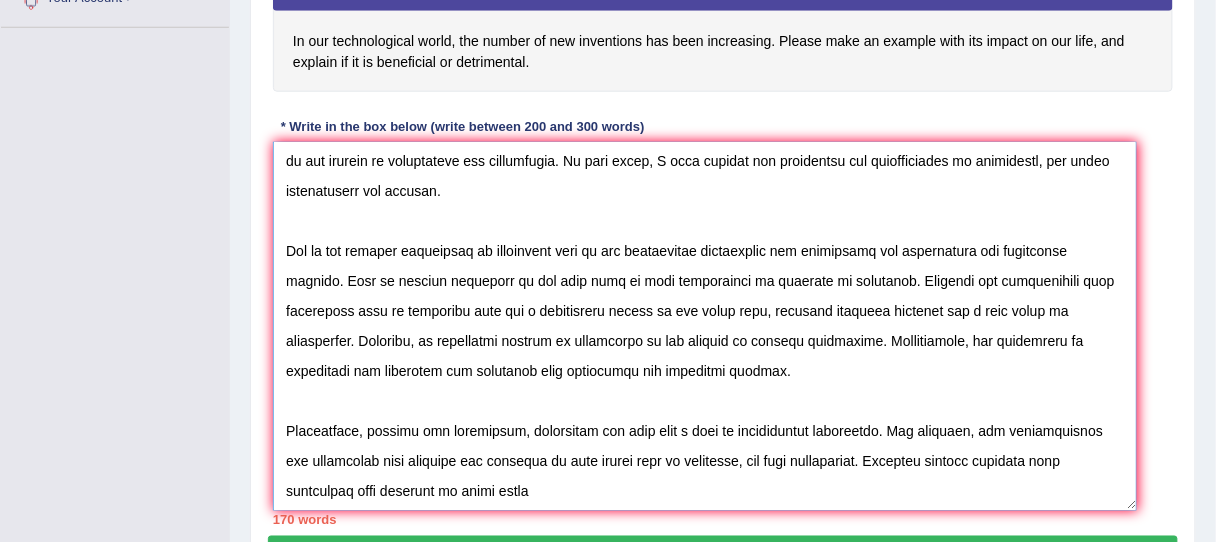 click at bounding box center [705, 326] 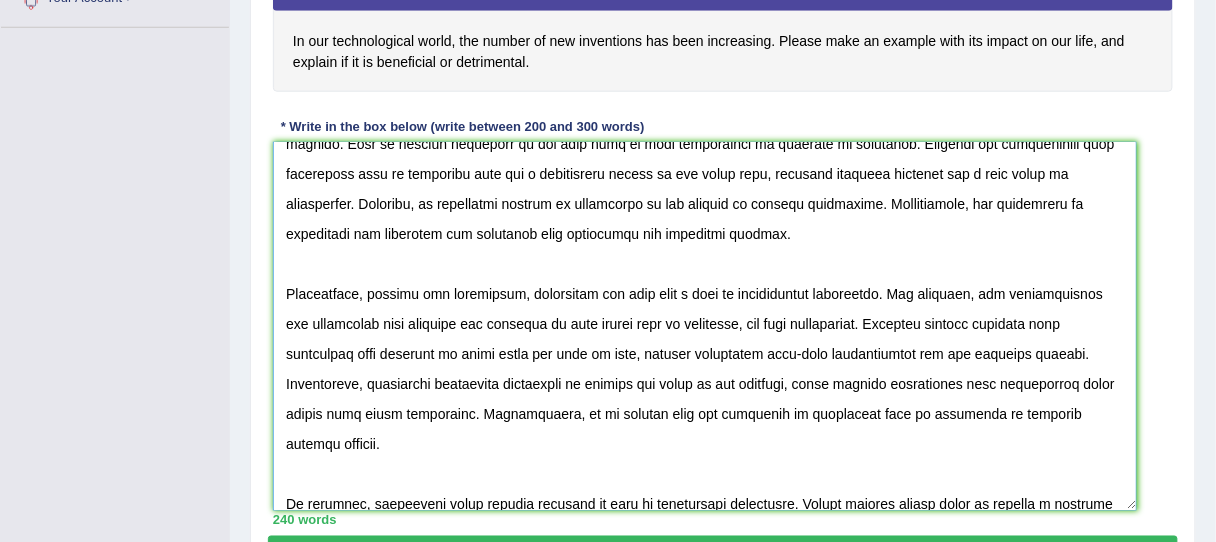 scroll, scrollTop: 200, scrollLeft: 0, axis: vertical 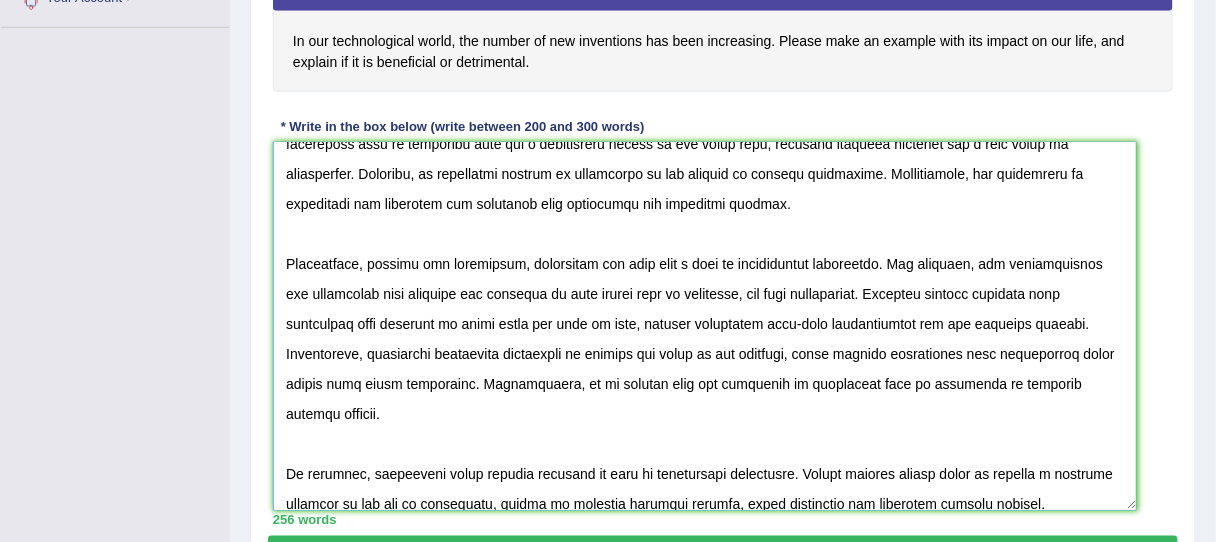 click at bounding box center (705, 326) 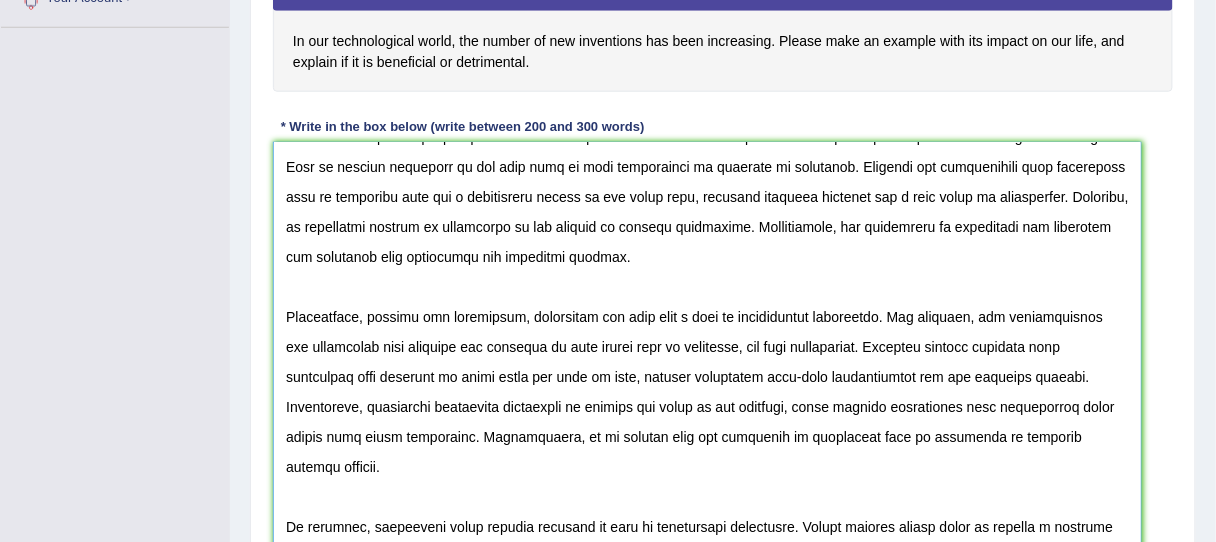 drag, startPoint x: 1131, startPoint y: 505, endPoint x: 1078, endPoint y: 515, distance: 53.935146 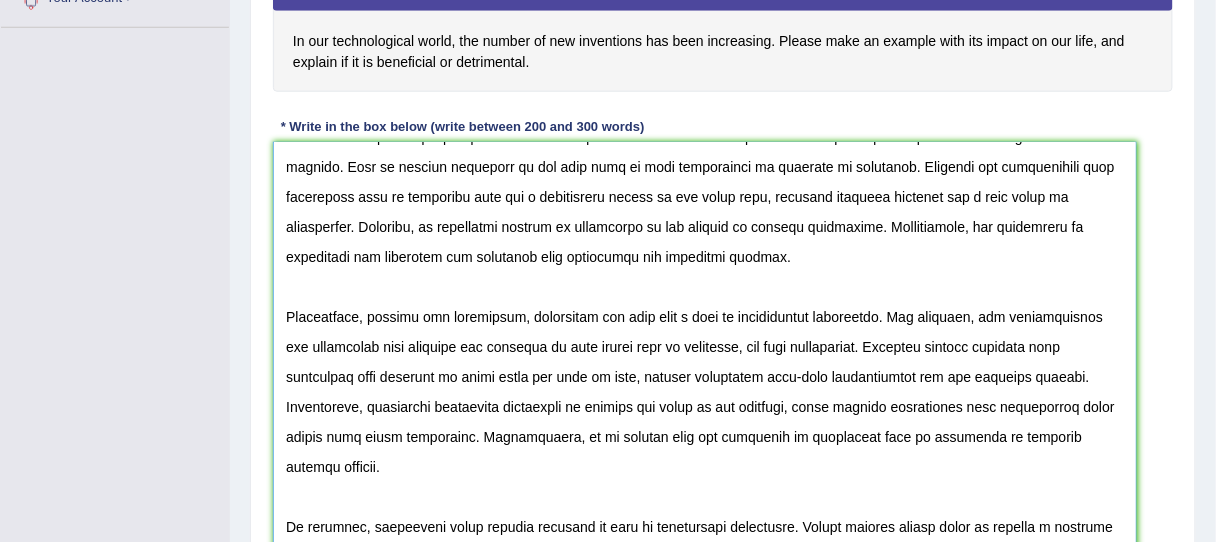 click at bounding box center (705, 359) 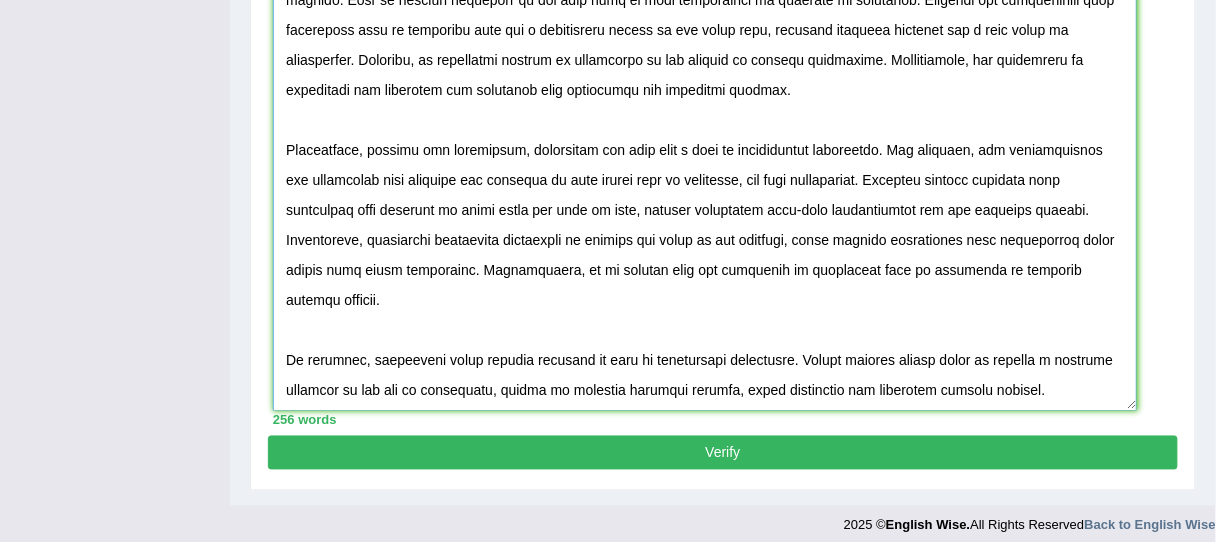 scroll, scrollTop: 645, scrollLeft: 0, axis: vertical 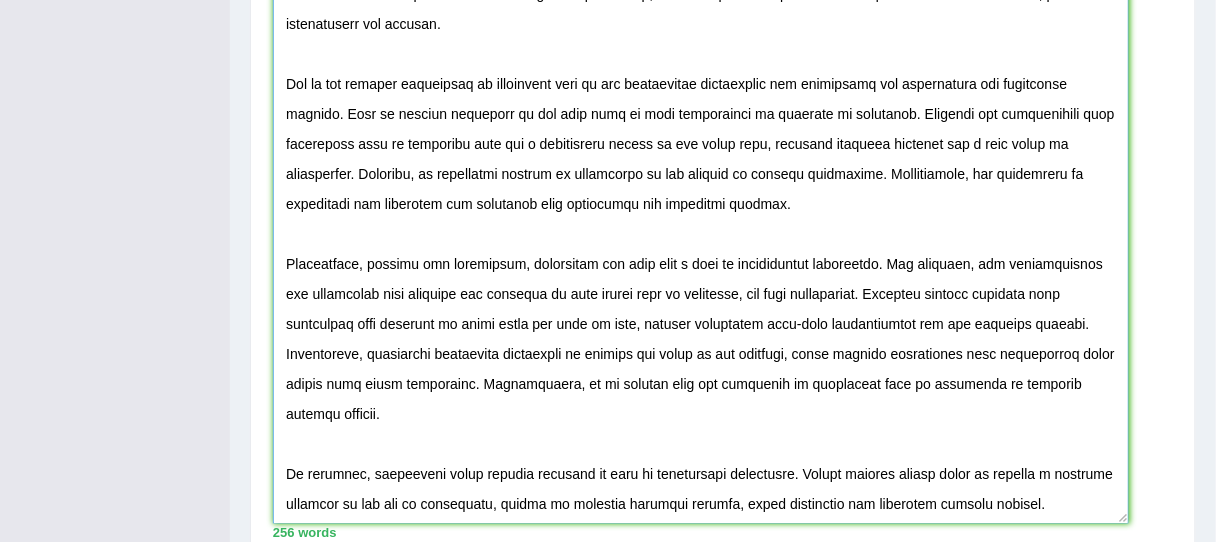 drag, startPoint x: 1130, startPoint y: 395, endPoint x: 779, endPoint y: 352, distance: 353.62408 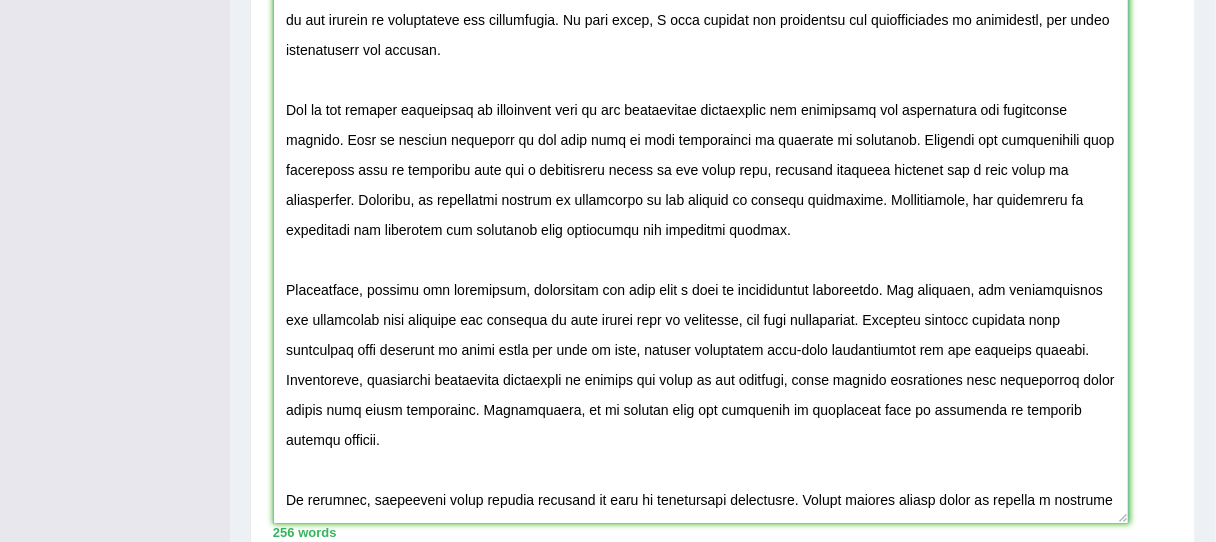 scroll, scrollTop: 0, scrollLeft: 0, axis: both 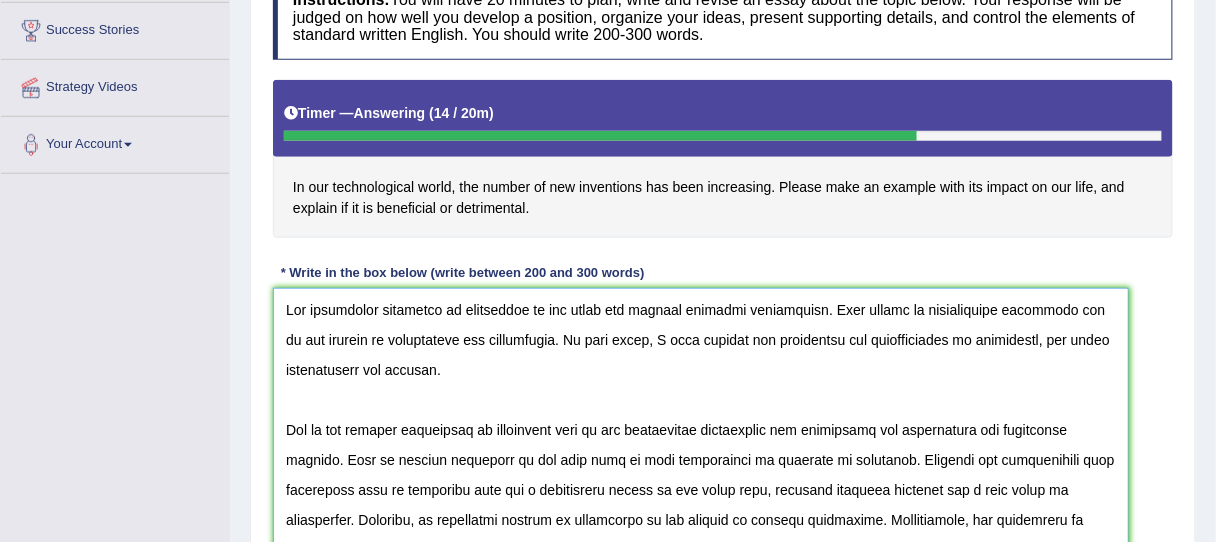 click at bounding box center [701, 566] 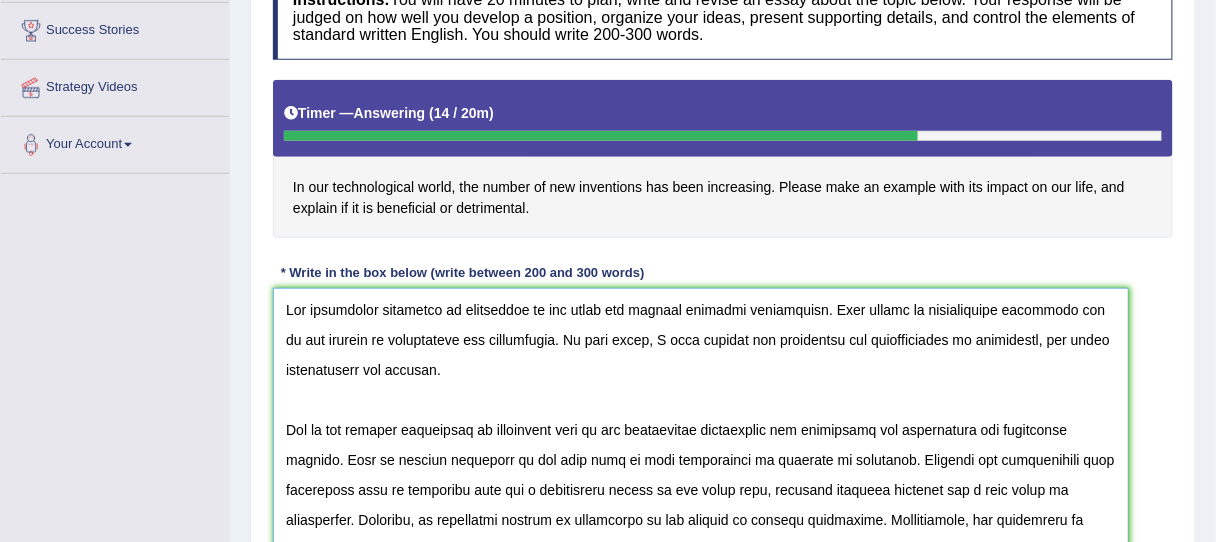 drag, startPoint x: 328, startPoint y: 310, endPoint x: 570, endPoint y: 309, distance: 242.00206 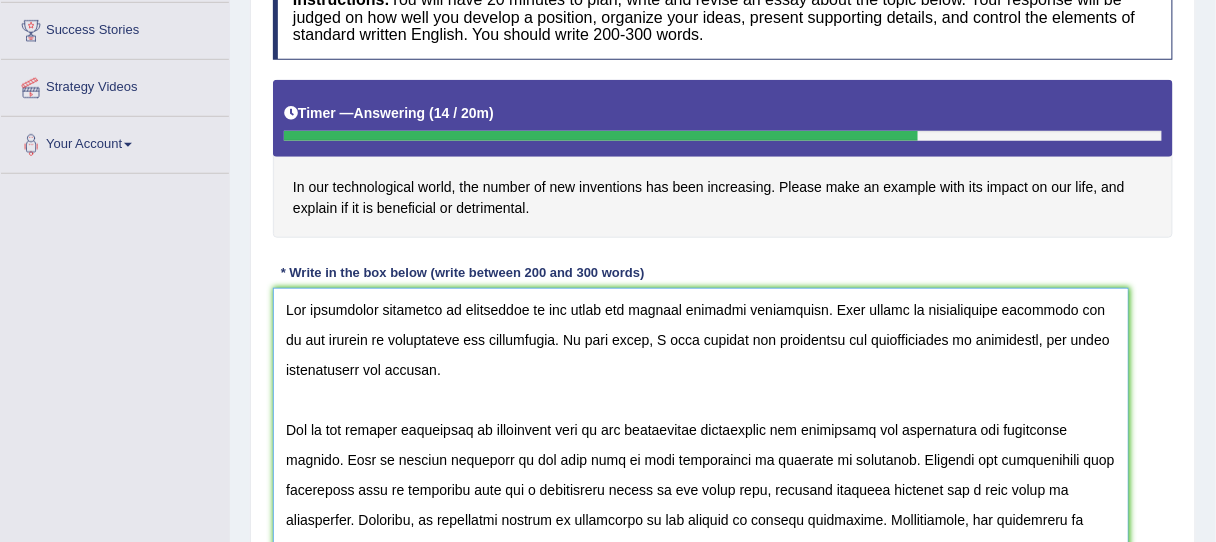 drag, startPoint x: 535, startPoint y: 306, endPoint x: 510, endPoint y: 305, distance: 25.019993 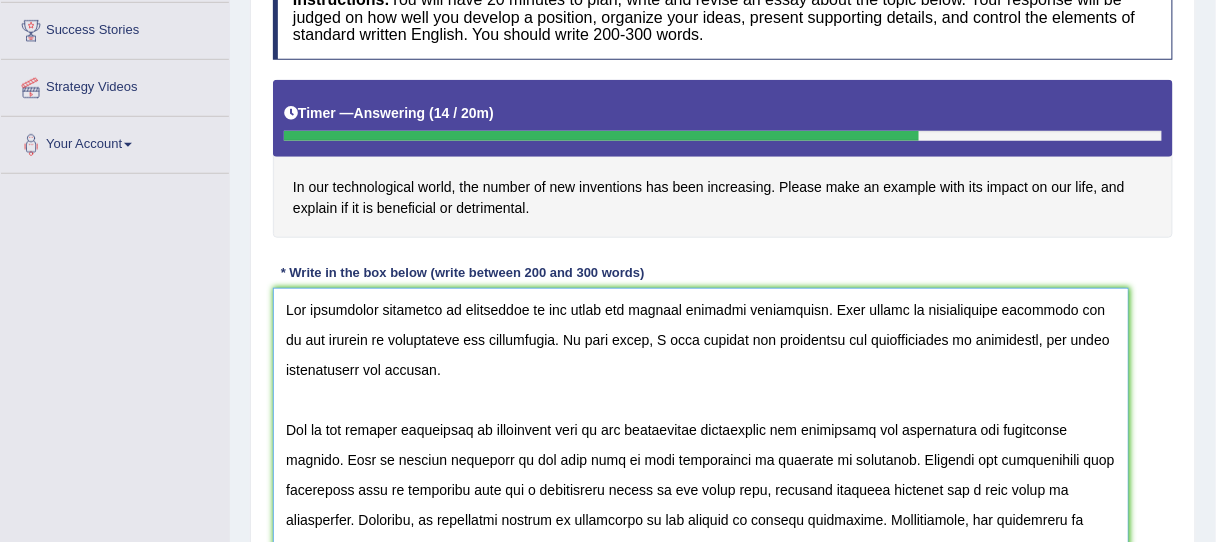 click at bounding box center [701, 566] 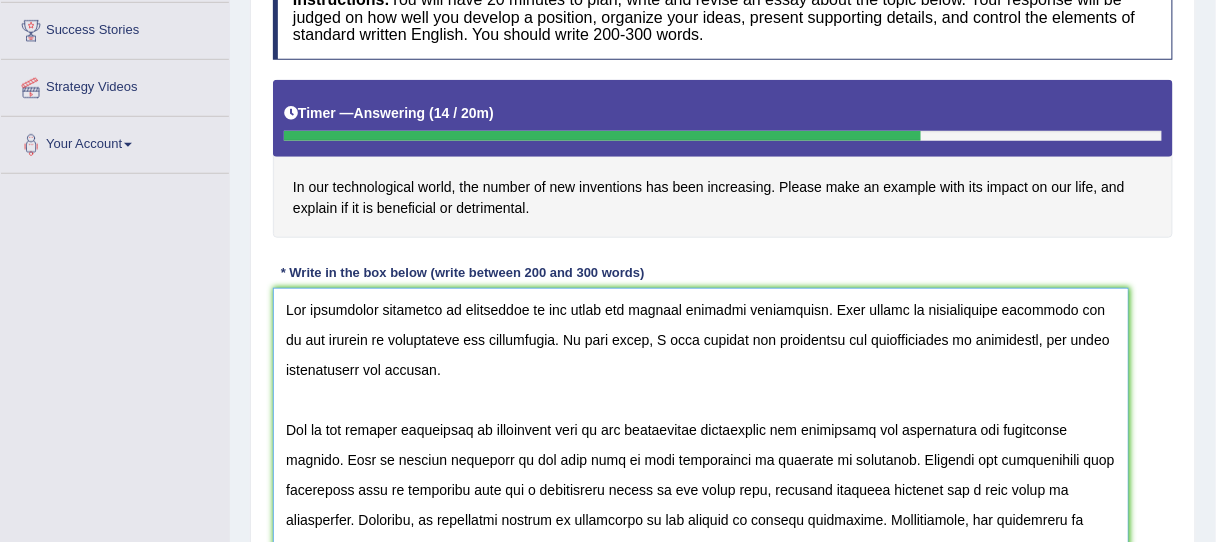 click at bounding box center (701, 566) 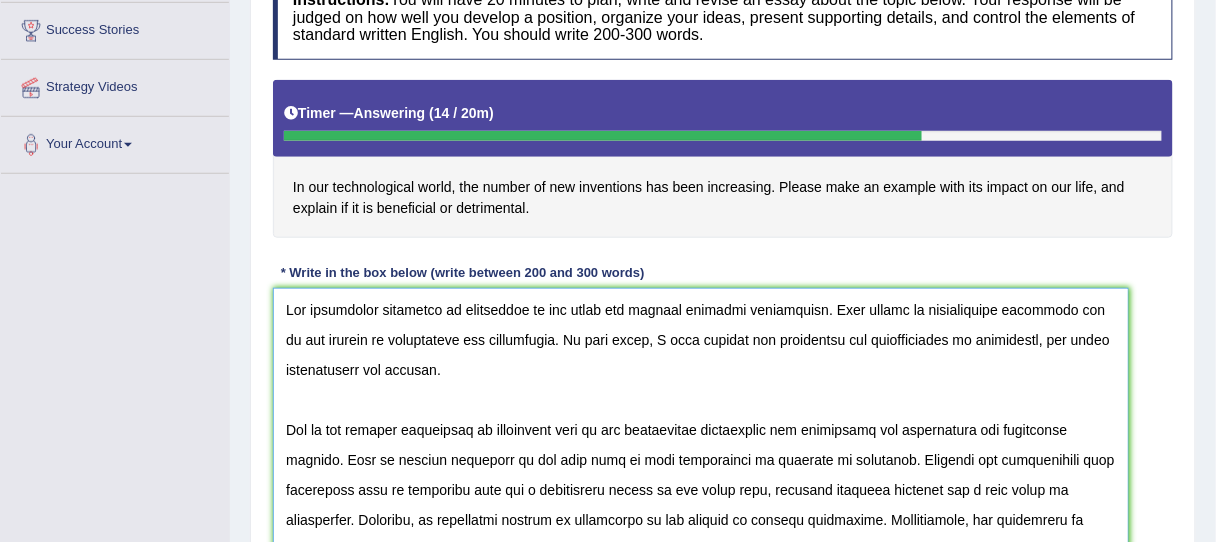 click at bounding box center (701, 566) 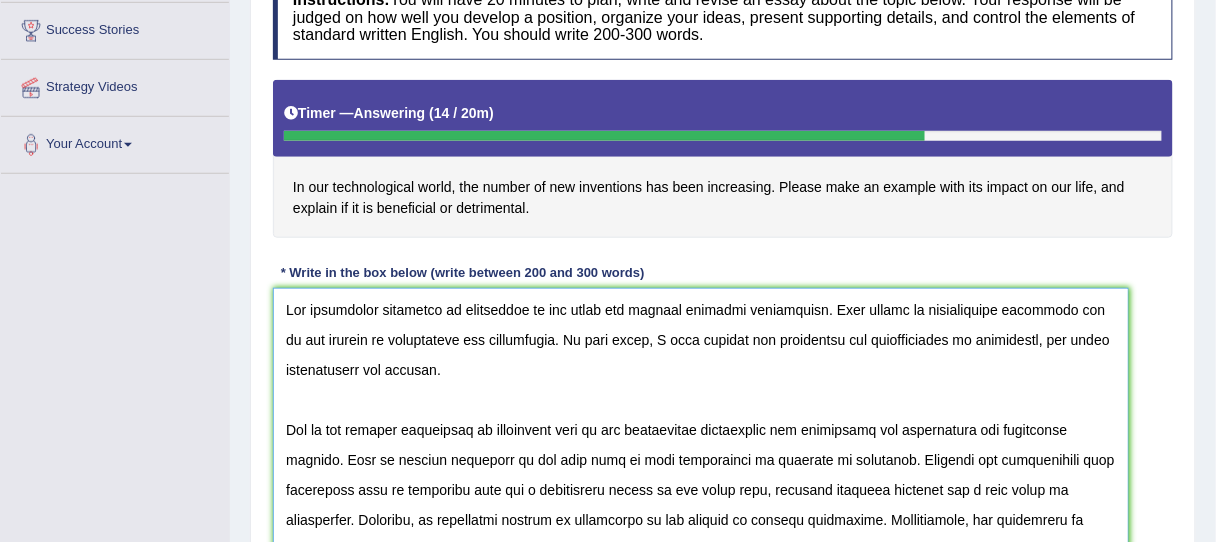 click at bounding box center [701, 566] 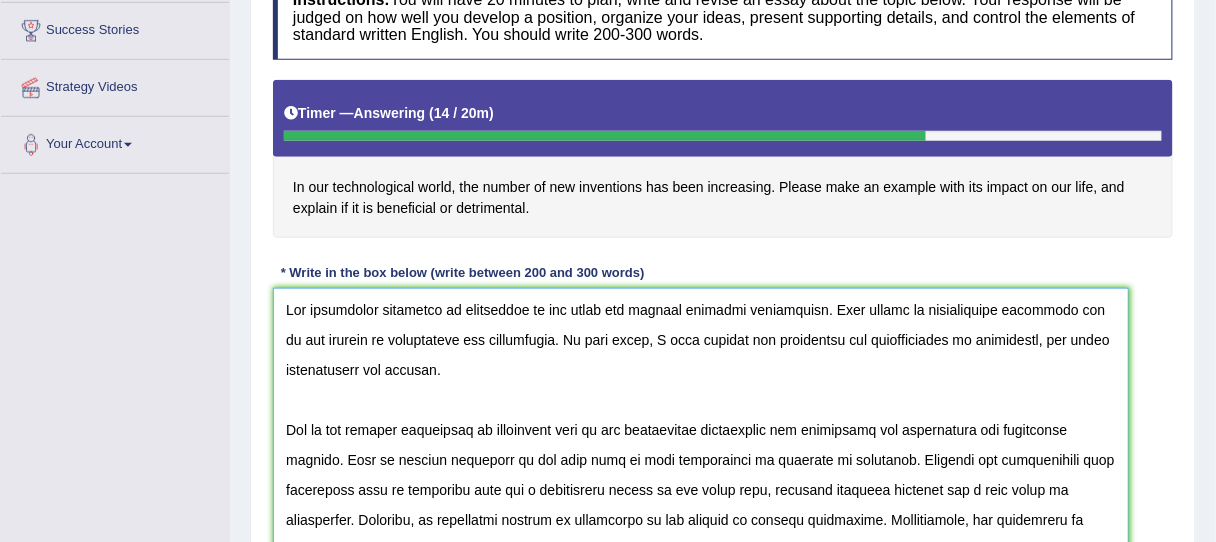 click at bounding box center (701, 566) 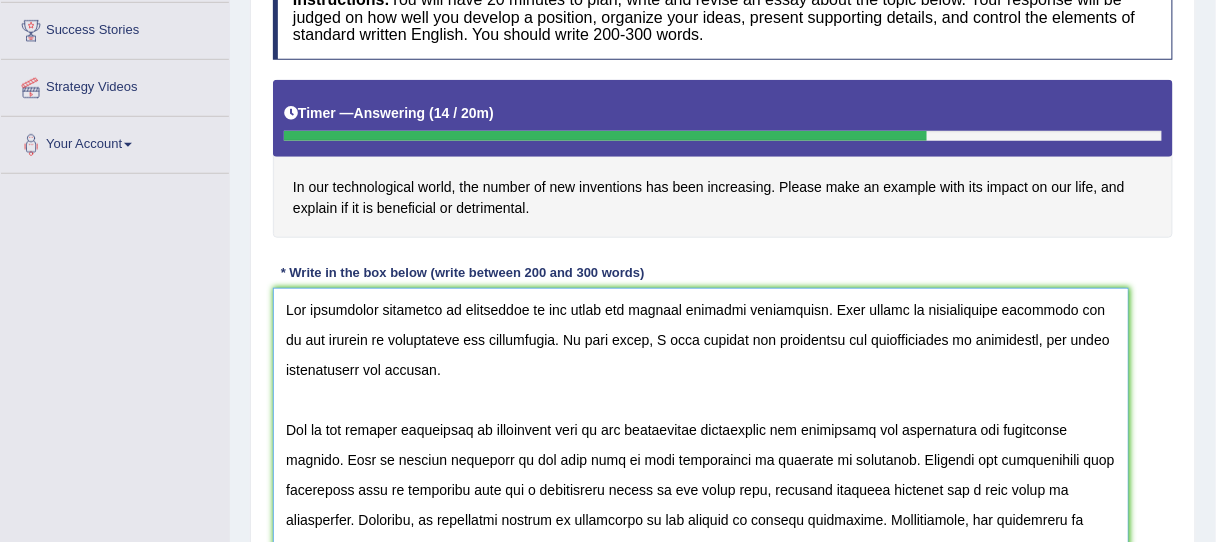 click at bounding box center [701, 566] 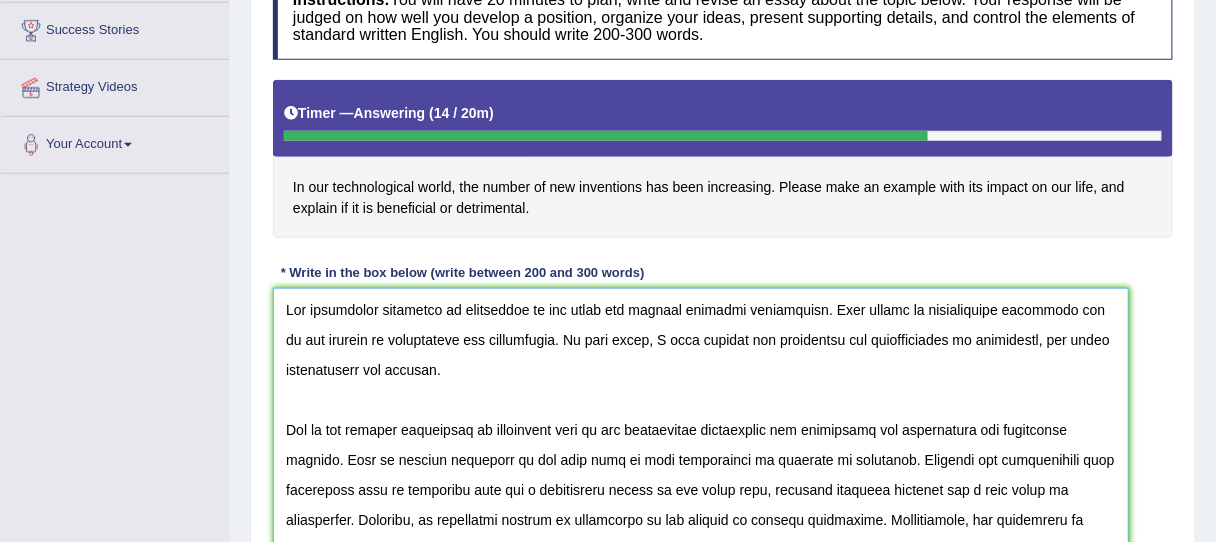 click at bounding box center (701, 566) 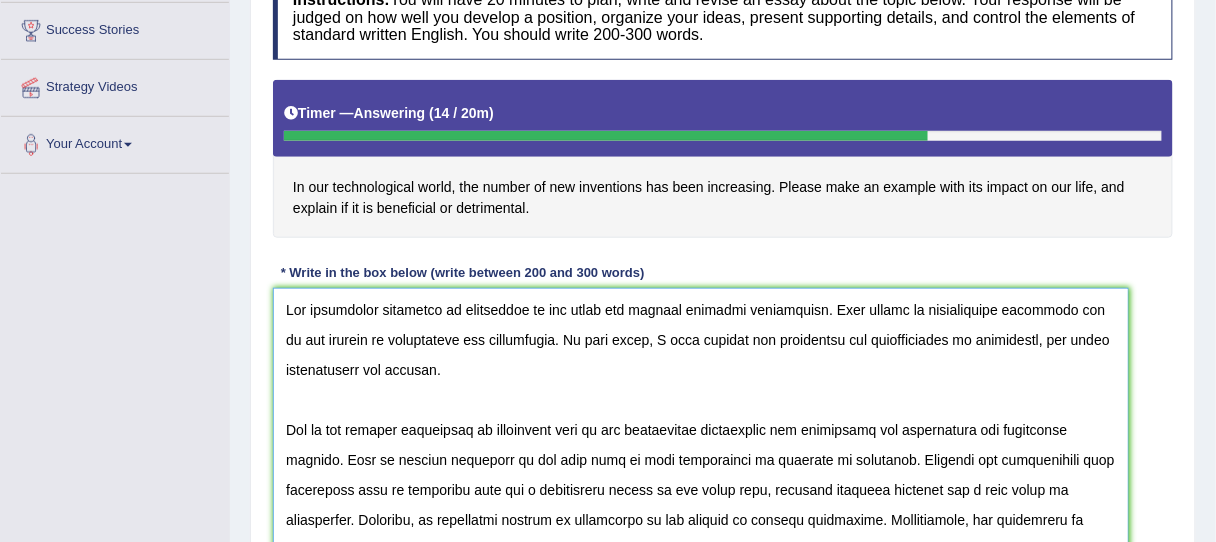 click at bounding box center [701, 566] 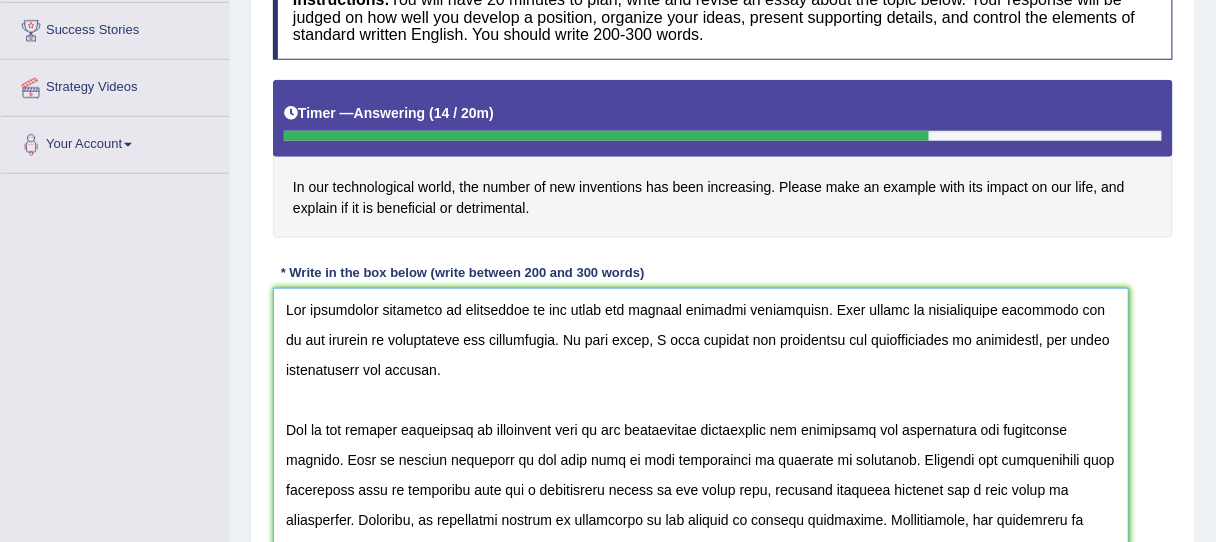 drag, startPoint x: 692, startPoint y: 324, endPoint x: 753, endPoint y: 326, distance: 61.03278 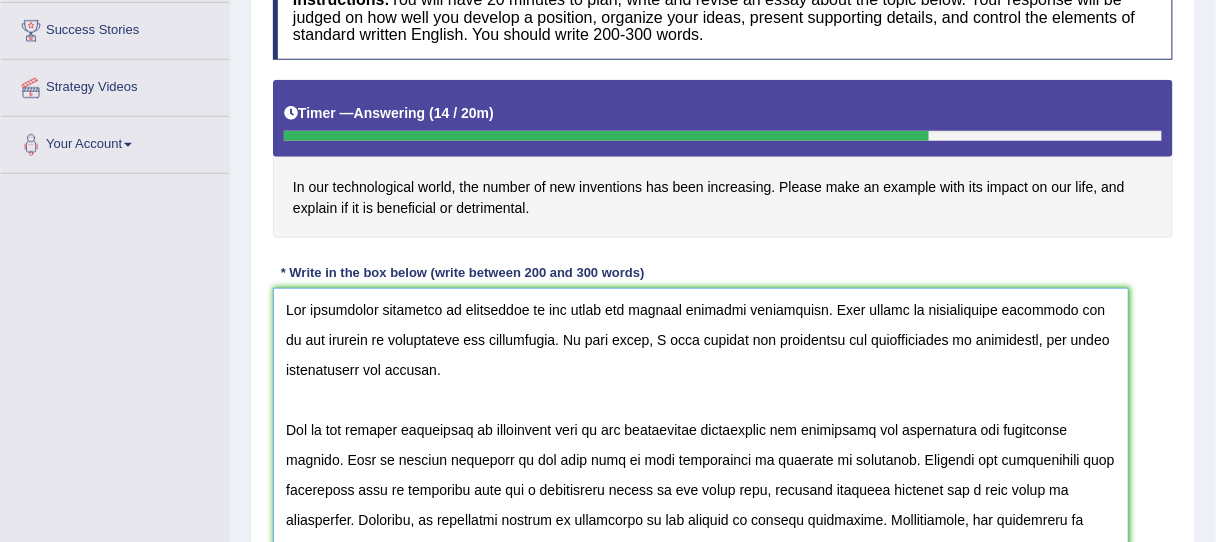 click at bounding box center [701, 566] 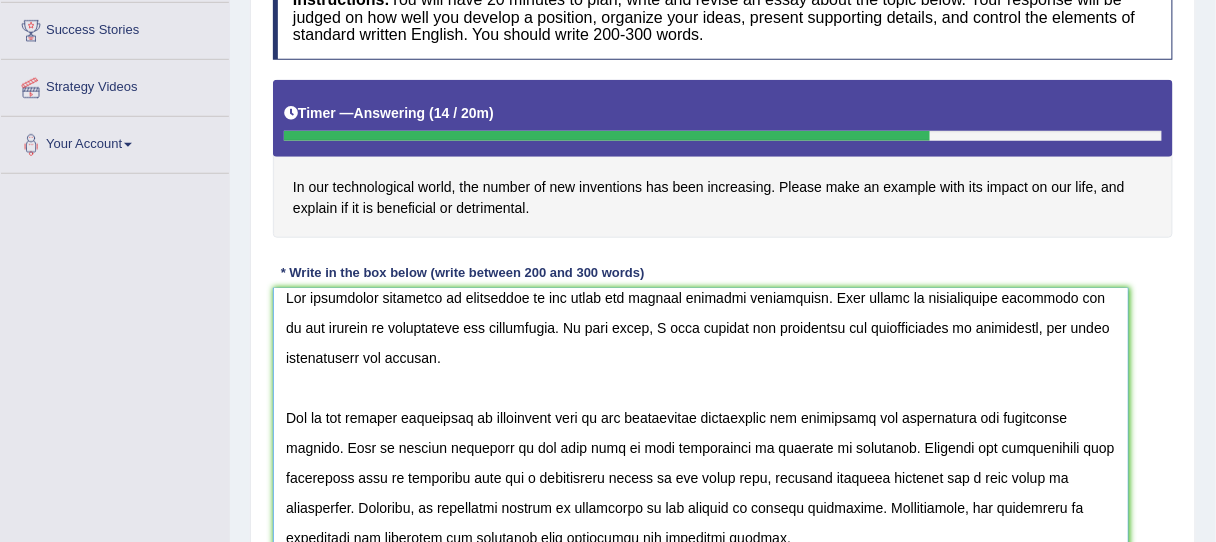 scroll, scrollTop: 26, scrollLeft: 0, axis: vertical 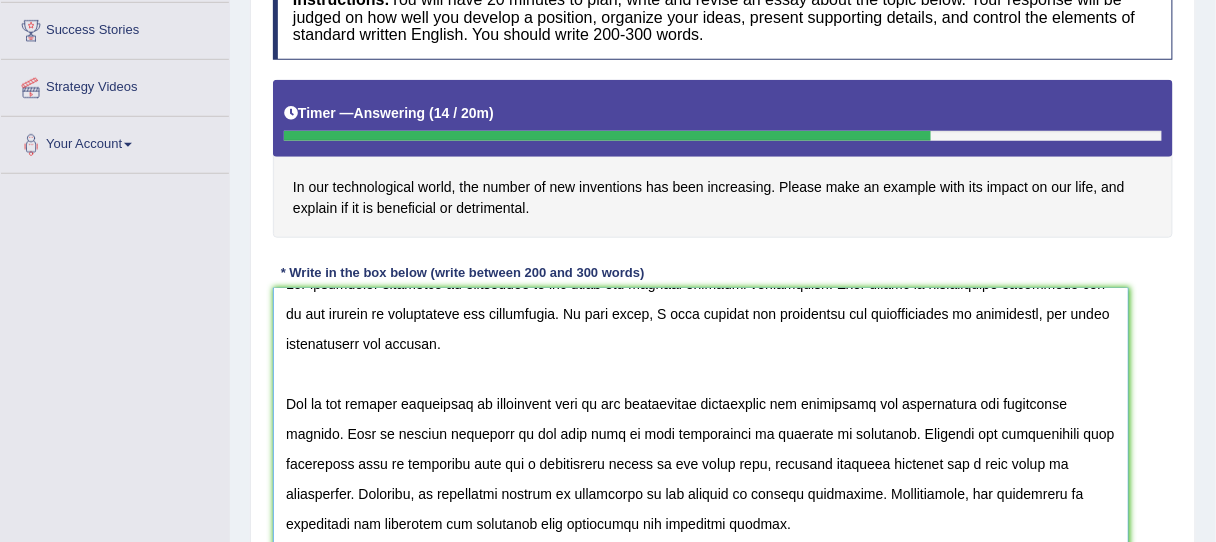 drag, startPoint x: 440, startPoint y: 423, endPoint x: 424, endPoint y: 423, distance: 16 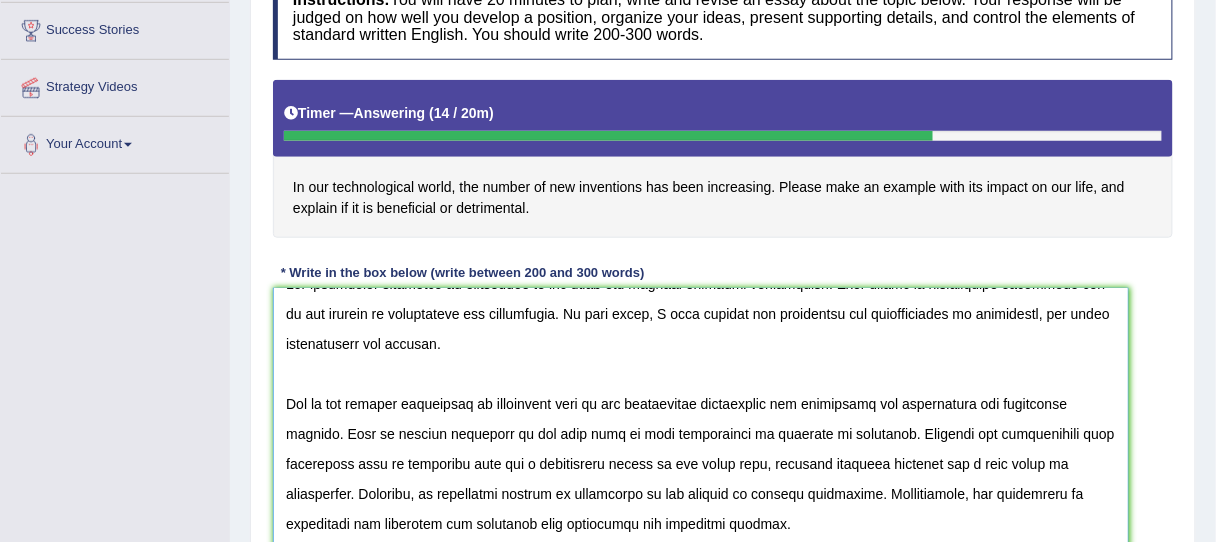 drag, startPoint x: 528, startPoint y: 400, endPoint x: 556, endPoint y: 393, distance: 28.86174 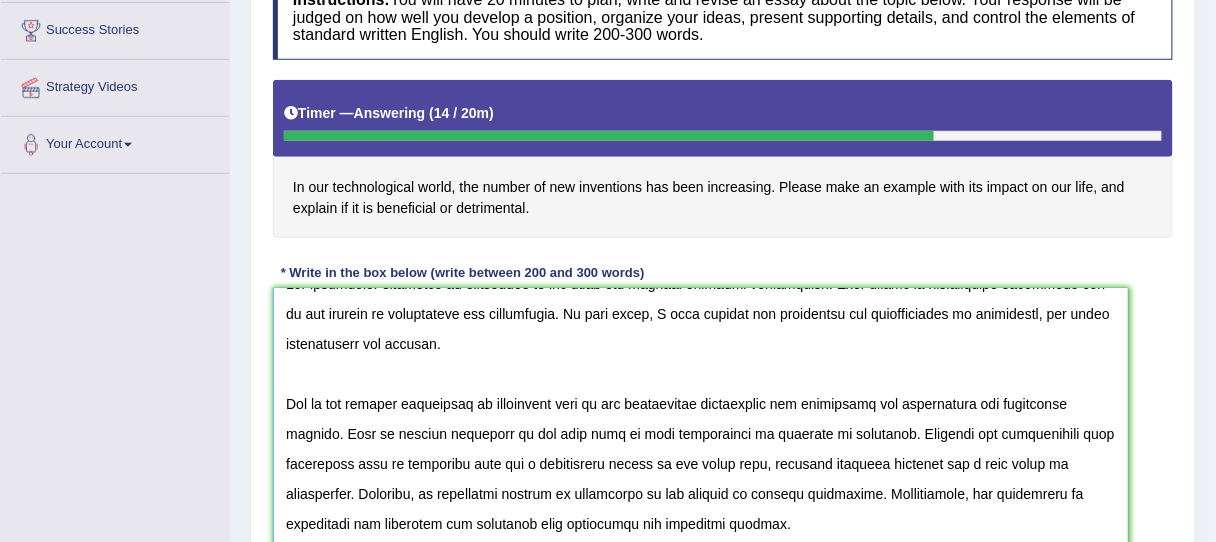 click at bounding box center (701, 566) 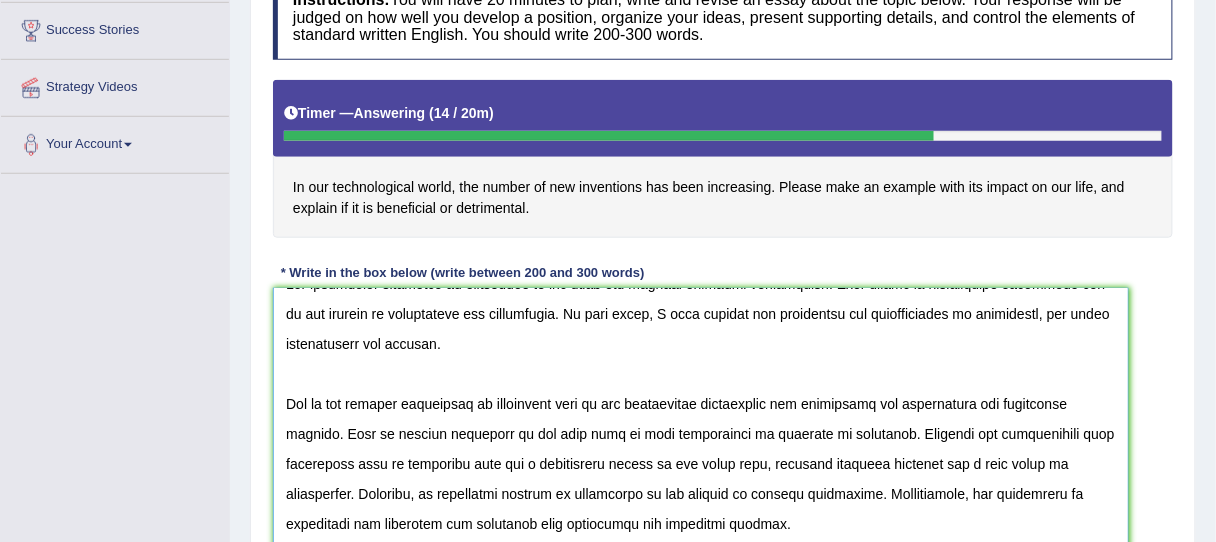 click at bounding box center [701, 566] 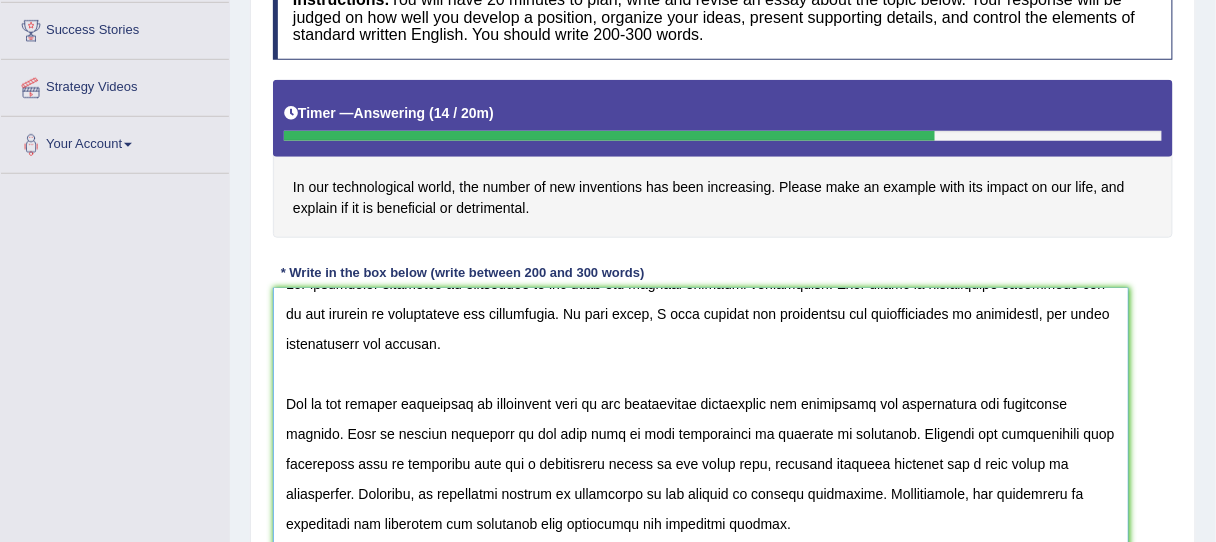 drag, startPoint x: 839, startPoint y: 397, endPoint x: 823, endPoint y: 404, distance: 17.464249 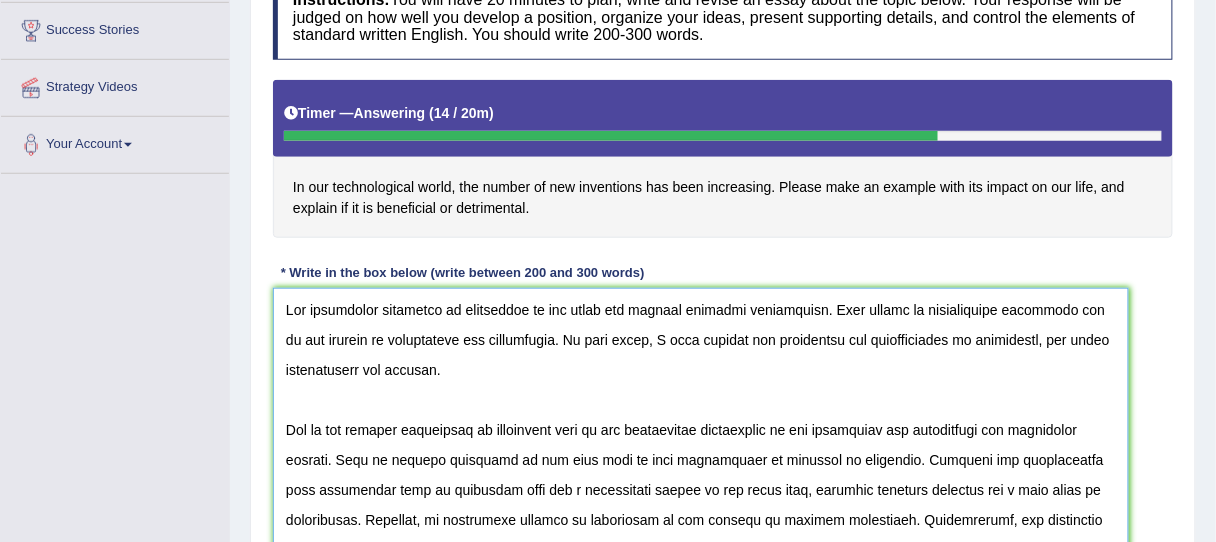 click at bounding box center [701, 566] 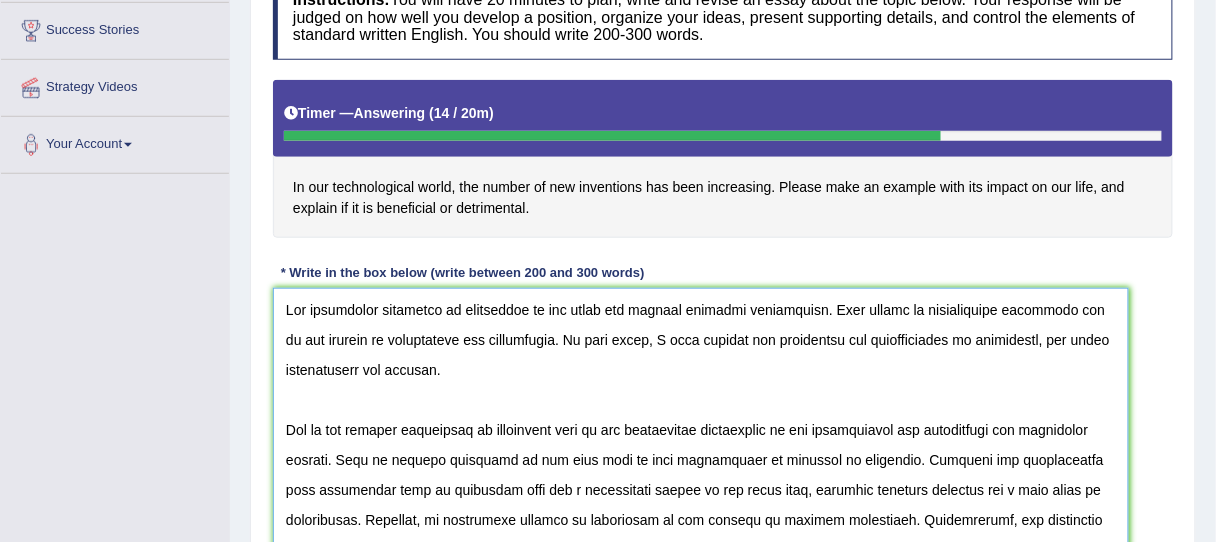 click at bounding box center (701, 566) 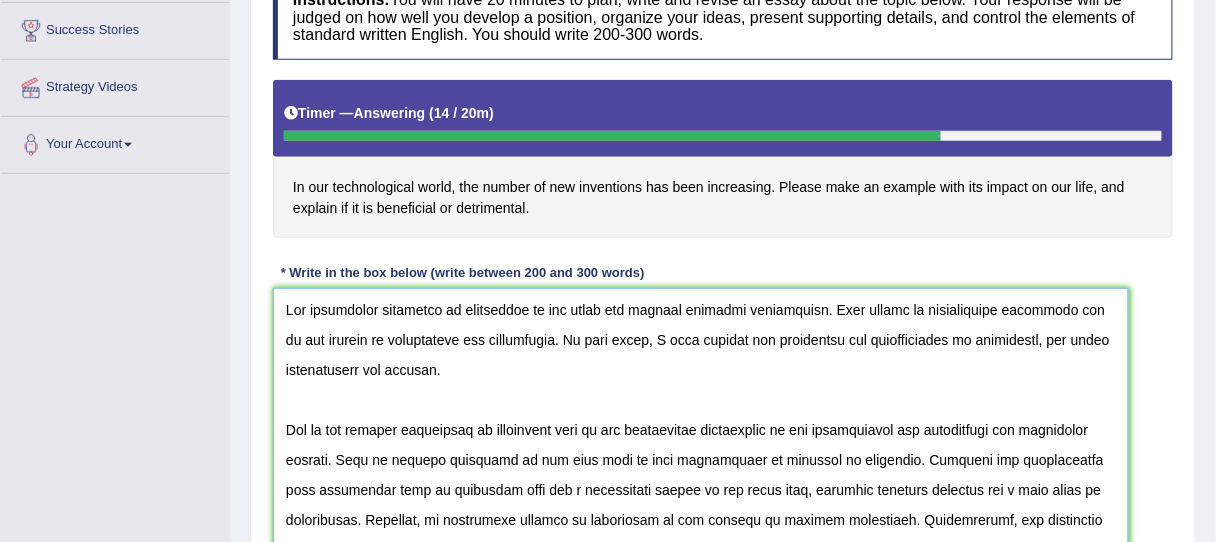 click at bounding box center (701, 566) 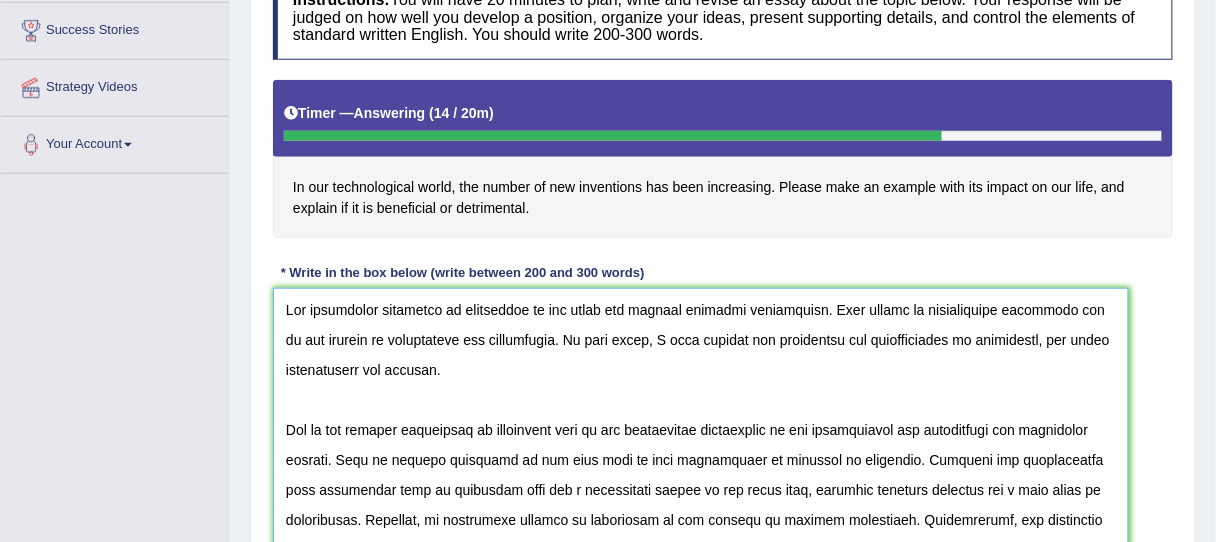 click at bounding box center [701, 566] 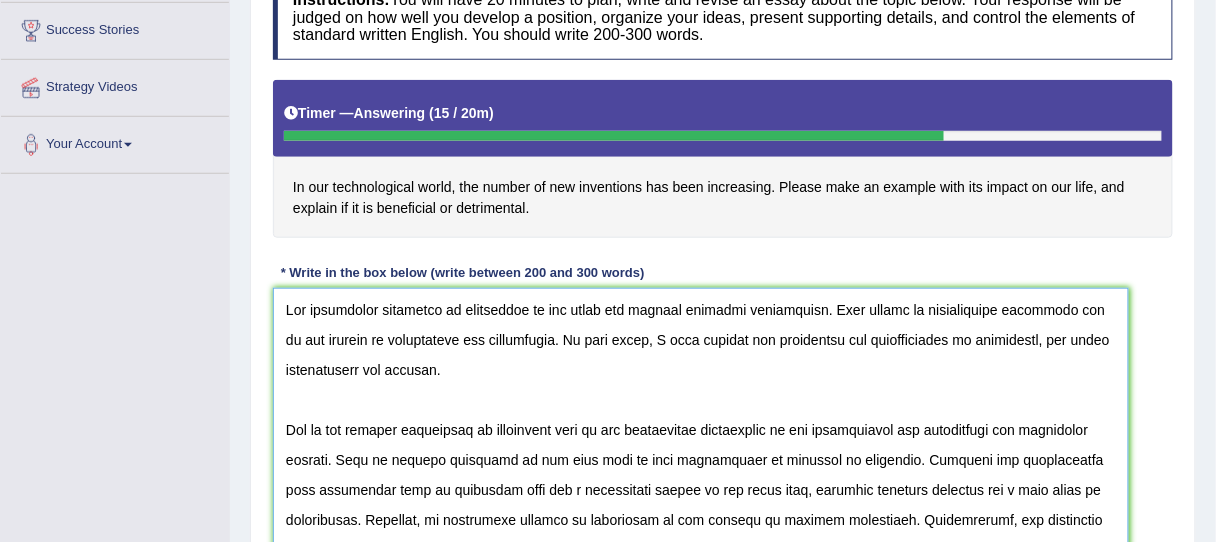 click at bounding box center (701, 566) 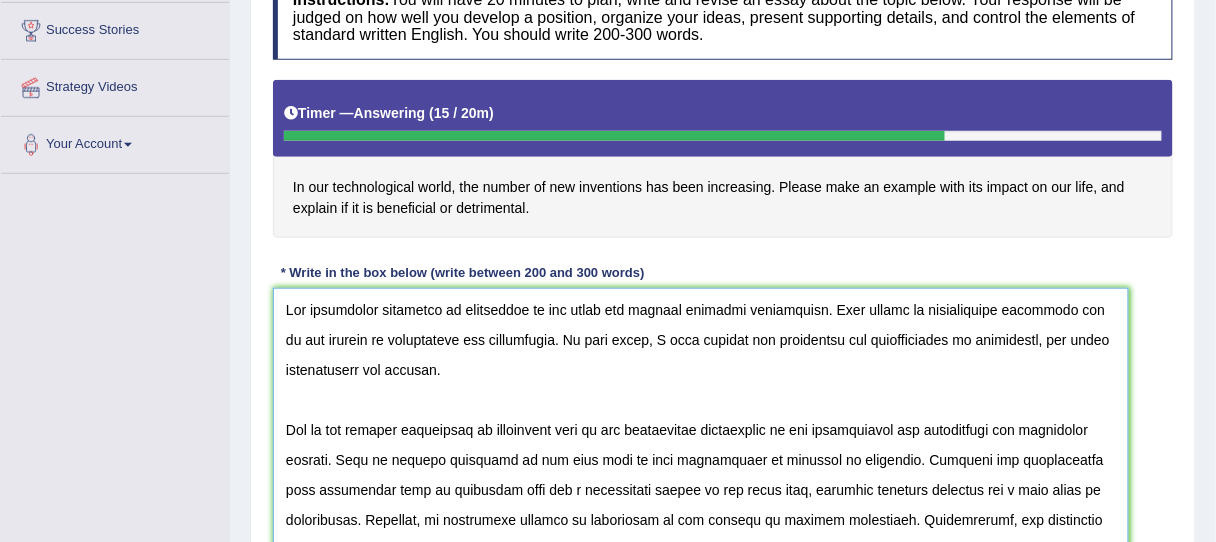 click at bounding box center (701, 566) 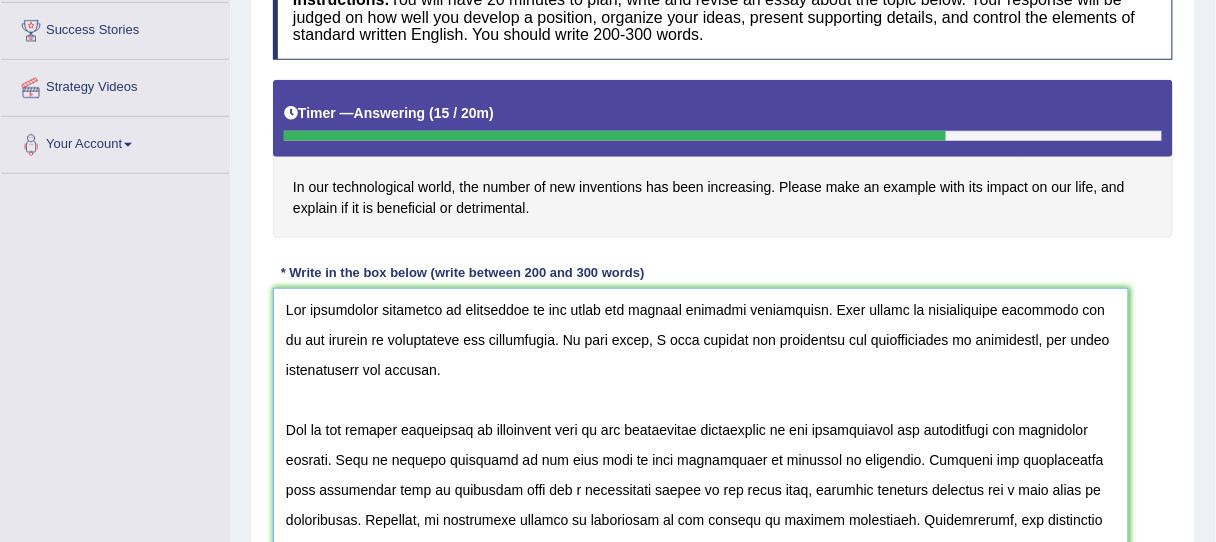 click at bounding box center [701, 566] 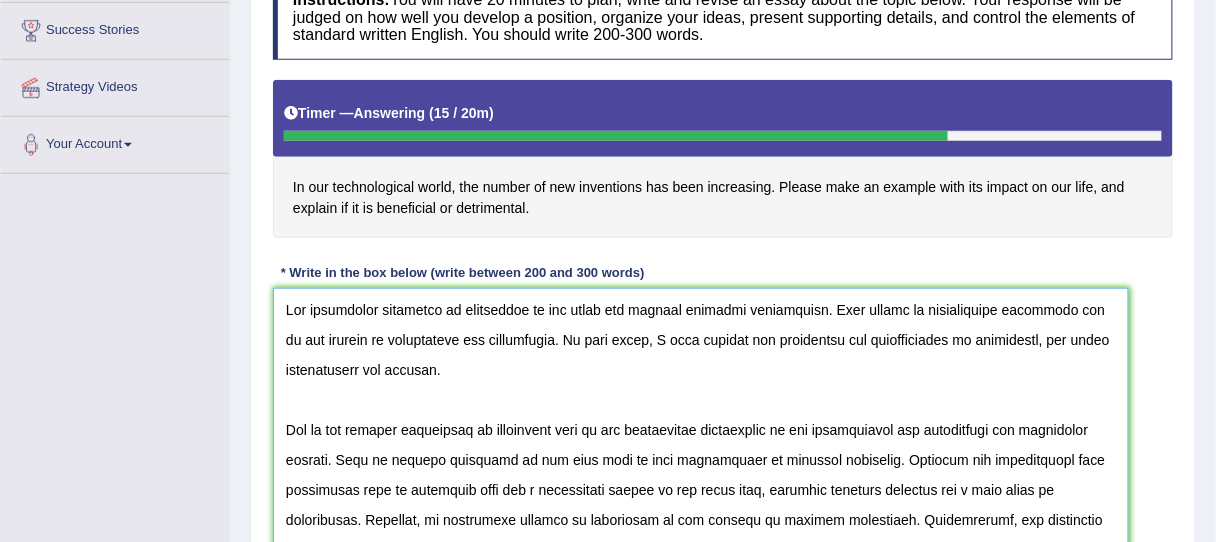 click at bounding box center (701, 566) 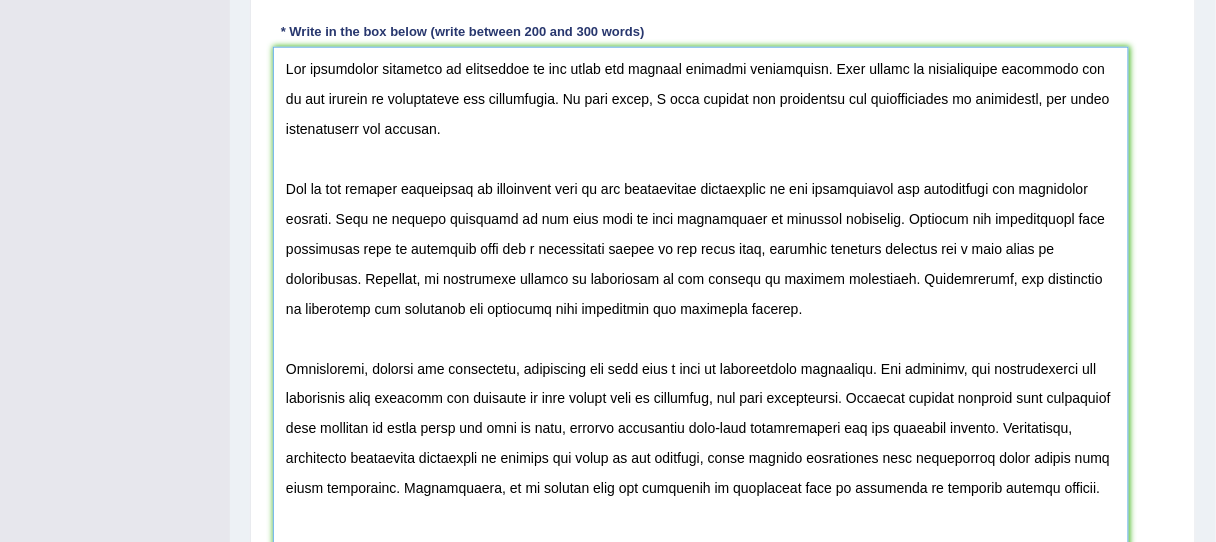 scroll, scrollTop: 582, scrollLeft: 0, axis: vertical 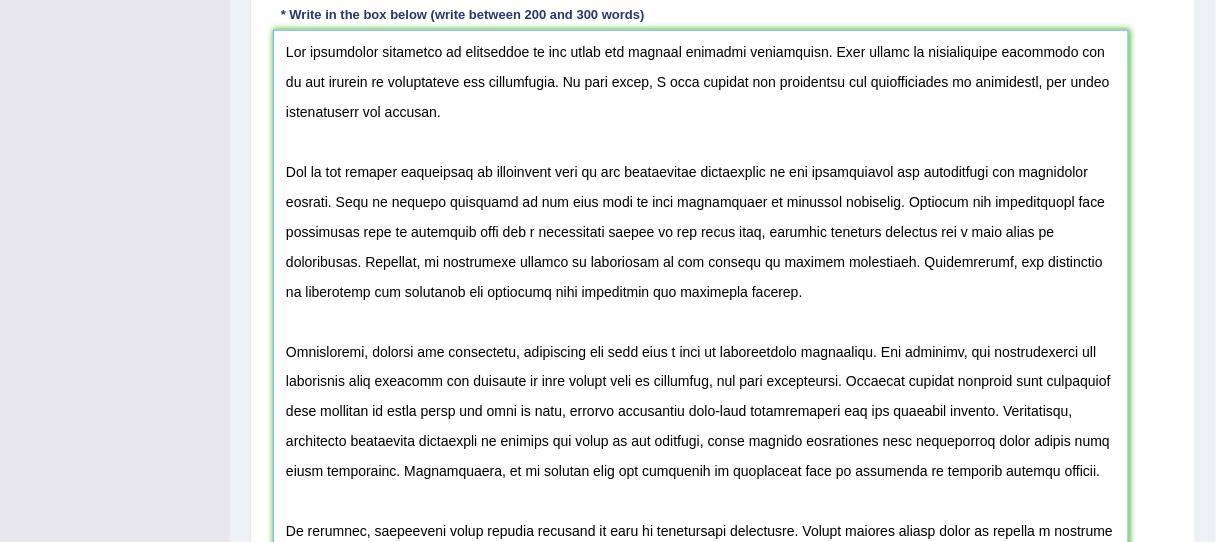 click at bounding box center [701, 308] 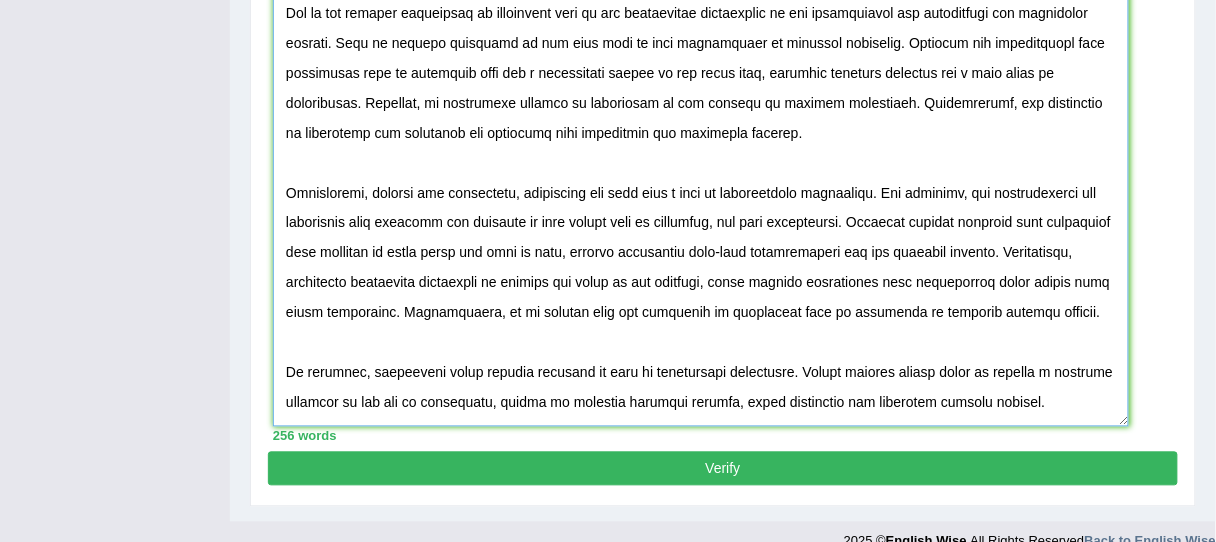 scroll, scrollTop: 742, scrollLeft: 0, axis: vertical 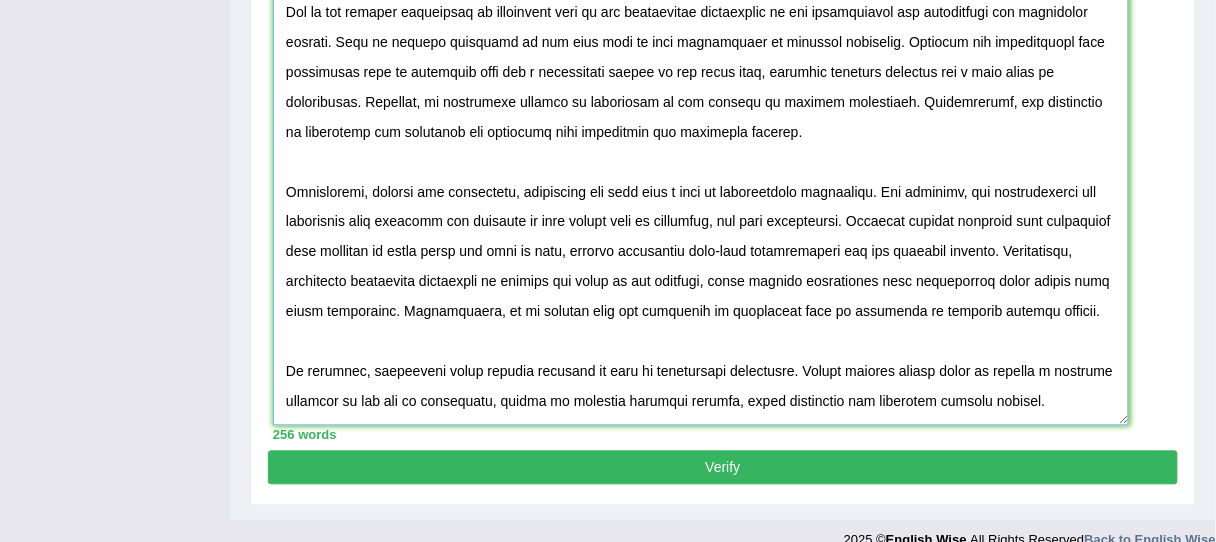 click at bounding box center [701, 148] 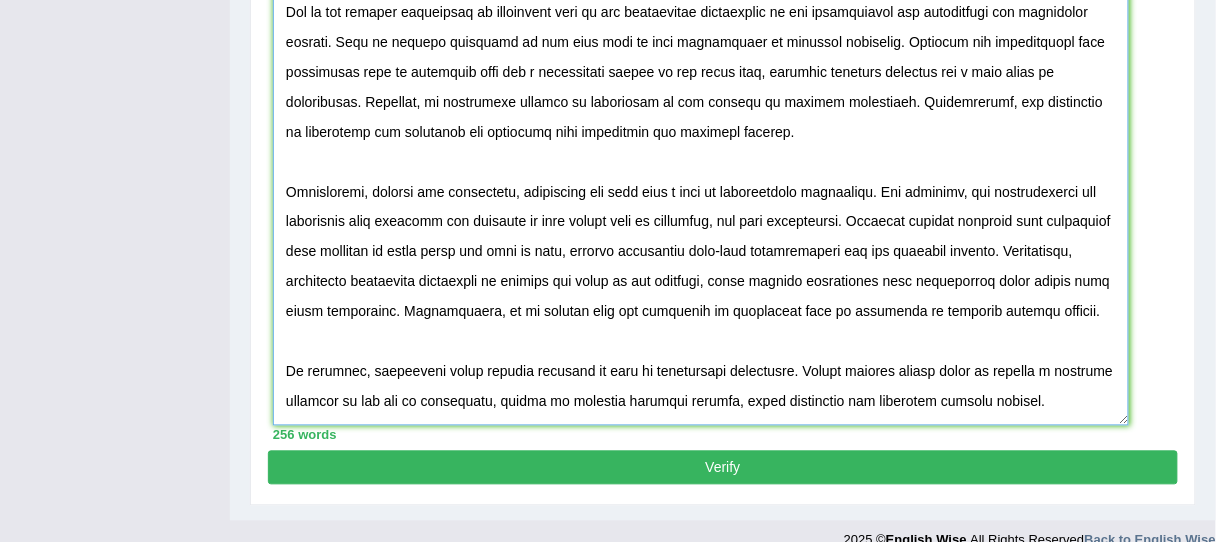 click at bounding box center [701, 148] 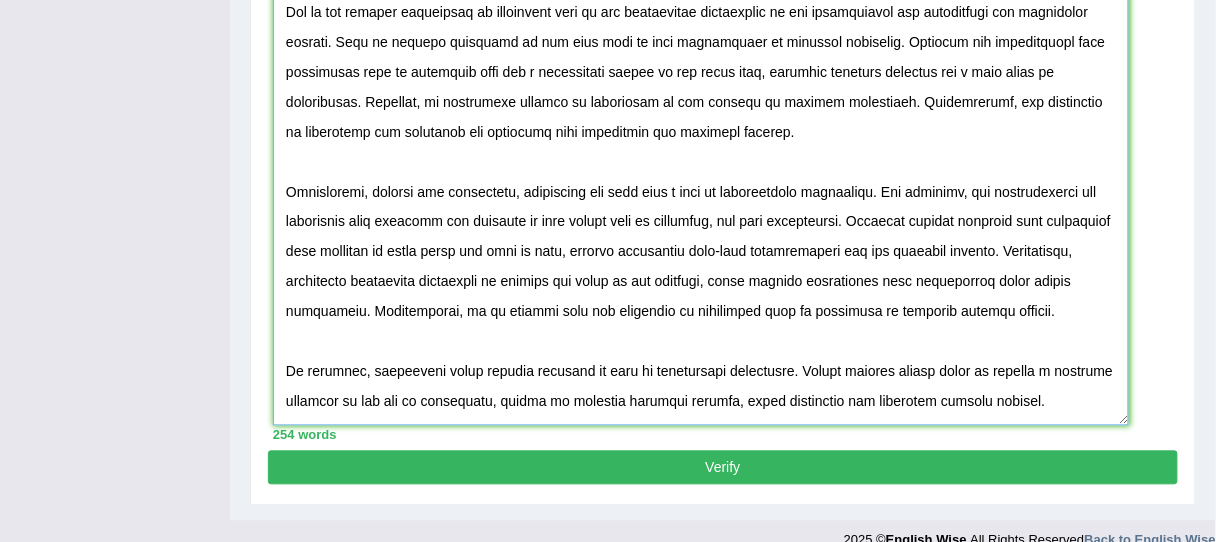 scroll, scrollTop: 0, scrollLeft: 0, axis: both 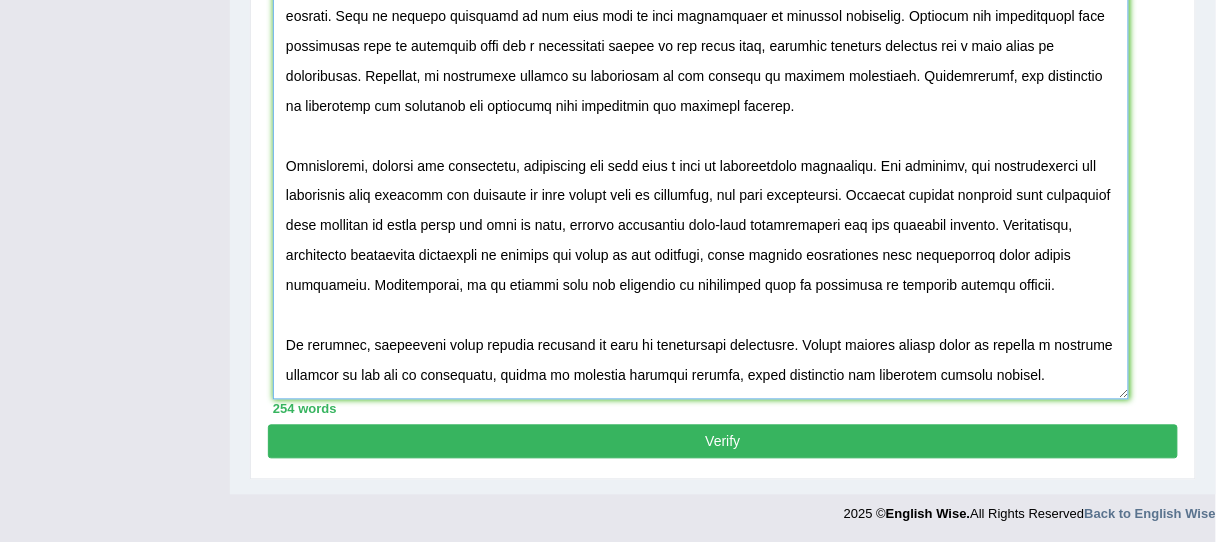 click at bounding box center [701, 122] 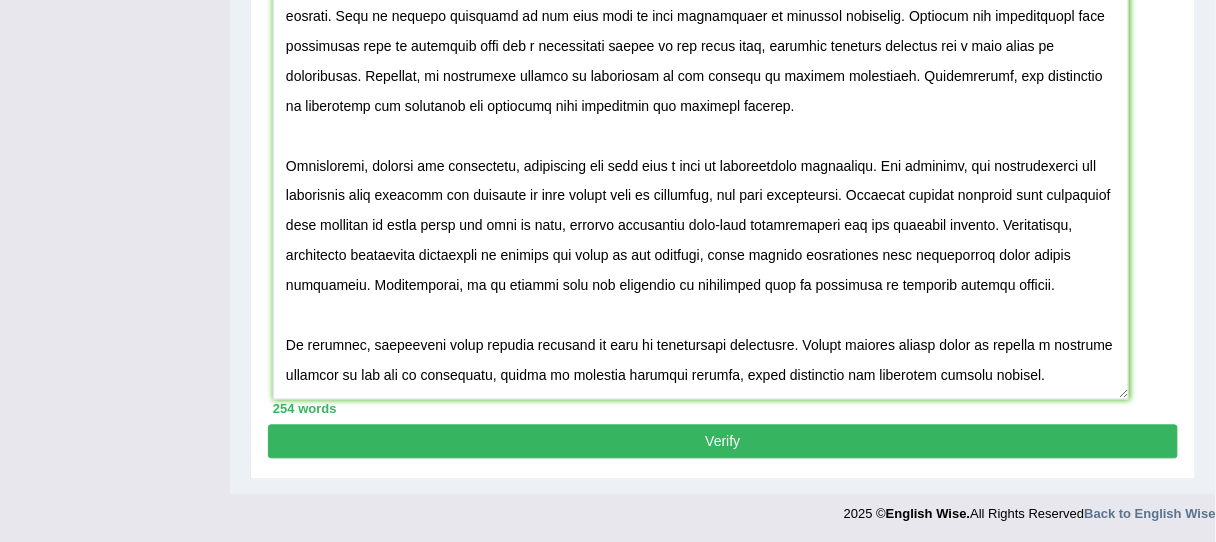 click on "Verify" at bounding box center [723, 442] 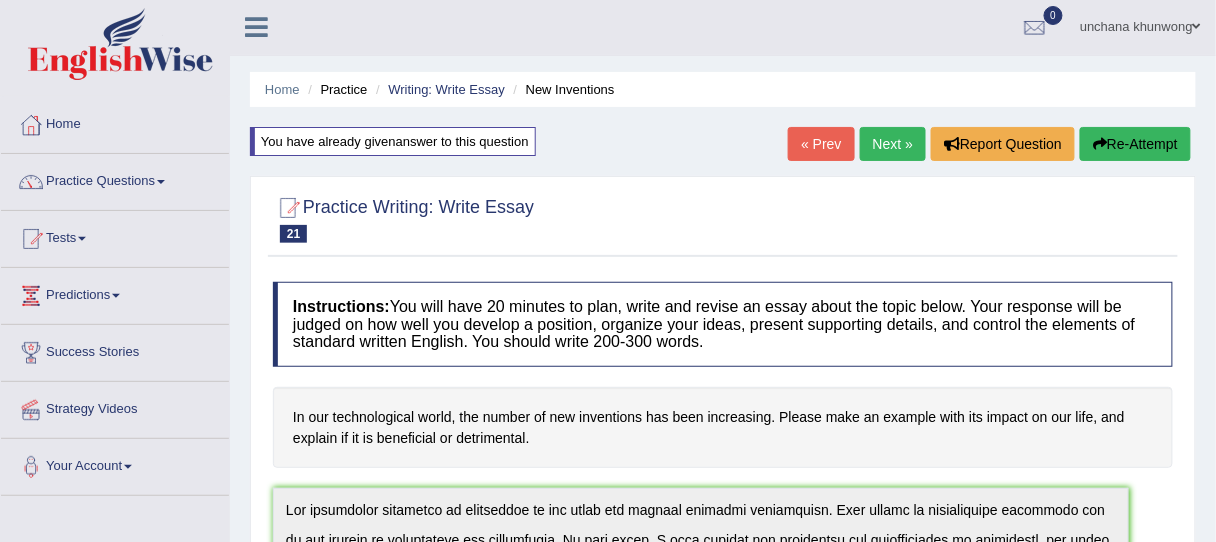 scroll, scrollTop: 0, scrollLeft: 0, axis: both 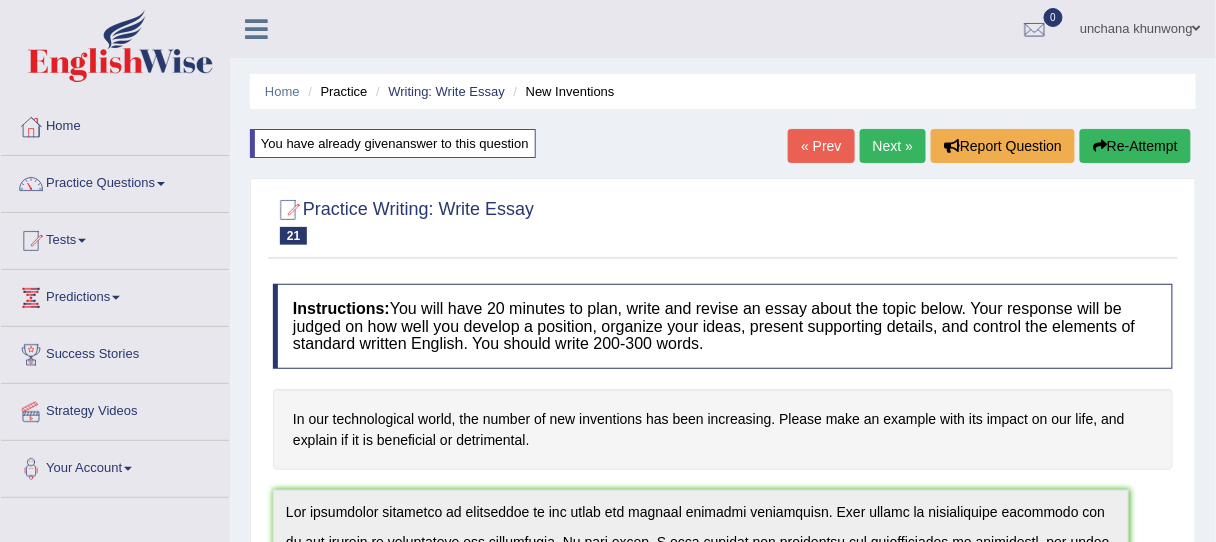 click on "Next »" at bounding box center [893, 146] 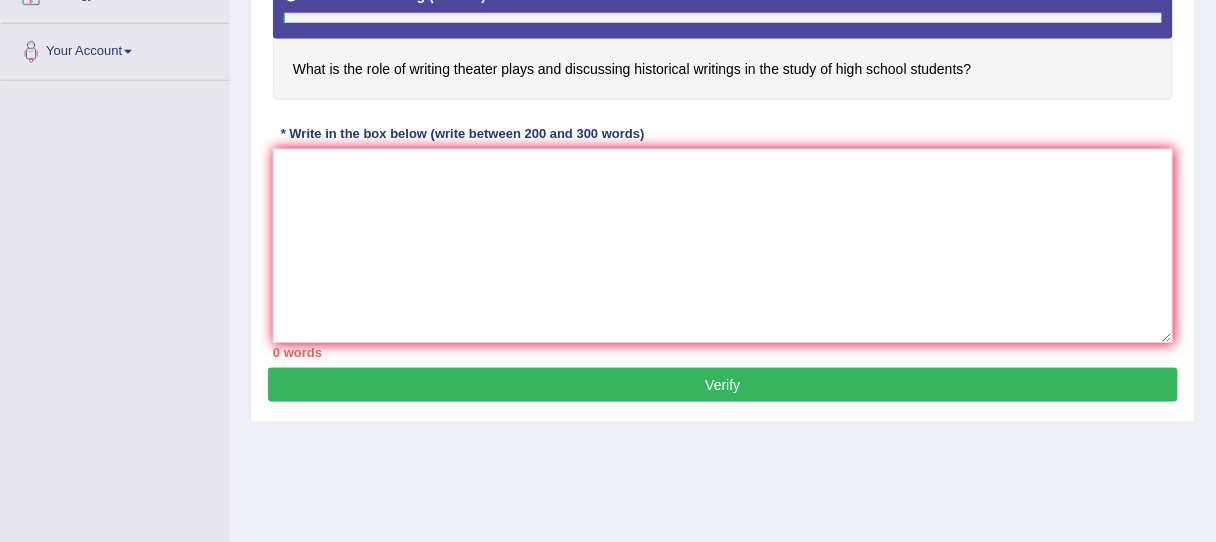 scroll, scrollTop: 0, scrollLeft: 0, axis: both 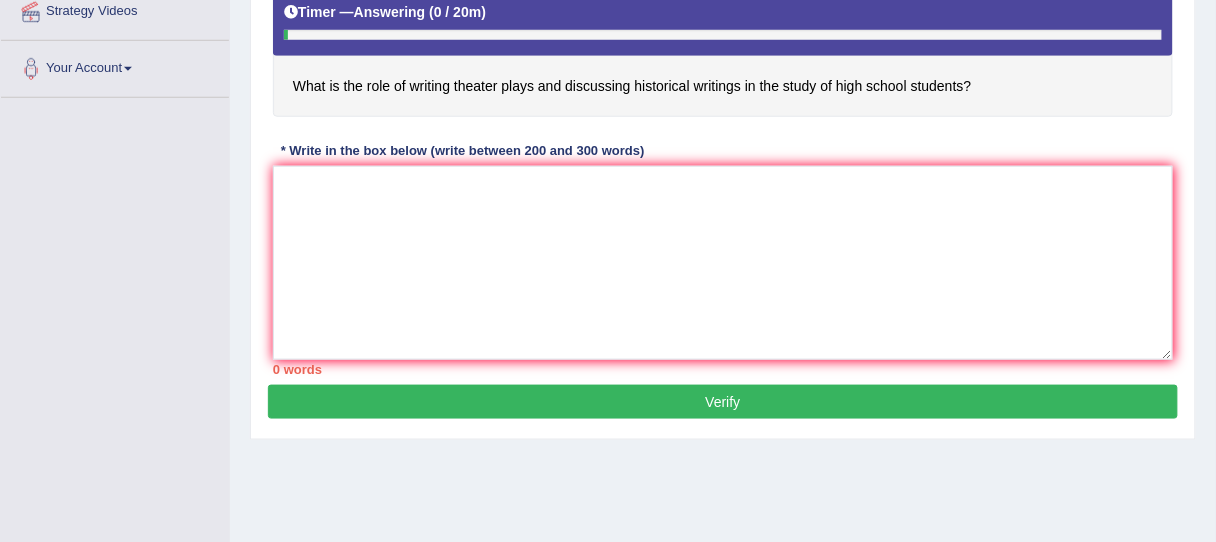 drag, startPoint x: 295, startPoint y: 84, endPoint x: 798, endPoint y: 94, distance: 503.0994 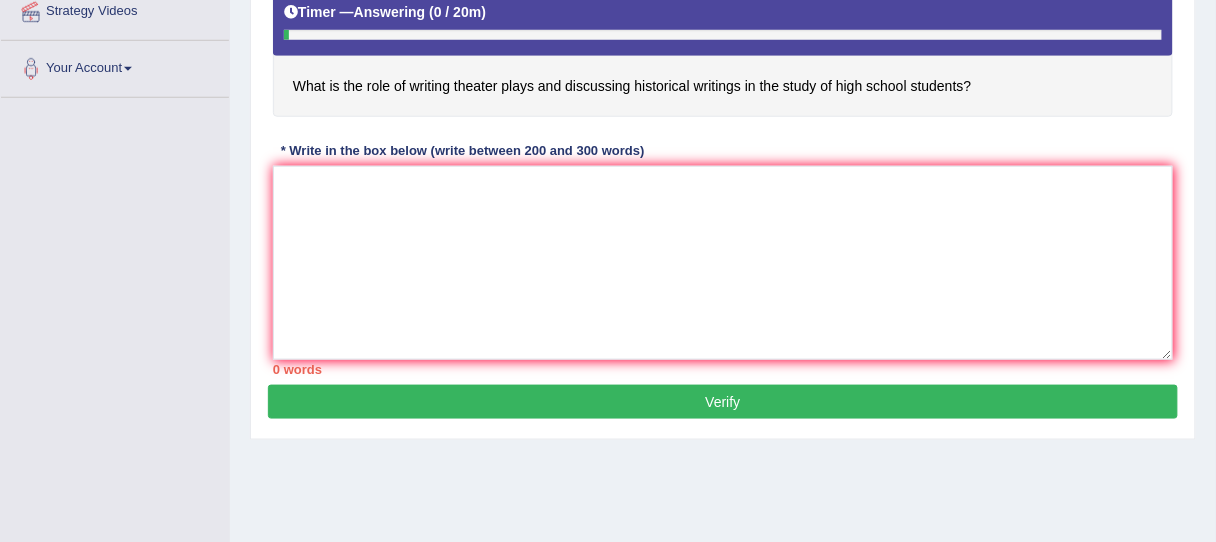 drag, startPoint x: 389, startPoint y: 84, endPoint x: 416, endPoint y: 84, distance: 27 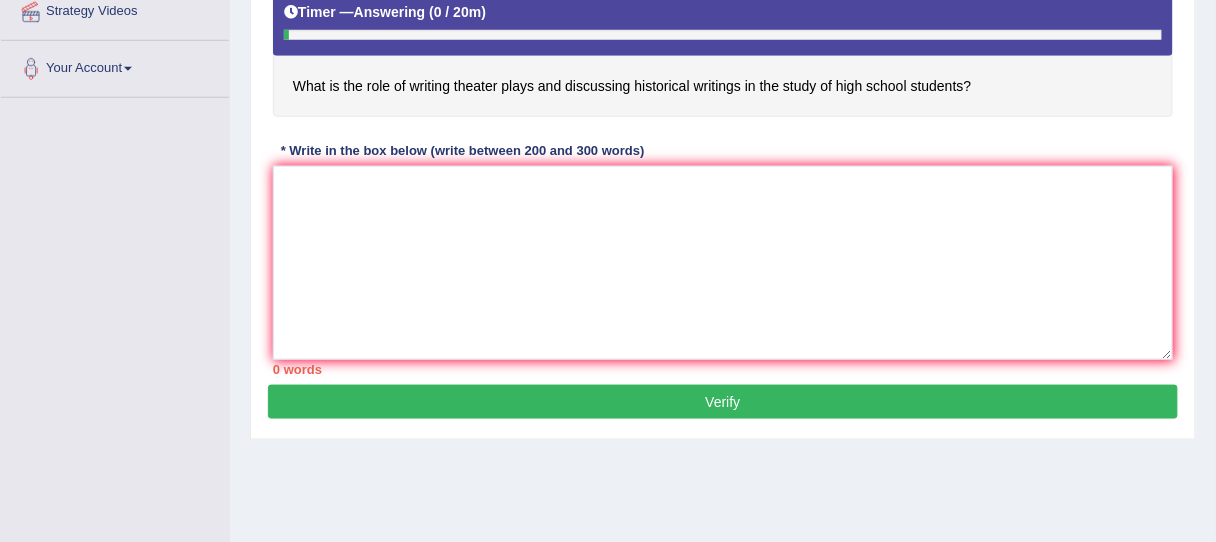 click on "What is the role of writing theater plays and discussing historical writings in the study of high school students?" at bounding box center [723, 48] 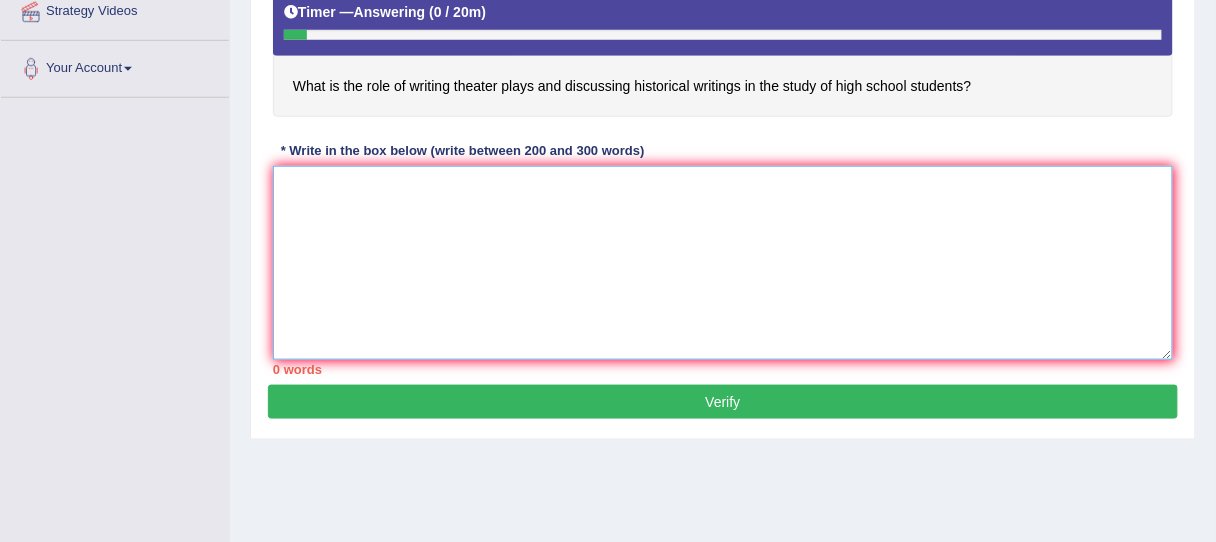 click at bounding box center [723, 263] 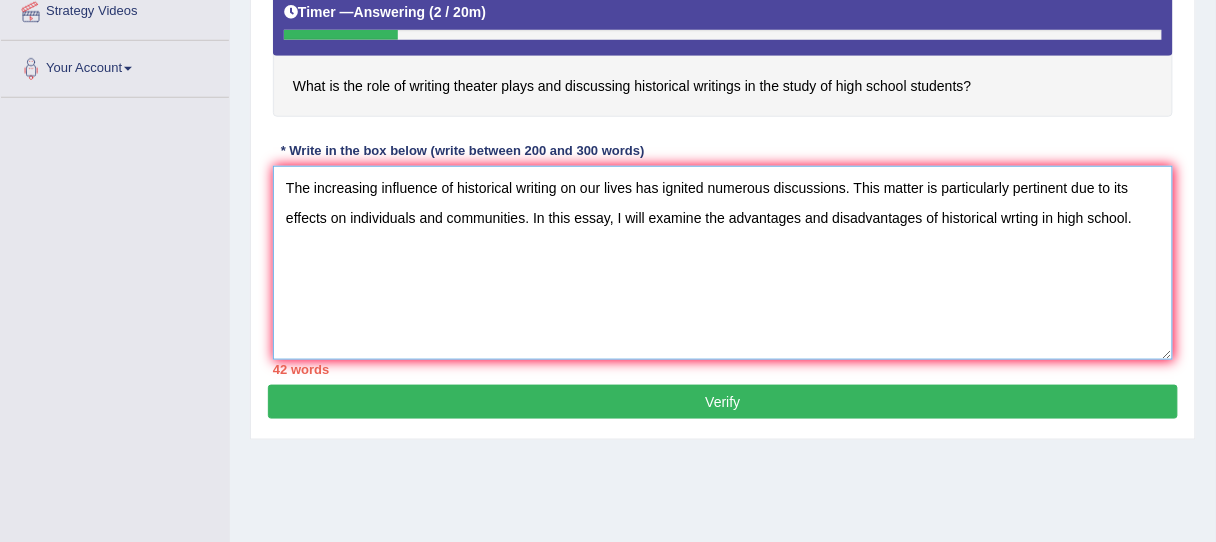 click on "The increasing influence of historical writing on our lives has ignited numerous discussions. This matter is particularly pertinent due to its effects on individuals and communities. In this essay, I will examine the advantages and disadvantages of historical wrting in high school." at bounding box center (723, 263) 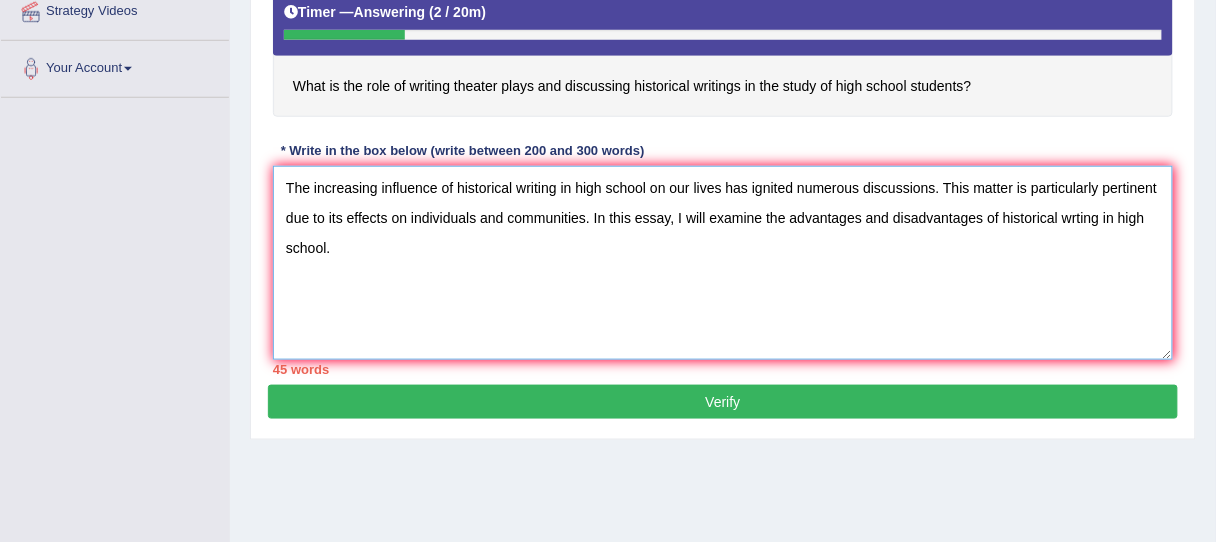 click on "The increasing influence of historical writing in high school on our lives has ignited numerous discussions. This matter is particularly pertinent due to its effects on individuals and communities. In this essay, I will examine the advantages and disadvantages of historical wrting in high school." at bounding box center [723, 263] 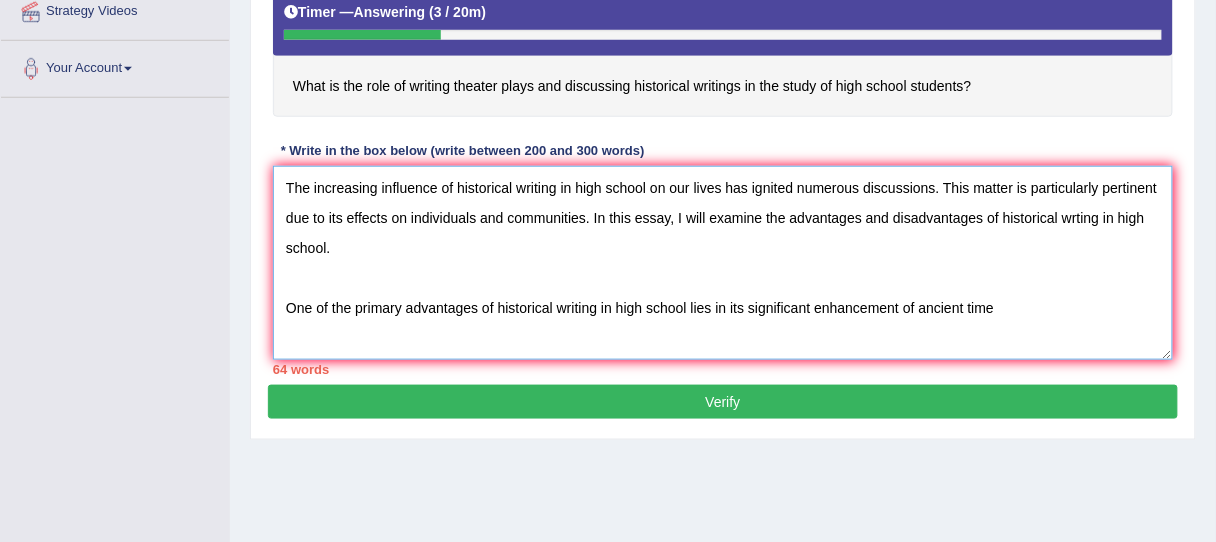 click on "The increasing influence of historical writing in high school on our lives has ignited numerous discussions. This matter is particularly pertinent due to its effects on individuals and communities. In this essay, I will examine the advantages and disadvantages of historical wrting in high school.
One of the primary advantages of historical writing in high school lies in its significant enhancement of ancient time" at bounding box center (723, 263) 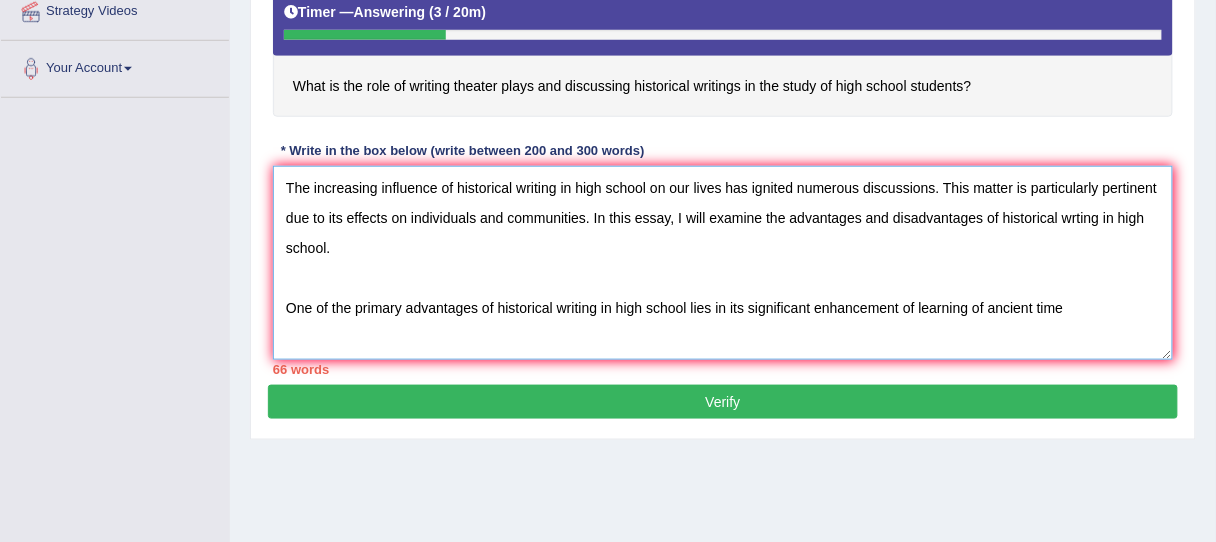 click on "The increasing influence of historical writing in high school on our lives has ignited numerous discussions. This matter is particularly pertinent due to its effects on individuals and communities. In this essay, I will examine the advantages and disadvantages of historical wrting in high school.
One of the primary advantages of historical writing in high school lies in its significant enhancement of learning of ancient time" at bounding box center (723, 263) 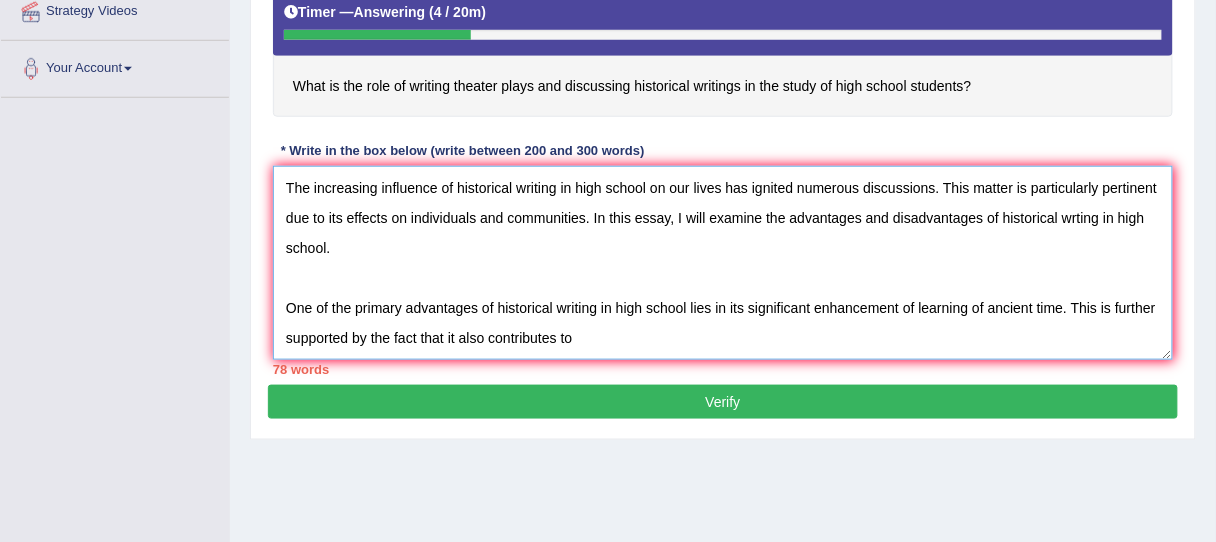 click on "The increasing influence of historical writing in high school on our lives has ignited numerous discussions. This matter is particularly pertinent due to its effects on individuals and communities. In this essay, I will examine the advantages and disadvantages of historical wrting in high school.
One of the primary advantages of historical writing in high school lies in its significant enhancement of learning of ancient time. This is further supported by the fact that it also contributes to" at bounding box center (723, 263) 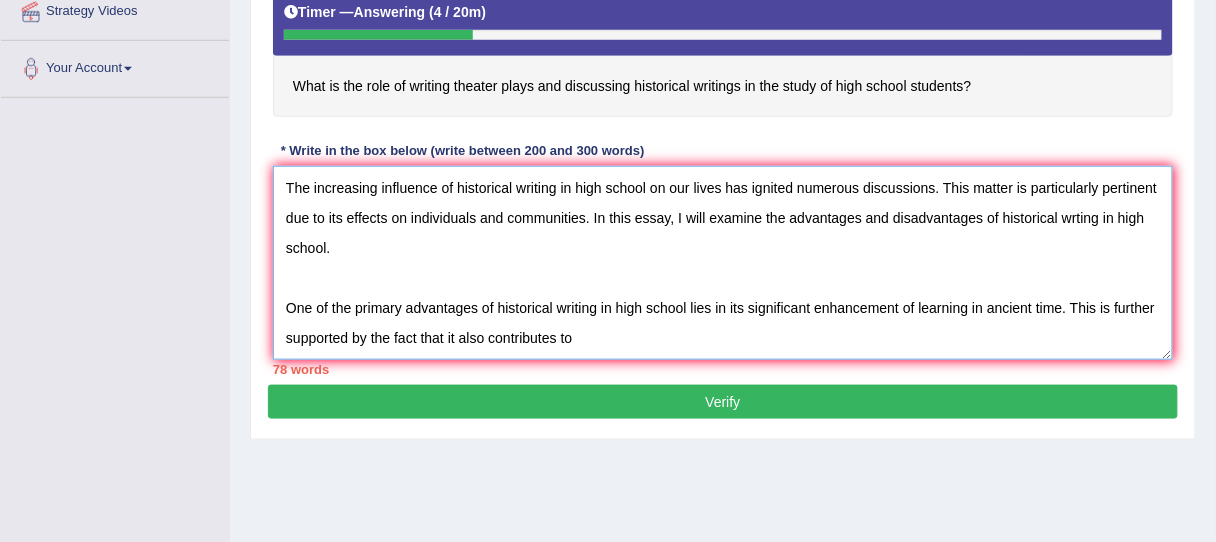 click on "The increasing influence of historical writing in high school on our lives has ignited numerous discussions. This matter is particularly pertinent due to its effects on individuals and communities. In this essay, I will examine the advantages and disadvantages of historical wrting in high school.
One of the primary advantages of historical writing in high school lies in its significant enhancement of learning in ancient time. This is further supported by the fact that it also contributes to" at bounding box center [723, 263] 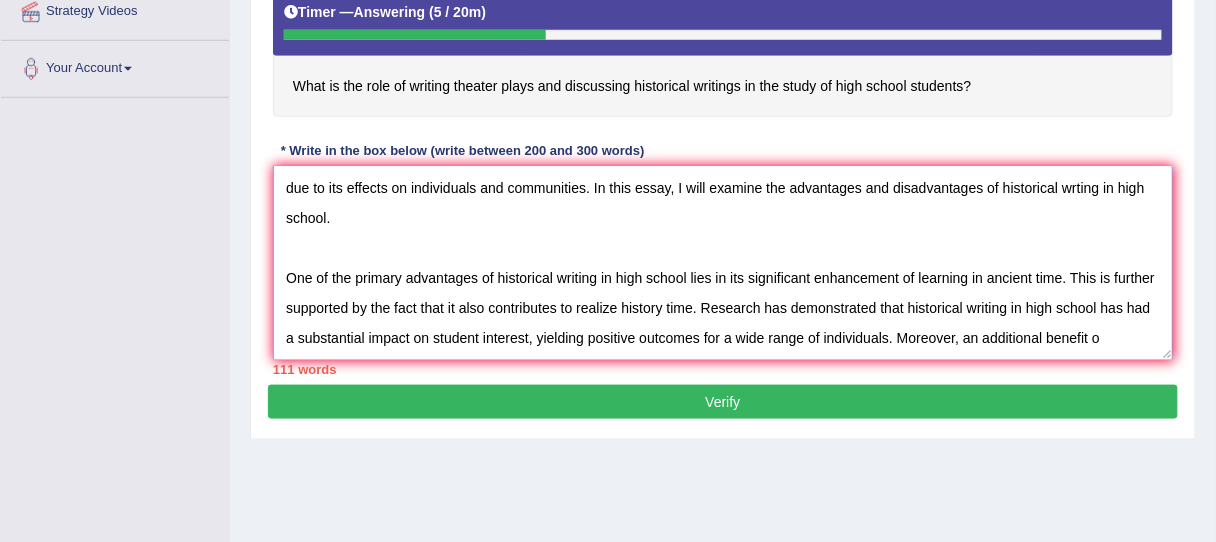scroll, scrollTop: 46, scrollLeft: 0, axis: vertical 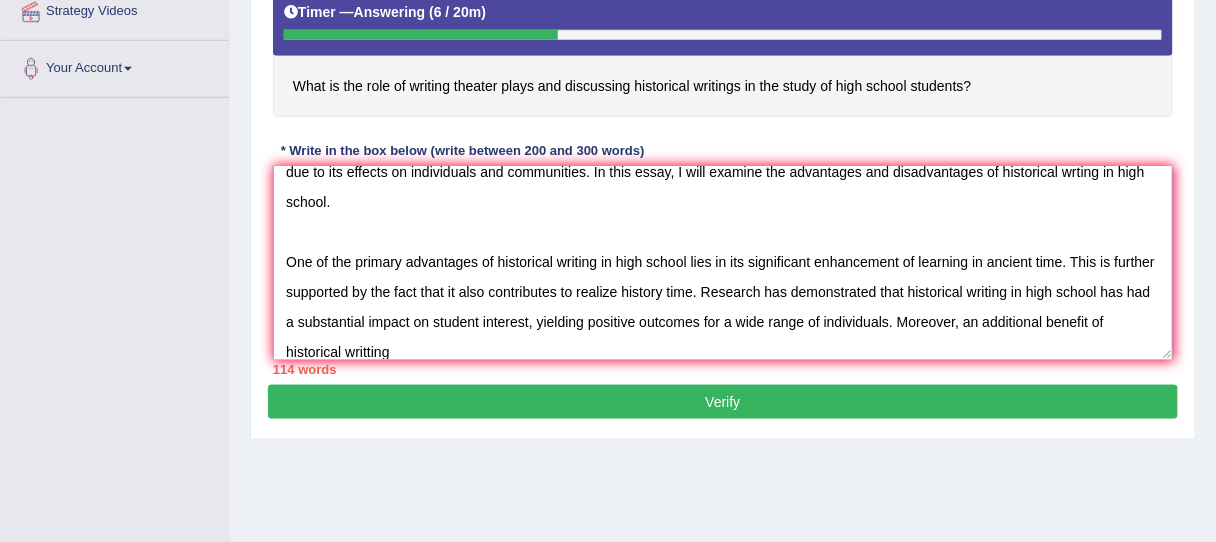 click on "The increasing influence of historical writing in high school on our lives has ignited numerous discussions. This matter is particularly pertinent due to its effects on individuals and communities. In this essay, I will examine the advantages and disadvantages of historical wrting in high school.
One of the primary advantages of historical writing in high school lies in its significant enhancement of learning in ancient time. This is further supported by the fact that it also contributes to realize history time. Research has demonstrated that historical writing in high school has had a substantial impact on student interest, yielding positive outcomes for a wide range of individuals. Moreover, an additional benefit of historical writting" at bounding box center [723, 263] 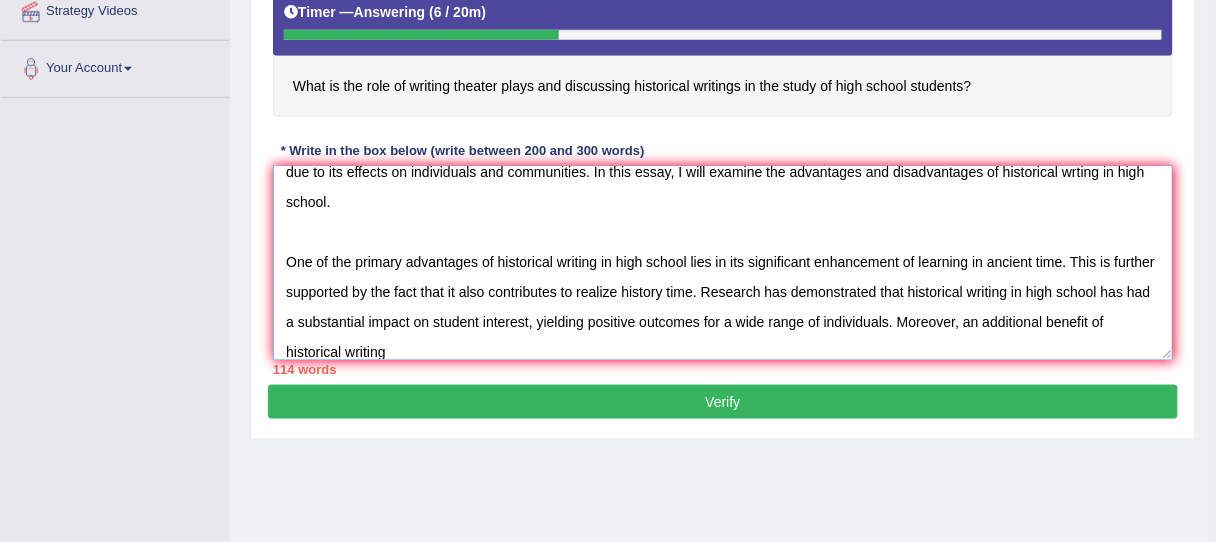 click on "The increasing influence of historical writing in high school on our lives has ignited numerous discussions. This matter is particularly pertinent due to its effects on individuals and communities. In this essay, I will examine the advantages and disadvantages of historical wrting in high school.
One of the primary advantages of historical writing in high school lies in its significant enhancement of learning in ancient time. This is further supported by the fact that it also contributes to realize history time. Research has demonstrated that historical writing in high school has had a substantial impact on student interest, yielding positive outcomes for a wide range of individuals. Moreover, an additional benefit of historical writing" at bounding box center (723, 263) 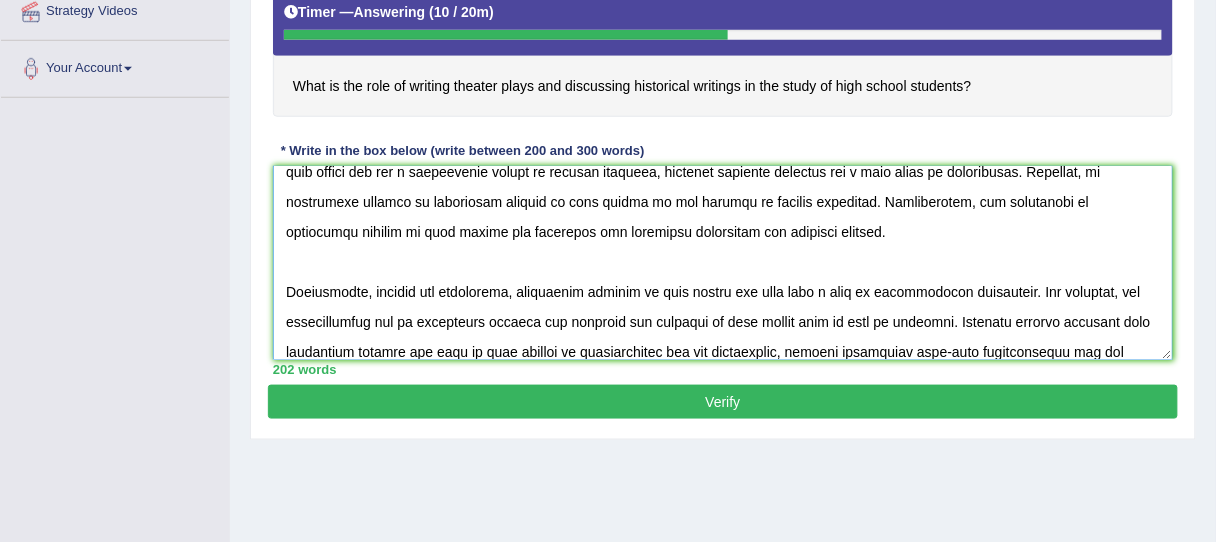 scroll, scrollTop: 226, scrollLeft: 0, axis: vertical 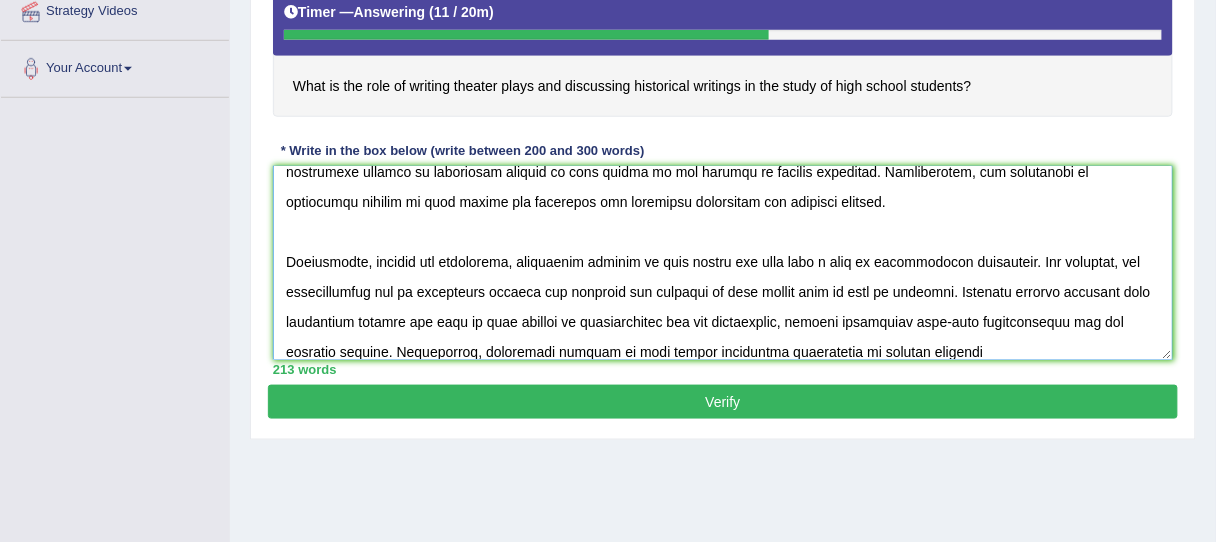 click at bounding box center (723, 263) 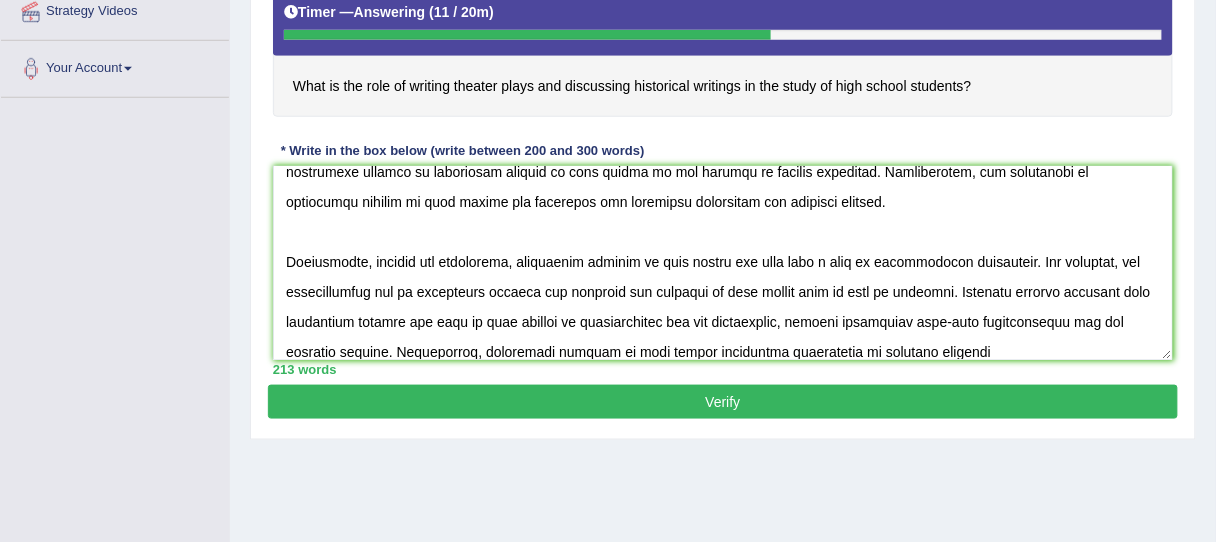 click on "213 words" at bounding box center [723, 369] 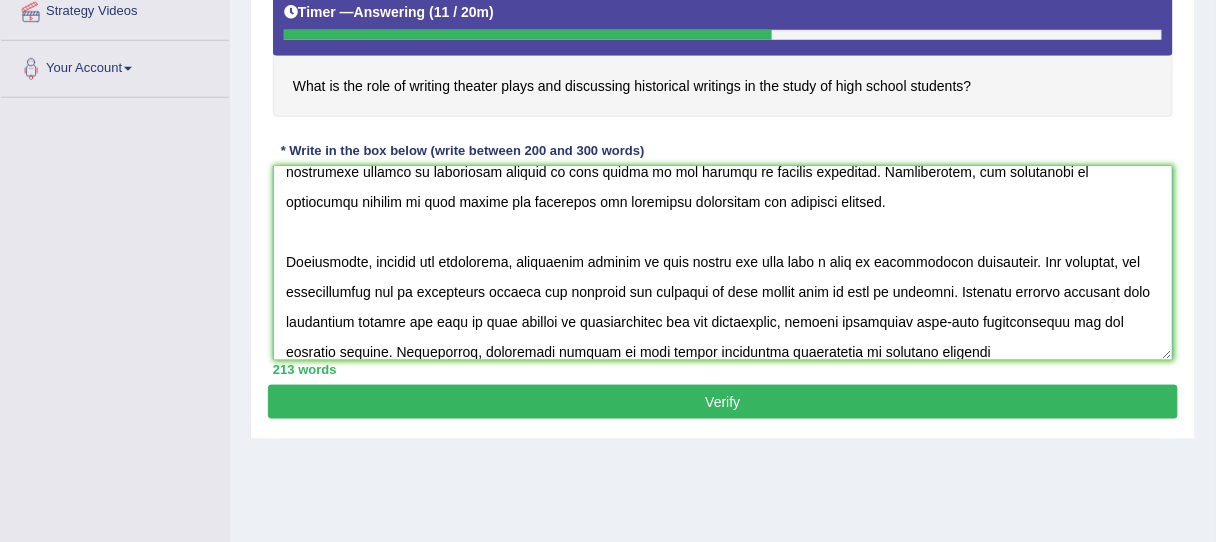 click at bounding box center [723, 263] 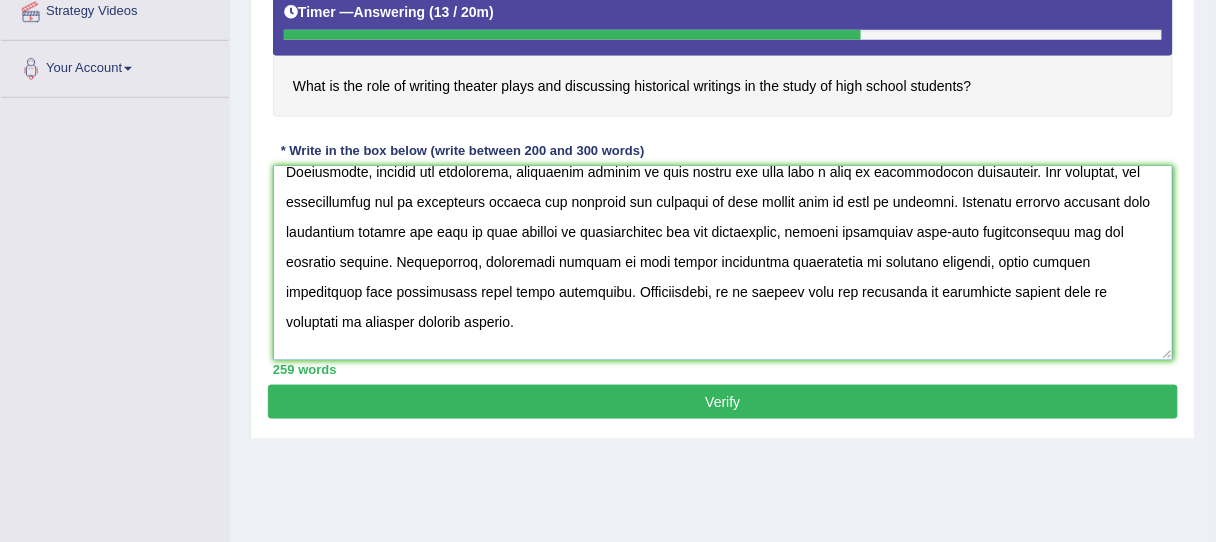 scroll, scrollTop: 346, scrollLeft: 0, axis: vertical 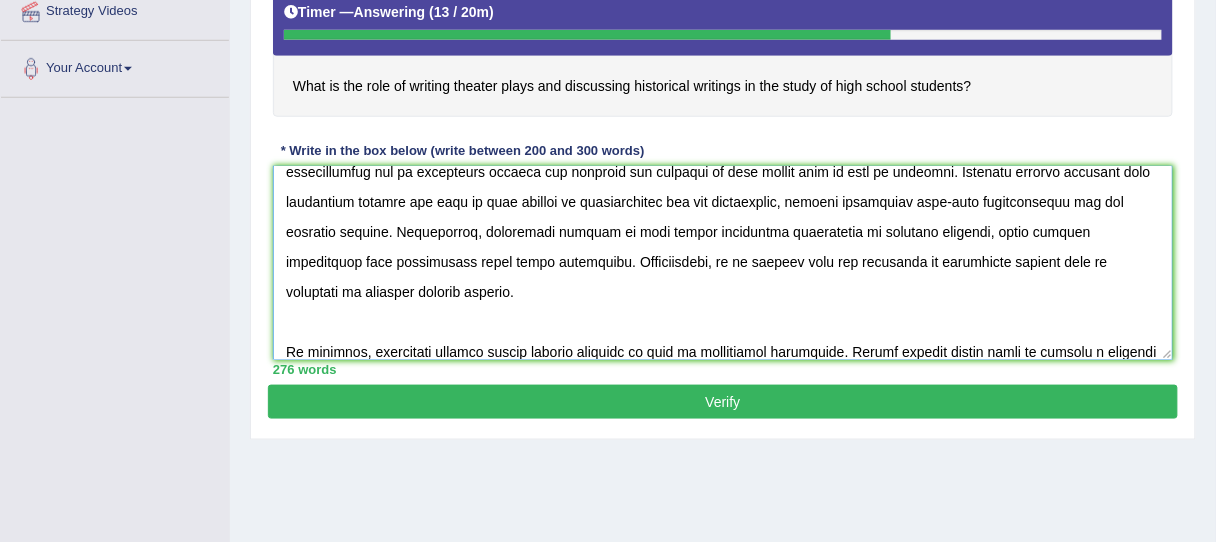 click at bounding box center [723, 263] 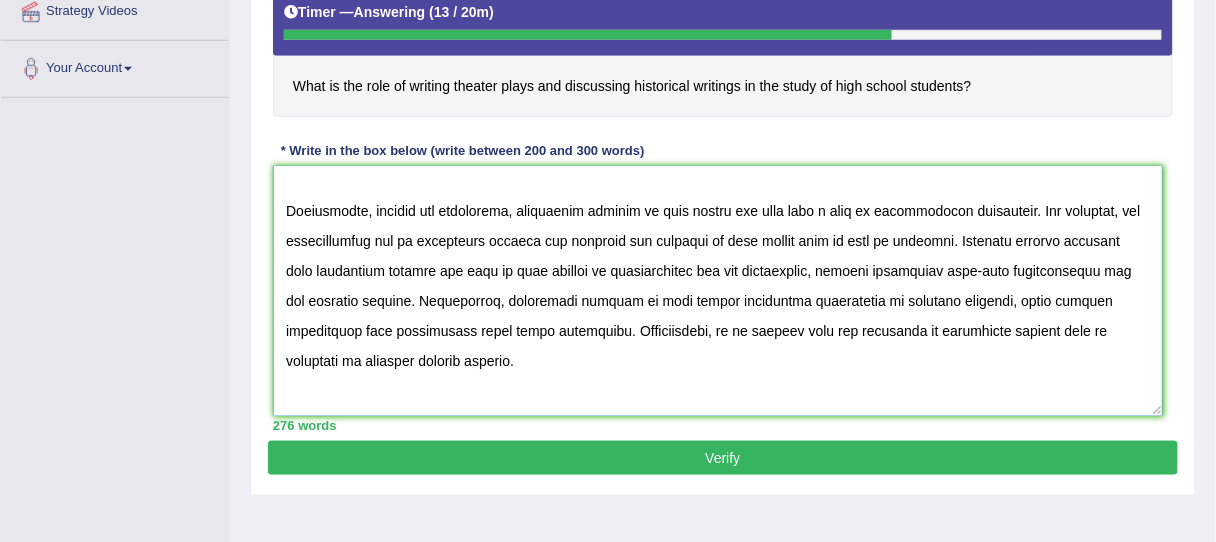 scroll, scrollTop: 272, scrollLeft: 0, axis: vertical 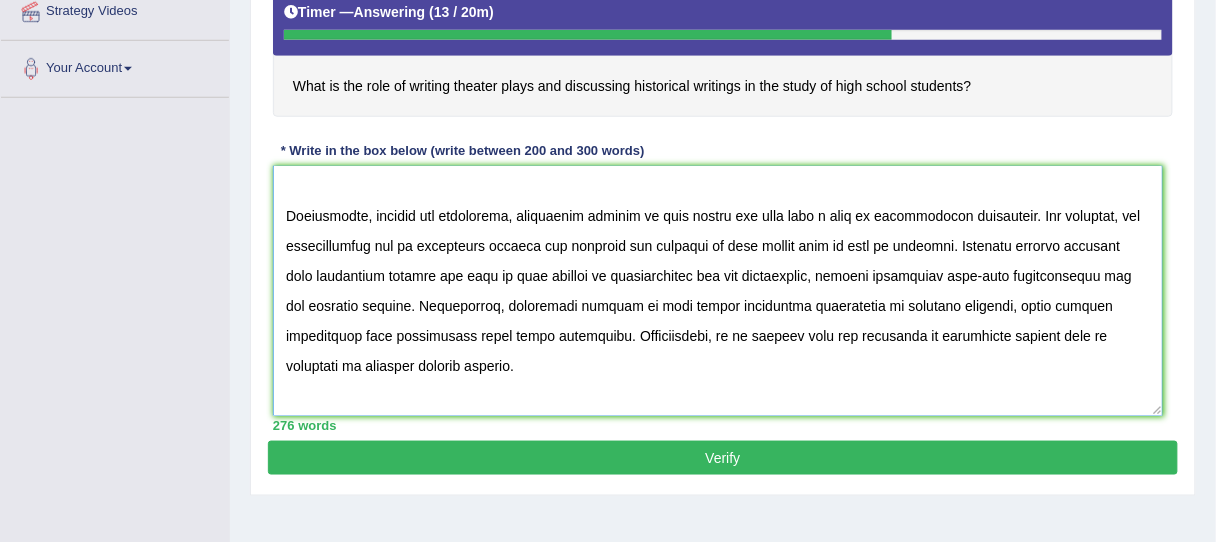 drag, startPoint x: 1168, startPoint y: 353, endPoint x: 1111, endPoint y: 459, distance: 120.353645 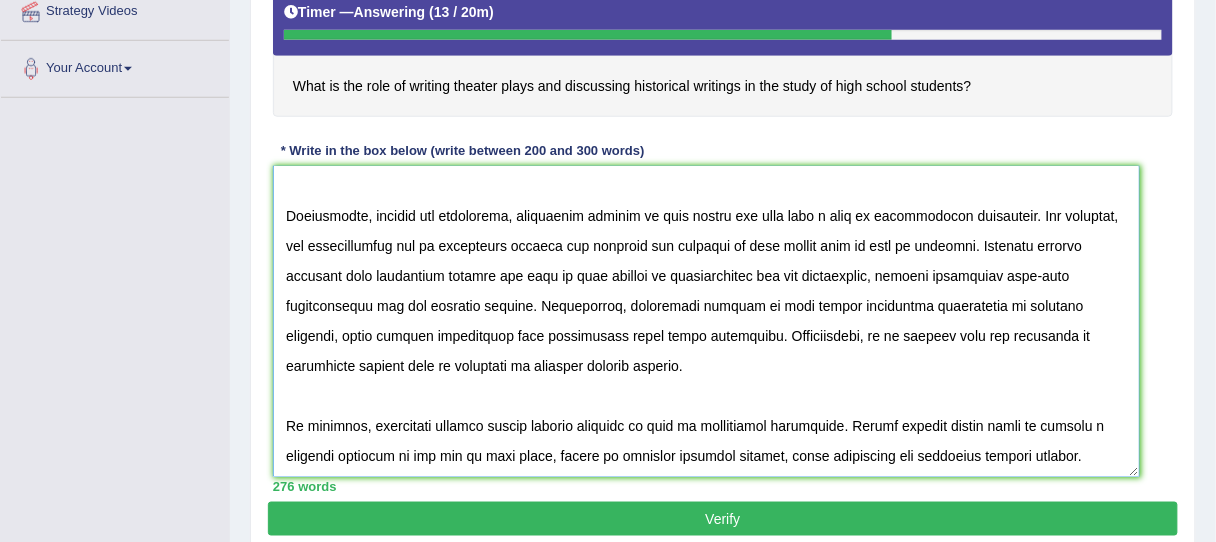 click at bounding box center (706, 321) 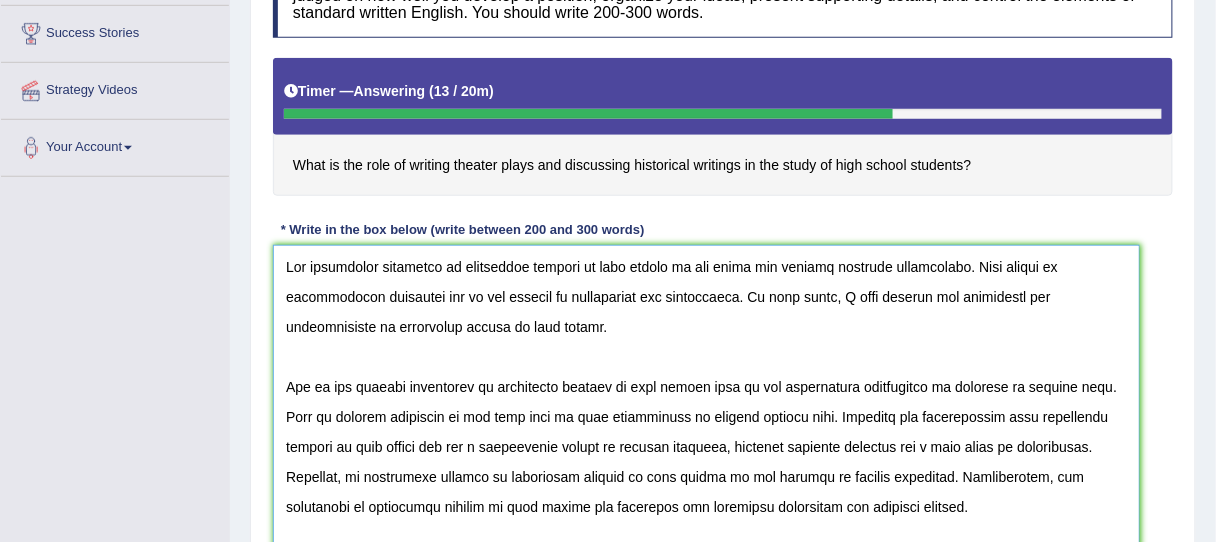 scroll, scrollTop: 320, scrollLeft: 0, axis: vertical 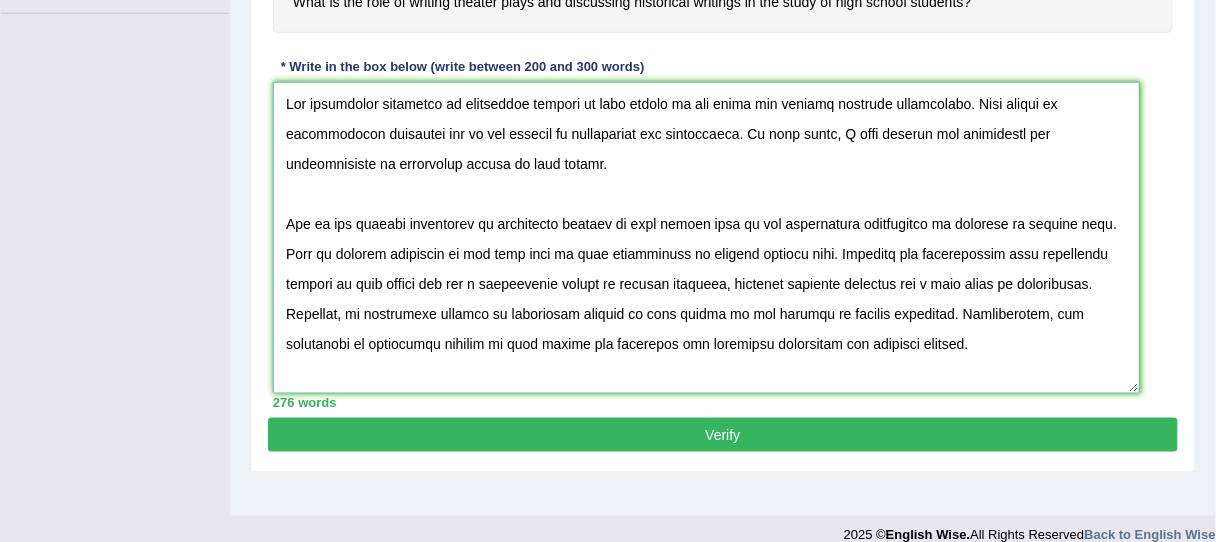 drag, startPoint x: 456, startPoint y: 94, endPoint x: 894, endPoint y: 277, distance: 474.69254 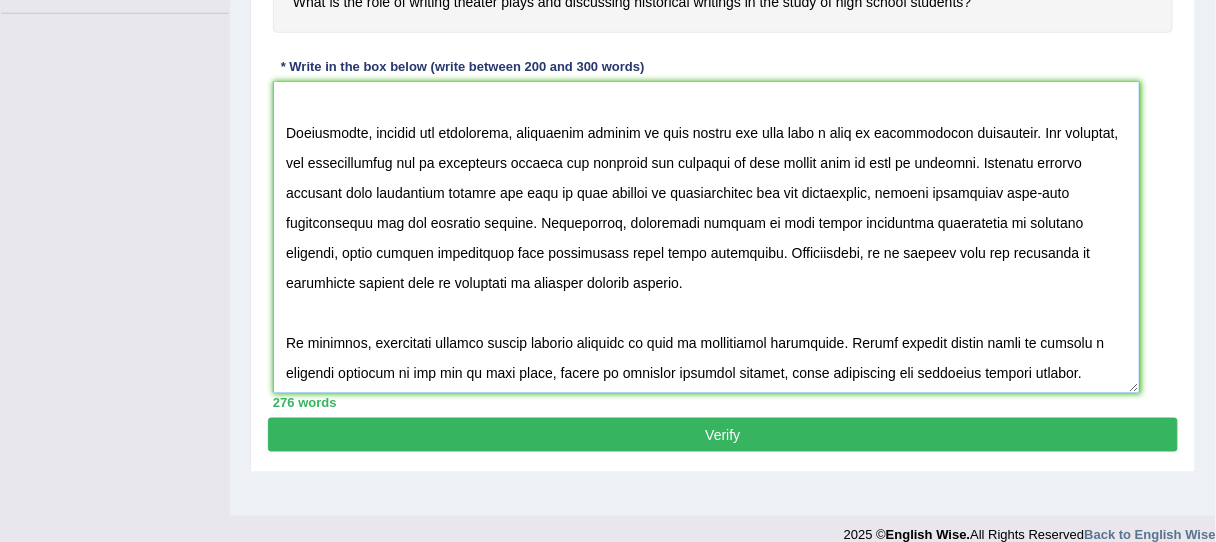 scroll, scrollTop: 272, scrollLeft: 0, axis: vertical 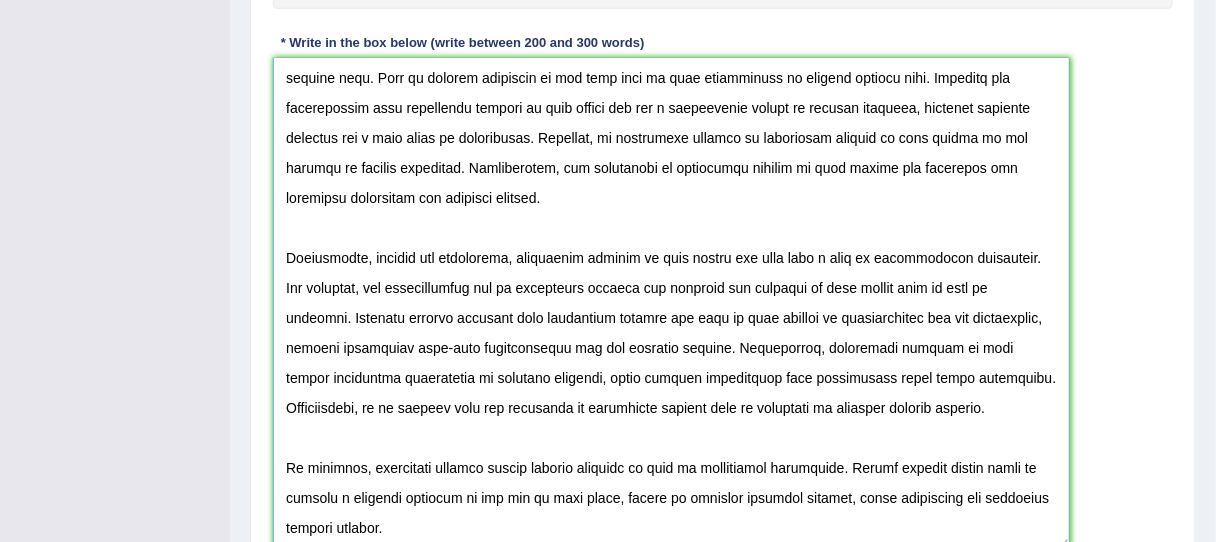 drag, startPoint x: 1134, startPoint y: 366, endPoint x: 814, endPoint y: 430, distance: 326.33725 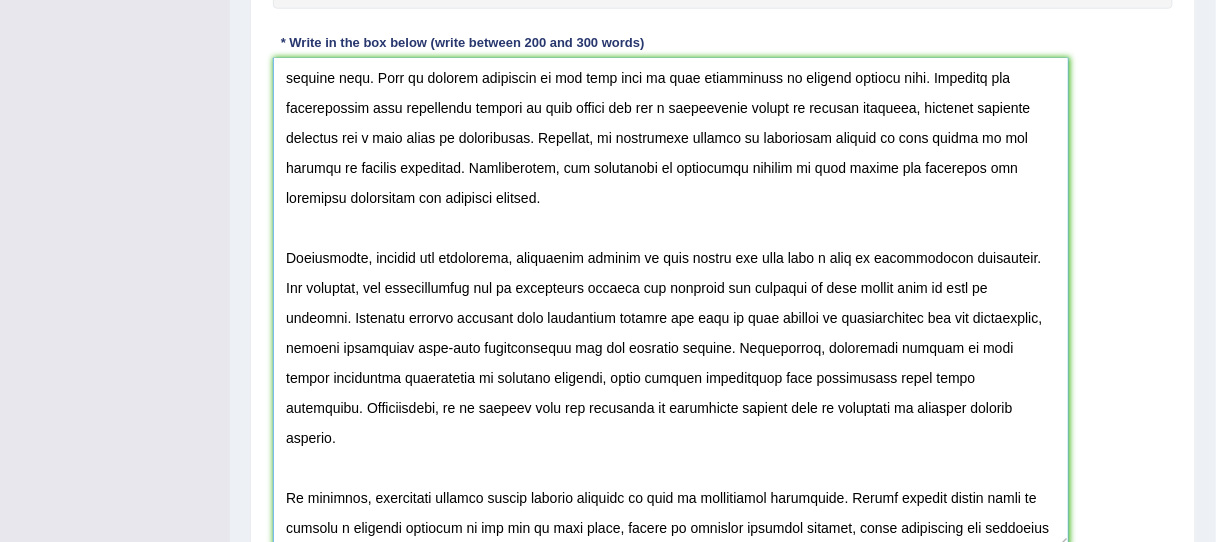 click at bounding box center (671, 303) 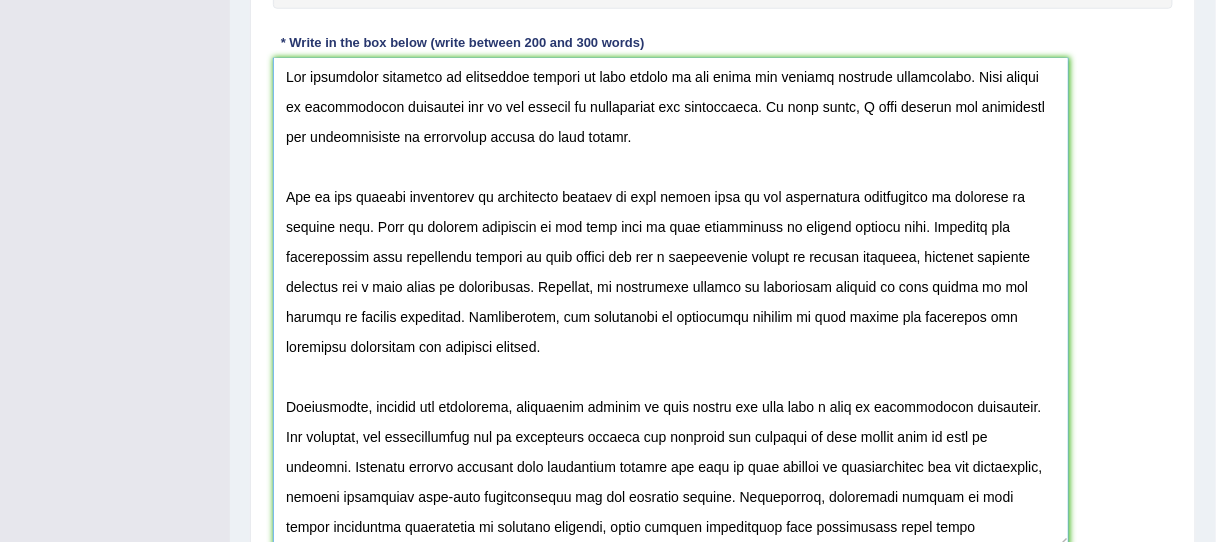 scroll, scrollTop: 0, scrollLeft: 0, axis: both 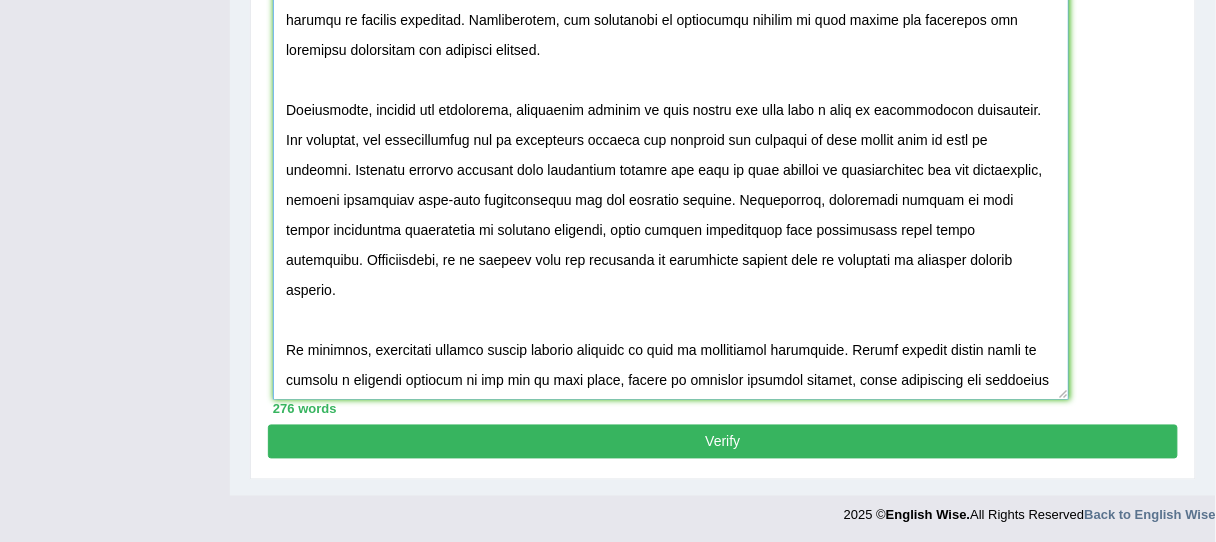 drag, startPoint x: 394, startPoint y: 315, endPoint x: 944, endPoint y: 340, distance: 550.5679 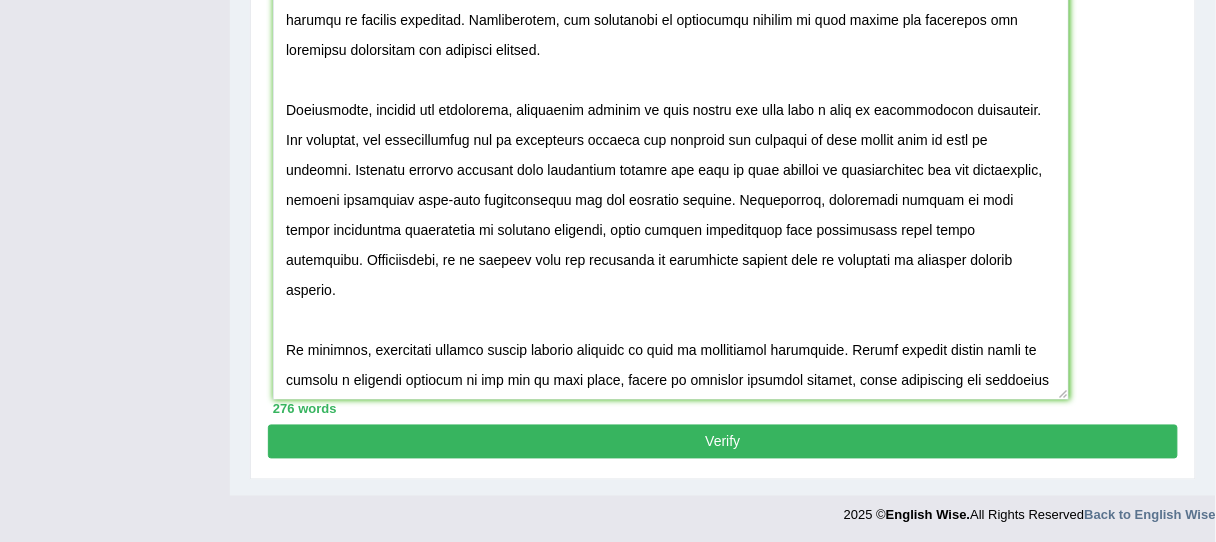 drag, startPoint x: 725, startPoint y: 435, endPoint x: 875, endPoint y: 300, distance: 201.80437 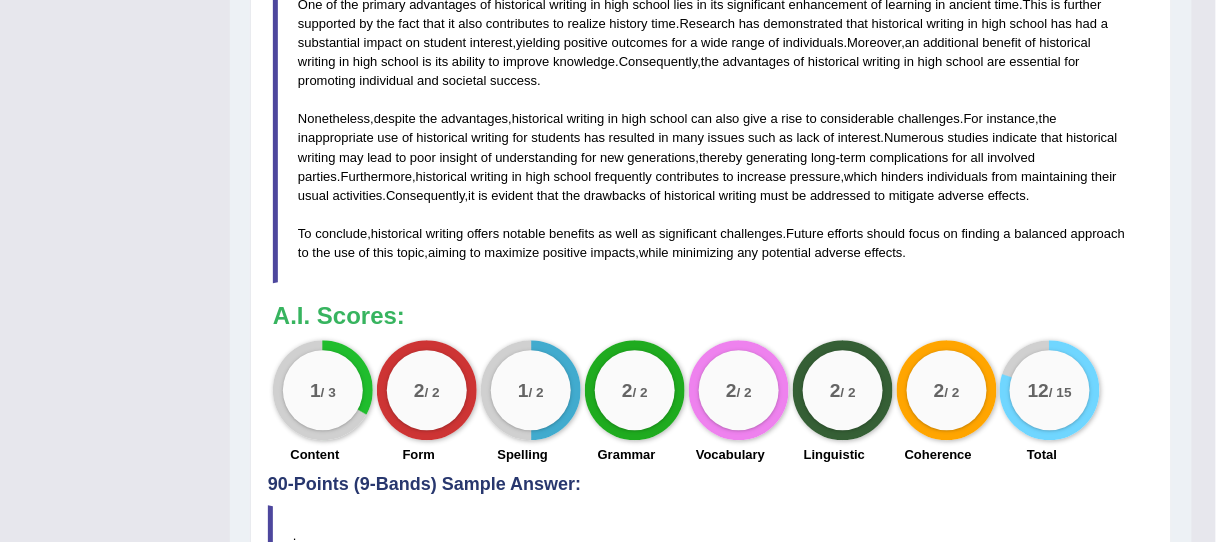 scroll, scrollTop: 1110, scrollLeft: 0, axis: vertical 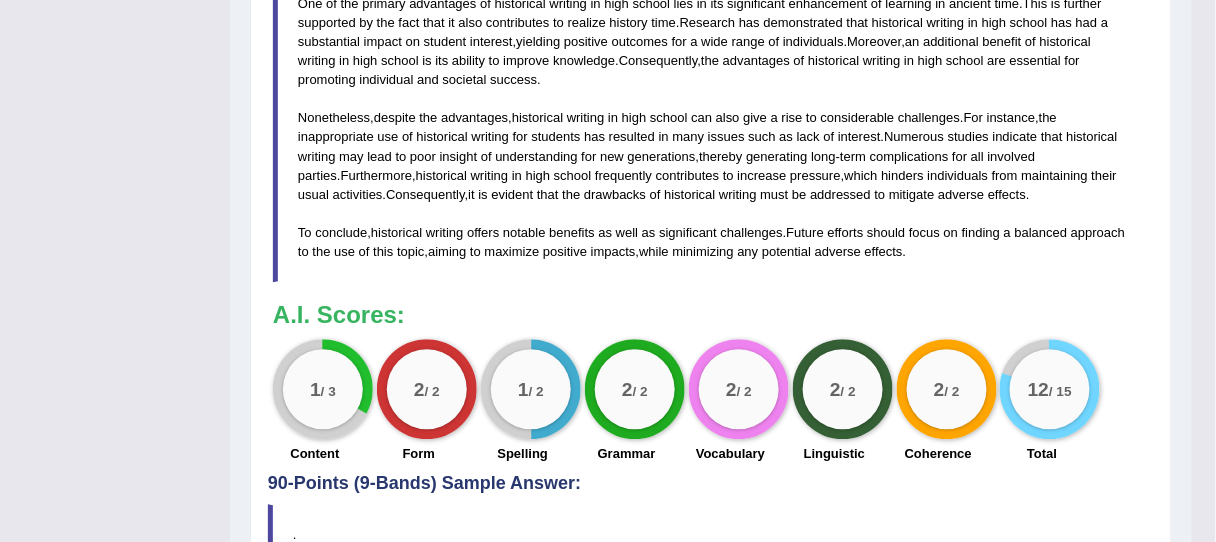 click on "The   increasing   influence   of   historical   writing   in   high   school   on   our   lives   has   ignited   numerous   discussions .  This   matter   is   particularly   pertinent   due   to   its   effects   on   individuals   and   communities .  In   this   essay ,  I   will   examine   the   advantages   and   disadvantages   of   historical   wrting   in   high   school .  One   of   the   primary   advantages   of   historical   writing   in   high   school   lies   in   its   significant   enhancement   of   learning   in   ancient   time .  This   is   further   supported   by   the   fact   that   it   also   contributes   to   realize   history   time .  Research   has   demonstrated   that   historical   writing   in   high   school   has   had   a   substantial   impact   on   student   interest ,  yielding   positive   outcomes   for   a   wide   range   of   individuals .  Moreover ,  an   additional   benefit   of   historical   writing   in   high   school   is   its   ability   to" at bounding box center [711, 89] 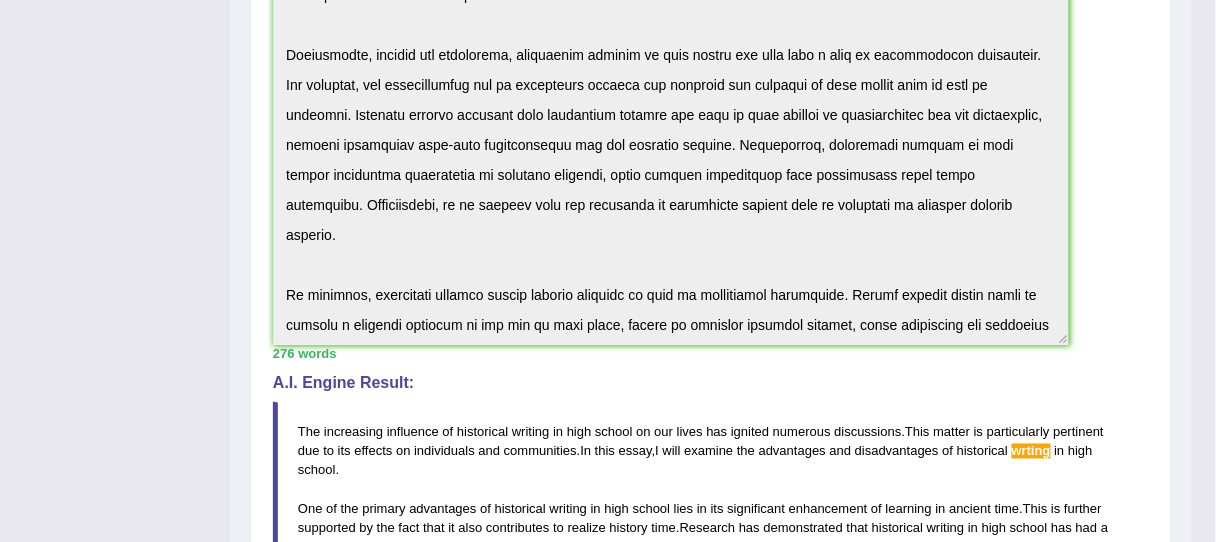 scroll, scrollTop: 470, scrollLeft: 0, axis: vertical 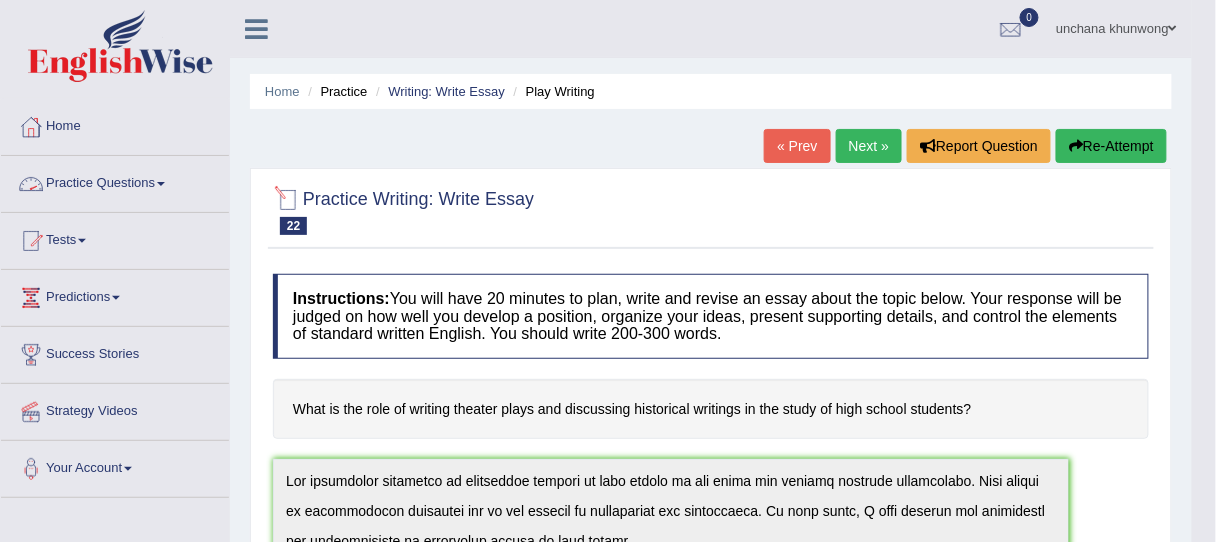 click on "Next »" at bounding box center [869, 146] 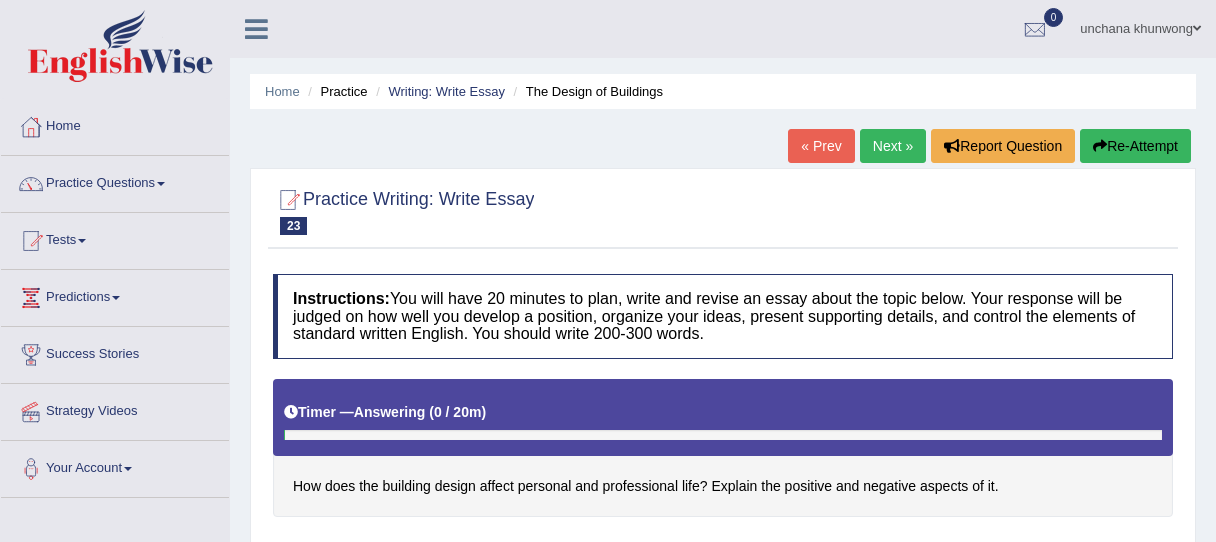 scroll, scrollTop: 160, scrollLeft: 0, axis: vertical 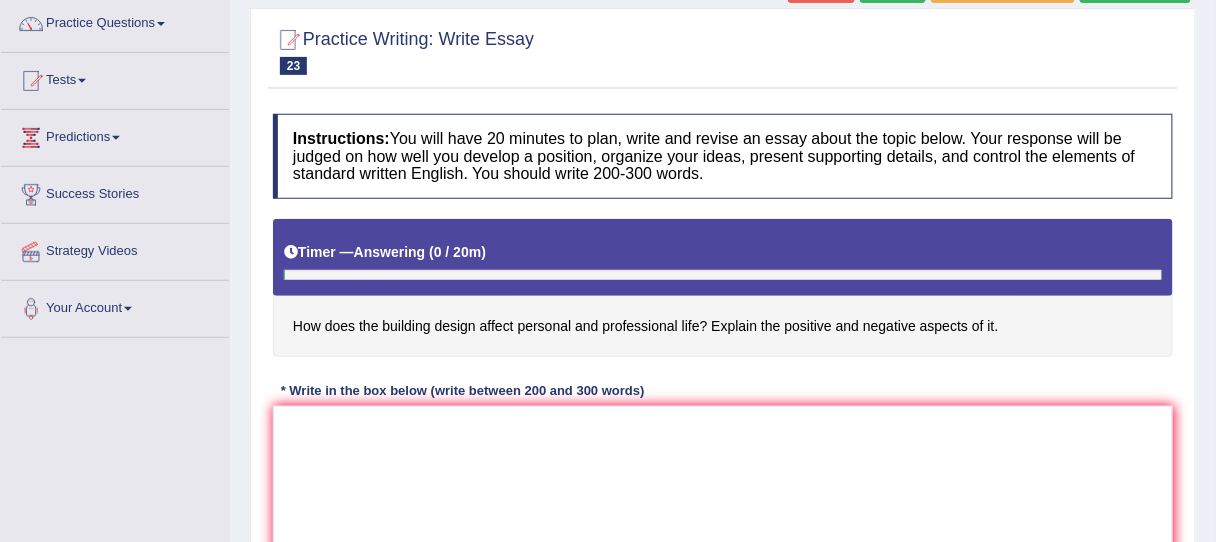 click on "How does the building design affect personal and professional life? Explain the positive and negative aspects of it." at bounding box center [723, 288] 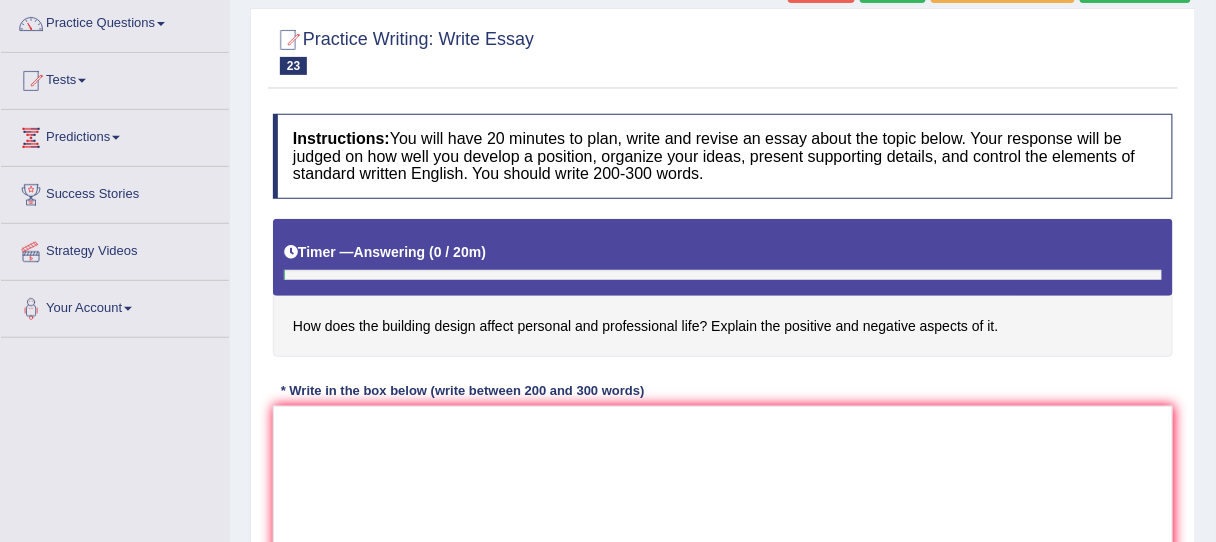 drag, startPoint x: 312, startPoint y: 323, endPoint x: 486, endPoint y: 334, distance: 174.34735 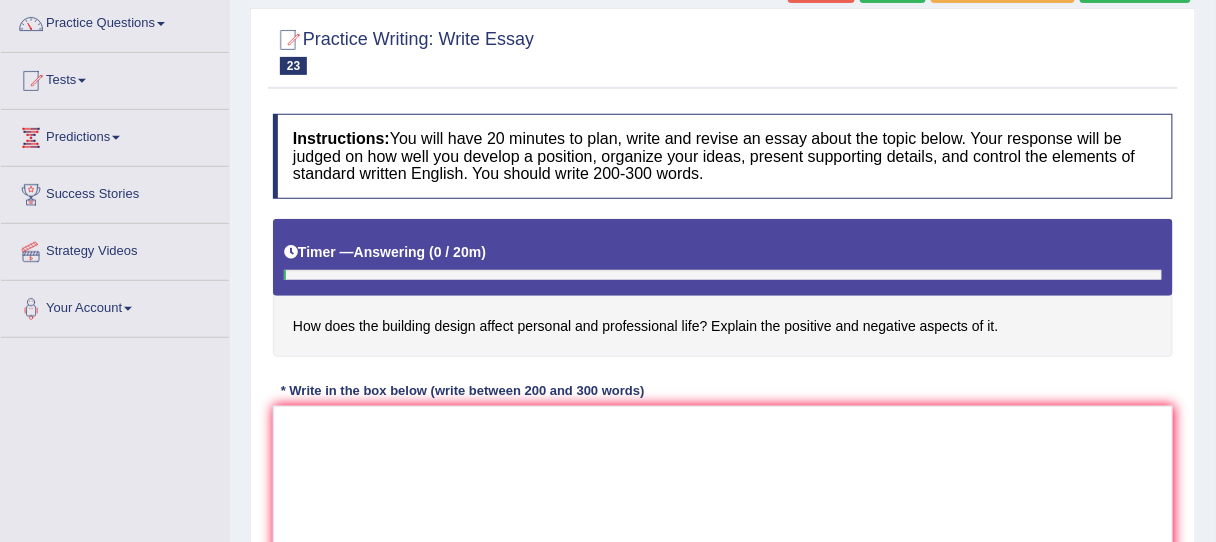 click on "How does the building design affect personal and professional life? Explain the positive and negative aspects of it." at bounding box center (723, 288) 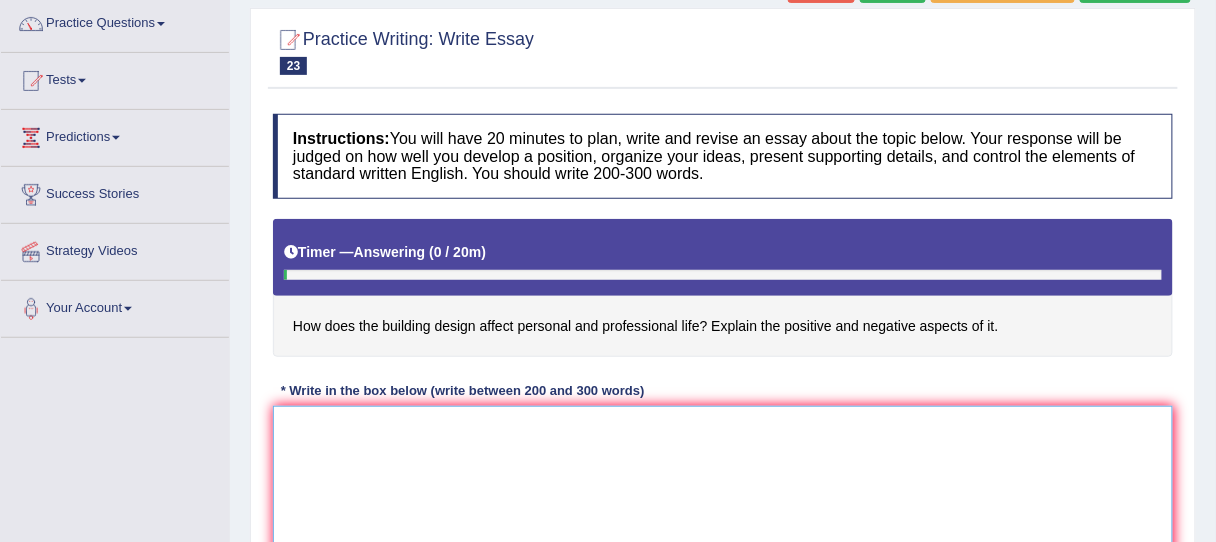 click at bounding box center (723, 503) 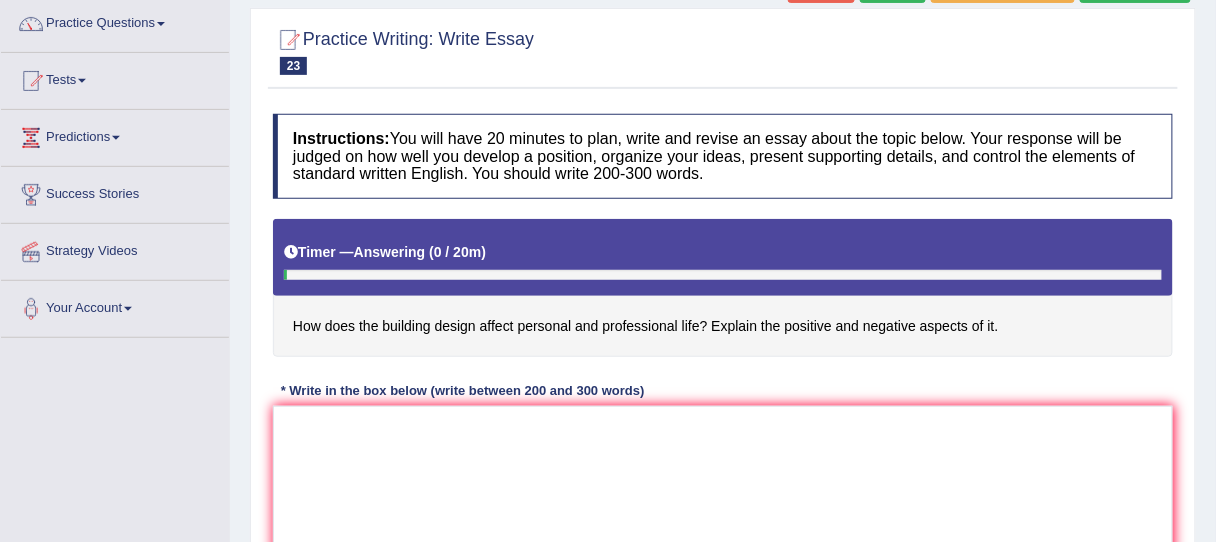 click on "How does the building design affect personal and professional life? Explain the positive and negative aspects of it." at bounding box center (723, 288) 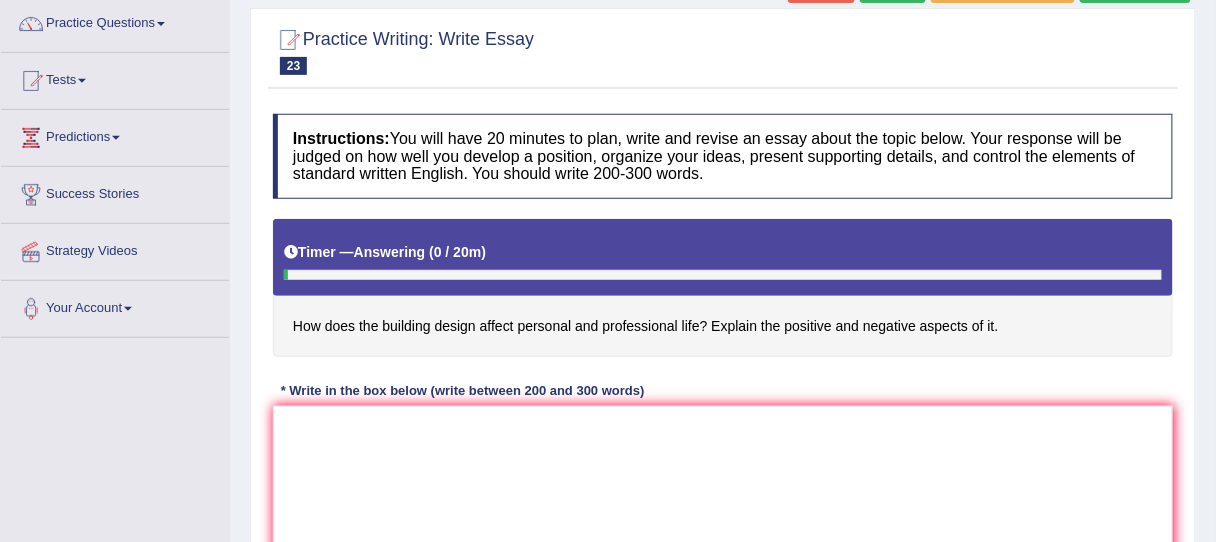 drag, startPoint x: 310, startPoint y: 320, endPoint x: 446, endPoint y: 339, distance: 137.32079 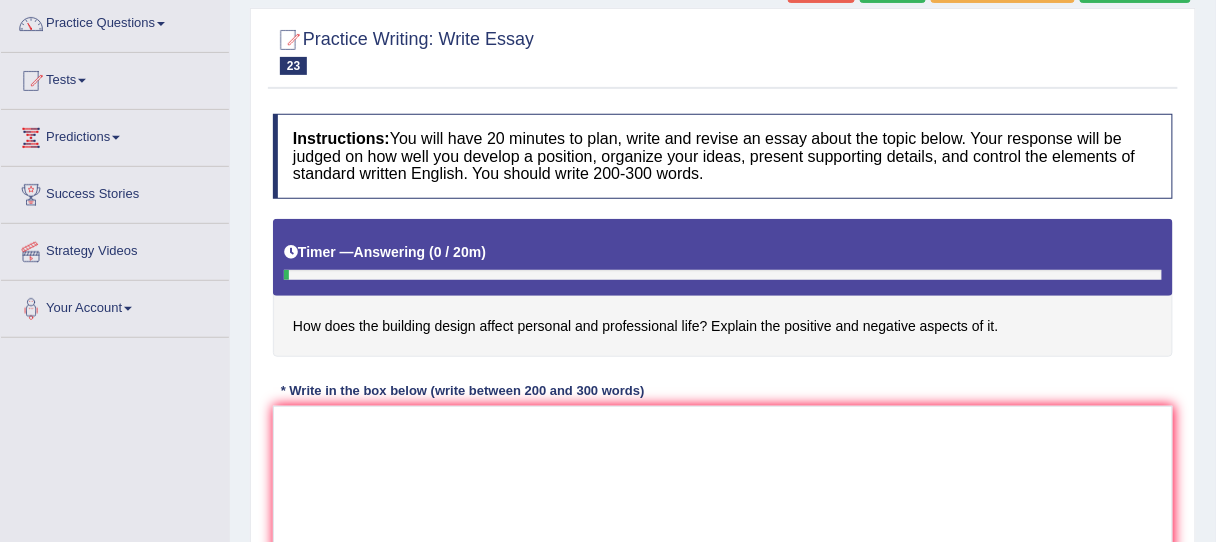drag, startPoint x: 627, startPoint y: 334, endPoint x: 651, endPoint y: 330, distance: 24.33105 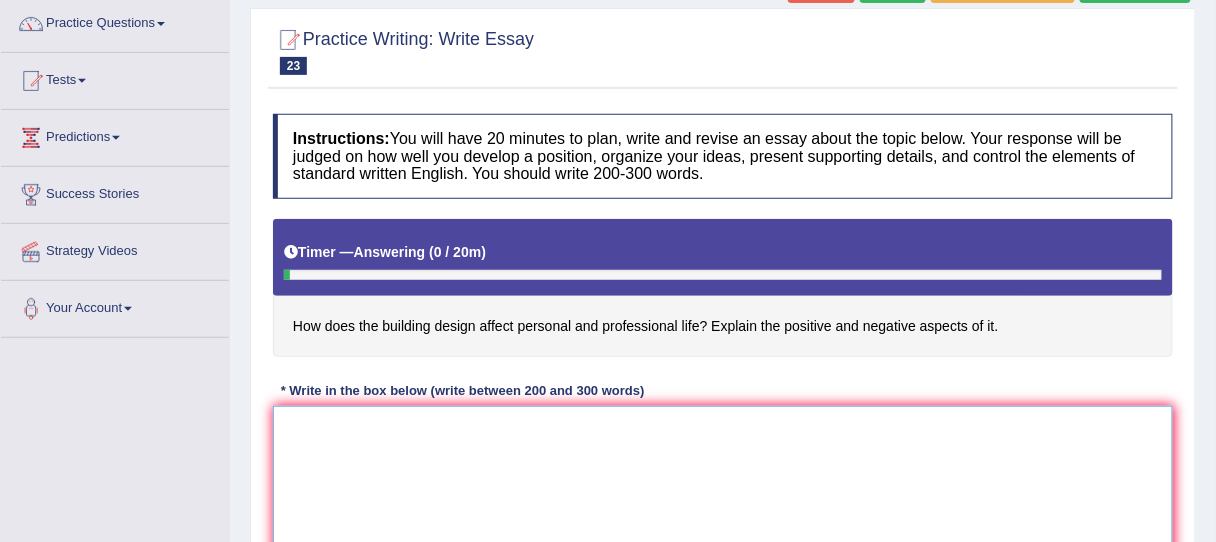 click at bounding box center (723, 503) 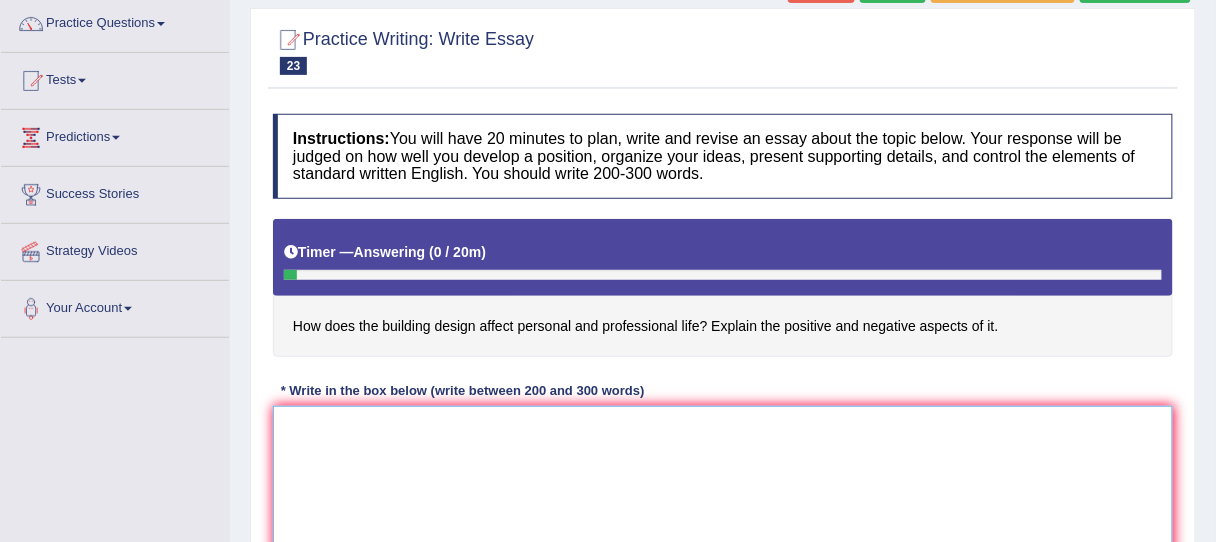 click at bounding box center (723, 503) 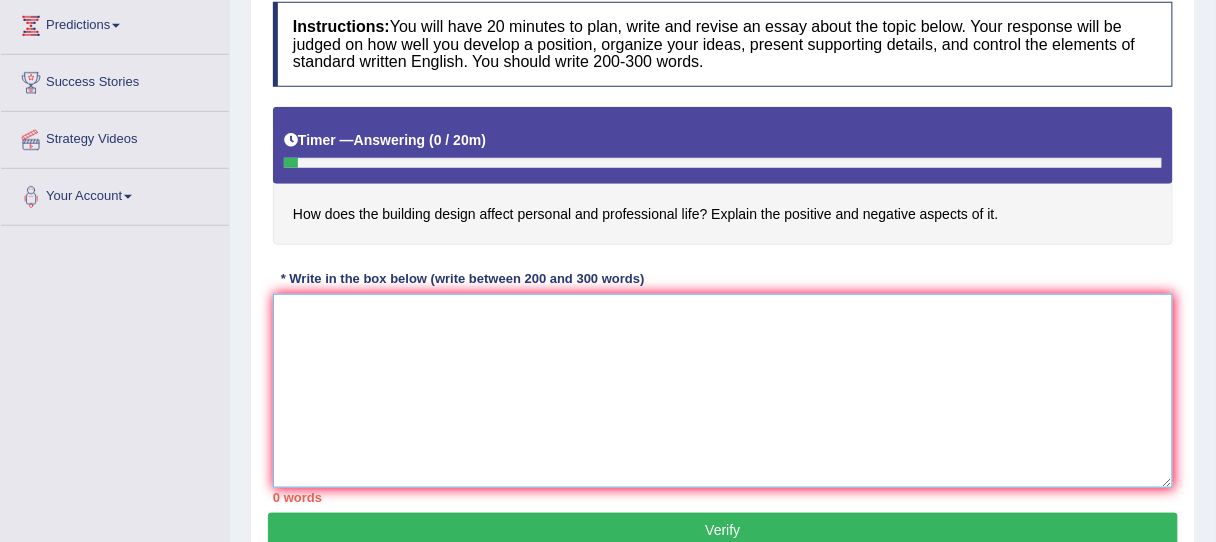 scroll, scrollTop: 268, scrollLeft: 0, axis: vertical 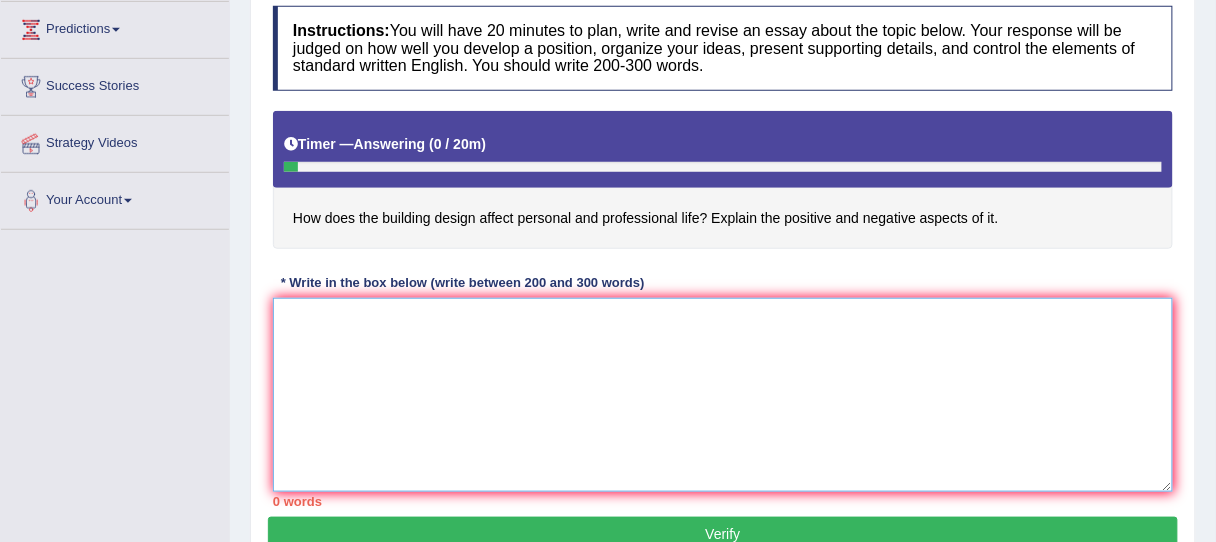 click at bounding box center [723, 395] 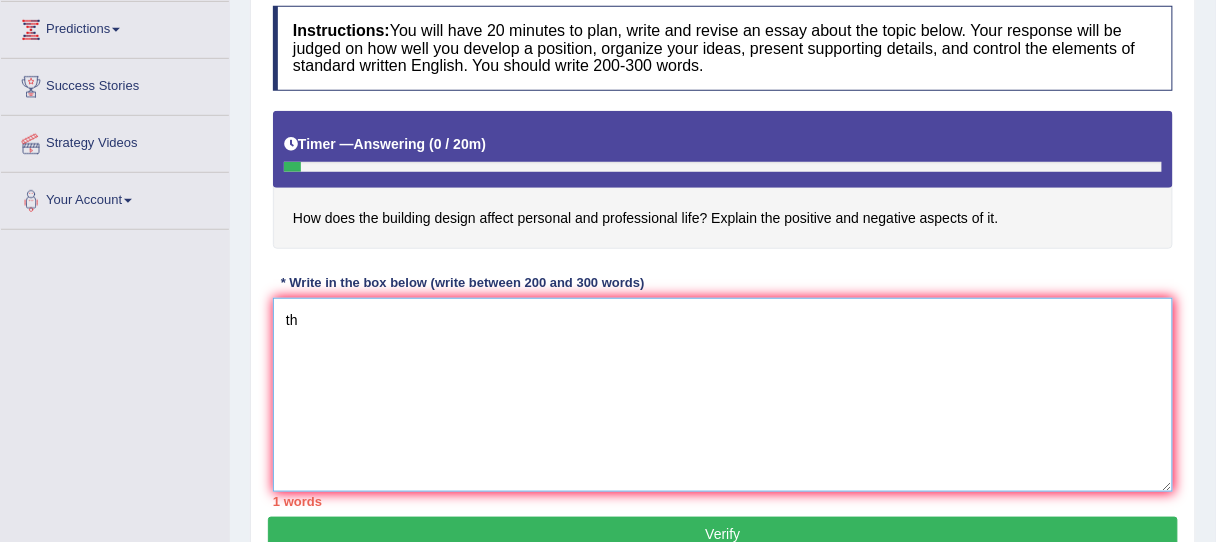 type on "t" 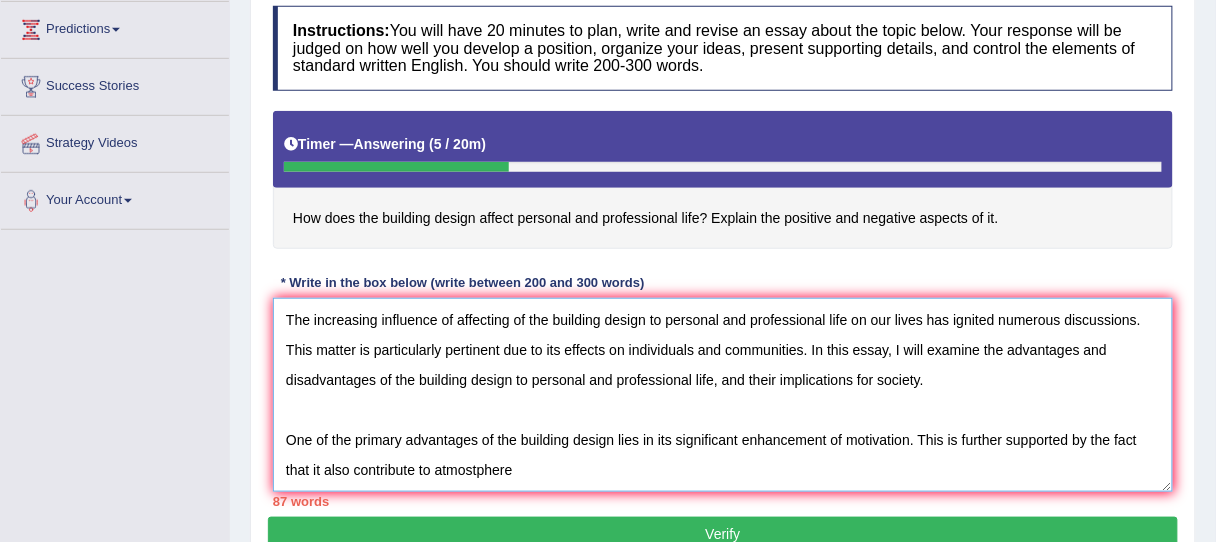 click on "The increasing influence of affecting of the building design to personal and professional life on our lives has ignited numerous discussions. This matter is particularly pertinent due to its effects on individuals and communities. In this essay, I will examine the advantages and disadvantages of the building design to personal and professional life, and their implications for society.
One of the primary advantages of the building design lies in its significant enhancement of motivation. This is further supported by the fact that it also contribute to atmostphere" at bounding box center (723, 395) 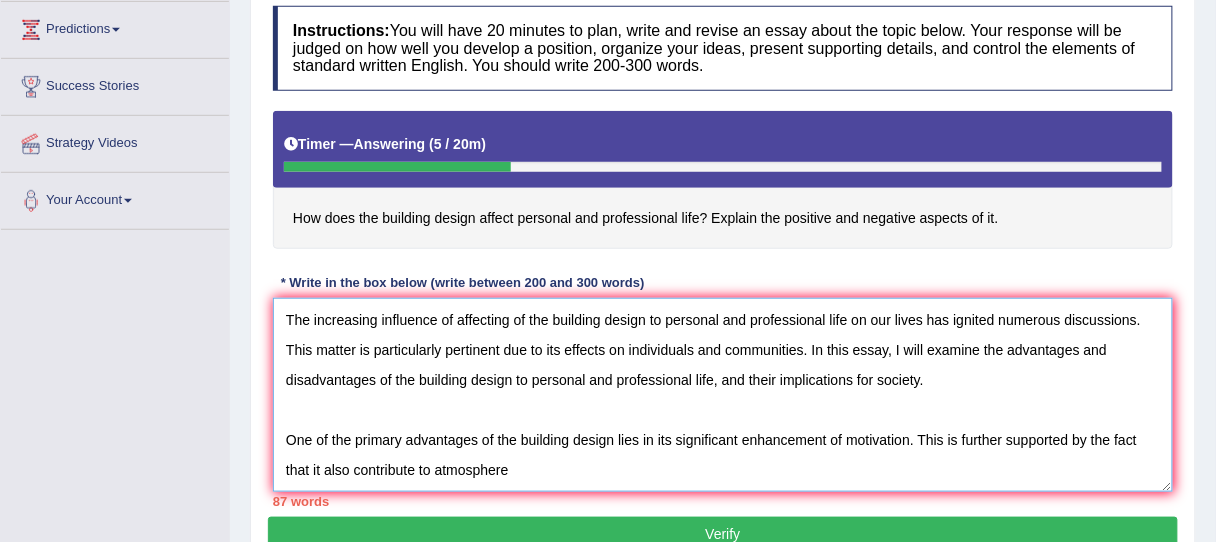 click on "The increasing influence of affecting of the building design to personal and professional life on our lives has ignited numerous discussions. This matter is particularly pertinent due to its effects on individuals and communities. In this essay, I will examine the advantages and disadvantages of the building design to personal and professional life, and their implications for society.
One of the primary advantages of the building design lies in its significant enhancement of motivation. This is further supported by the fact that it also contribute to atmosphere" at bounding box center (723, 395) 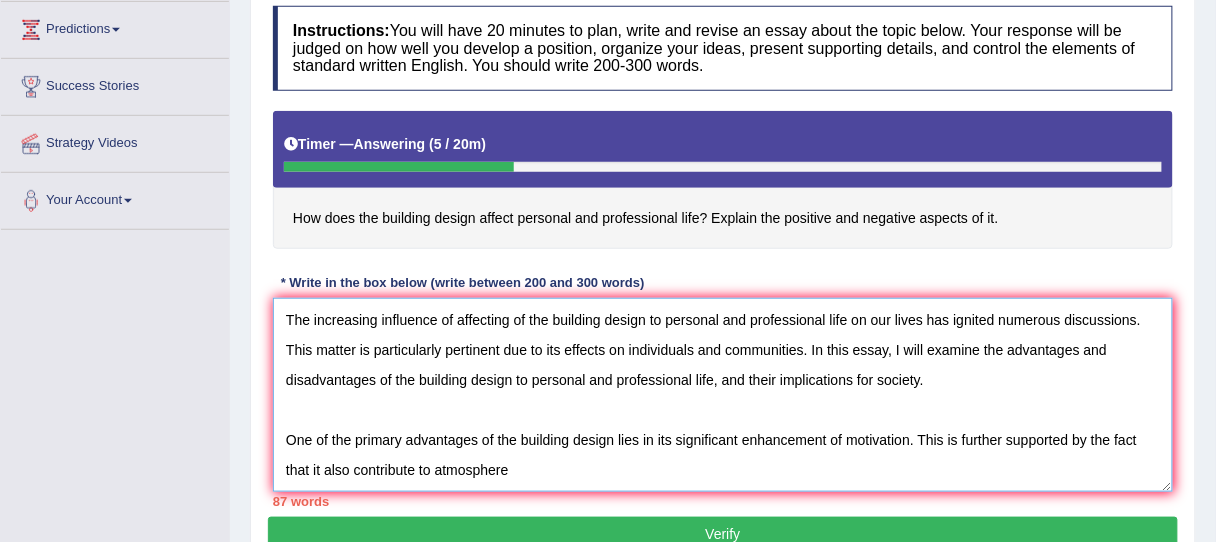 click on "The increasing influence of affecting of the building design to personal and professional life on our lives has ignited numerous discussions. This matter is particularly pertinent due to its effects on individuals and communities. In this essay, I will examine the advantages and disadvantages of the building design to personal and professional life, and their implications for society.
One of the primary advantages of the building design lies in its significant enhancement of motivation. This is further supported by the fact that it also contribute to atmosphere" at bounding box center (723, 395) 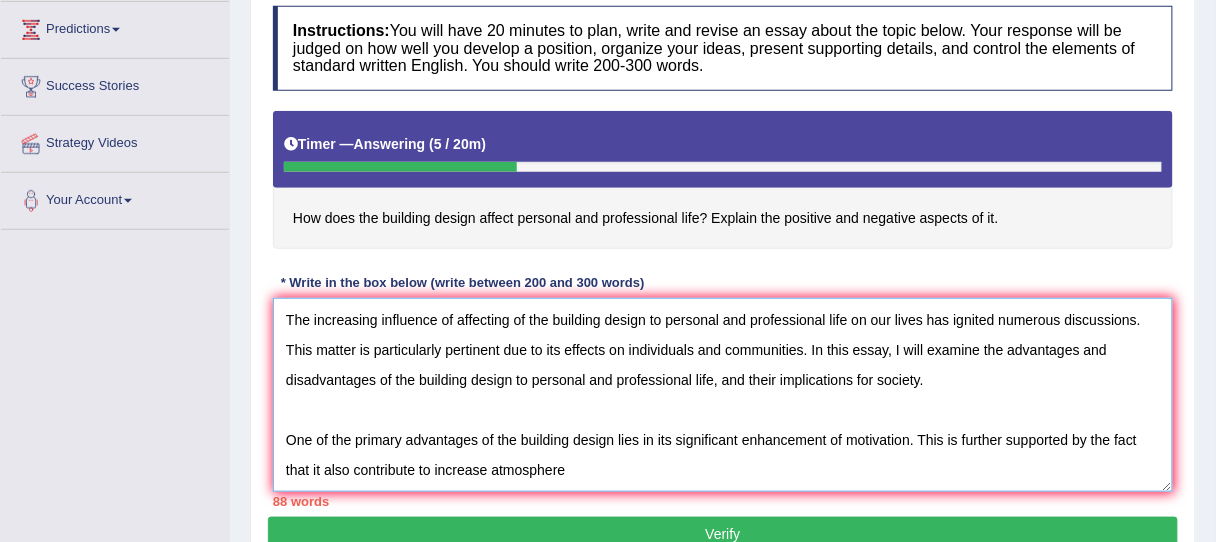 click on "The increasing influence of affecting of the building design to personal and professional life on our lives has ignited numerous discussions. This matter is particularly pertinent due to its effects on individuals and communities. In this essay, I will examine the advantages and disadvantages of the building design to personal and professional life, and their implications for society.
One of the primary advantages of the building design lies in its significant enhancement of motivation. This is further supported by the fact that it also contribute to increase atmosphere" at bounding box center [723, 395] 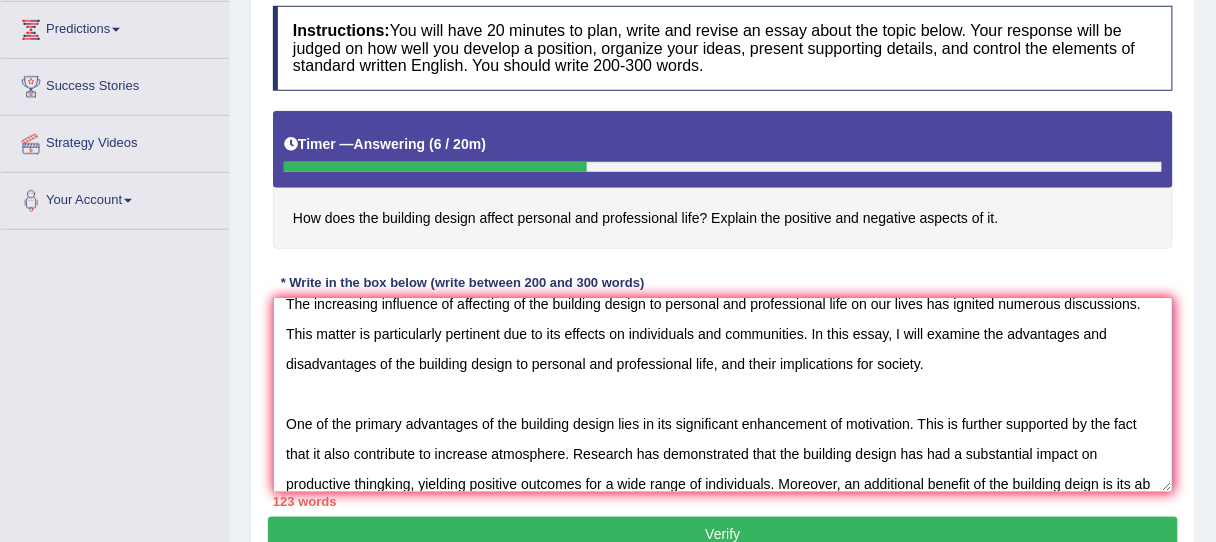 scroll, scrollTop: 46, scrollLeft: 0, axis: vertical 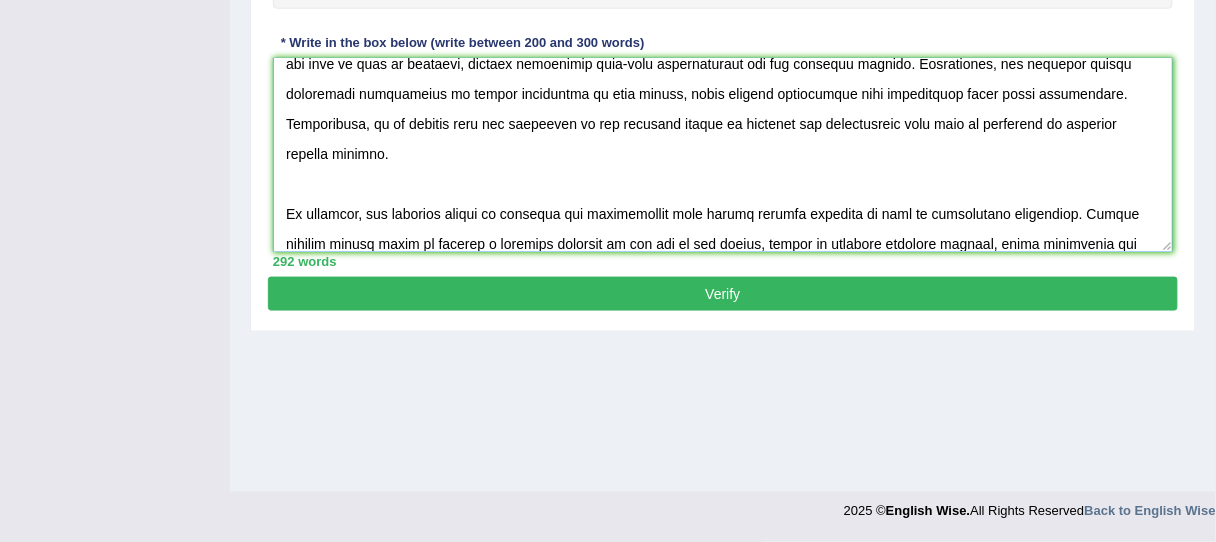 click at bounding box center (723, 155) 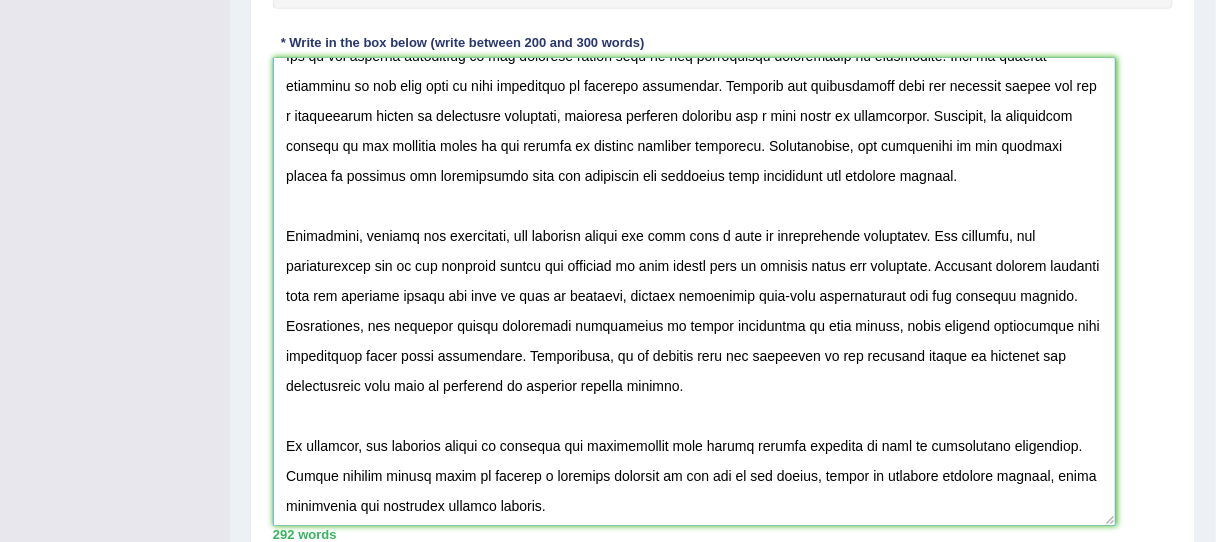 drag, startPoint x: 1168, startPoint y: 245, endPoint x: 1108, endPoint y: 510, distance: 271.70755 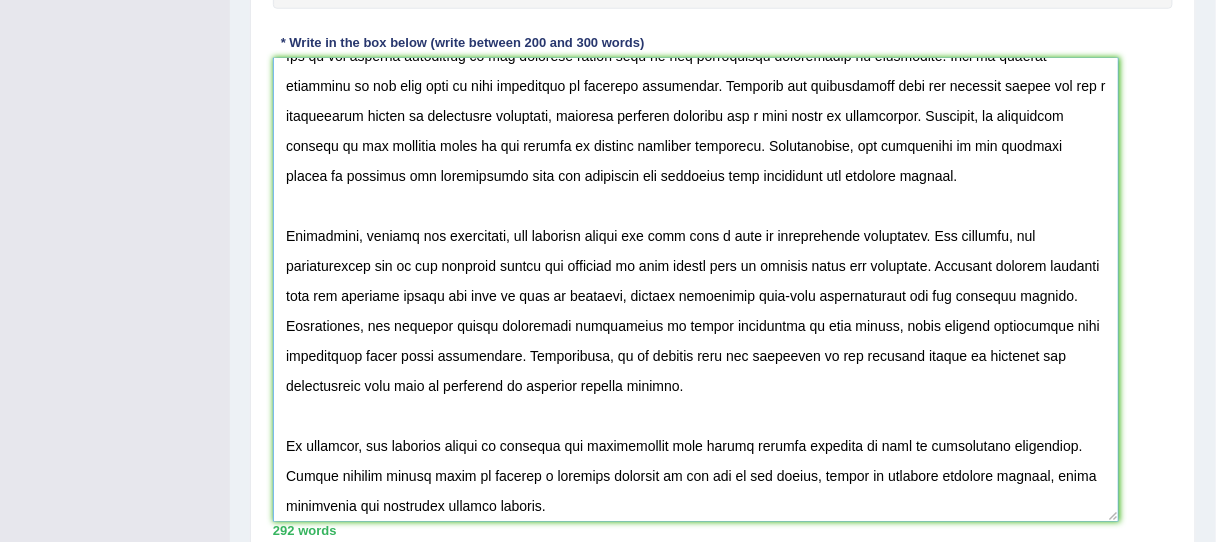 drag, startPoint x: 1004, startPoint y: 412, endPoint x: 977, endPoint y: 328, distance: 88.23265 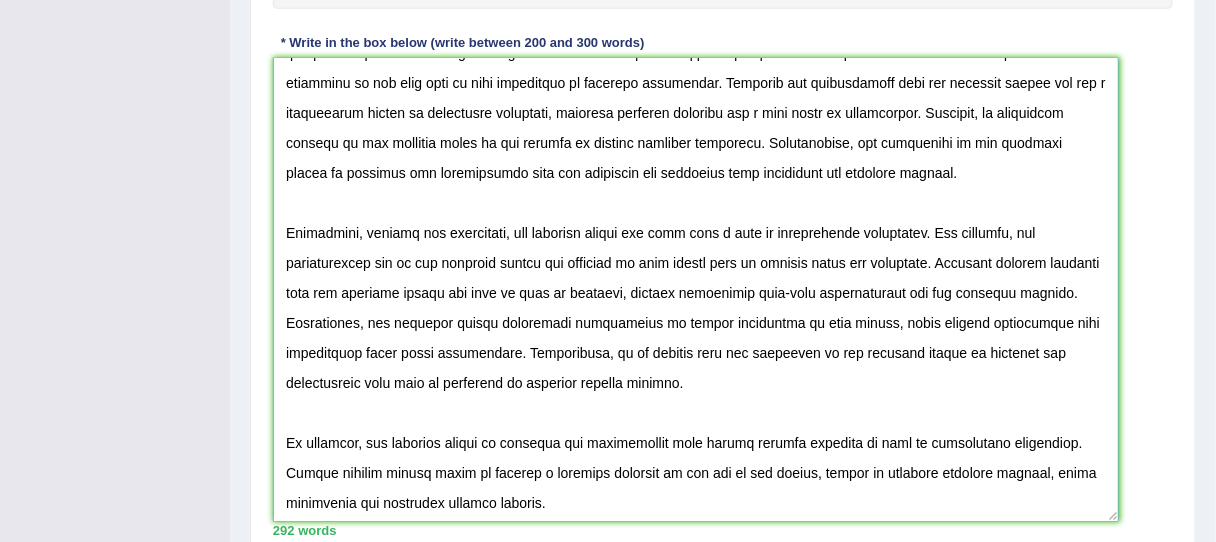 scroll, scrollTop: 149, scrollLeft: 0, axis: vertical 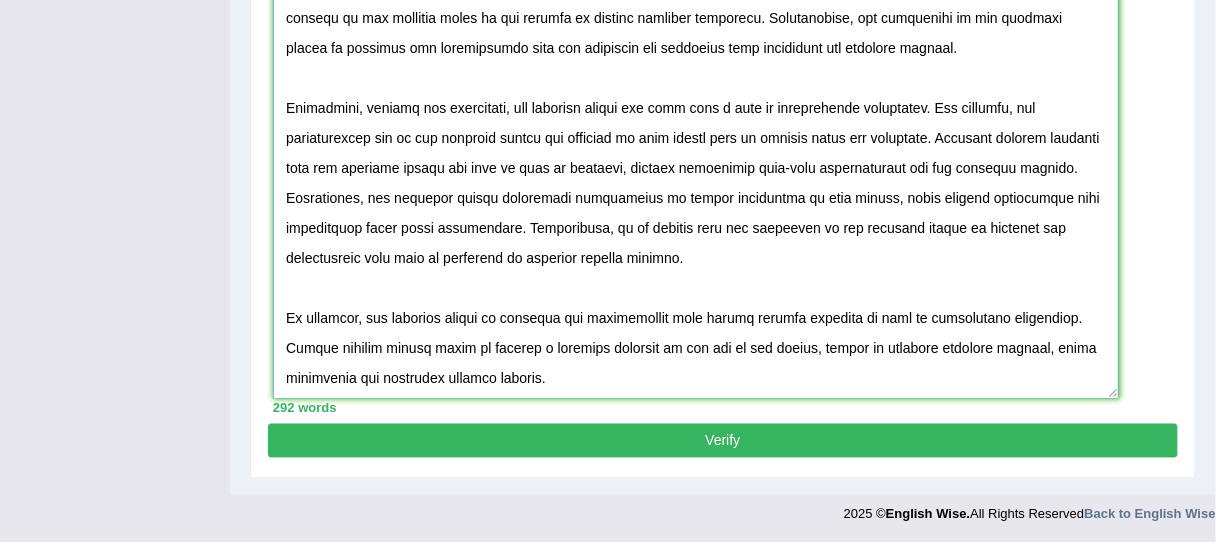 click at bounding box center (696, 167) 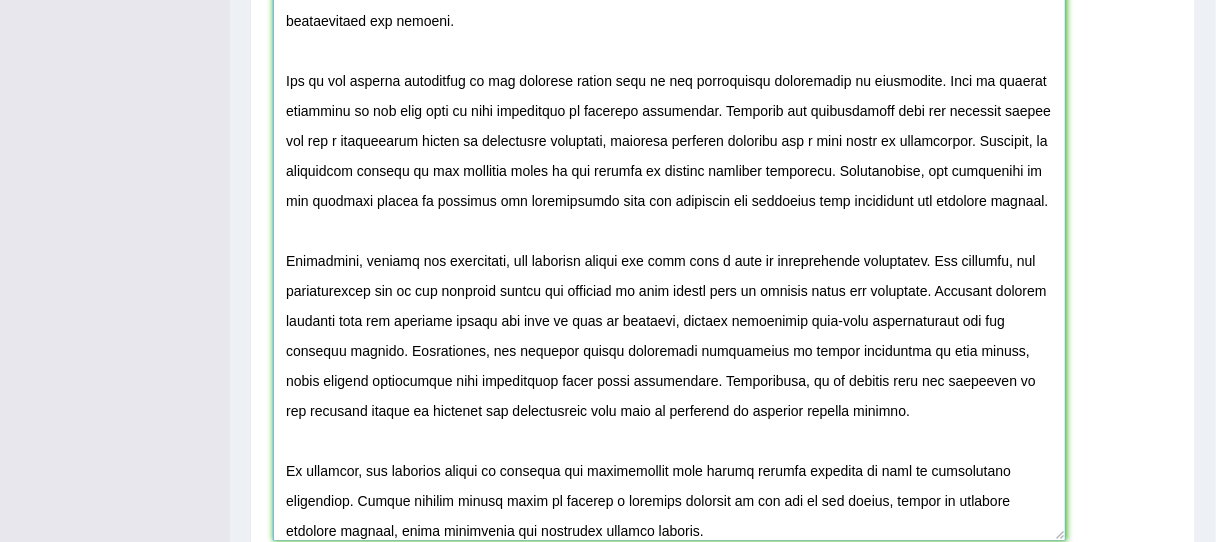 scroll, scrollTop: 0, scrollLeft: 0, axis: both 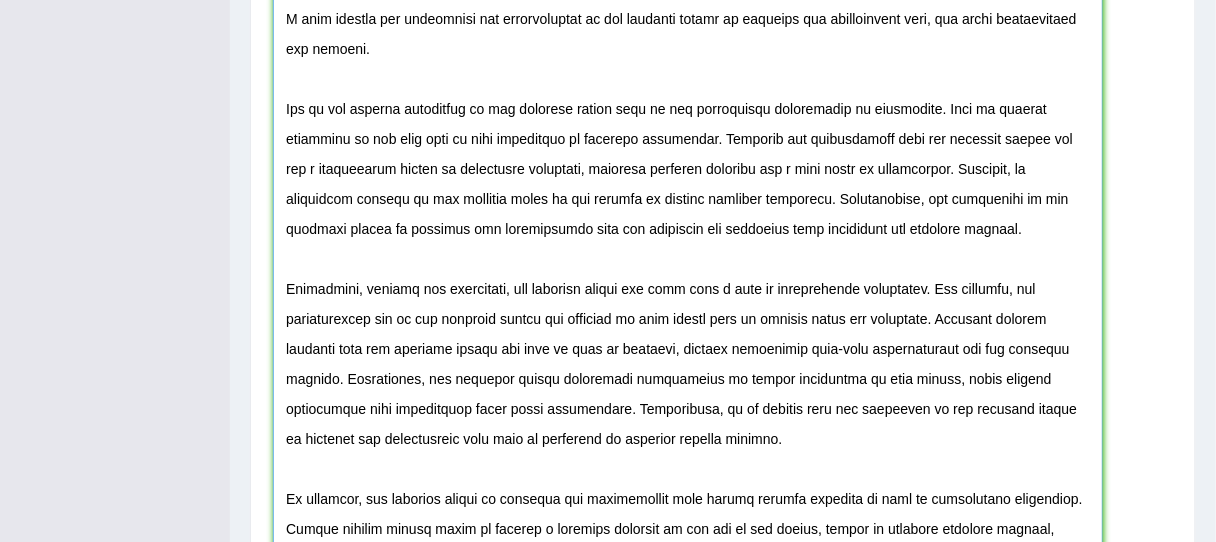 drag, startPoint x: 1116, startPoint y: 396, endPoint x: 933, endPoint y: 389, distance: 183.13383 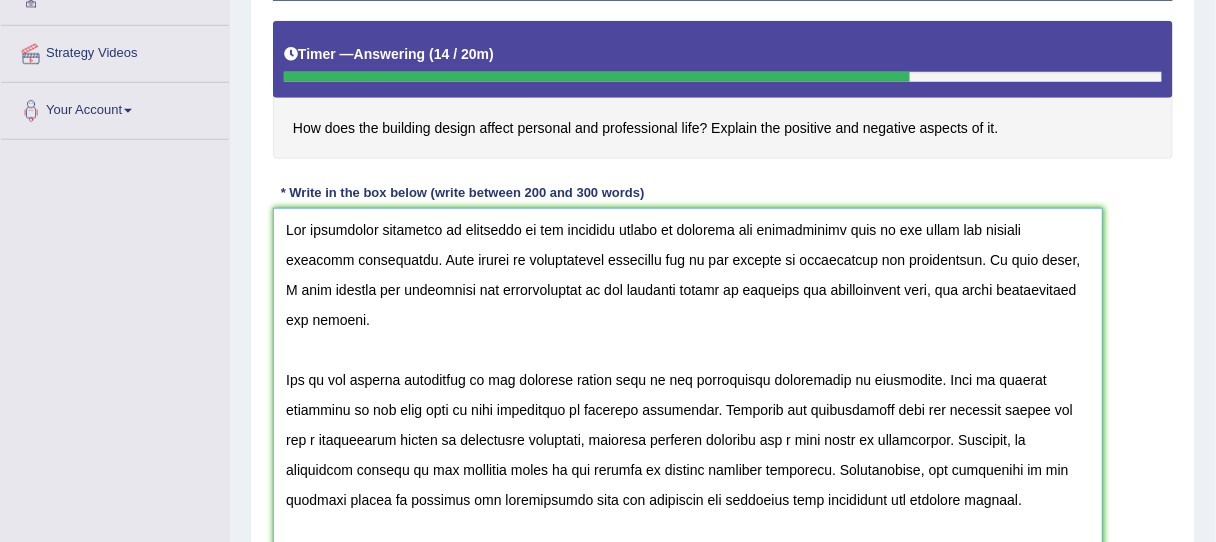 scroll, scrollTop: 400, scrollLeft: 0, axis: vertical 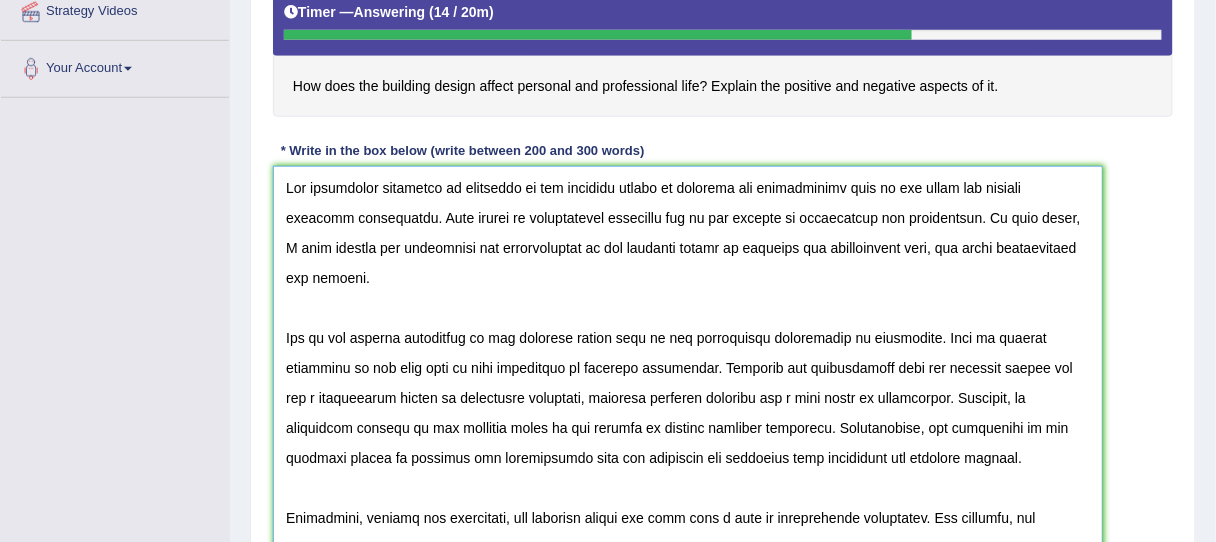 drag, startPoint x: 289, startPoint y: 187, endPoint x: 450, endPoint y: 196, distance: 161.25136 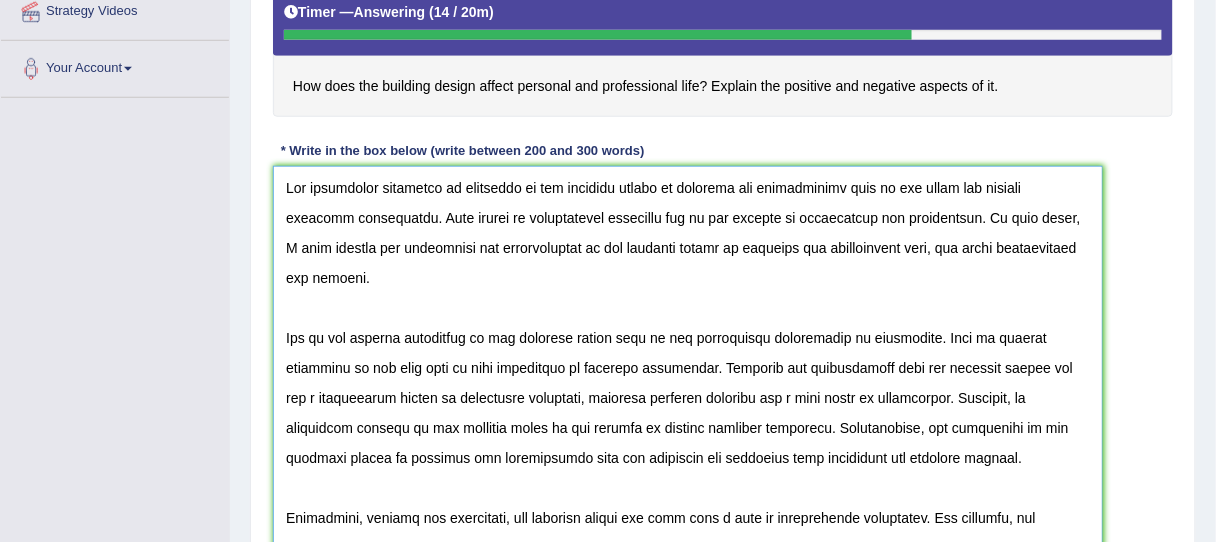 click at bounding box center [688, 476] 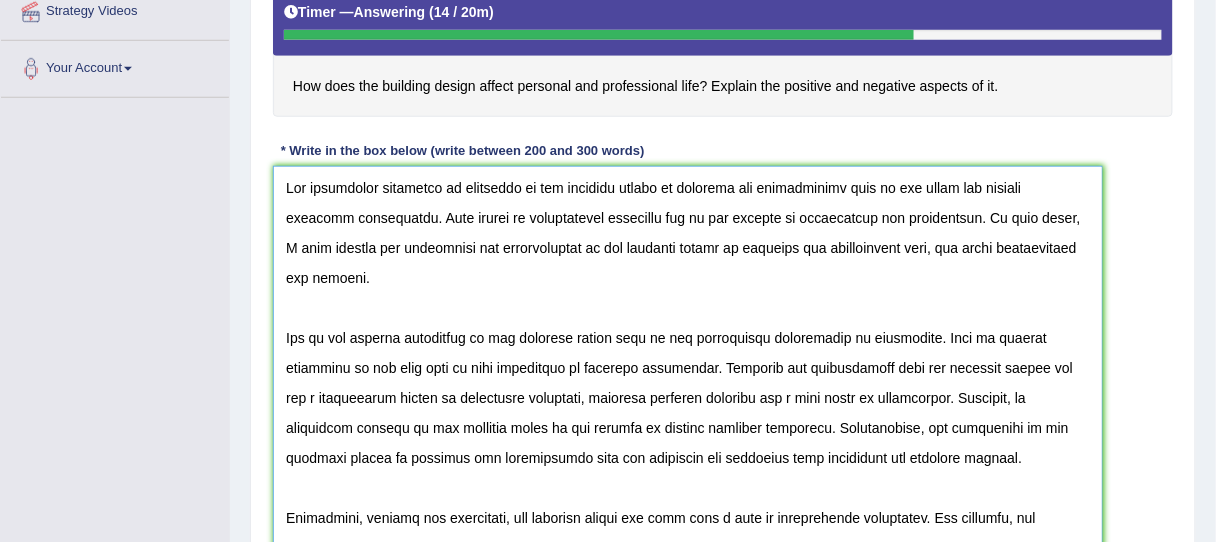 drag, startPoint x: 459, startPoint y: 187, endPoint x: 519, endPoint y: 190, distance: 60.074955 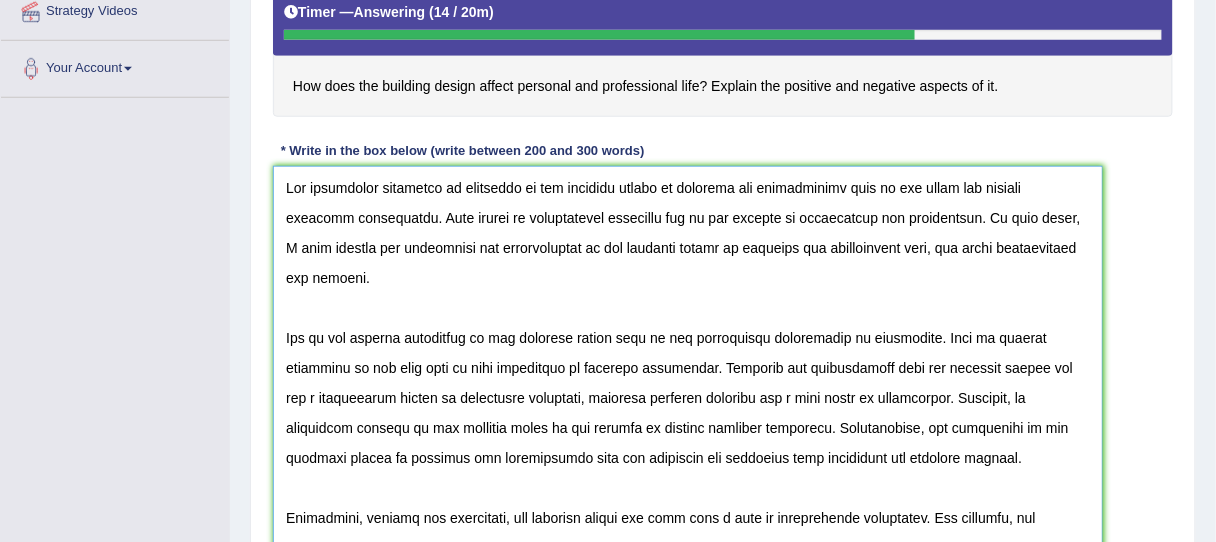 click at bounding box center (688, 476) 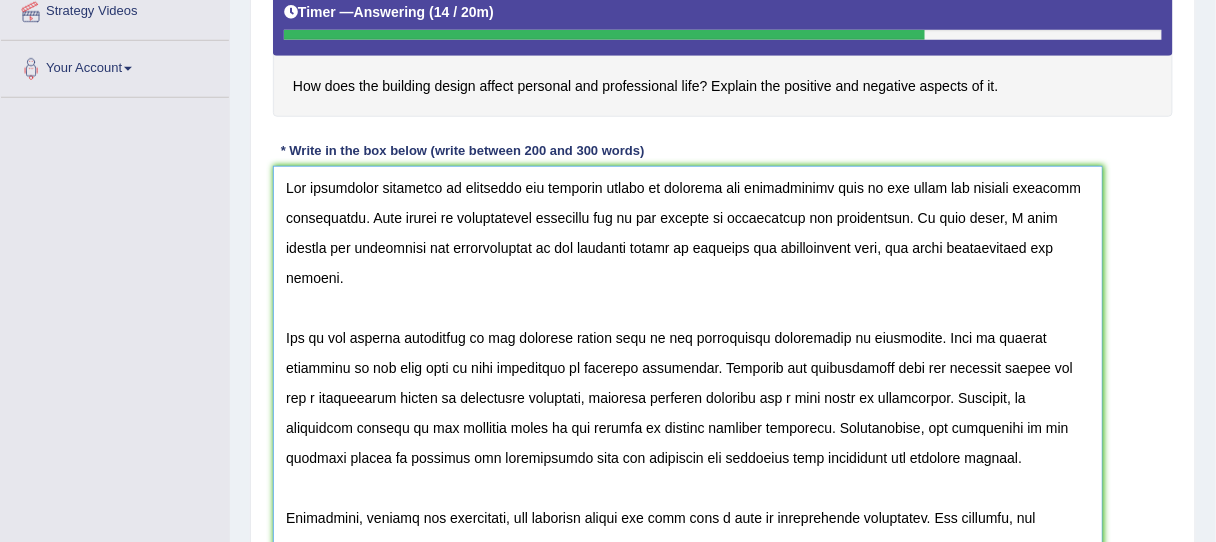 drag, startPoint x: 519, startPoint y: 176, endPoint x: 353, endPoint y: 228, distance: 173.95401 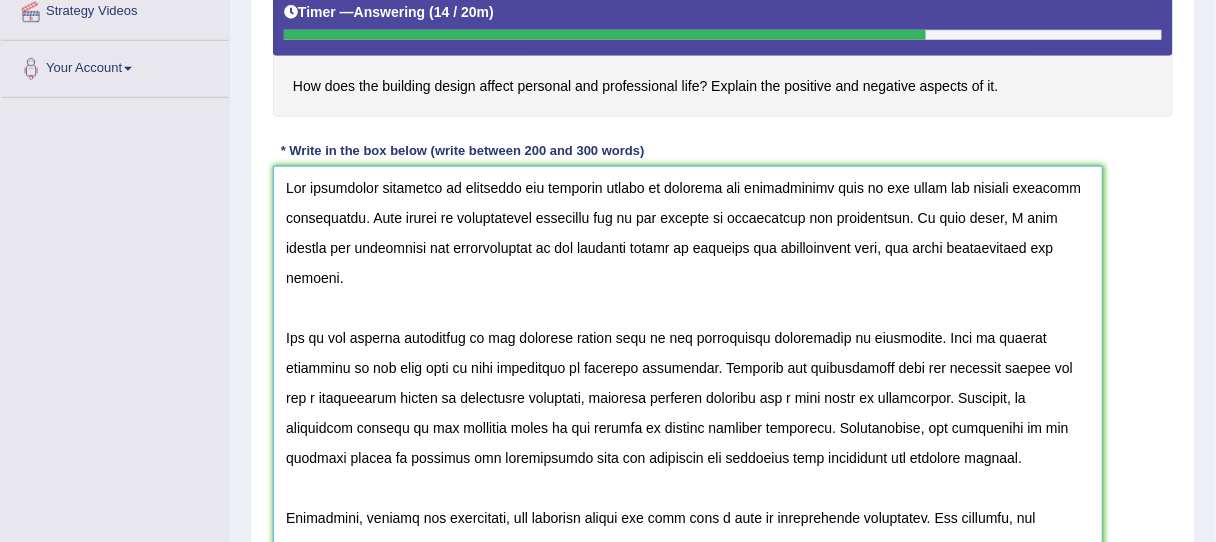 click at bounding box center (688, 476) 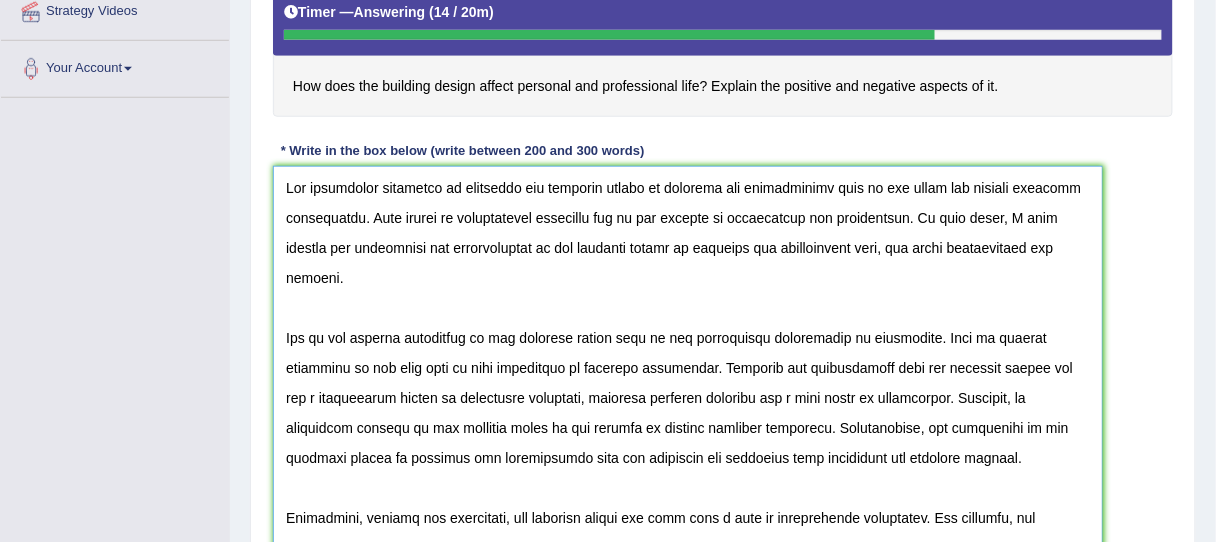 drag, startPoint x: 375, startPoint y: 210, endPoint x: 1004, endPoint y: 303, distance: 635.838 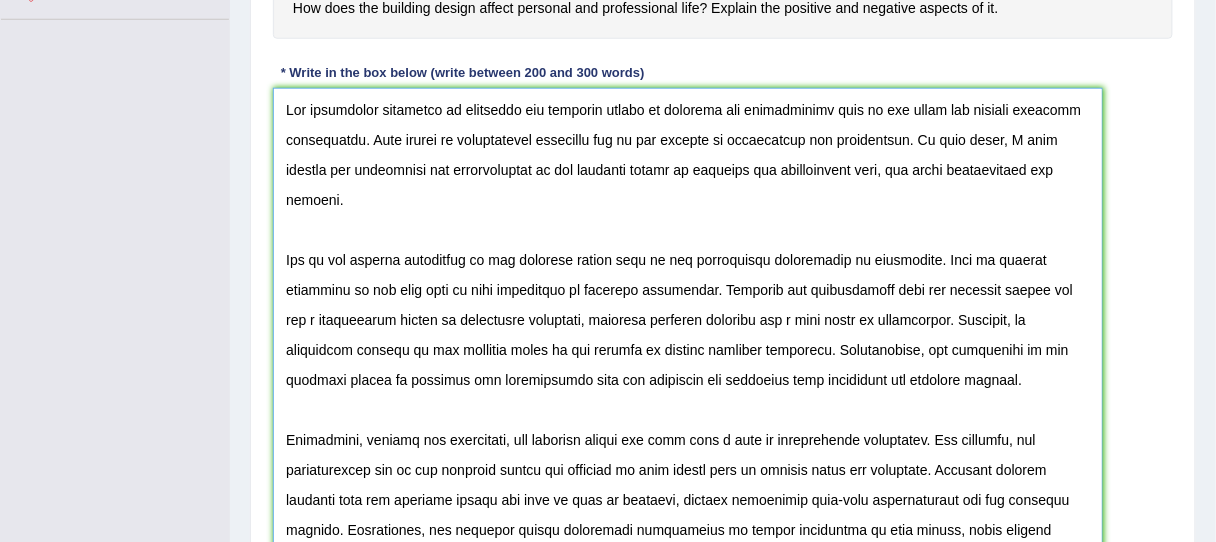 scroll, scrollTop: 480, scrollLeft: 0, axis: vertical 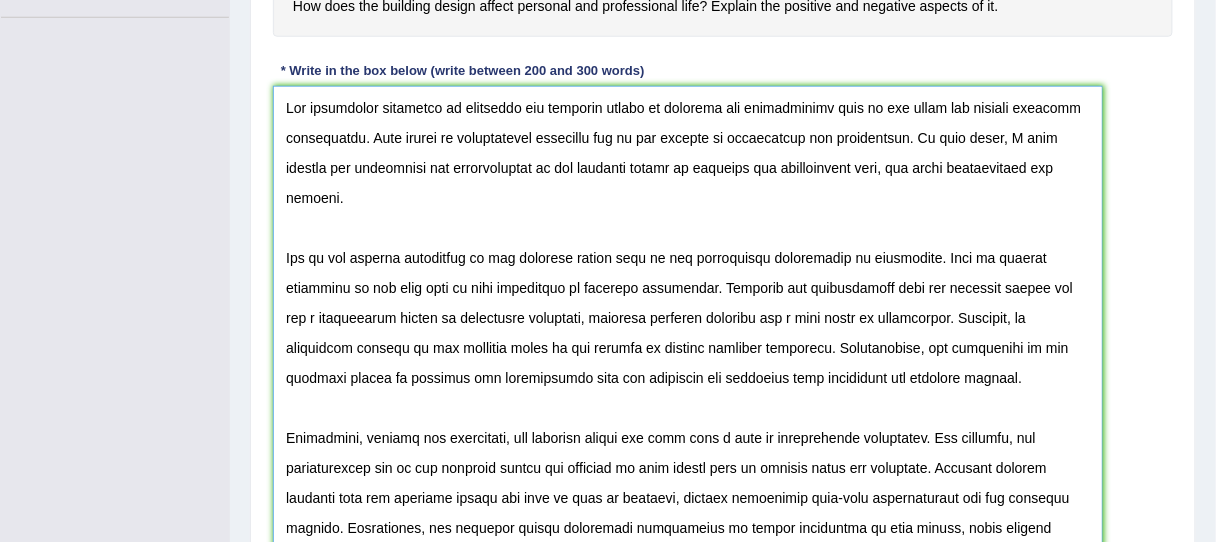 click at bounding box center (688, 396) 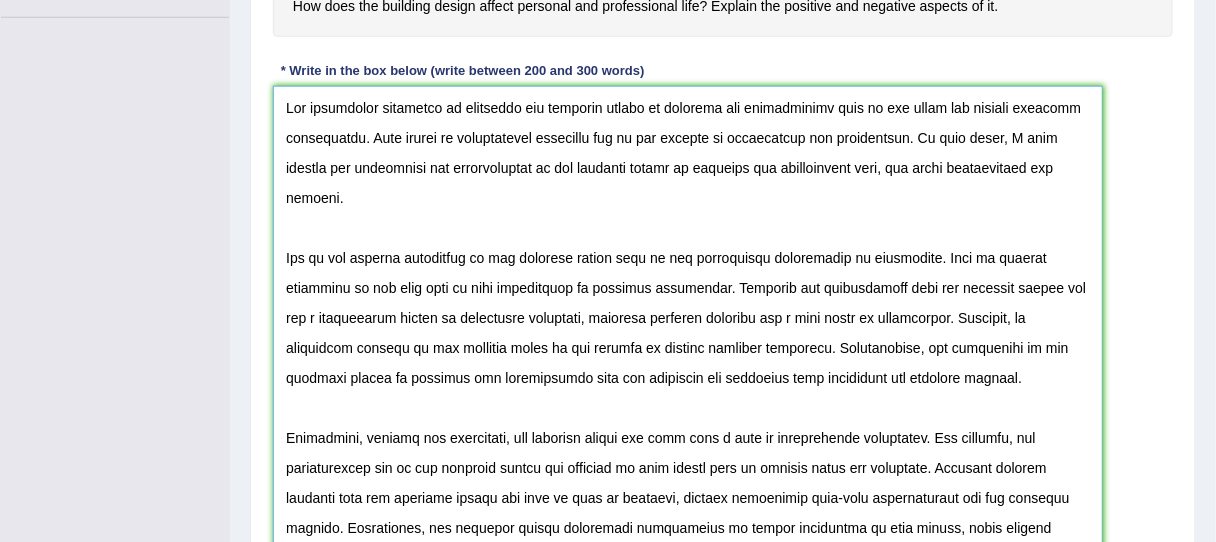 drag, startPoint x: 504, startPoint y: 261, endPoint x: 1032, endPoint y: 316, distance: 530.8569 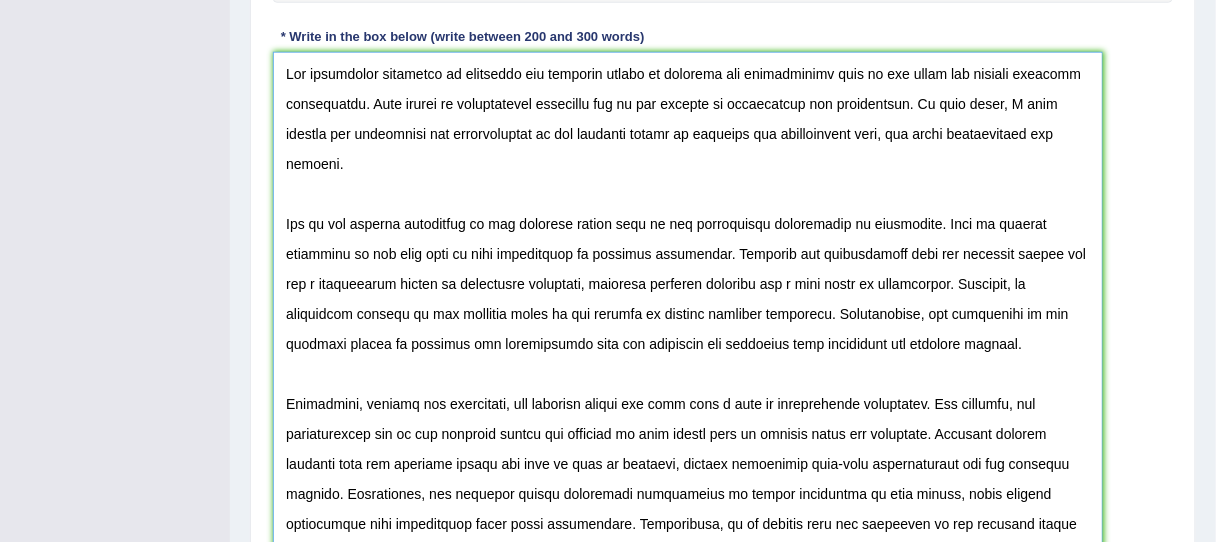 scroll, scrollTop: 560, scrollLeft: 0, axis: vertical 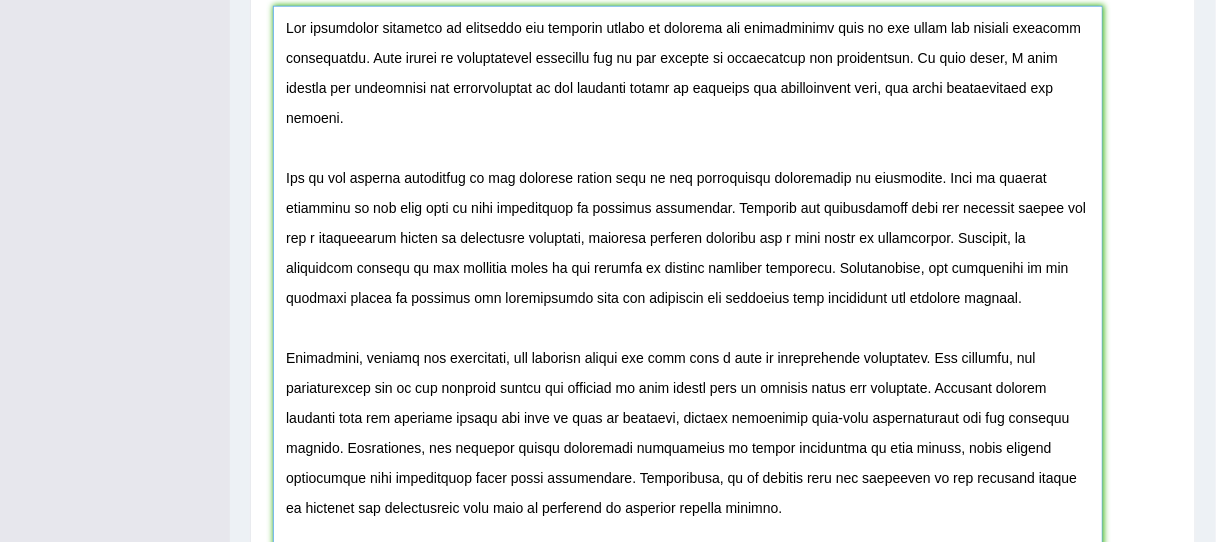 click at bounding box center (688, 316) 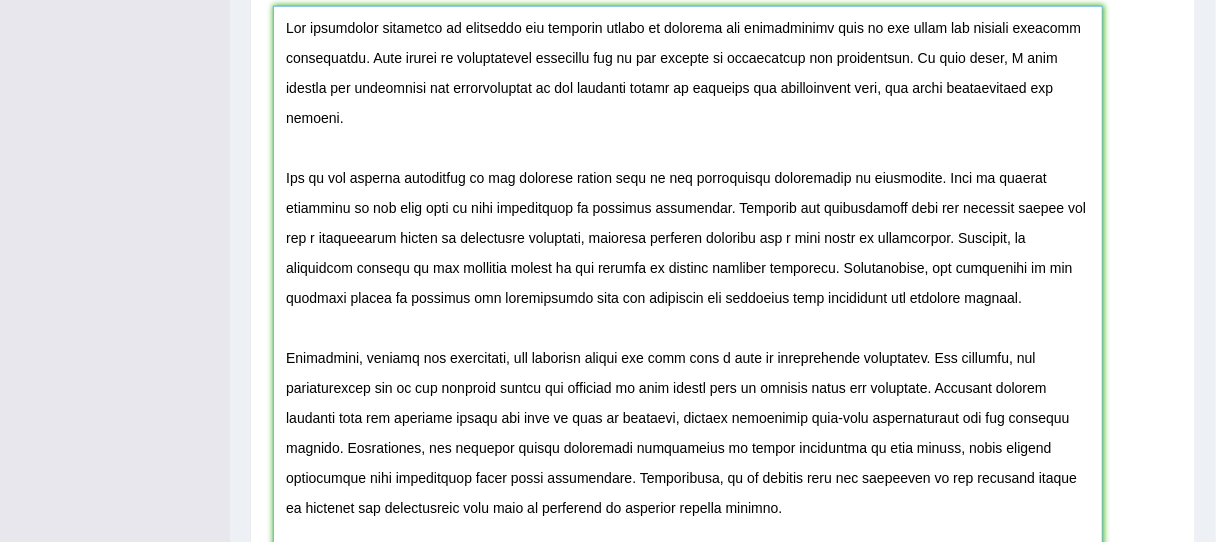 click at bounding box center (688, 316) 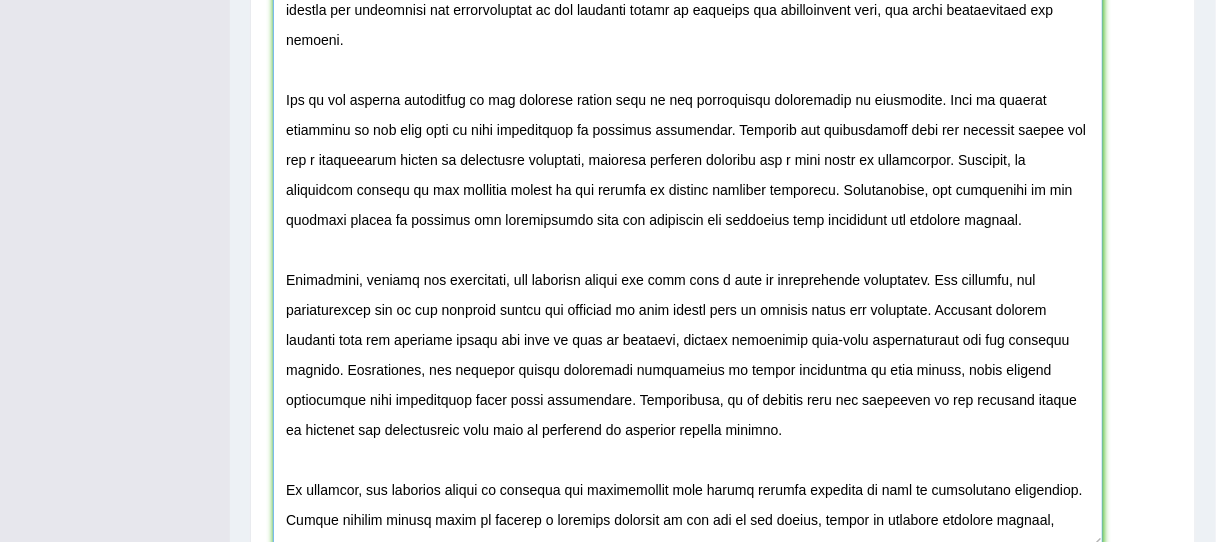 scroll, scrollTop: 640, scrollLeft: 0, axis: vertical 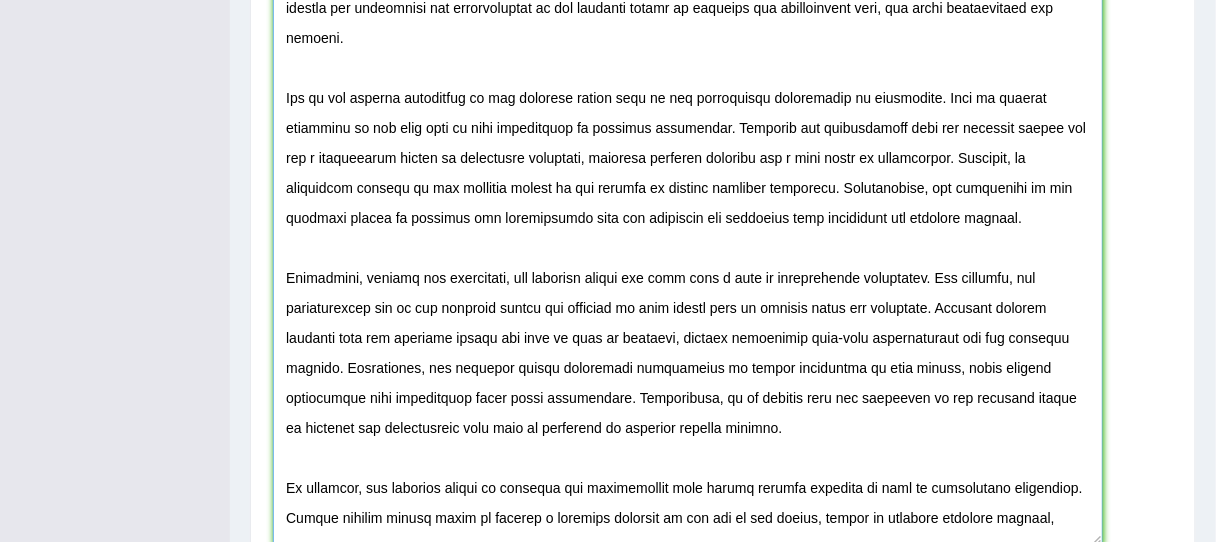 click at bounding box center [688, 236] 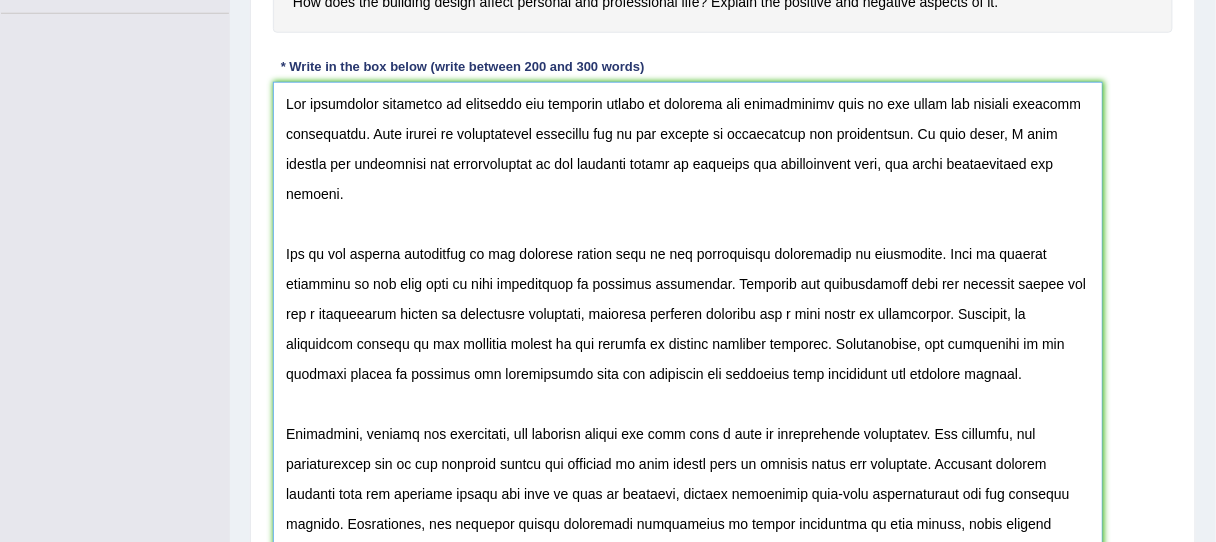 scroll, scrollTop: 480, scrollLeft: 0, axis: vertical 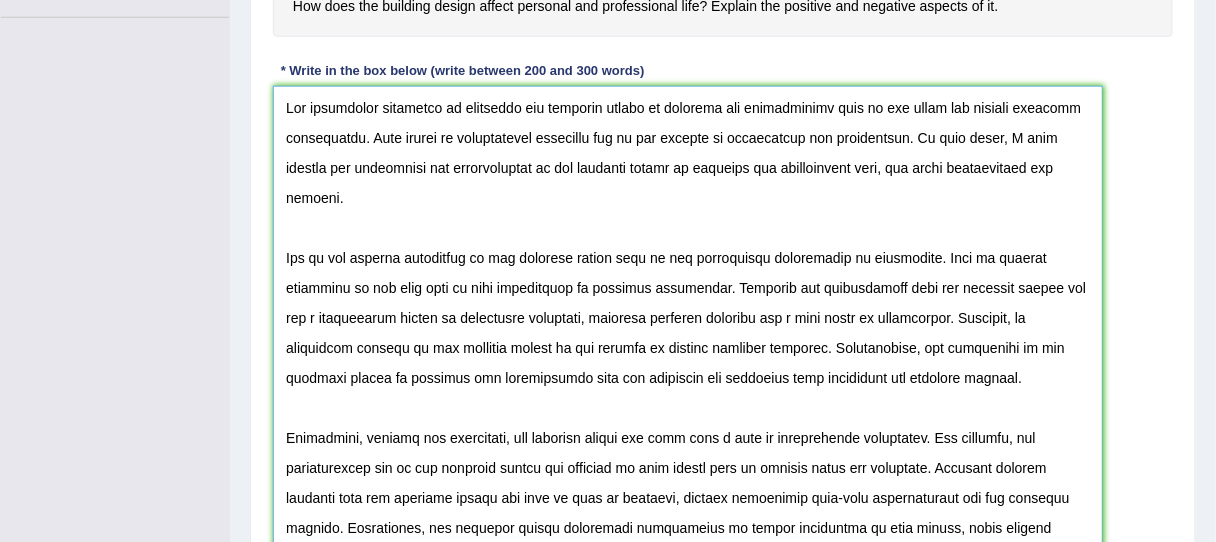 click at bounding box center (688, 396) 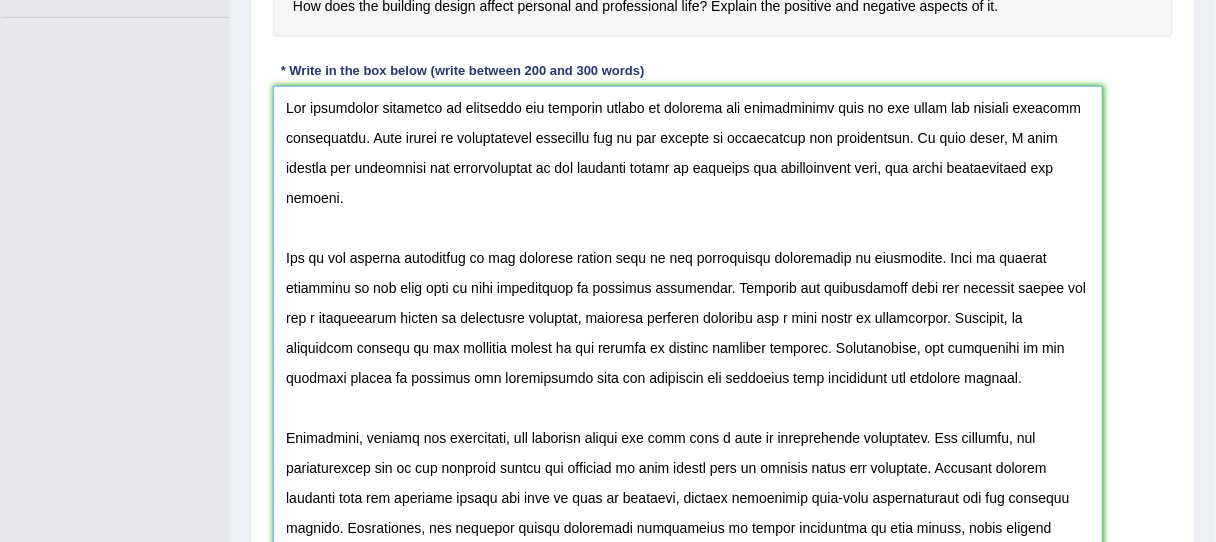 click at bounding box center (688, 396) 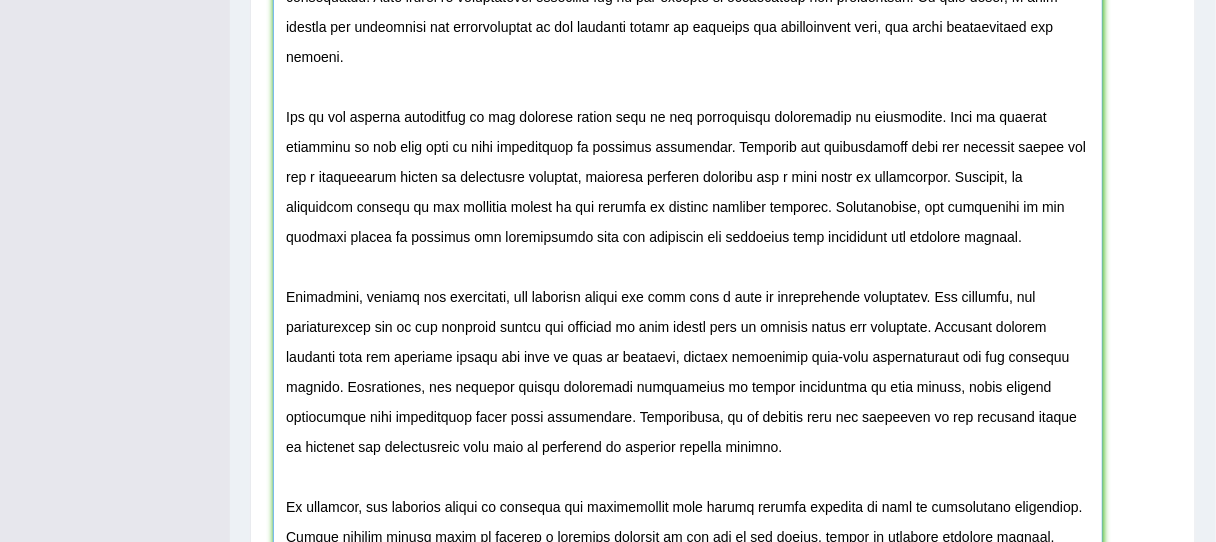 scroll, scrollTop: 640, scrollLeft: 0, axis: vertical 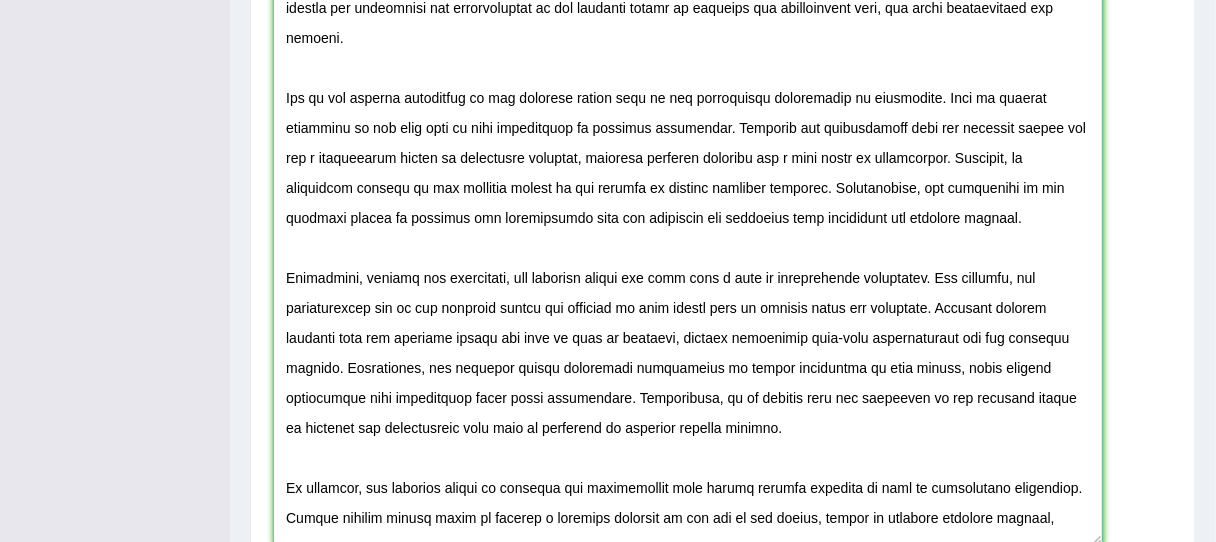 click at bounding box center [688, 236] 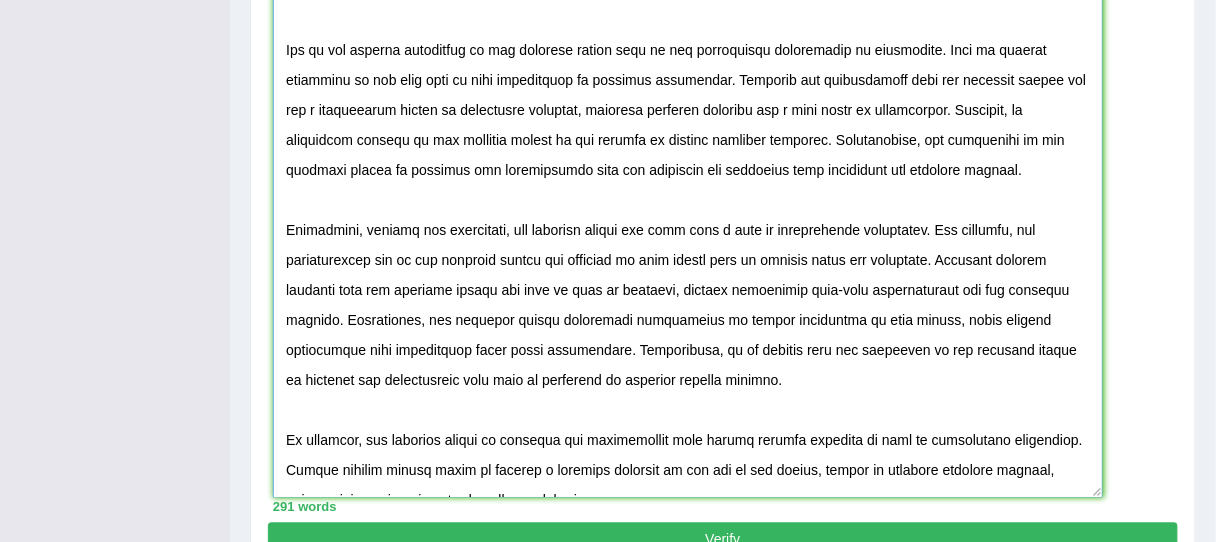 scroll, scrollTop: 720, scrollLeft: 0, axis: vertical 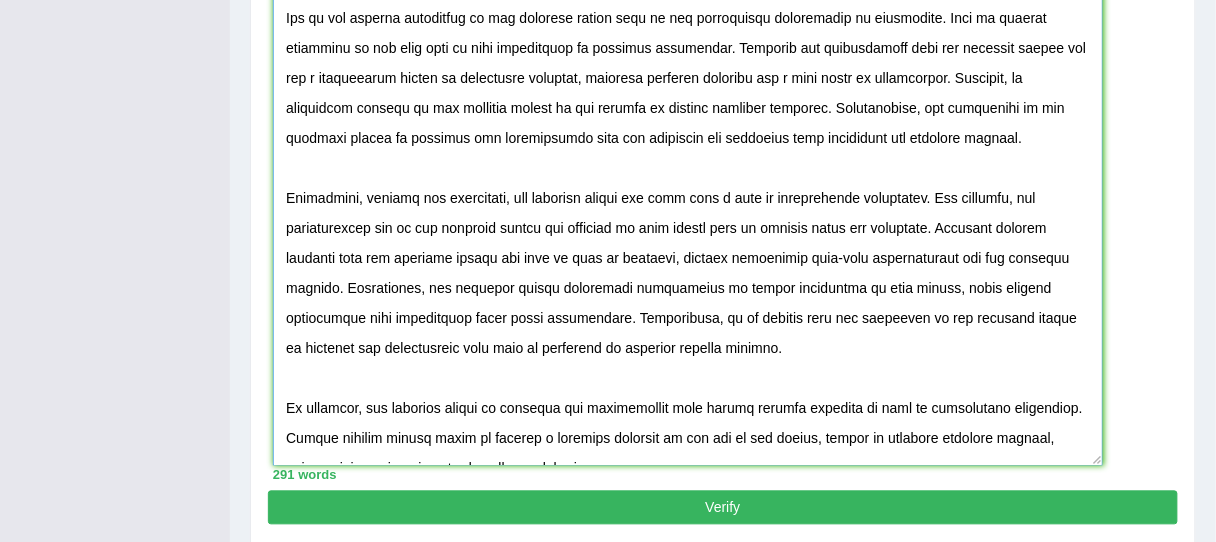 click at bounding box center (688, 156) 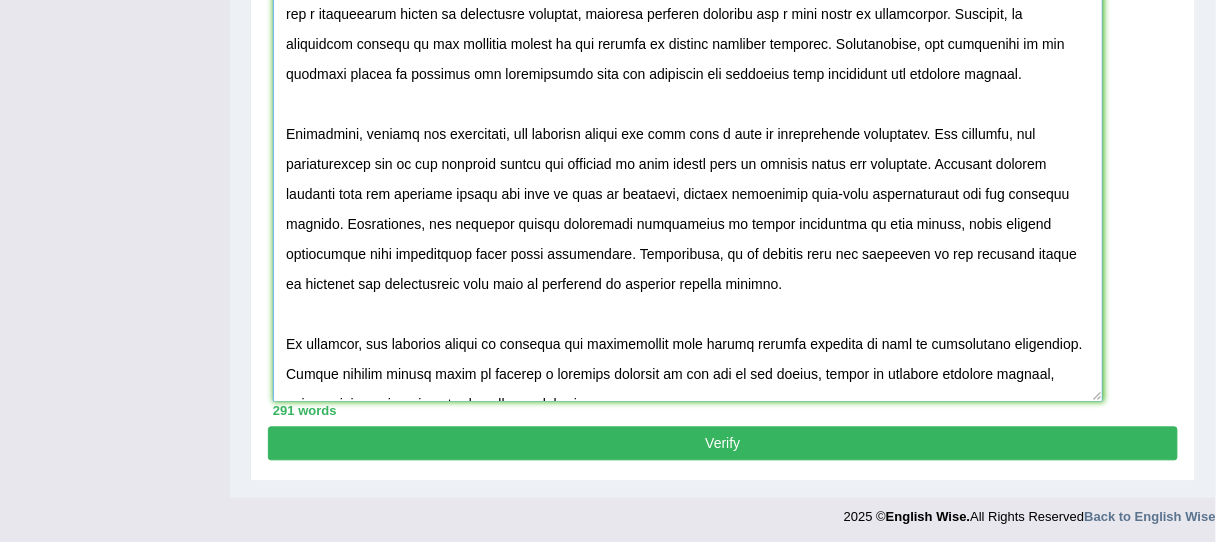 scroll, scrollTop: 786, scrollLeft: 0, axis: vertical 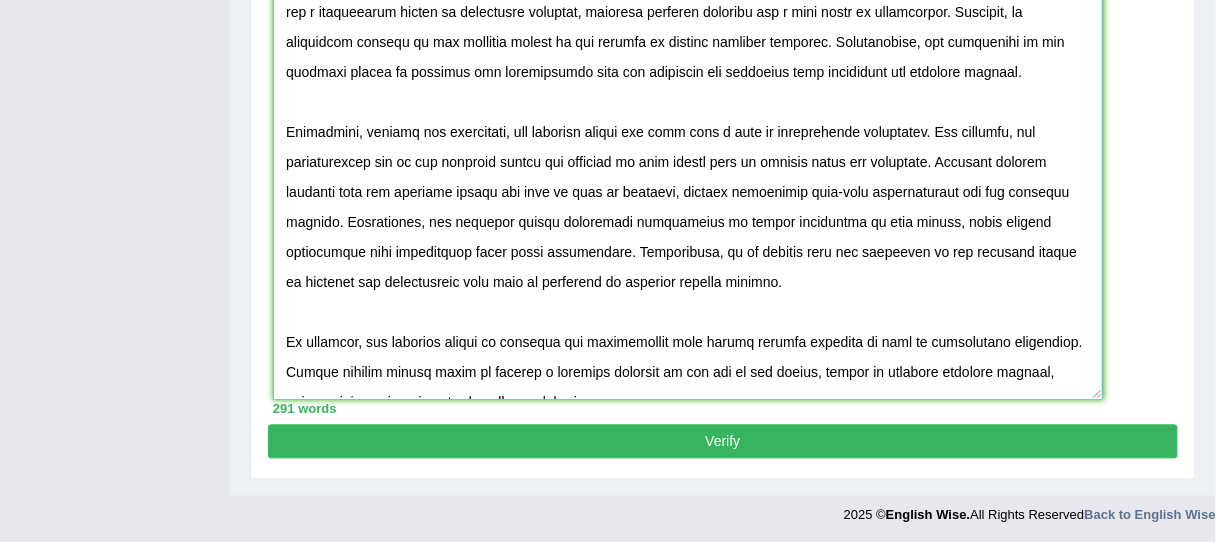 click at bounding box center (688, 90) 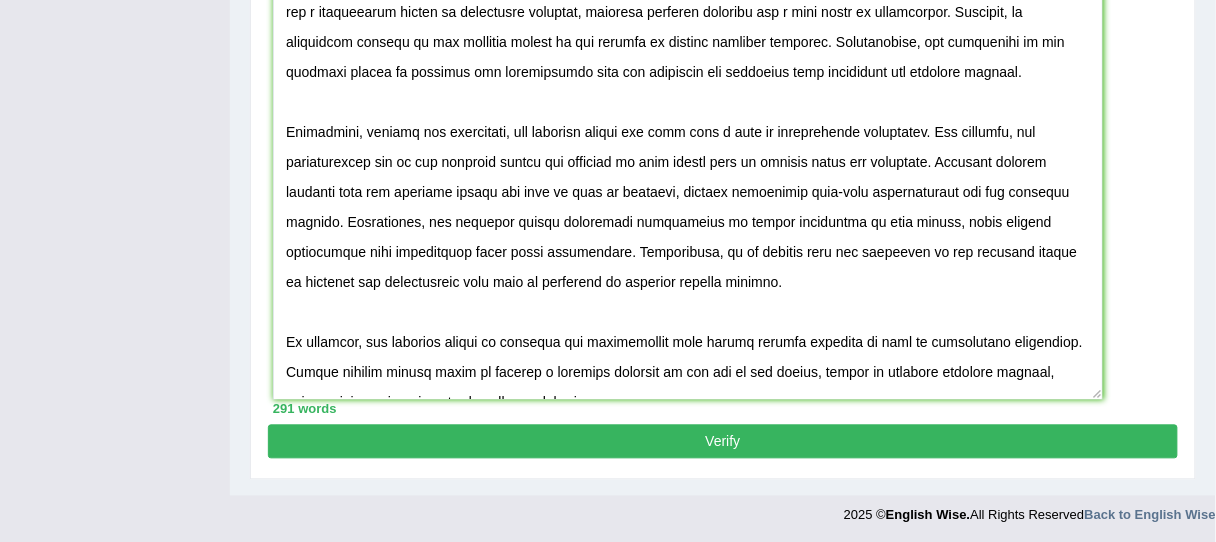 click on "Verify" at bounding box center (723, 442) 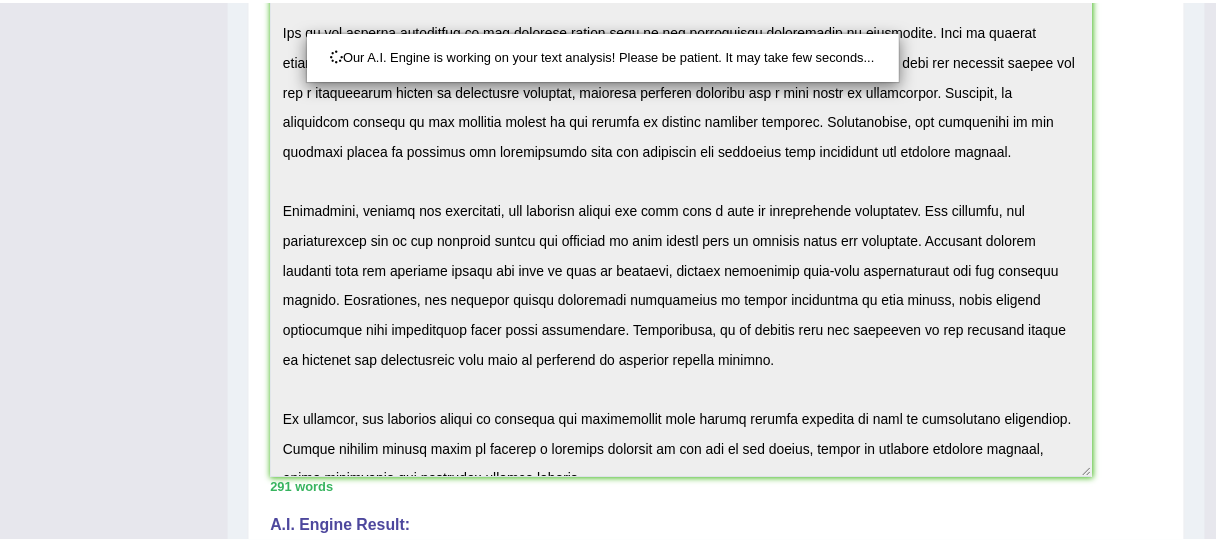 scroll, scrollTop: 600, scrollLeft: 0, axis: vertical 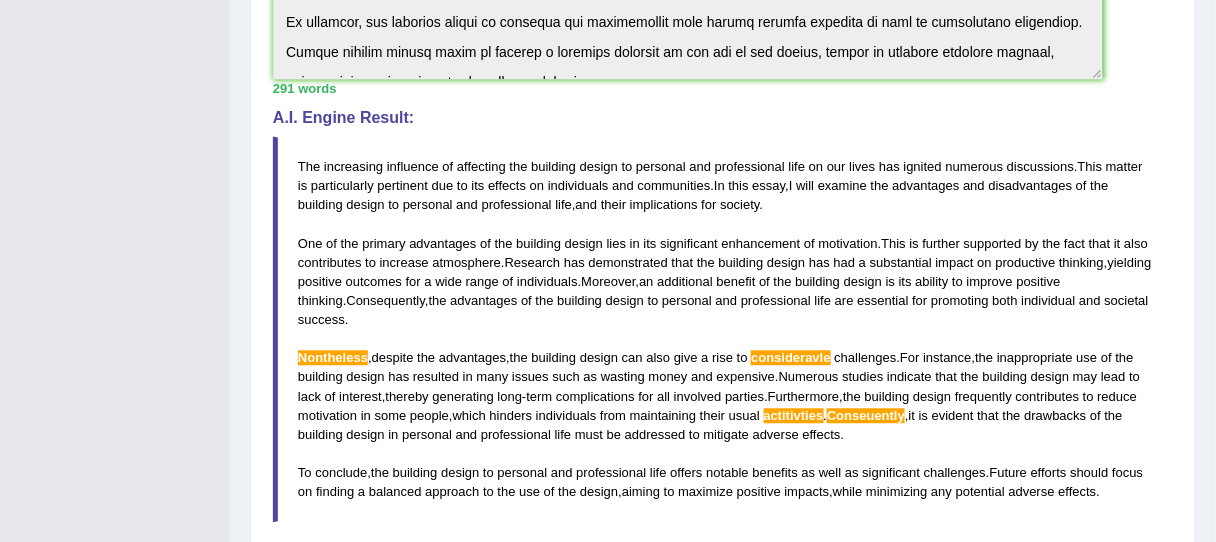 click on "the" at bounding box center [984, 357] 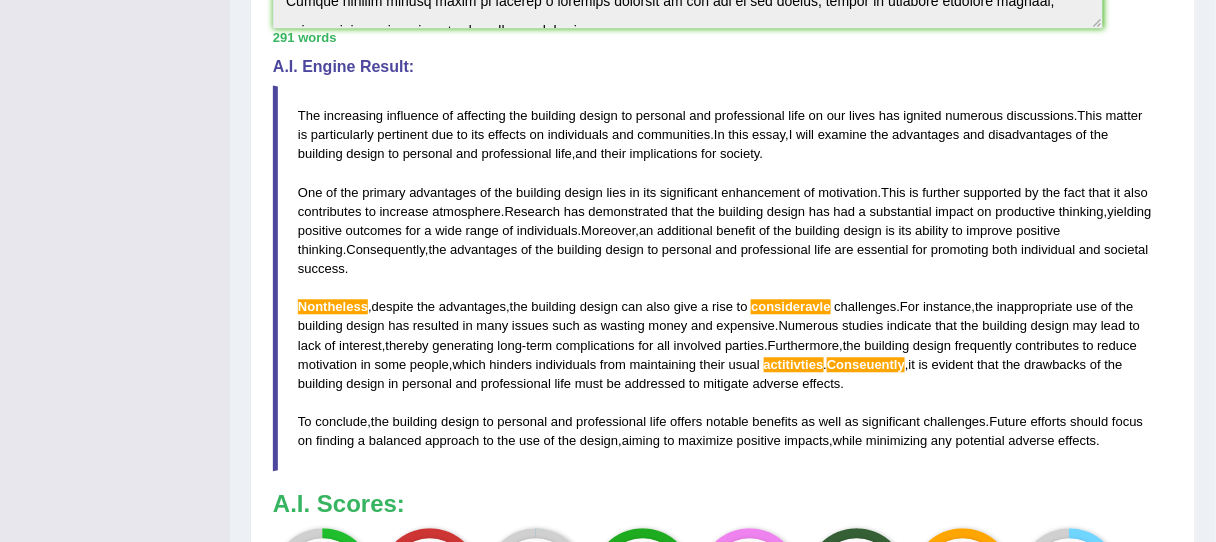 scroll, scrollTop: 1000, scrollLeft: 0, axis: vertical 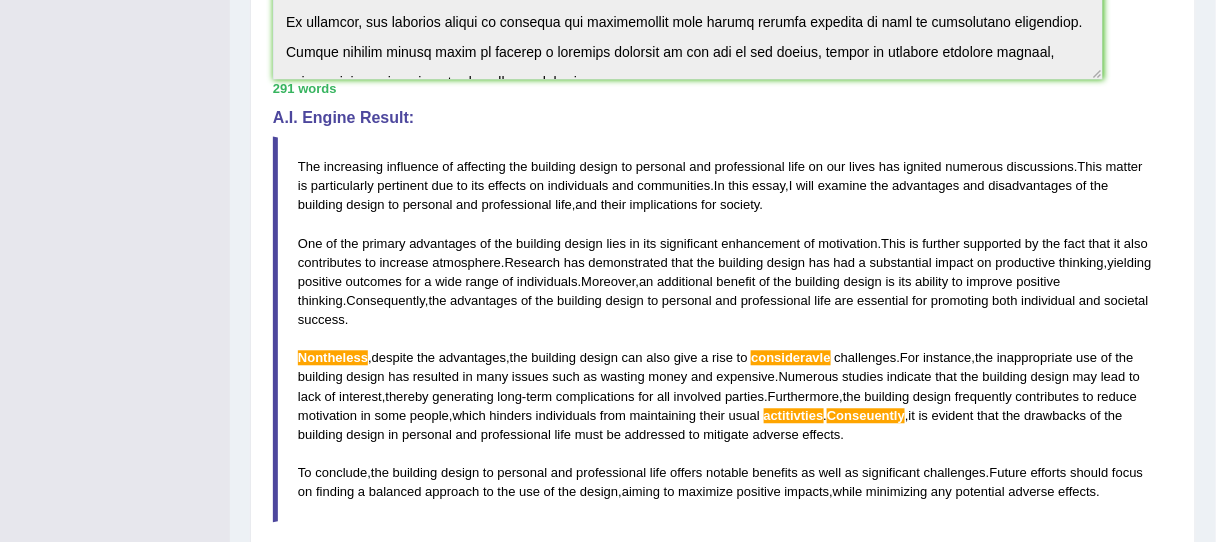 click on "The   increasing   influence   of   affecting   the   building   design   to   personal   and   professional   life   on   our   lives   has   ignited   numerous   discussions .  This   matter   is   particularly   pertinent   due   to   its   effects   on   individuals   and   communities .  In   this   essay ,  I   will   examine   the   advantages   and   disadvantages   of   the   building   design   to   personal   and   professional   life ,  and   their   implications   for   society .  One   of   the   primary   advantages   of   the   building   design   lies   in   its   significant   enhancement   of   motivation .  This   is   further   supported   by   the   fact   that   it   also   contributes   to   increase   atmosphere .  Research   has   demonstrated   that   the   building   design   has   had   a   substantial   impact   on   productive   thinking ,  yielding   positive   outcomes   for   a   wide   range   of   individuals .  Moreover ,  an   additional   benefit   of   the   building" at bounding box center (723, 329) 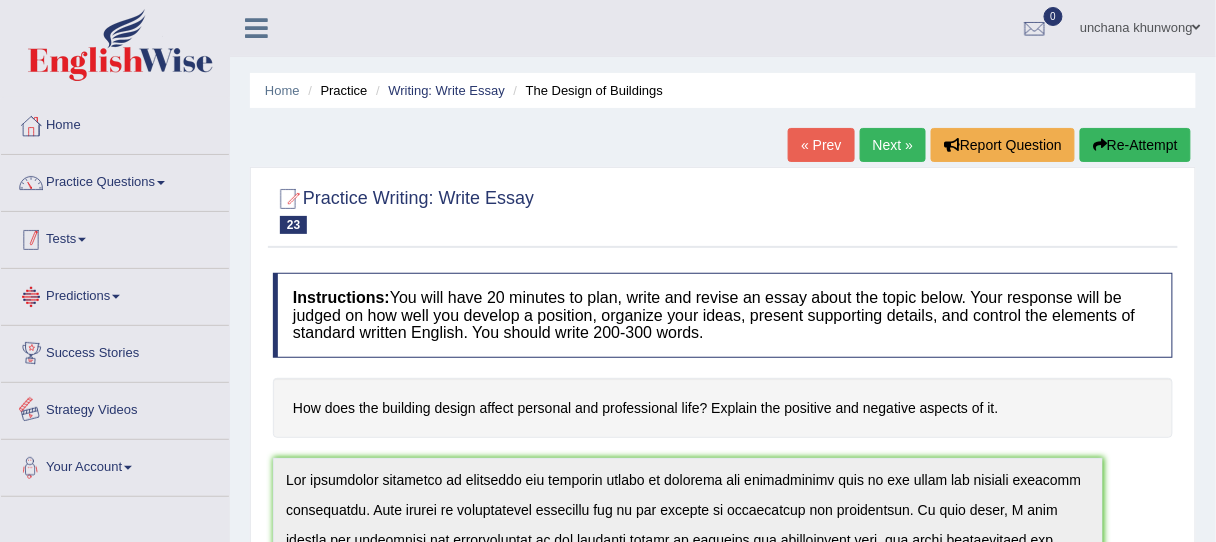 scroll, scrollTop: 0, scrollLeft: 0, axis: both 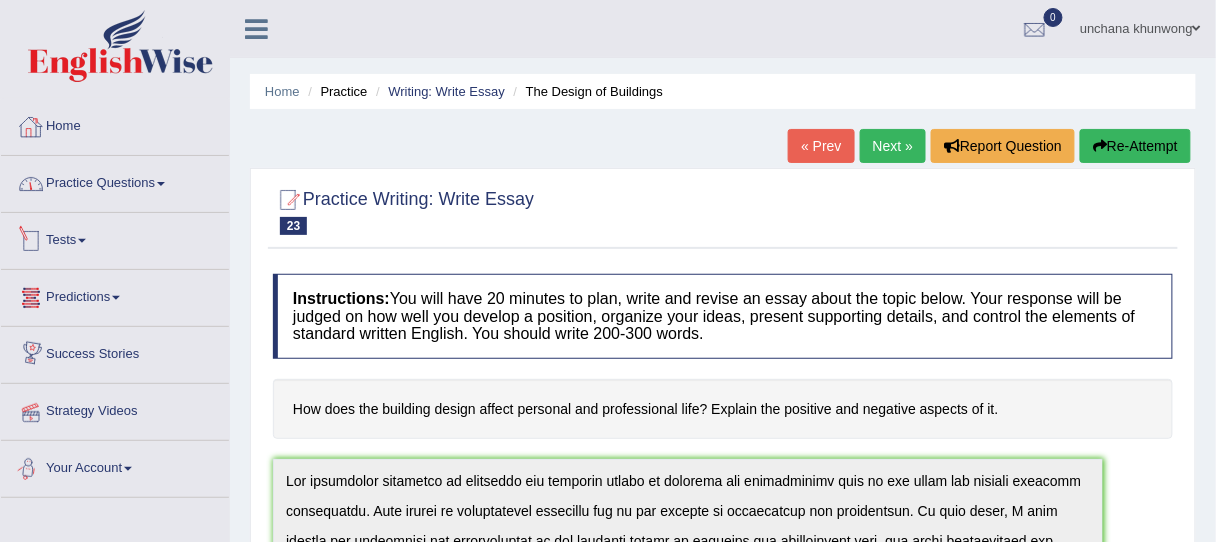 click on "Toggle navigation
Home
Practice Questions   Speaking Practice Read Aloud
Repeat Sentence
Describe Image
Re-tell Lecture
Answer Short Question
Summarize Group Discussion
Respond To A Situation
Writing Practice  Summarize Written Text
Write Essay
Reading Practice  Reading & Writing: Fill In The Blanks
Choose Multiple Answers
Re-order Paragraphs
Fill In The Blanks
Choose Single Answer
Listening Practice  Summarize Spoken Text
Highlight Incorrect Words
Highlight Correct Summary
Select Missing Word
Choose Single Answer
Choose Multiple Answers
Fill In The Blanks
Write From Dictation
Pronunciation
Tests  Take Practice Sectional Test
Take Mock Test
History
Predictions" at bounding box center [115, 249] 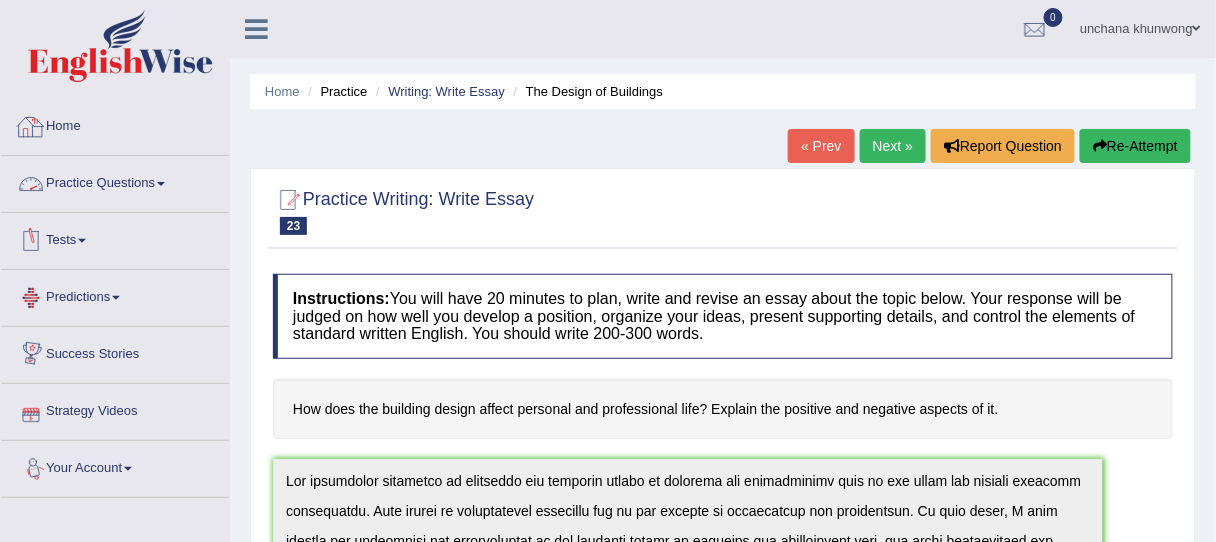 click on "Home" at bounding box center [115, 124] 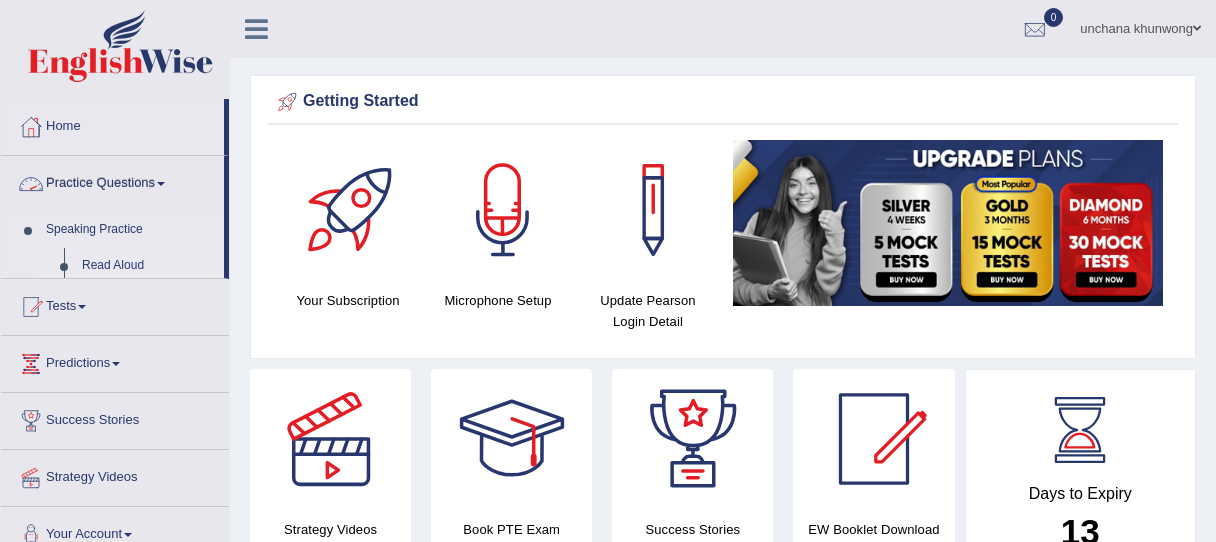 scroll, scrollTop: 0, scrollLeft: 0, axis: both 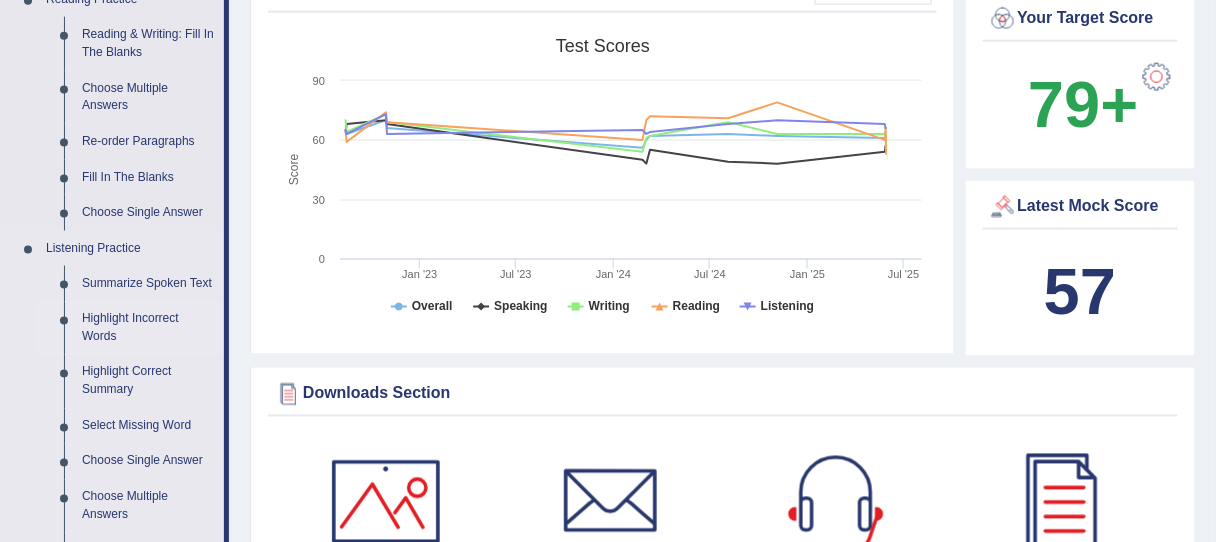click on "Highlight Incorrect Words" at bounding box center (148, 328) 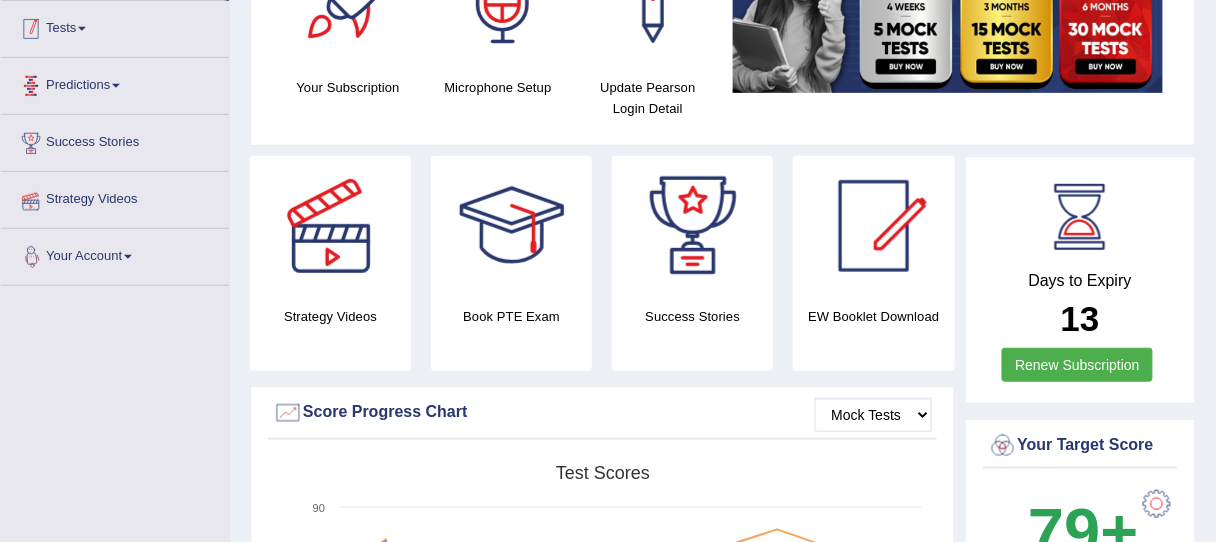 scroll, scrollTop: 421, scrollLeft: 0, axis: vertical 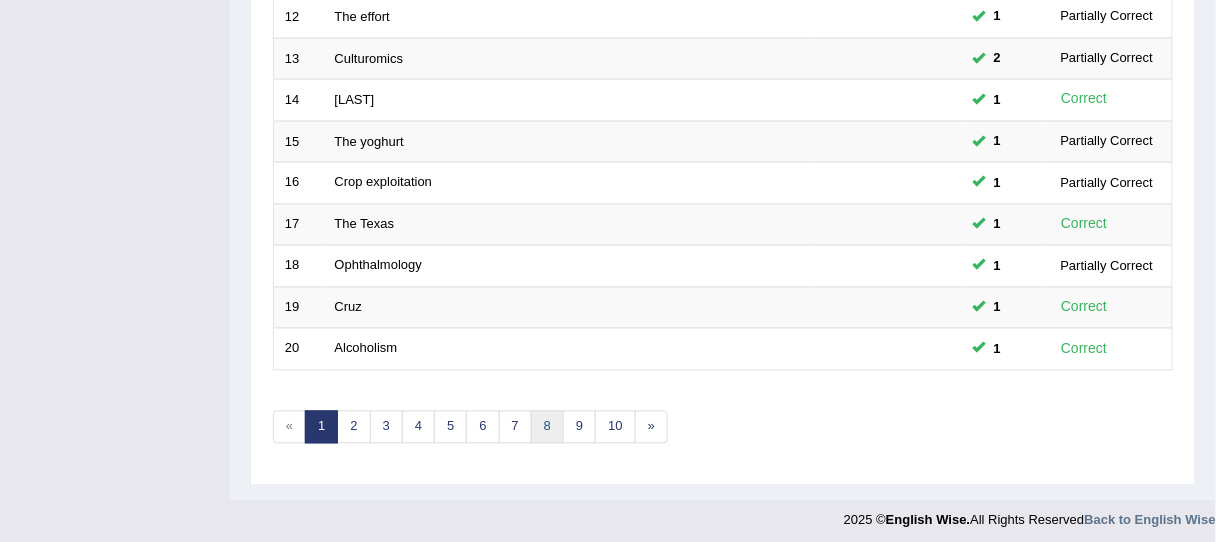 click on "8" at bounding box center [547, 427] 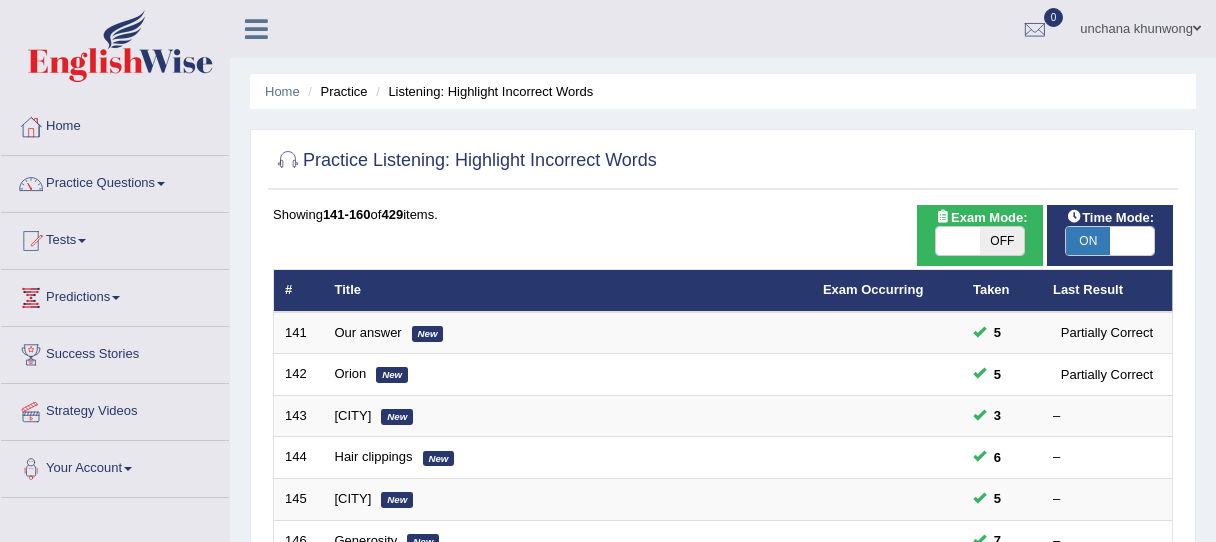 scroll, scrollTop: 574, scrollLeft: 0, axis: vertical 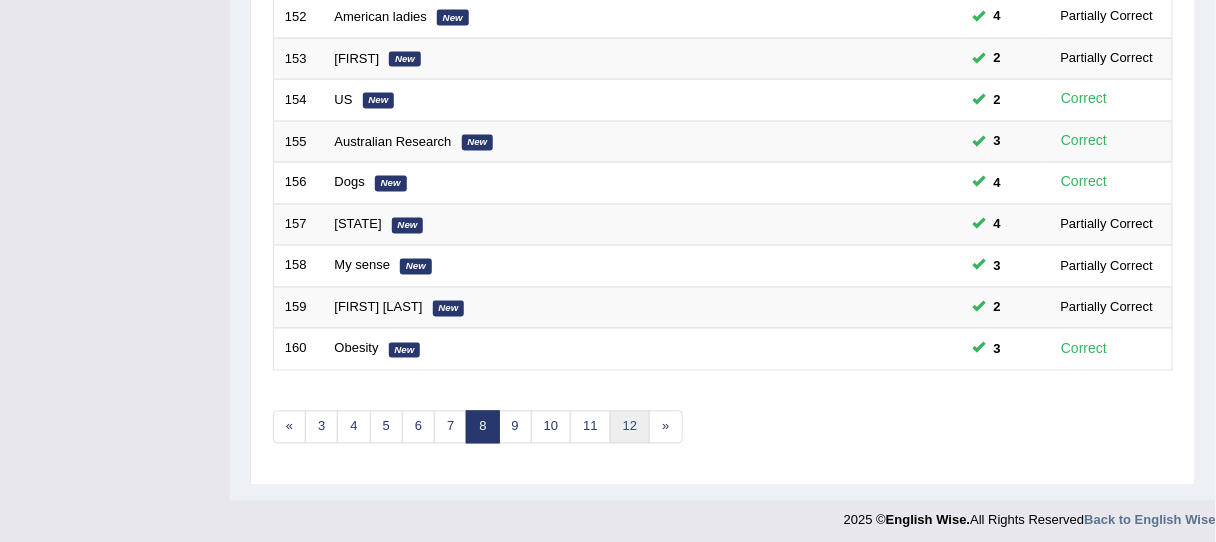 click on "12" at bounding box center [630, 427] 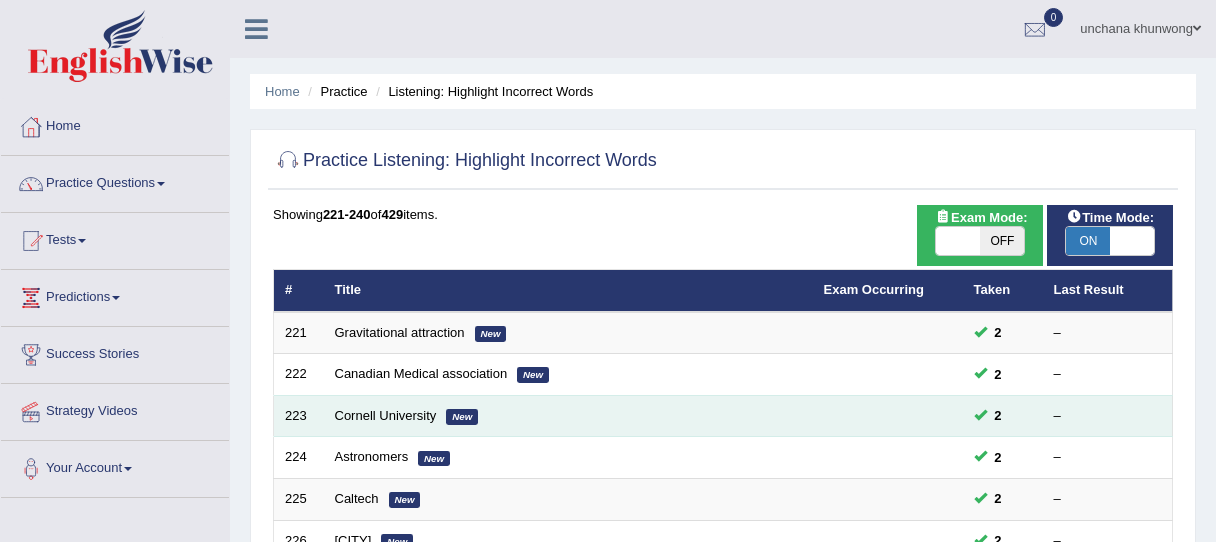 scroll, scrollTop: 0, scrollLeft: 0, axis: both 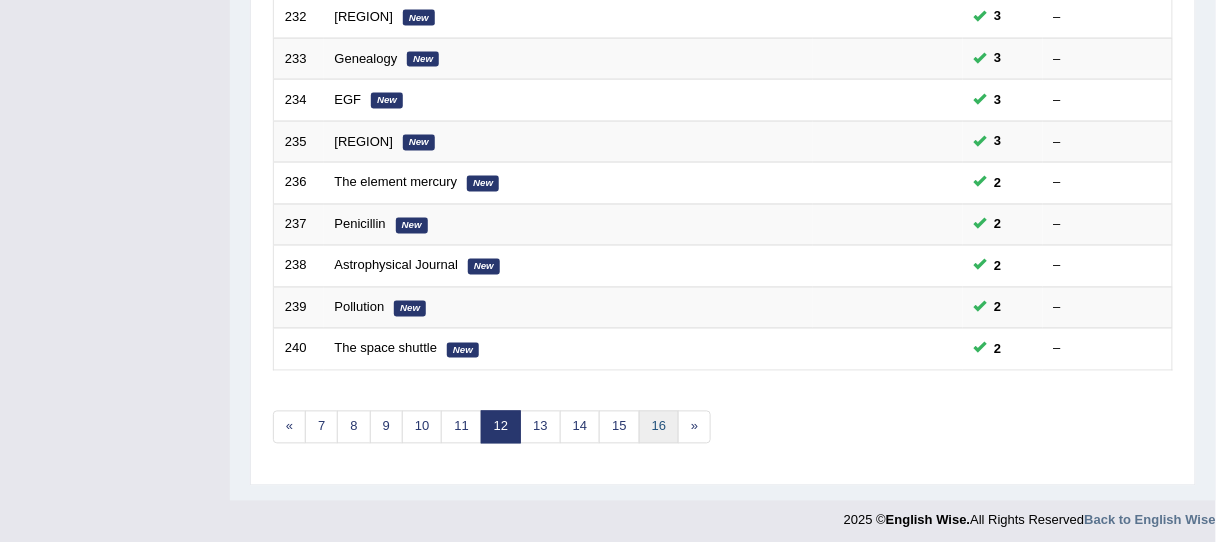 click on "16" at bounding box center [659, 427] 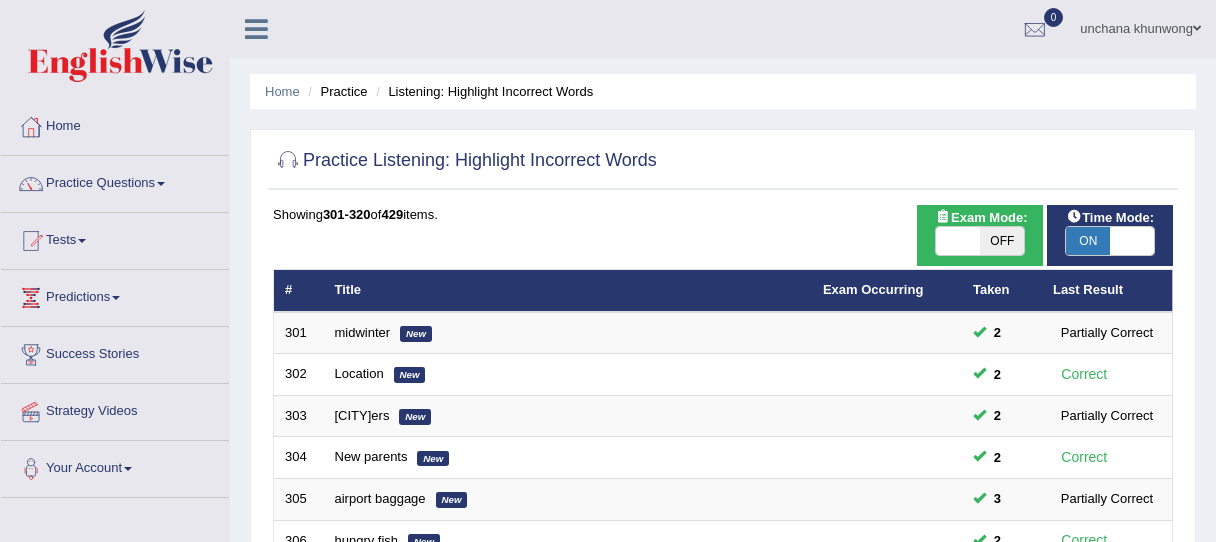 scroll, scrollTop: 95, scrollLeft: 0, axis: vertical 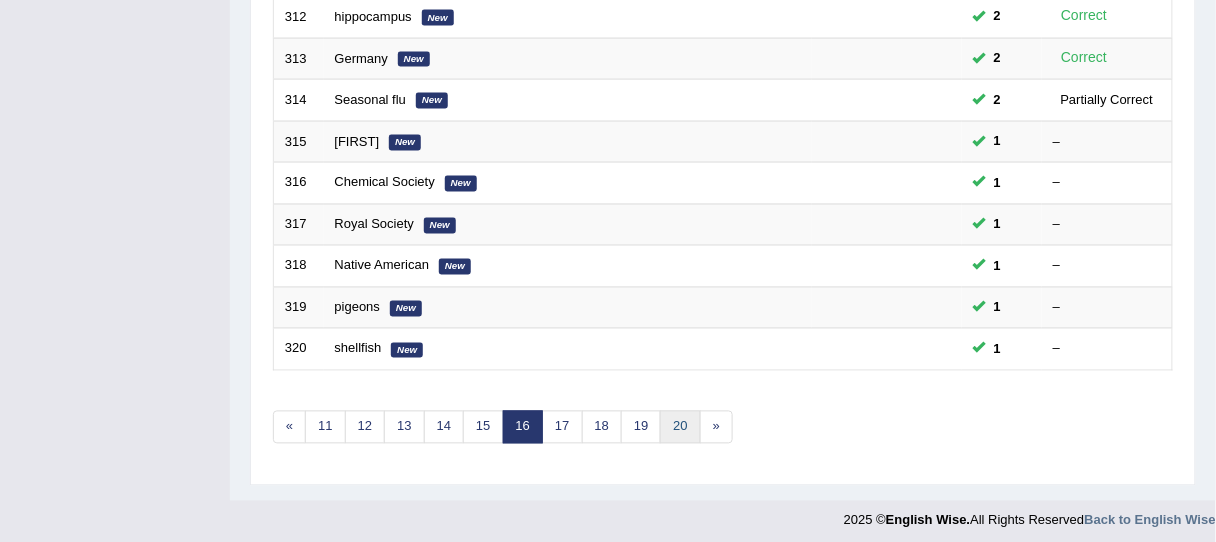 click on "20" at bounding box center (680, 427) 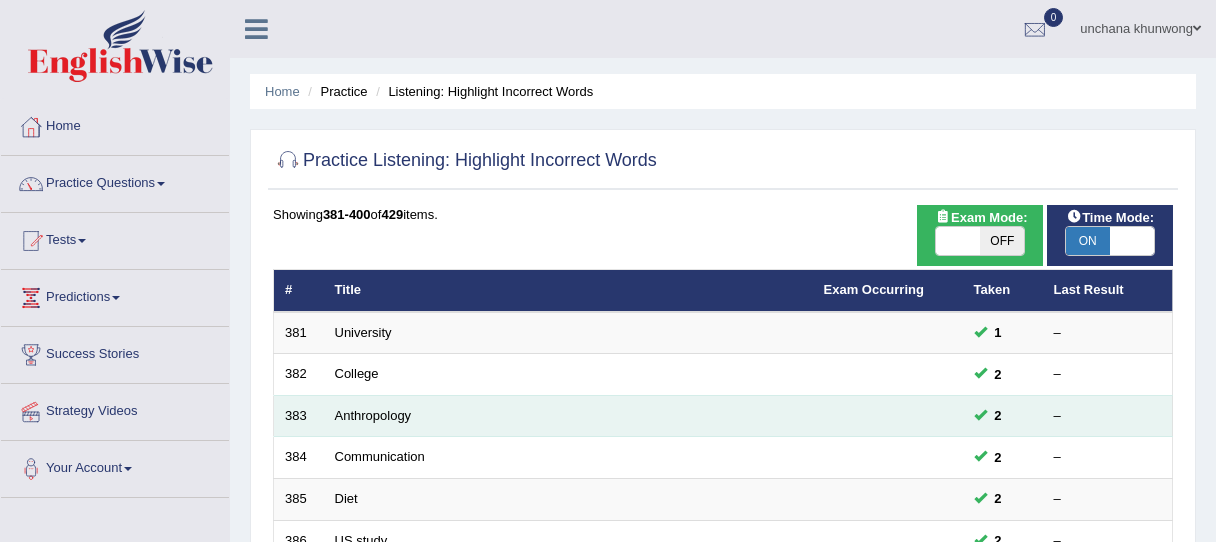 scroll, scrollTop: 160, scrollLeft: 0, axis: vertical 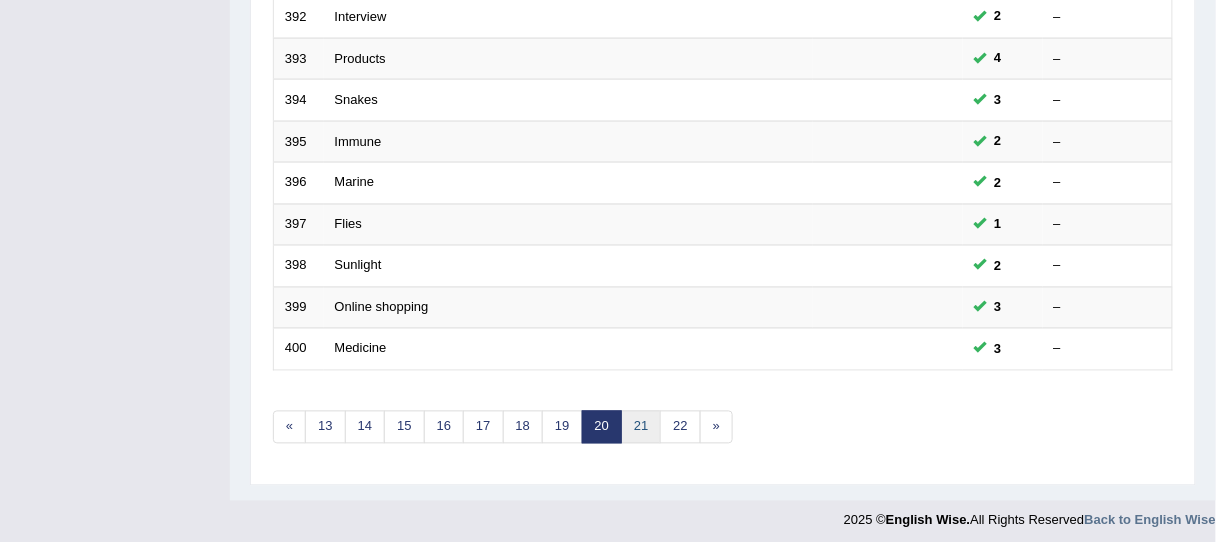 click on "21" at bounding box center [641, 427] 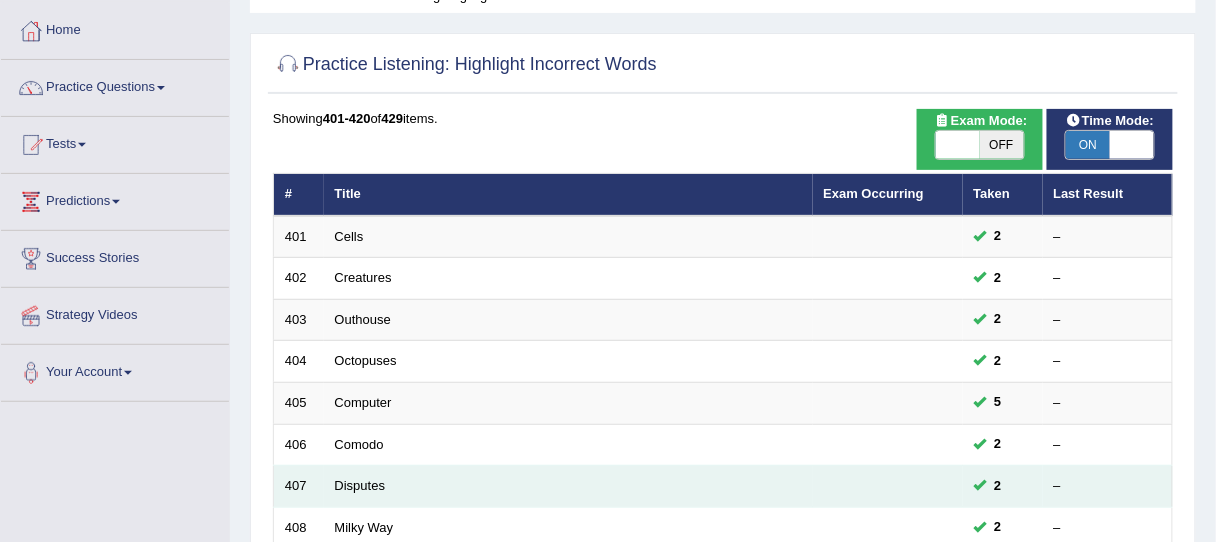 scroll, scrollTop: 0, scrollLeft: 0, axis: both 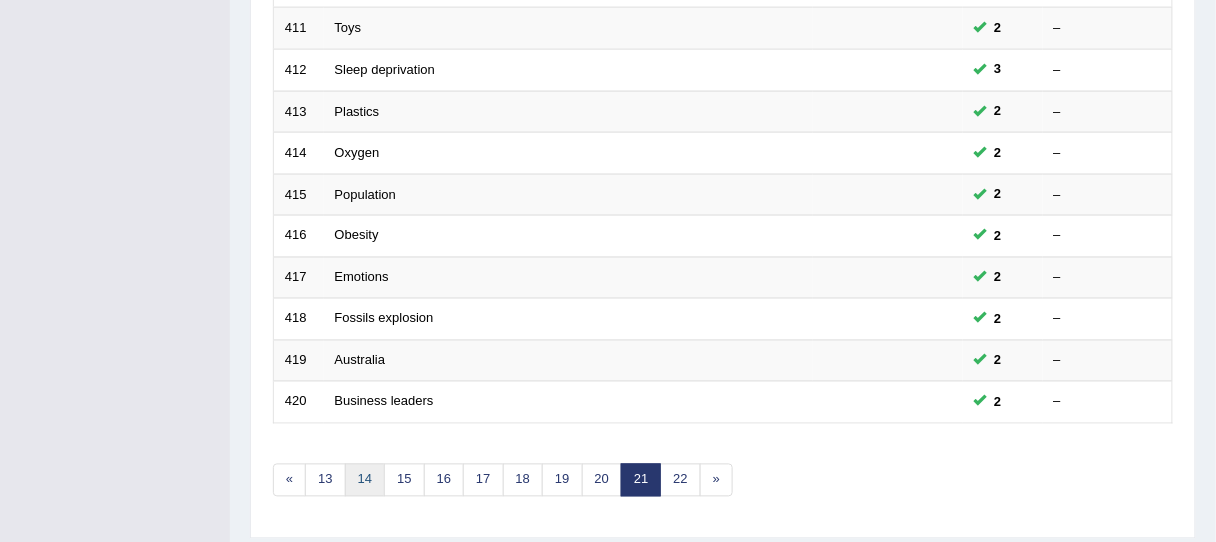 click on "14" at bounding box center (365, 480) 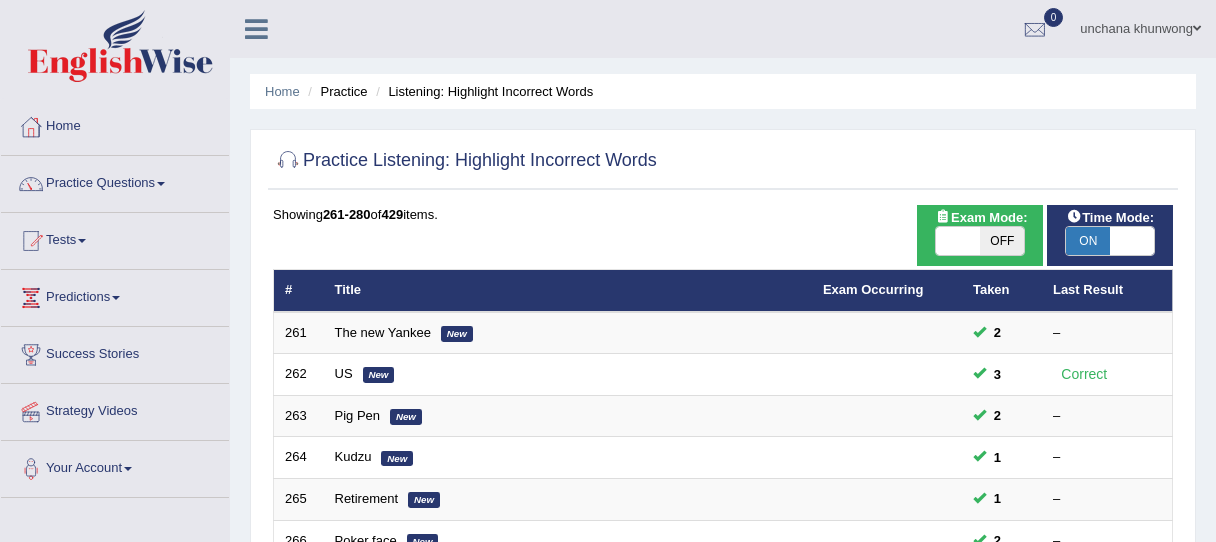 scroll, scrollTop: 400, scrollLeft: 0, axis: vertical 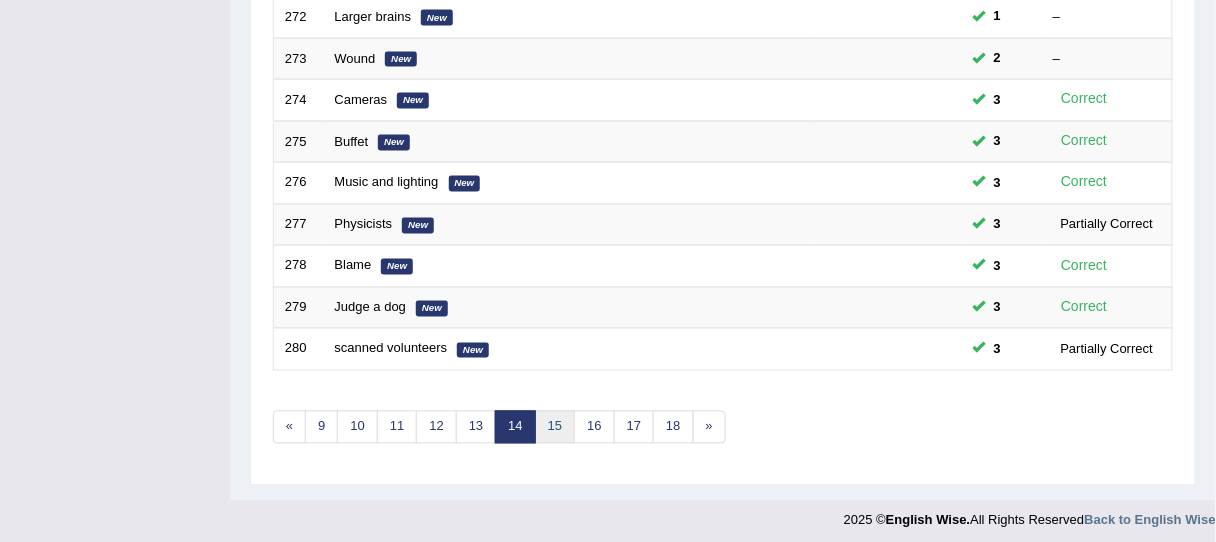 click on "15" at bounding box center (555, 427) 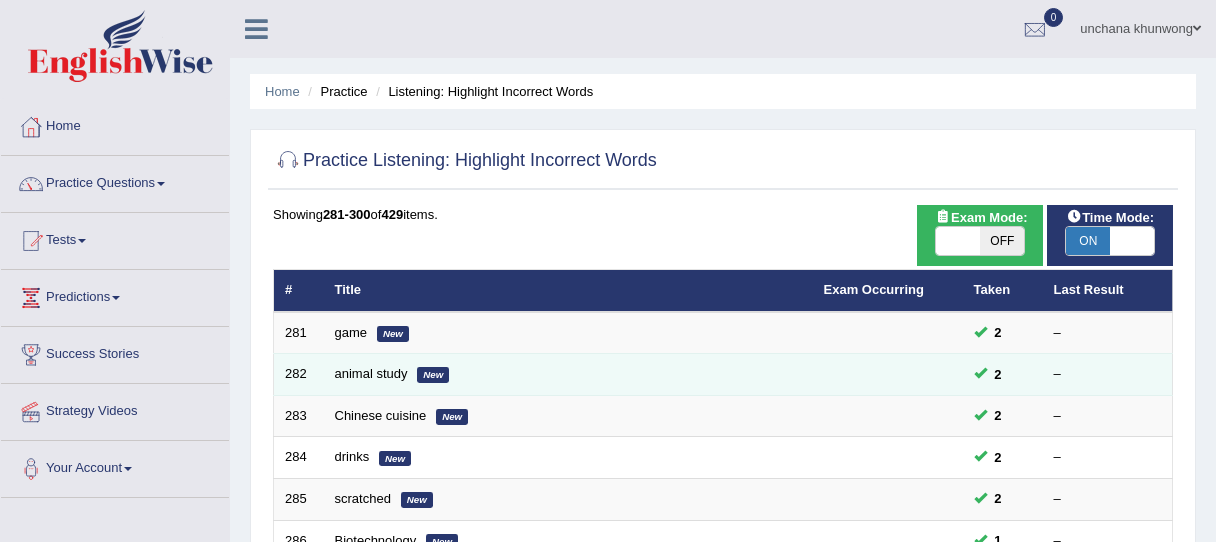 scroll, scrollTop: 0, scrollLeft: 0, axis: both 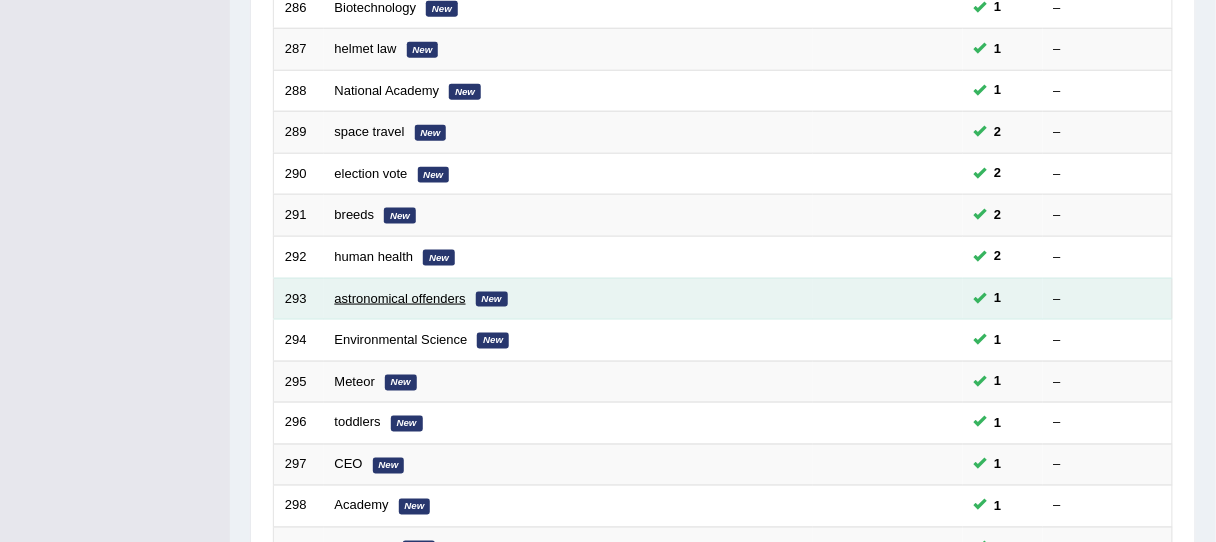 click on "astronomical offenders" at bounding box center [400, 298] 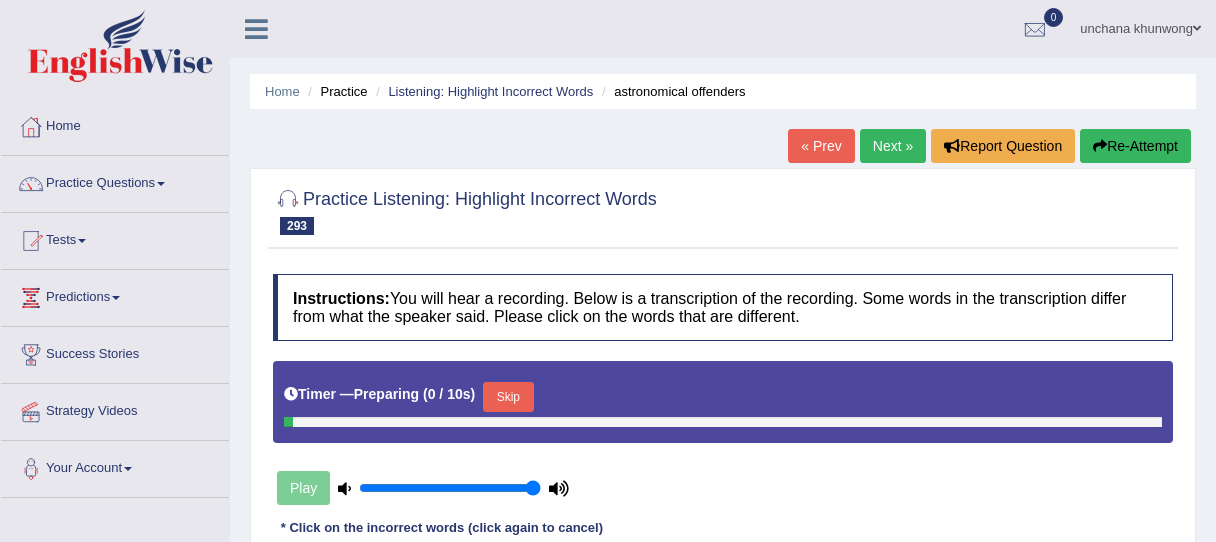 scroll, scrollTop: 78, scrollLeft: 0, axis: vertical 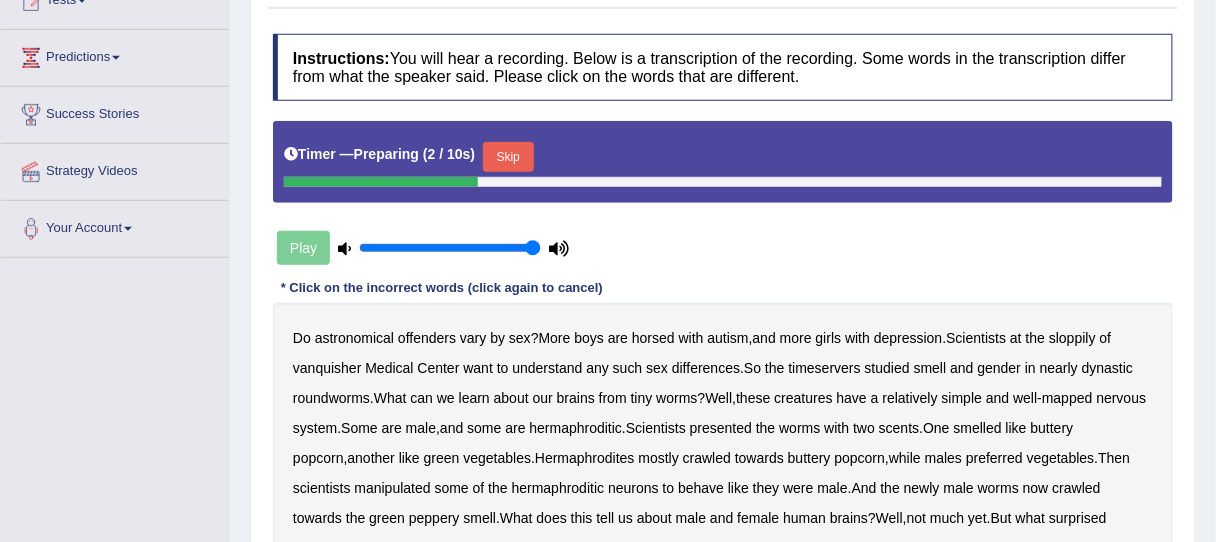 click on "Skip" at bounding box center [508, 157] 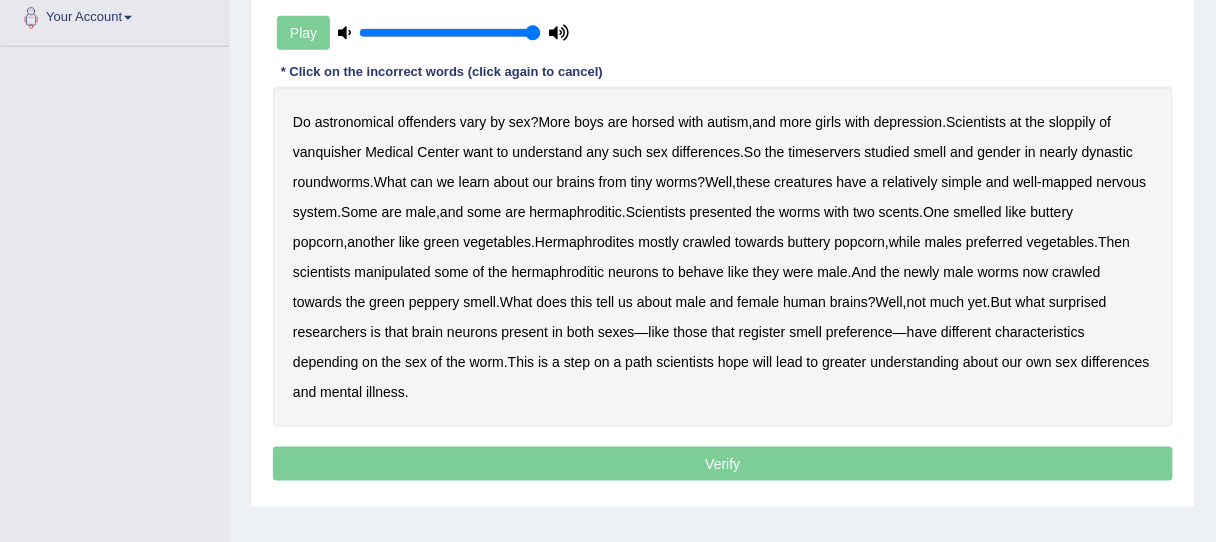 scroll, scrollTop: 480, scrollLeft: 0, axis: vertical 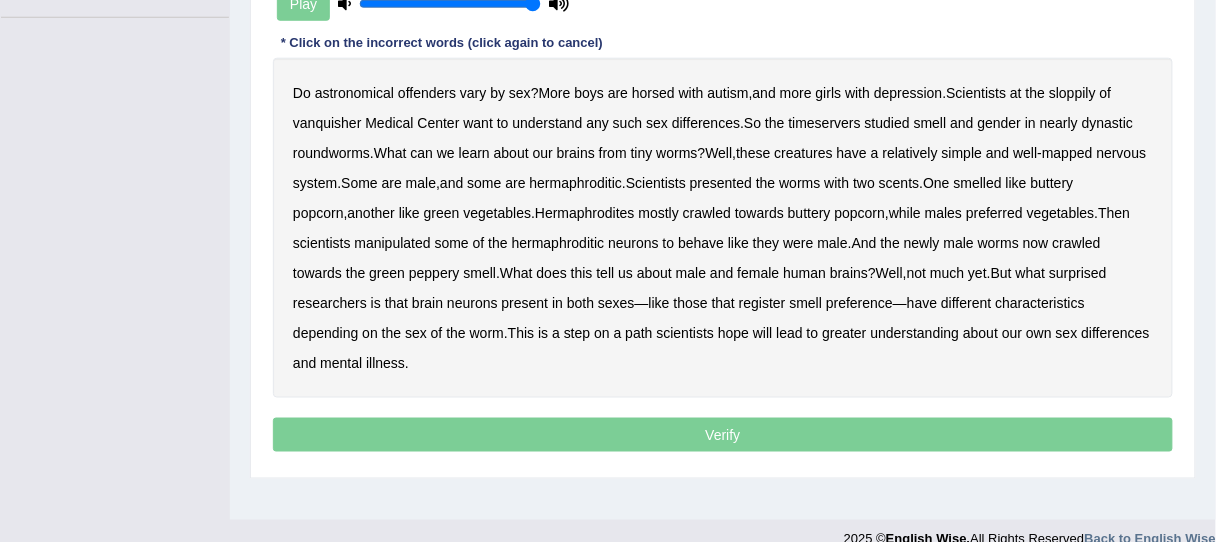 click on "astronomical" at bounding box center (354, 93) 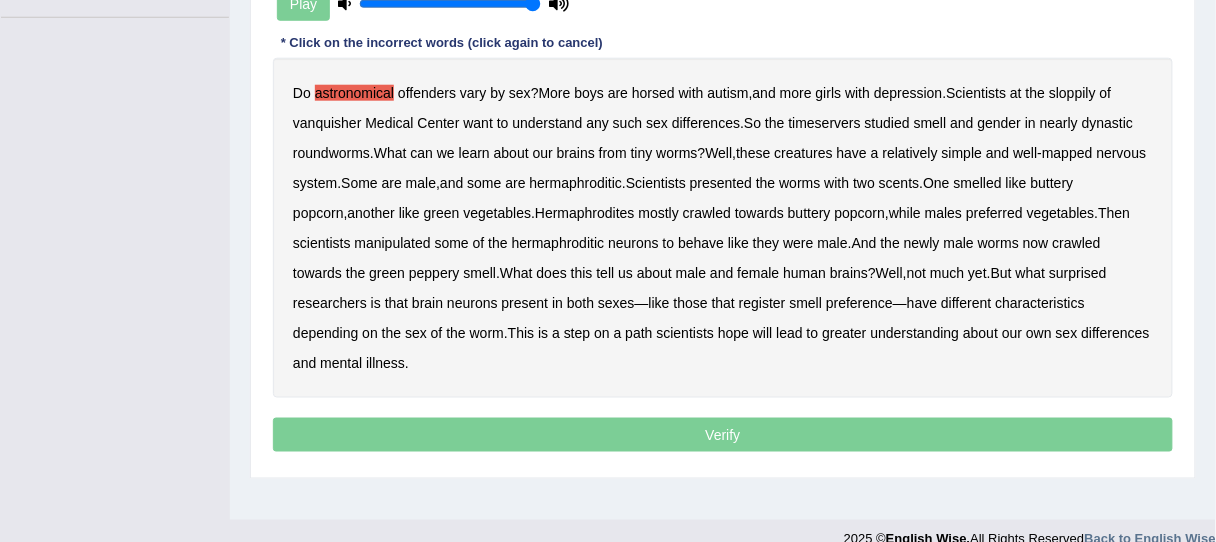 click on "horsed" at bounding box center (653, 93) 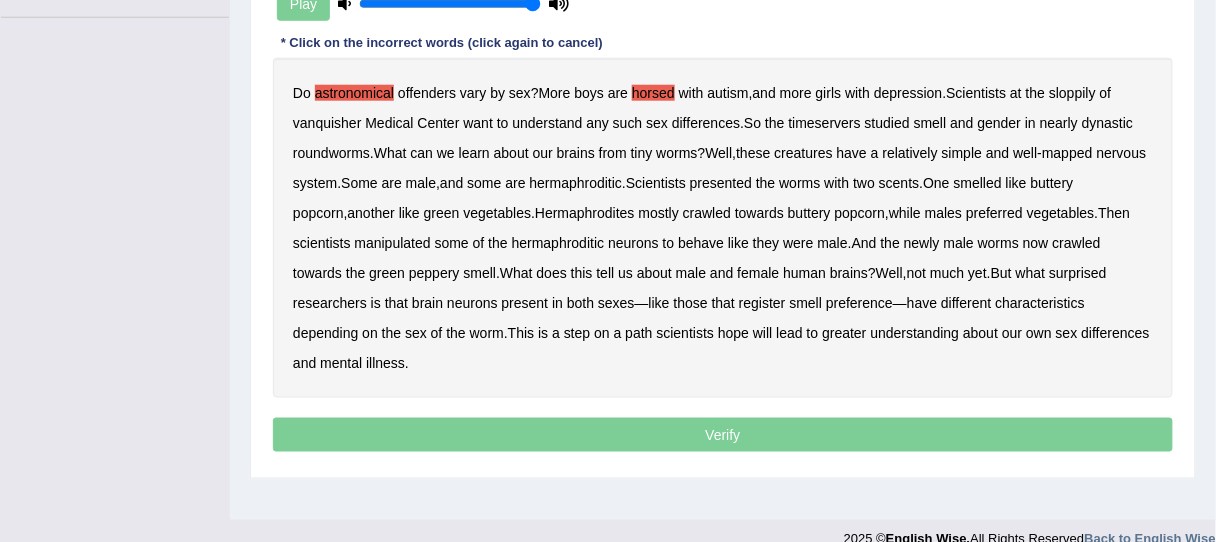 click on "sloppily" at bounding box center [1072, 93] 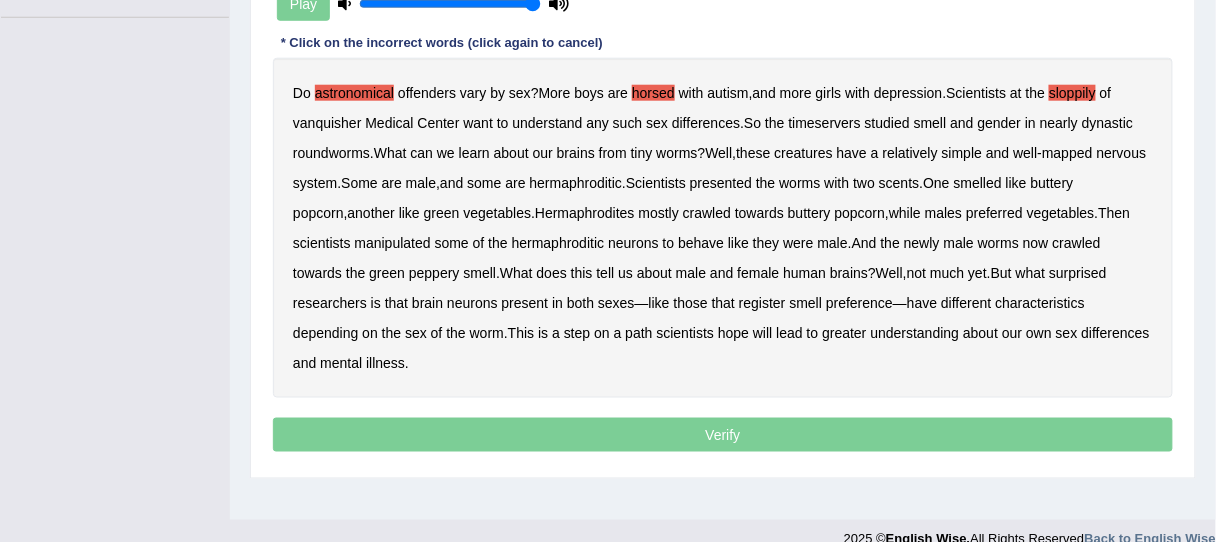 click on "vanquisher" at bounding box center [327, 123] 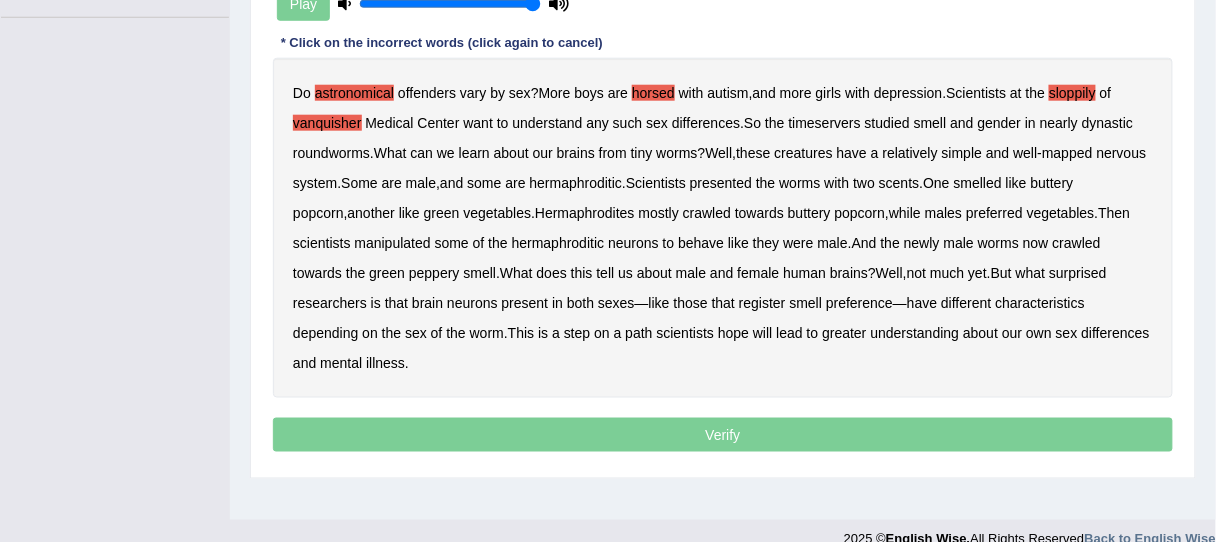 click on "timeservers" at bounding box center (825, 123) 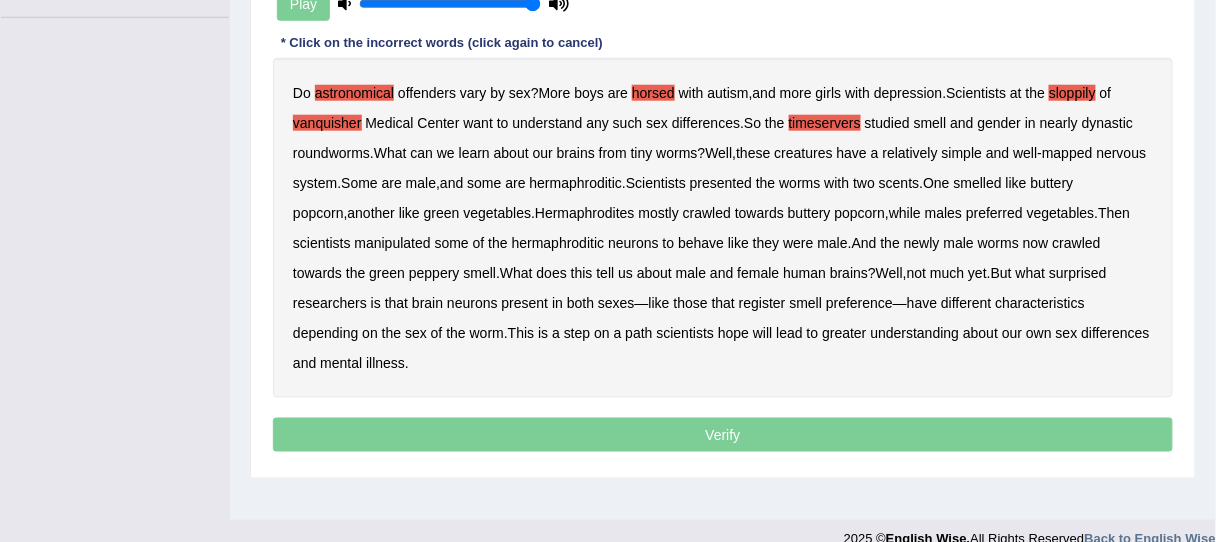 click on "dynastic" at bounding box center (1107, 123) 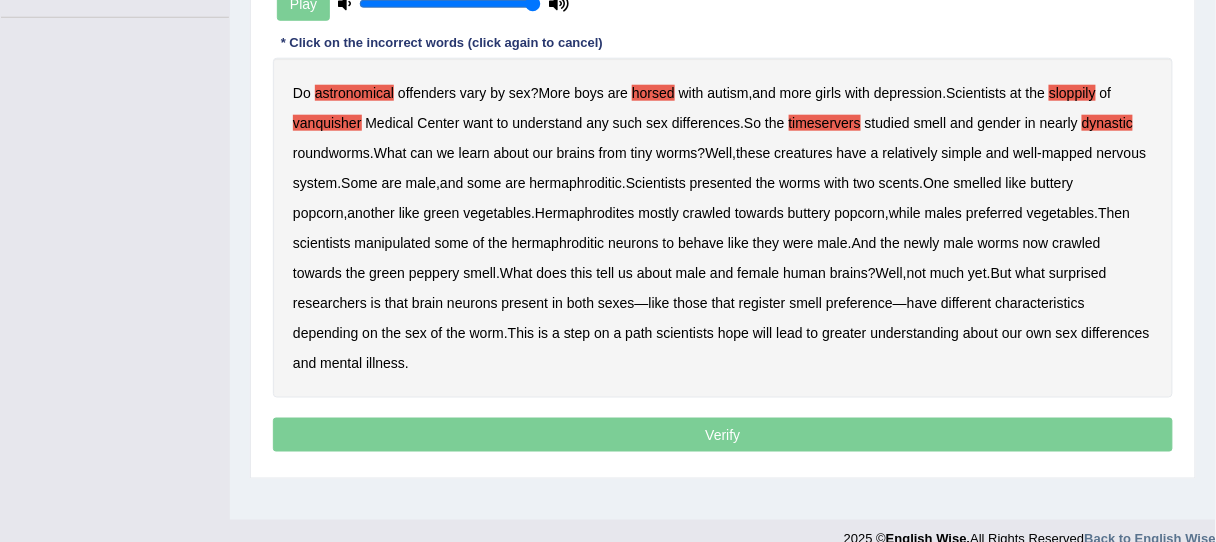 click on "relatively" at bounding box center (910, 153) 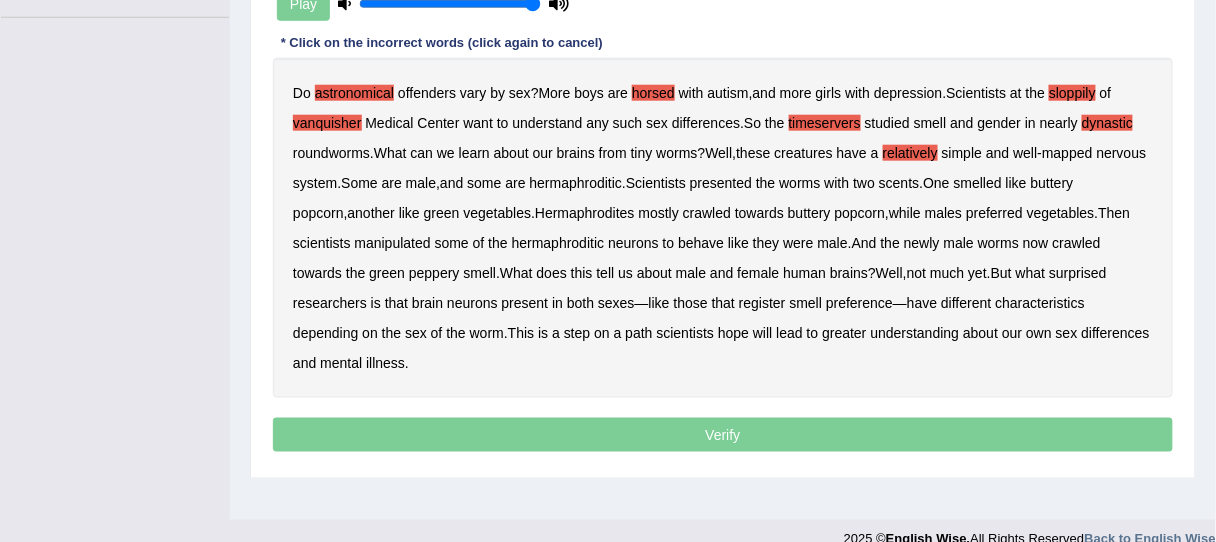 click on "Do   astronomical   offenders   vary   by   sex ?  More   boys   are   horsed   with   autism ,  and   more   girls   with   depression .  Scientists   at   the   sloppily   of   vanquisher   Medical   Center   want   to   understand   any   such   sex   differences .  So   the   timeservers   studied   smell   and   gender   in   nearly   dynastic   roundworms .  What   can   we   learn   about   our   brains   from   tiny   worms ?  Well ,  these   creatures   have   a   relatively   simple   and   well - mapped   nervous   system .  Some   are   male ,  and   some   are   hermaphroditic .  Scientists   presented   the   worms   with   two   scents .  One   smelled   like   buttery   popcorn ,  another   like   green   vegetables .  Hermaphrodites   mostly   crawled   towards   buttery   popcorn ,  while   males   preferred   vegetables .  Then   scientists   manipulated   some   of   the   hermaphroditic   neurons   to   behave   like   they   were   male .  And   the   newly   male   worms   now   crawled" at bounding box center (723, 228) 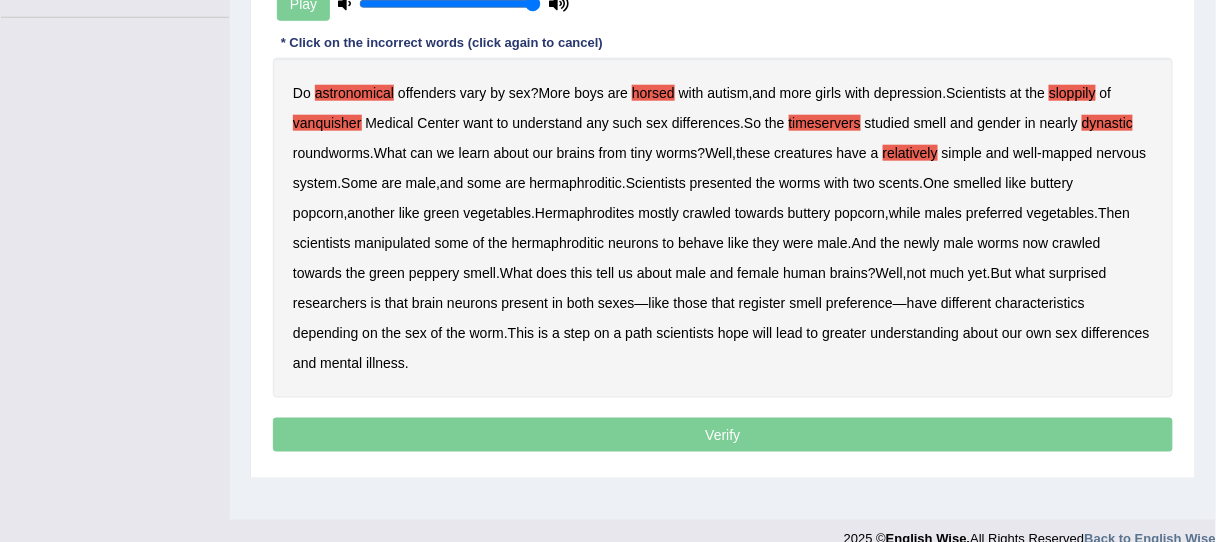 click on "relatively" at bounding box center (910, 153) 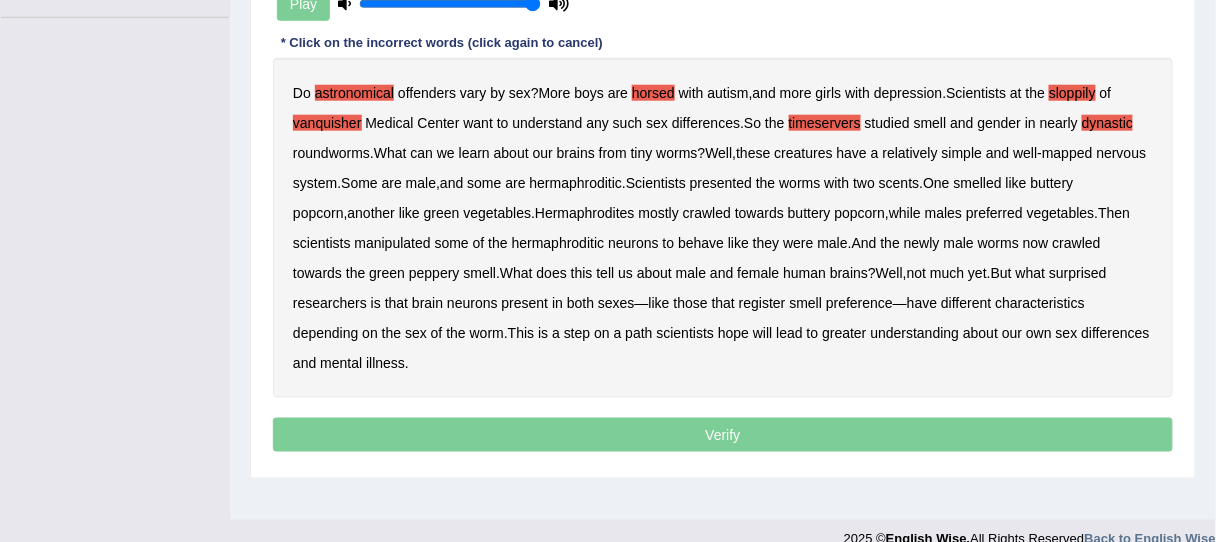 click on "characteristics" at bounding box center (1040, 303) 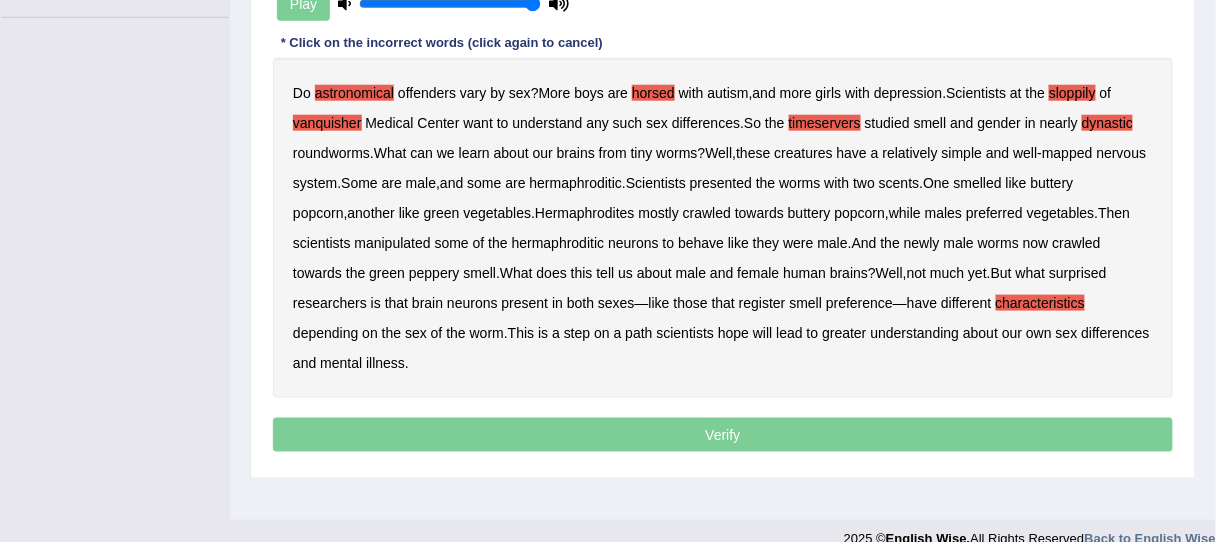 click on "characteristics" at bounding box center (1040, 303) 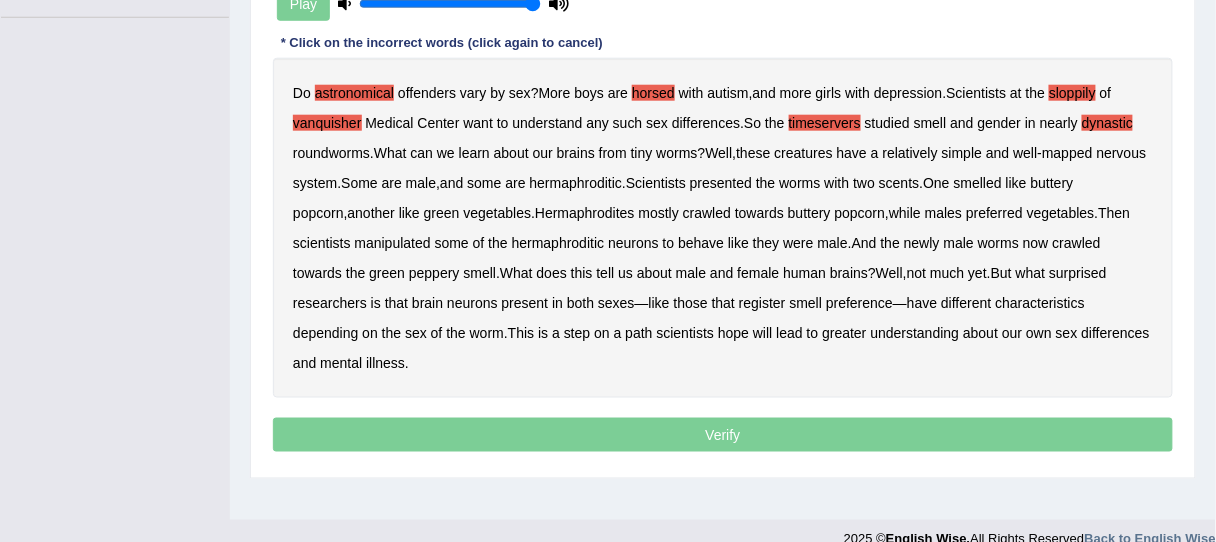 click on "Verify" at bounding box center (723, 435) 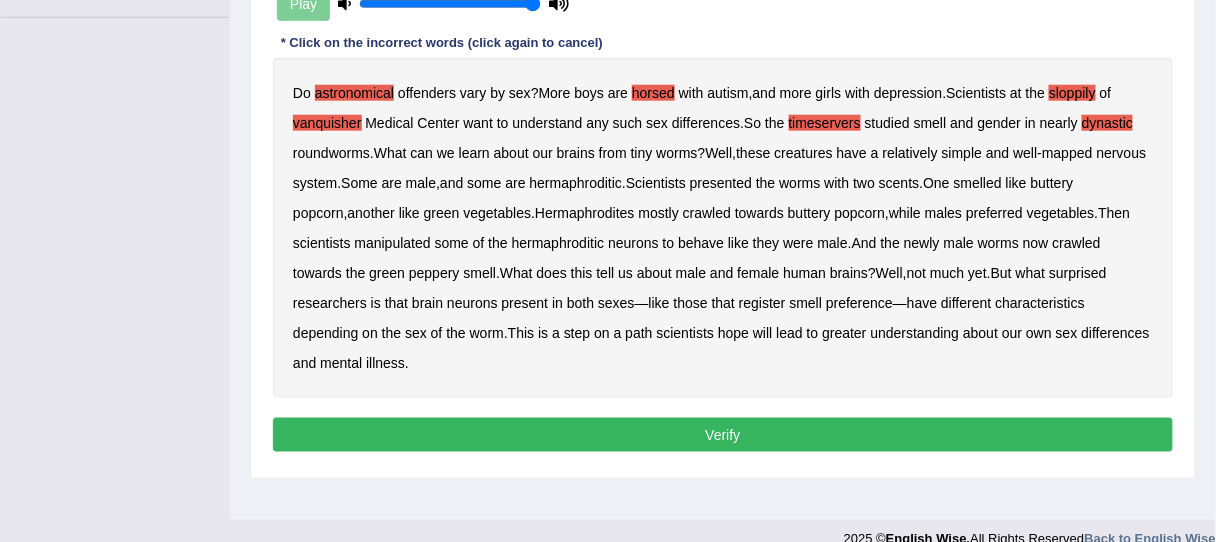 drag, startPoint x: 697, startPoint y: 423, endPoint x: 712, endPoint y: 422, distance: 15.033297 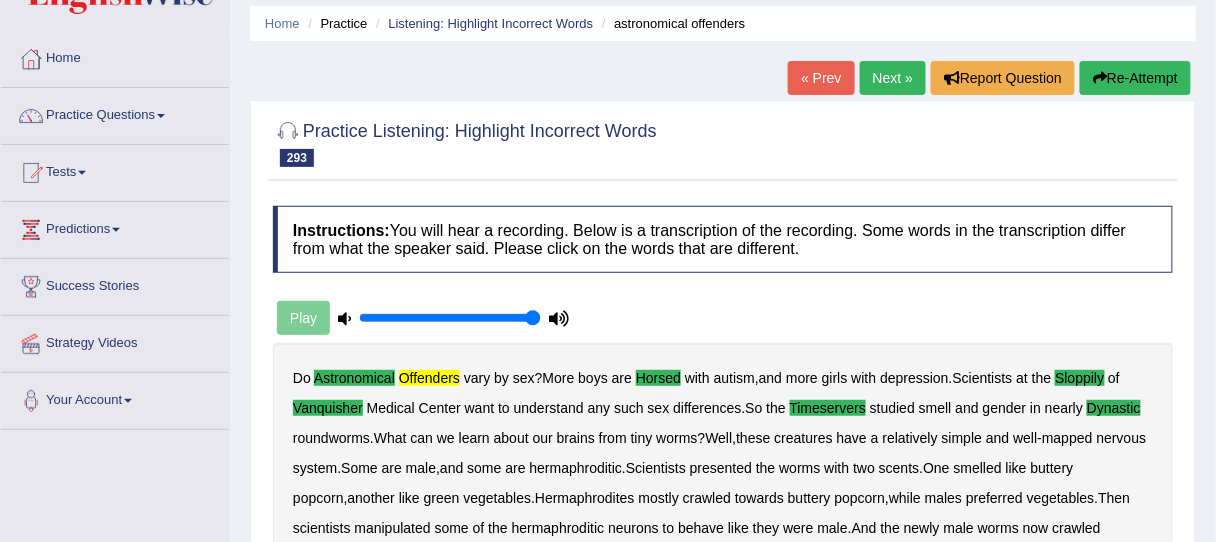 scroll, scrollTop: 0, scrollLeft: 0, axis: both 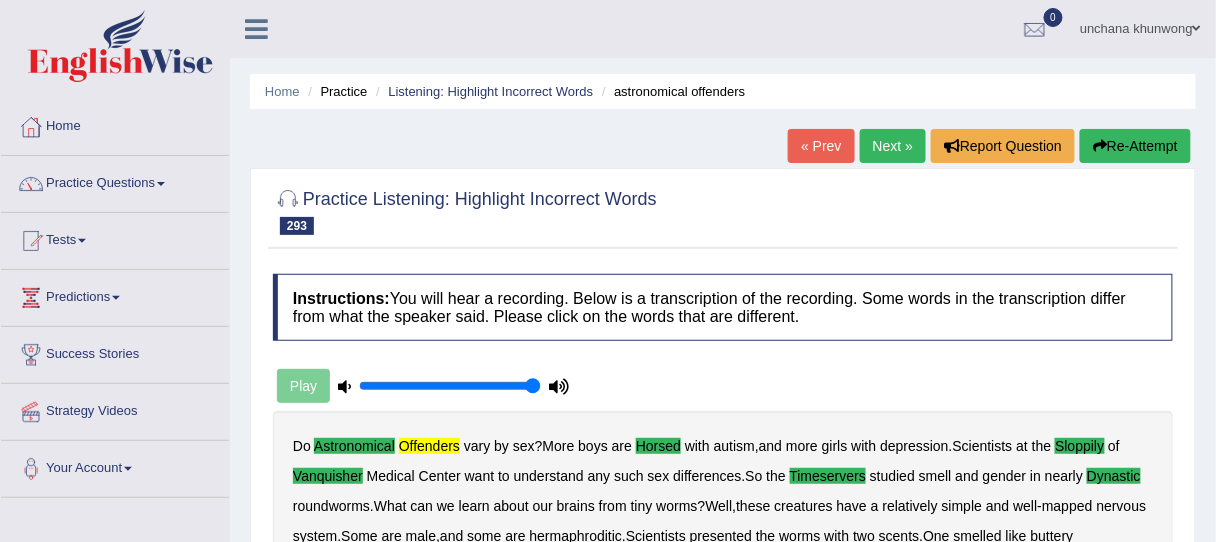 click on "Next »" at bounding box center [893, 146] 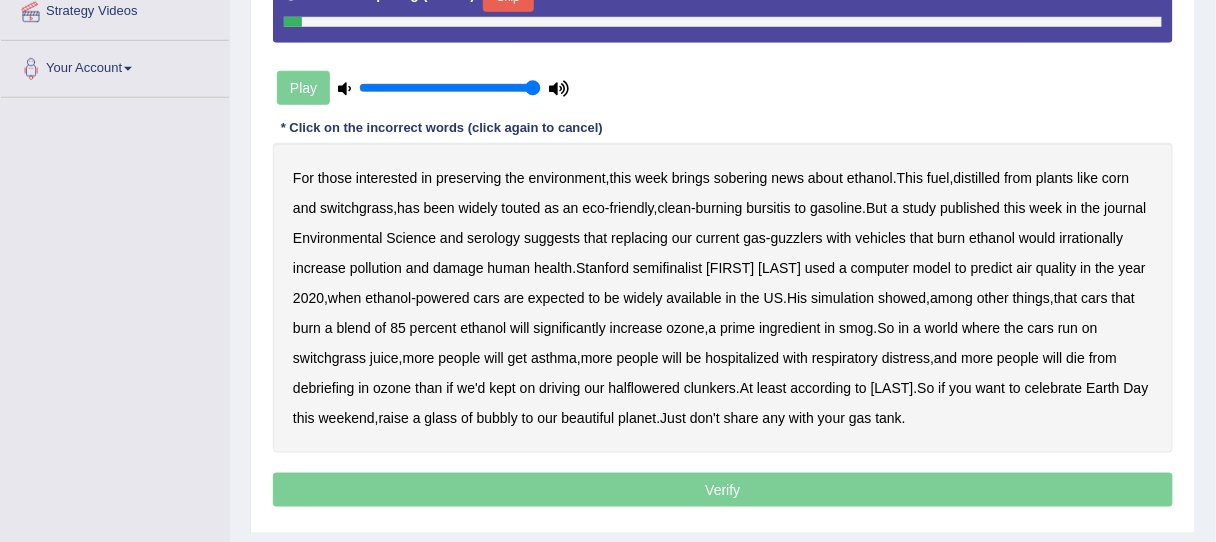 scroll, scrollTop: 0, scrollLeft: 0, axis: both 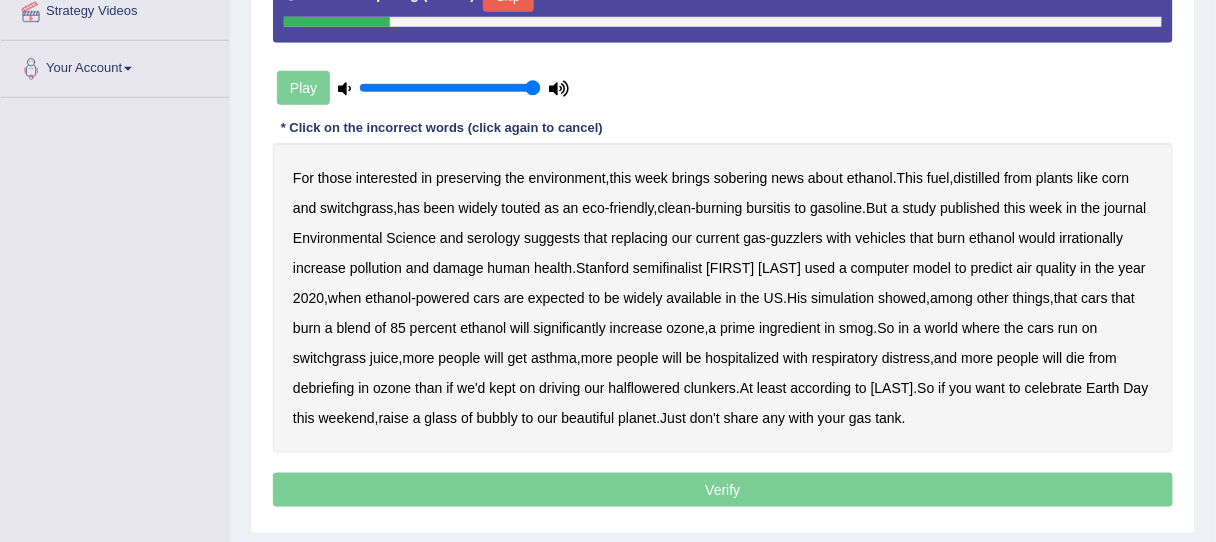 click on "Skip" at bounding box center (508, -3) 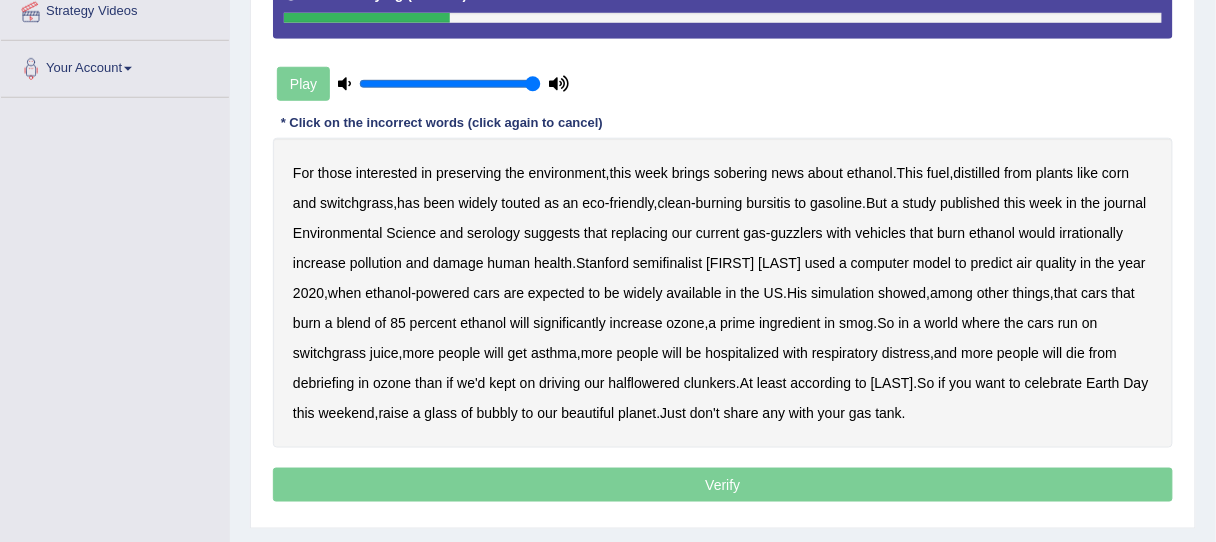 click on "bursitis" at bounding box center [769, 203] 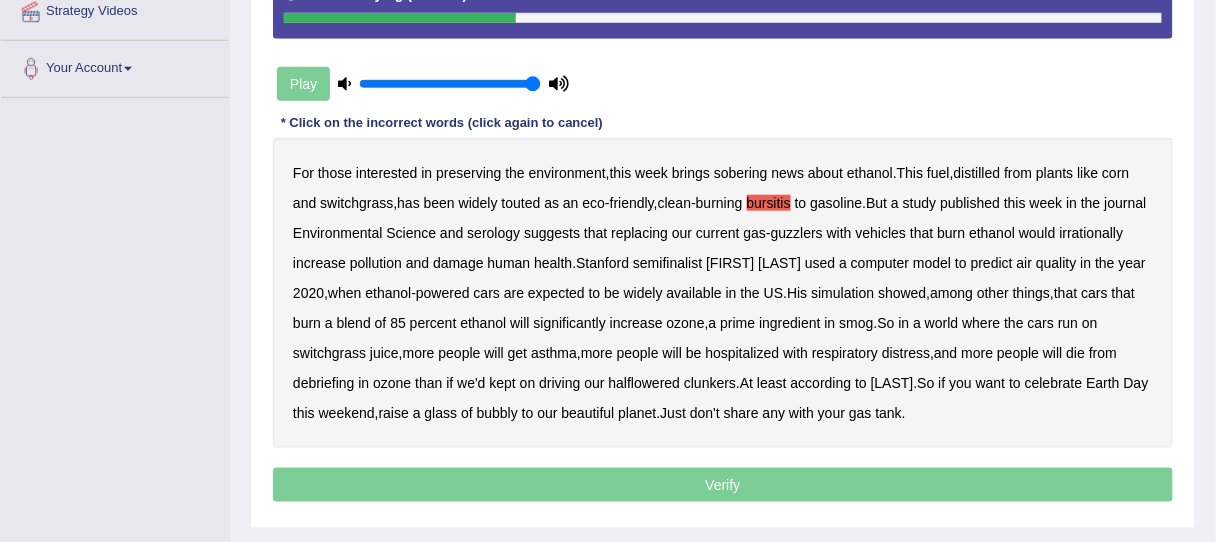 drag, startPoint x: 550, startPoint y: 233, endPoint x: 576, endPoint y: 229, distance: 26.305893 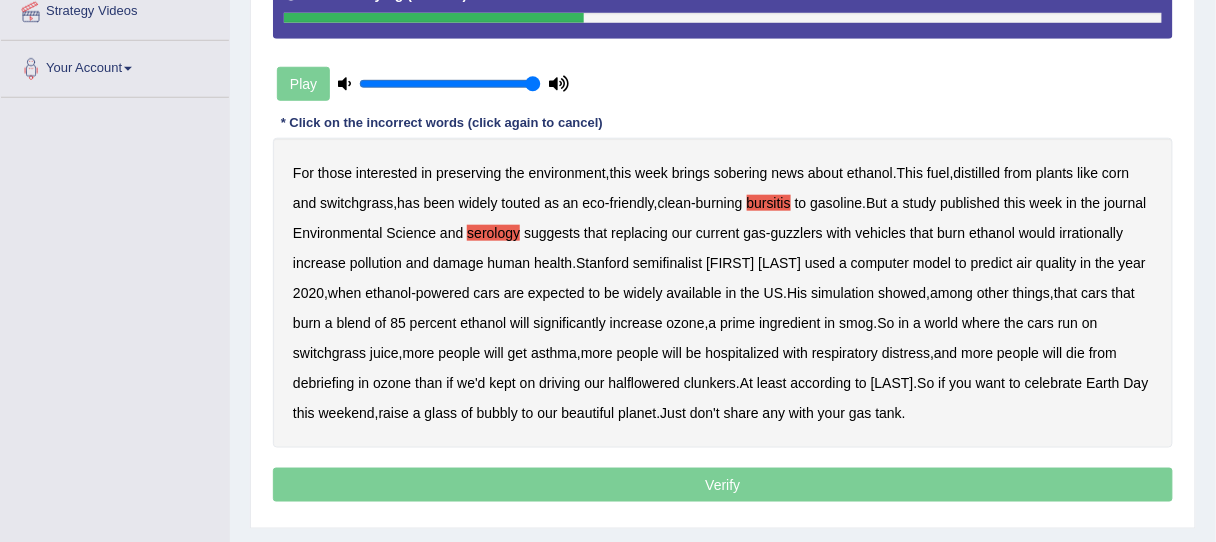 click on "irrationally" at bounding box center (1092, 233) 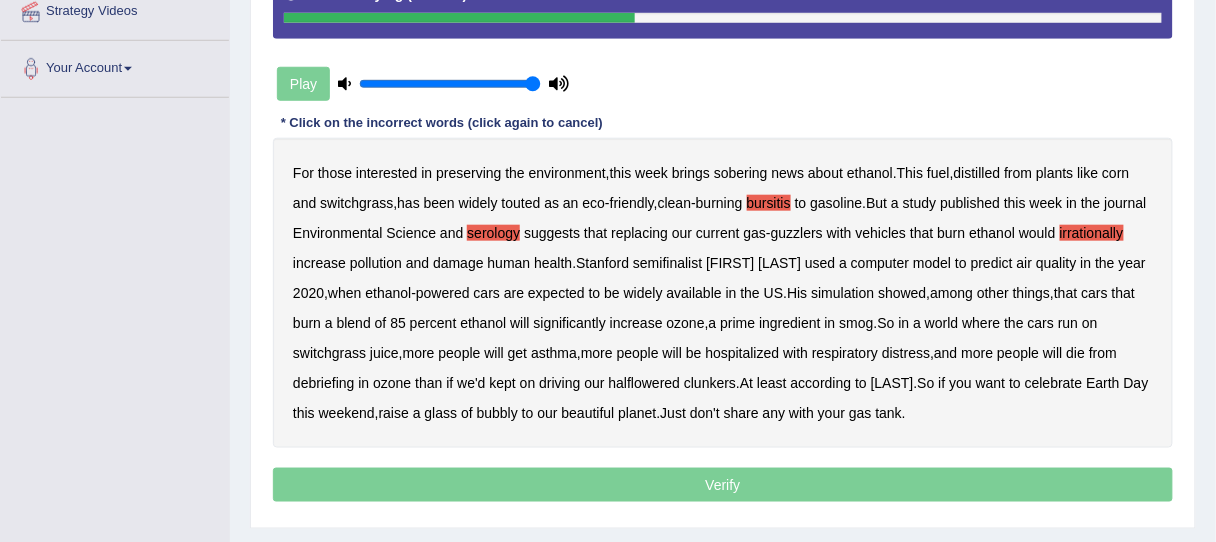 click on "semifinalist" at bounding box center [667, 263] 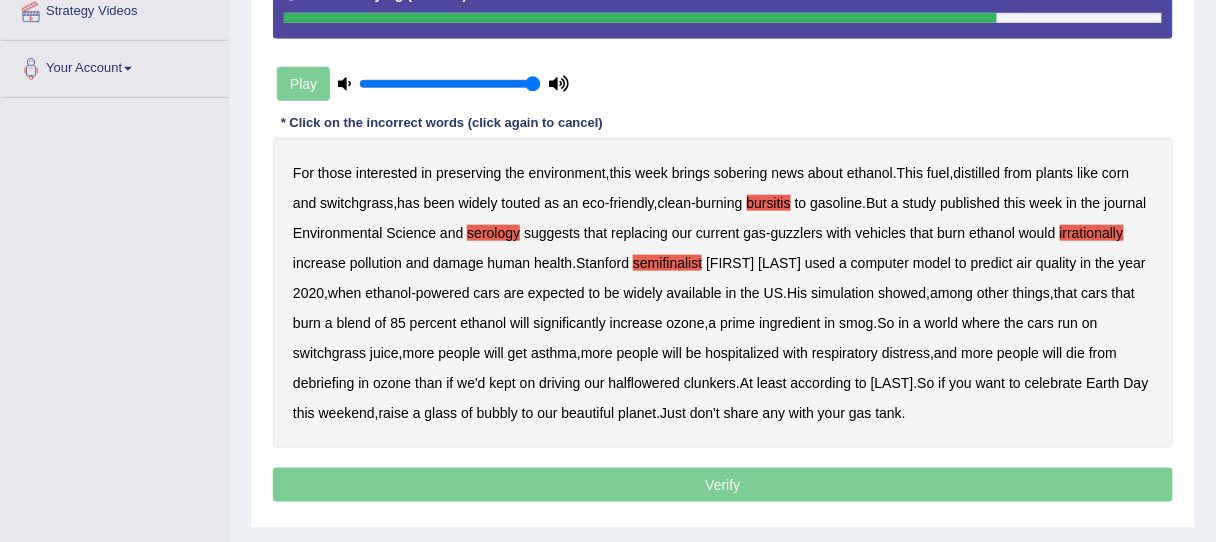 click on "debriefing" at bounding box center [324, 383] 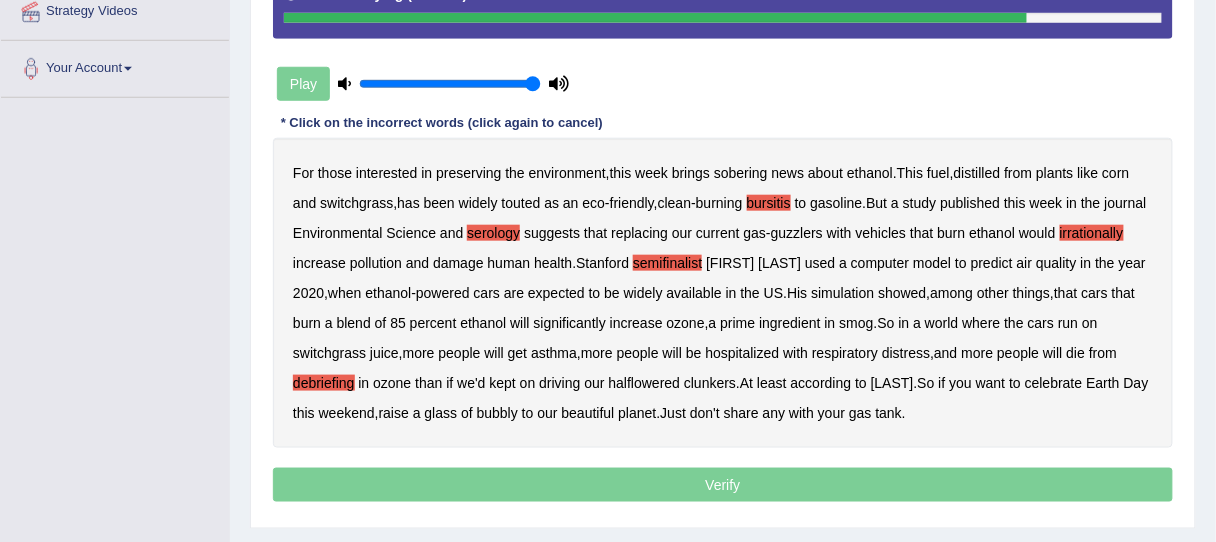 click on "halflowered" at bounding box center [645, 383] 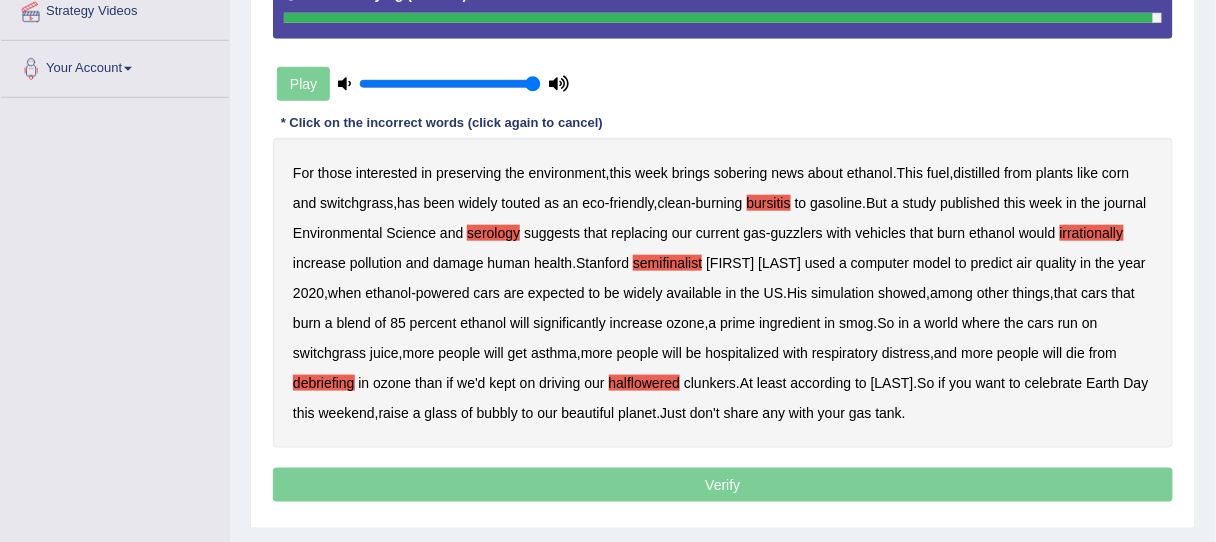 click on "Verify" at bounding box center (723, 485) 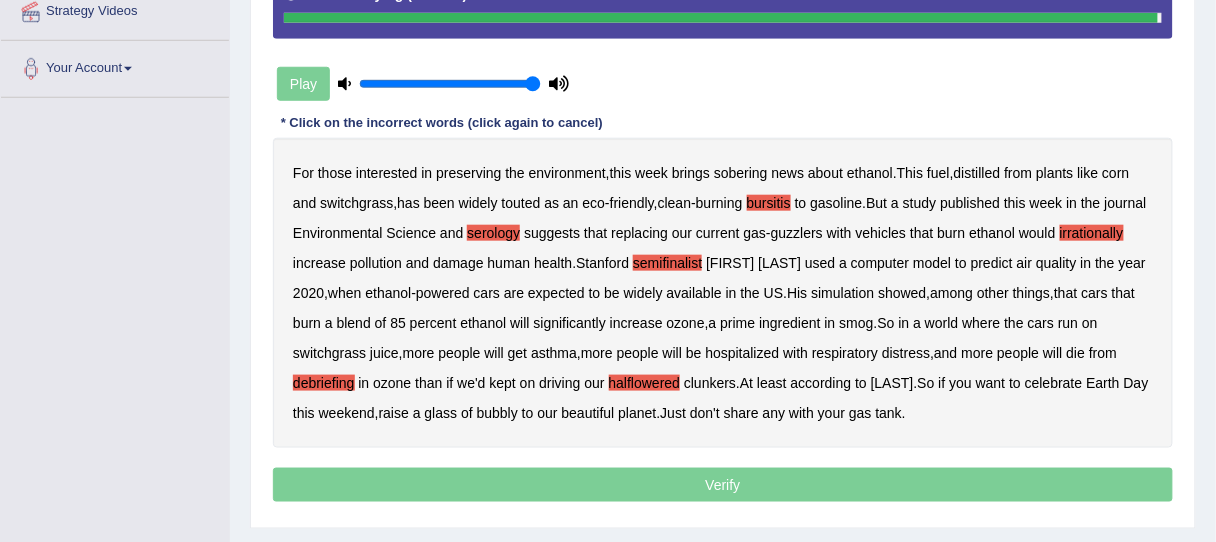click on "Verify" at bounding box center [723, 485] 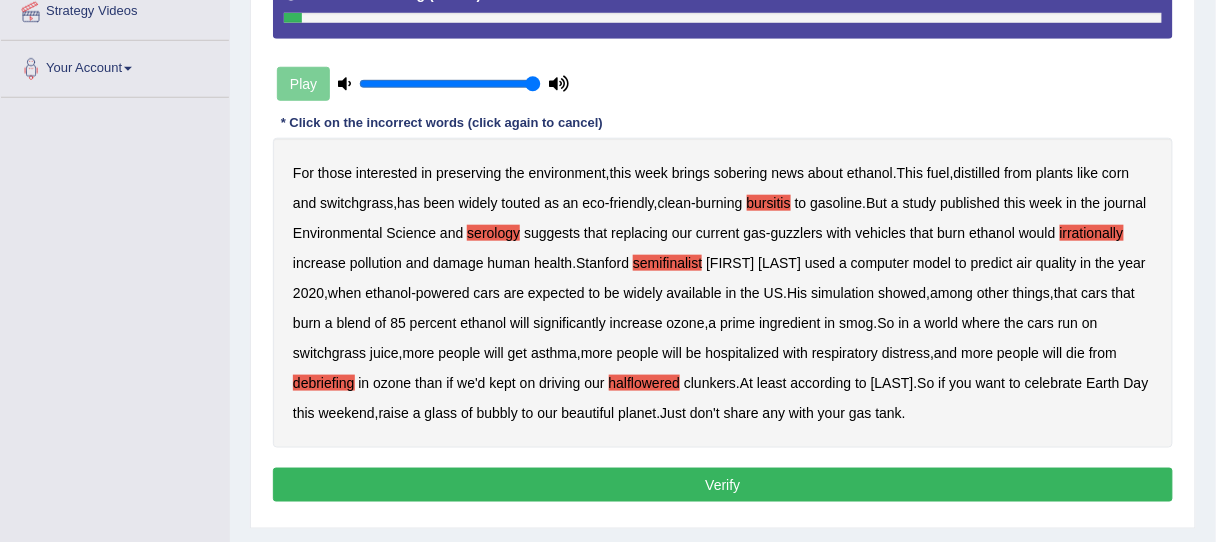 click on "Verify" at bounding box center [723, 485] 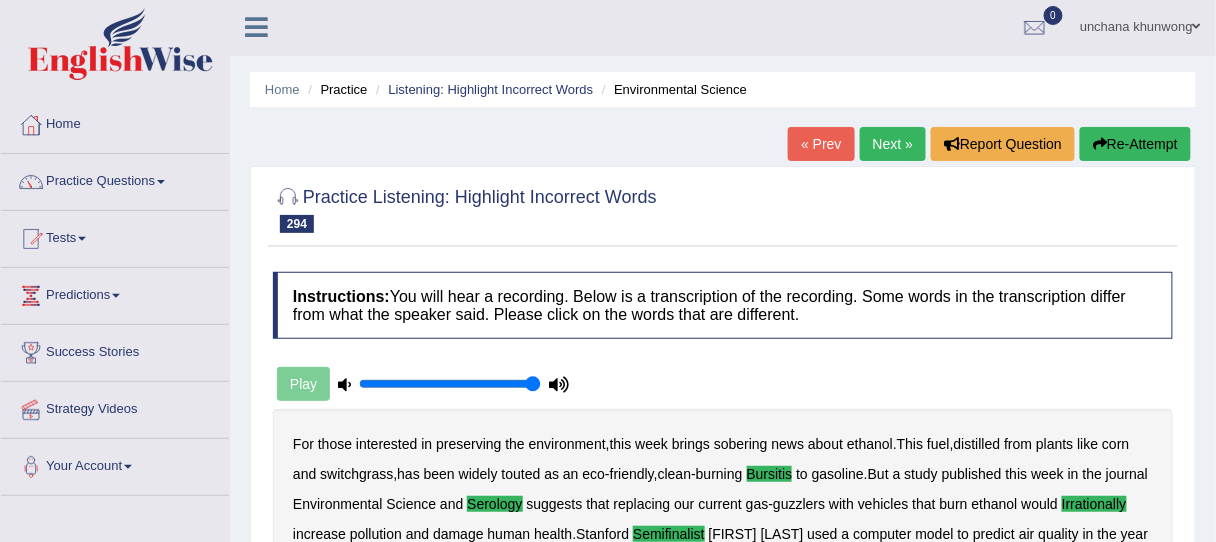 scroll, scrollTop: 0, scrollLeft: 0, axis: both 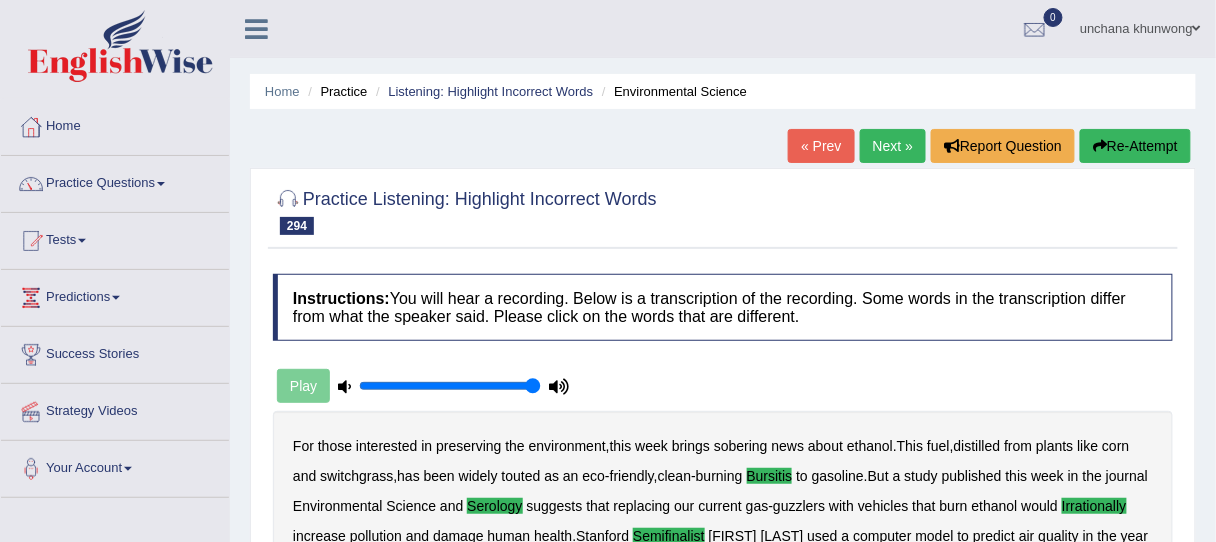 click on "Next »" at bounding box center (893, 146) 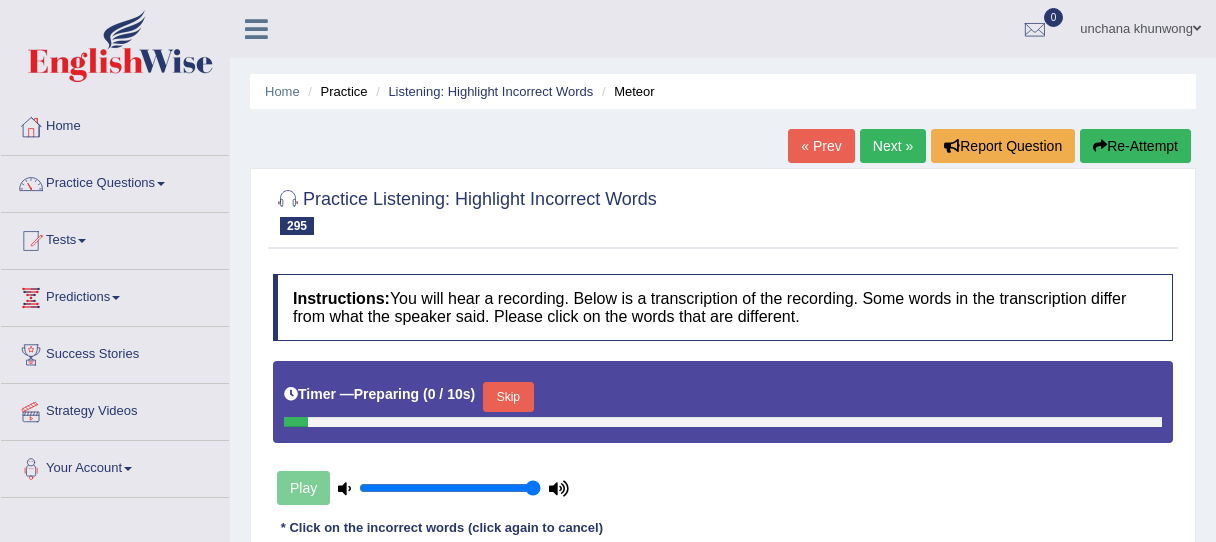 scroll, scrollTop: 208, scrollLeft: 0, axis: vertical 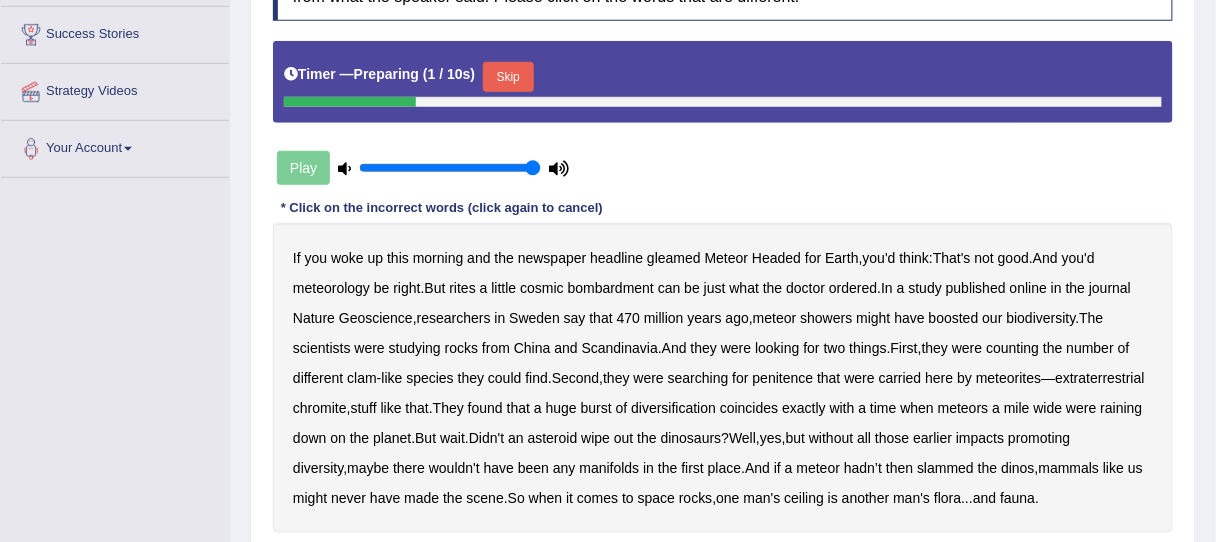 click on "Skip" at bounding box center (508, 77) 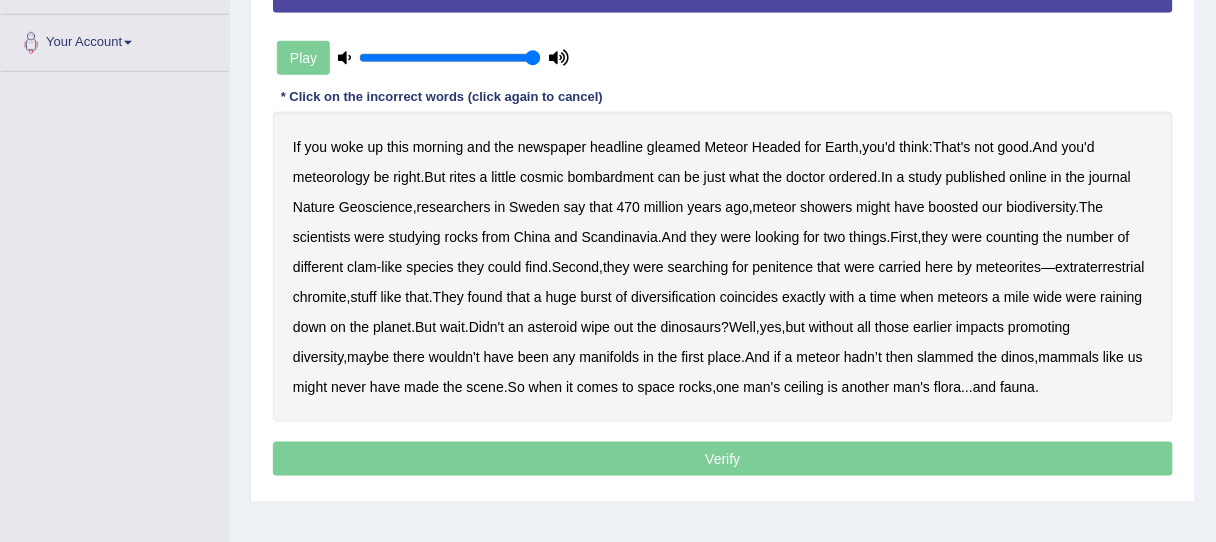 scroll, scrollTop: 480, scrollLeft: 0, axis: vertical 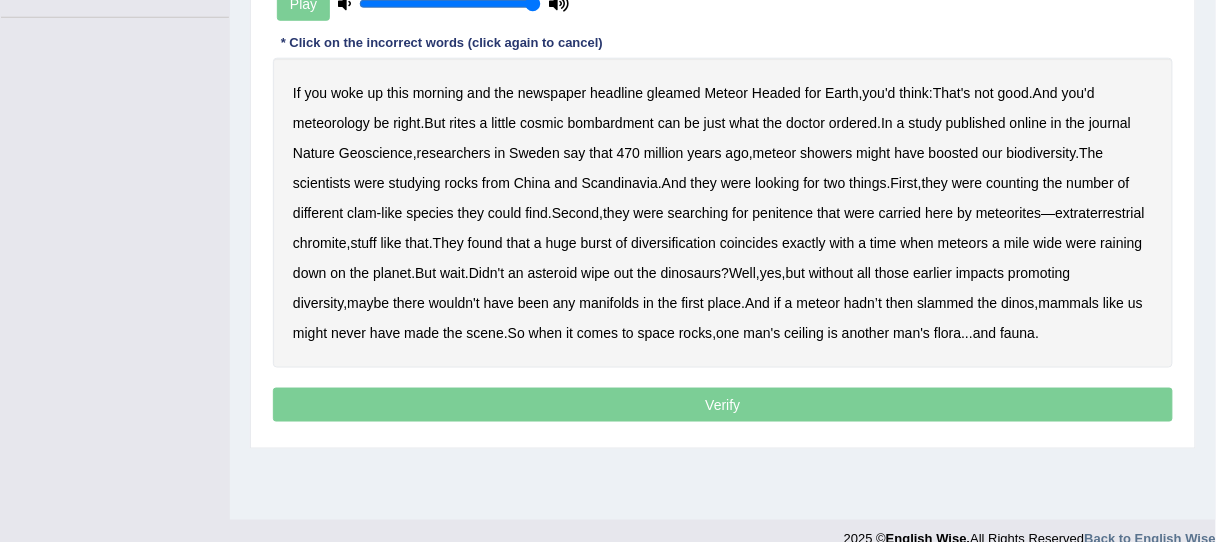 click on "meteorology" at bounding box center (331, 123) 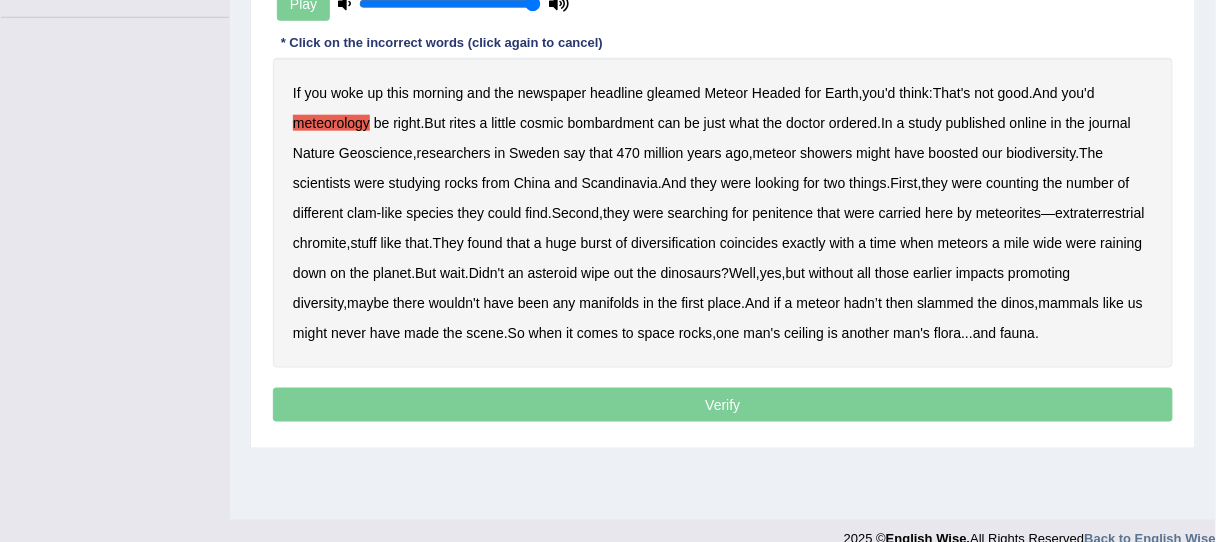 click on "rites" at bounding box center [462, 123] 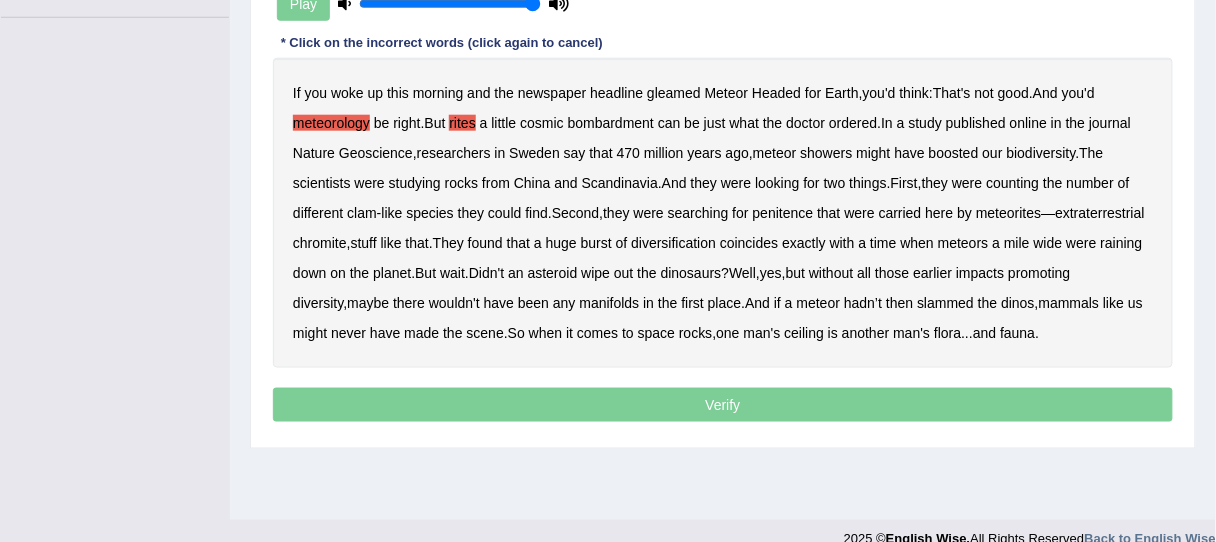 click on "meteor" at bounding box center (775, 153) 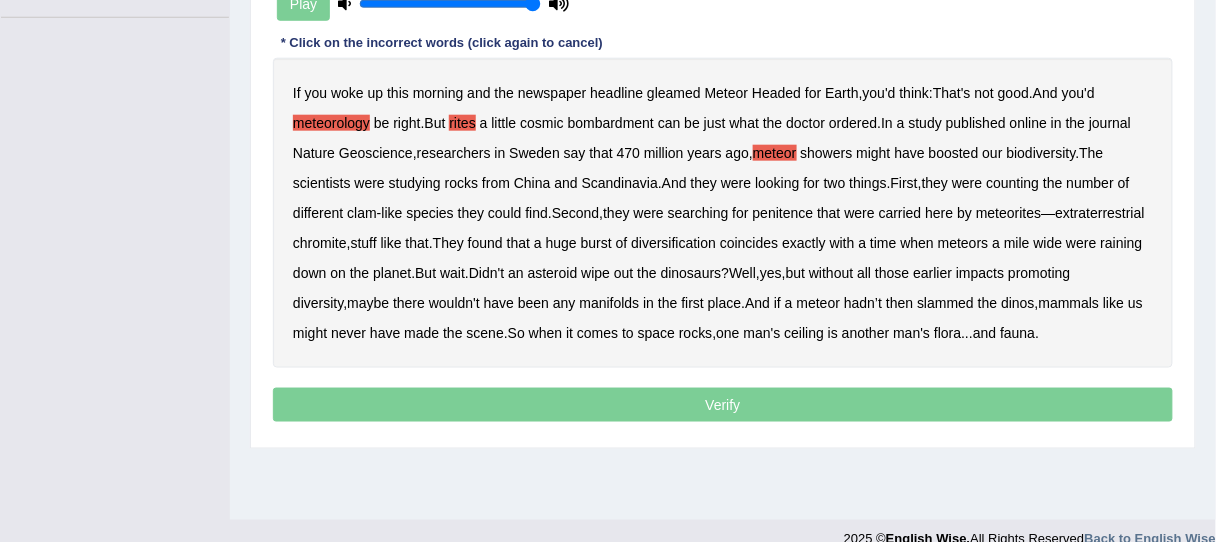 click on "meteor" at bounding box center (775, 153) 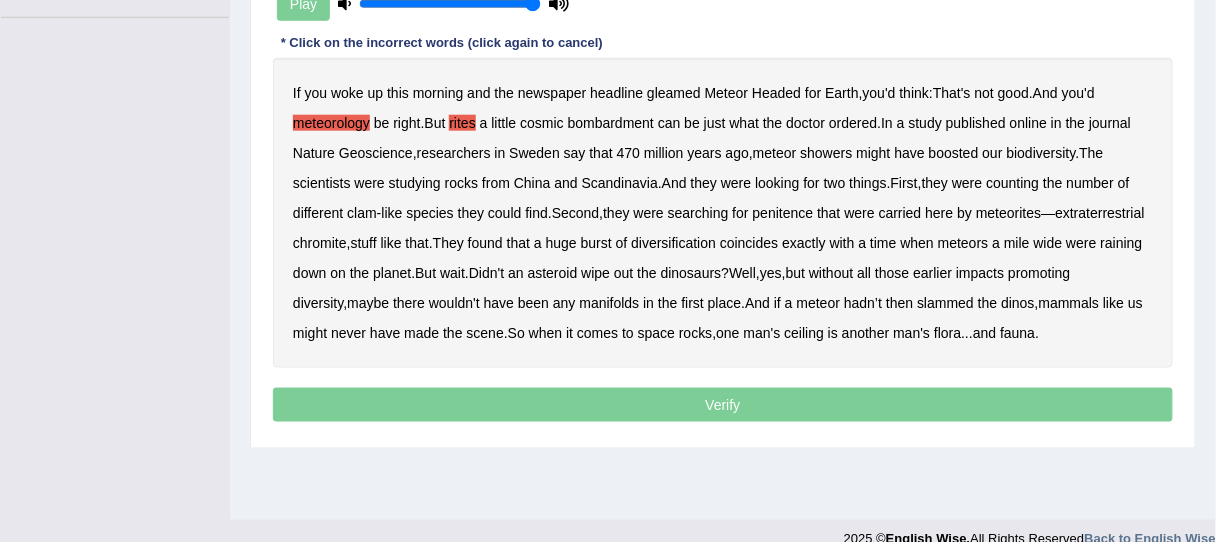 click on "penitence" at bounding box center (783, 213) 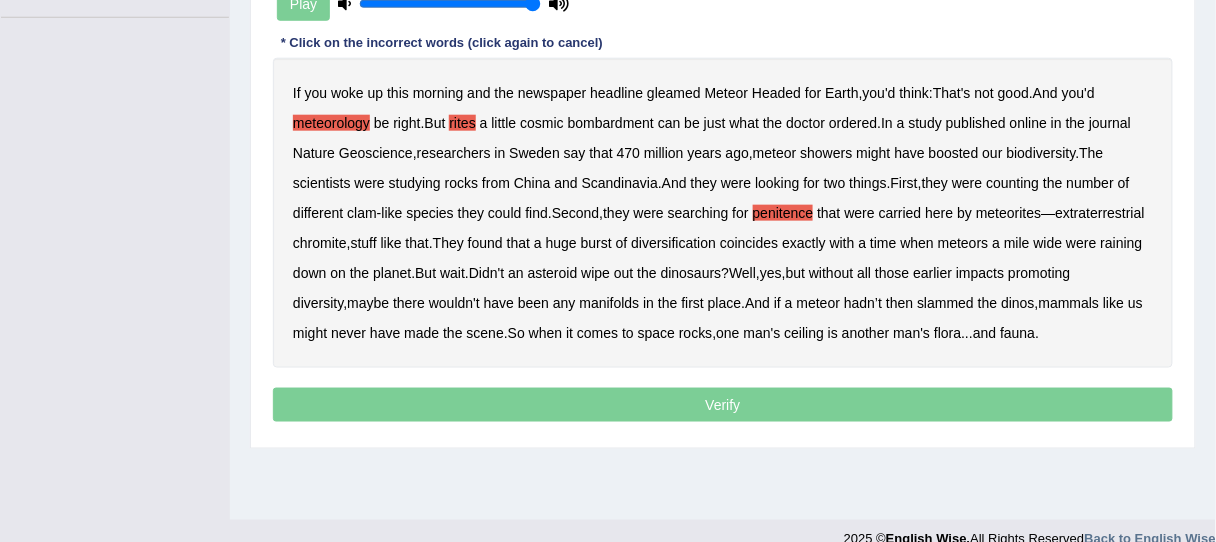 click on "promoting" at bounding box center (1039, 273) 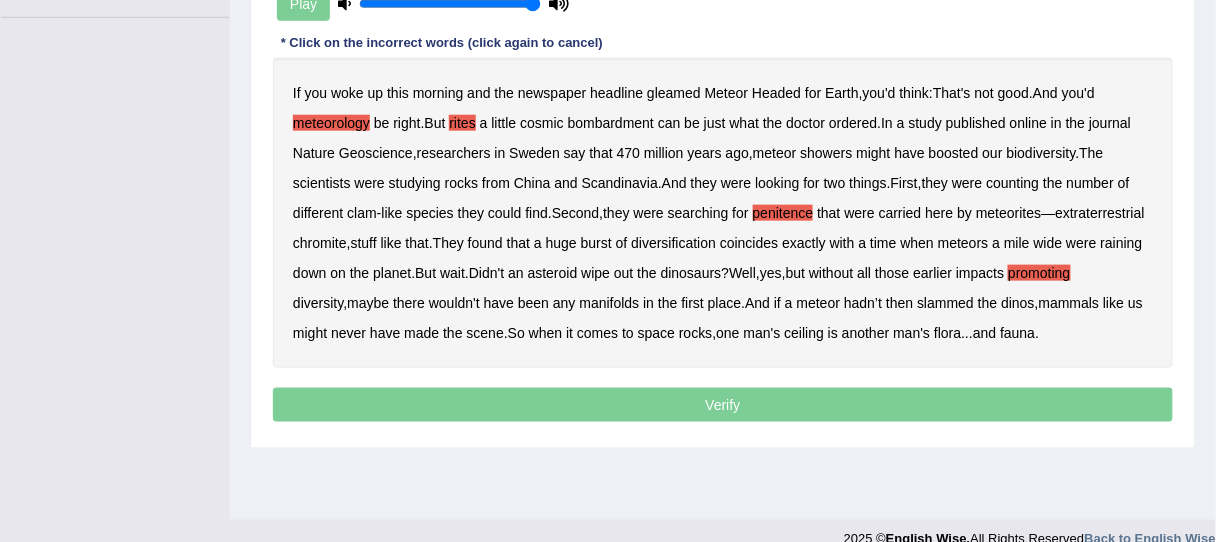 click on "promoting" at bounding box center [1039, 273] 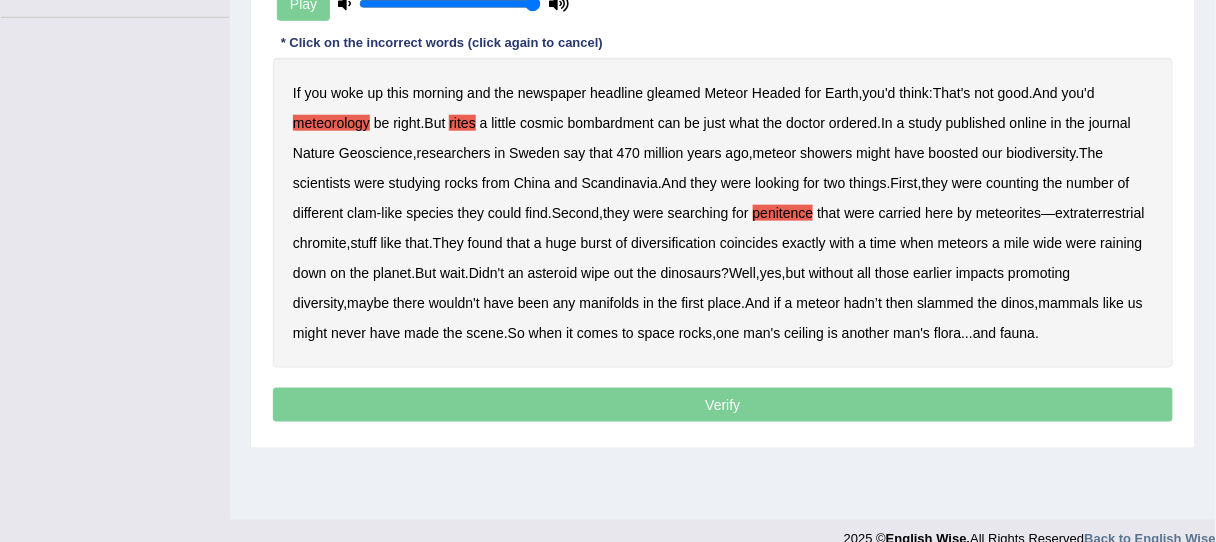 click on "manifolds" at bounding box center (610, 303) 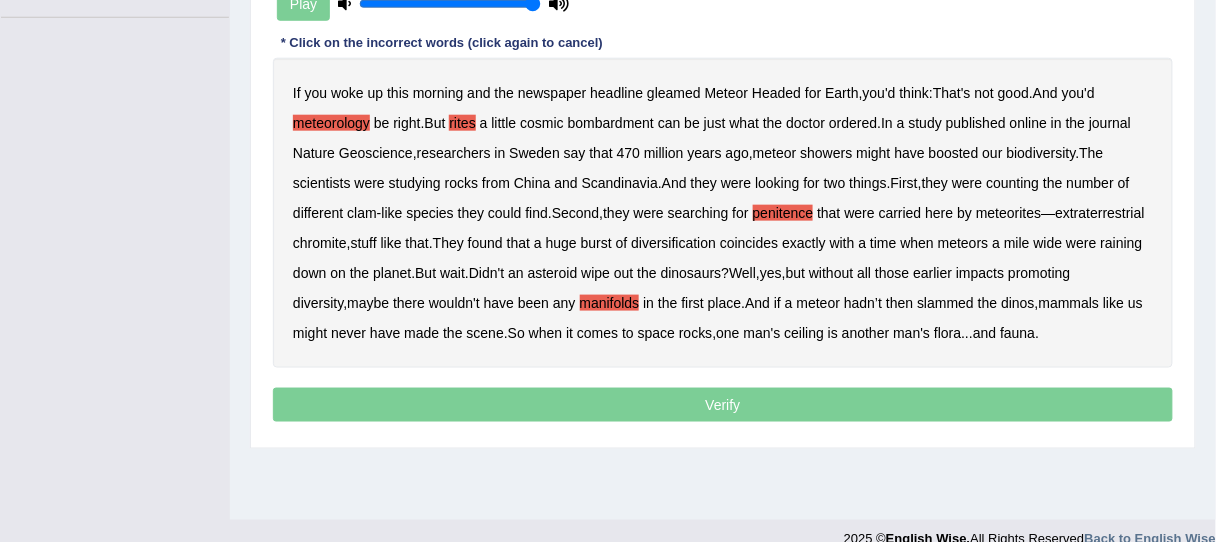 click on "Verify" at bounding box center (723, 405) 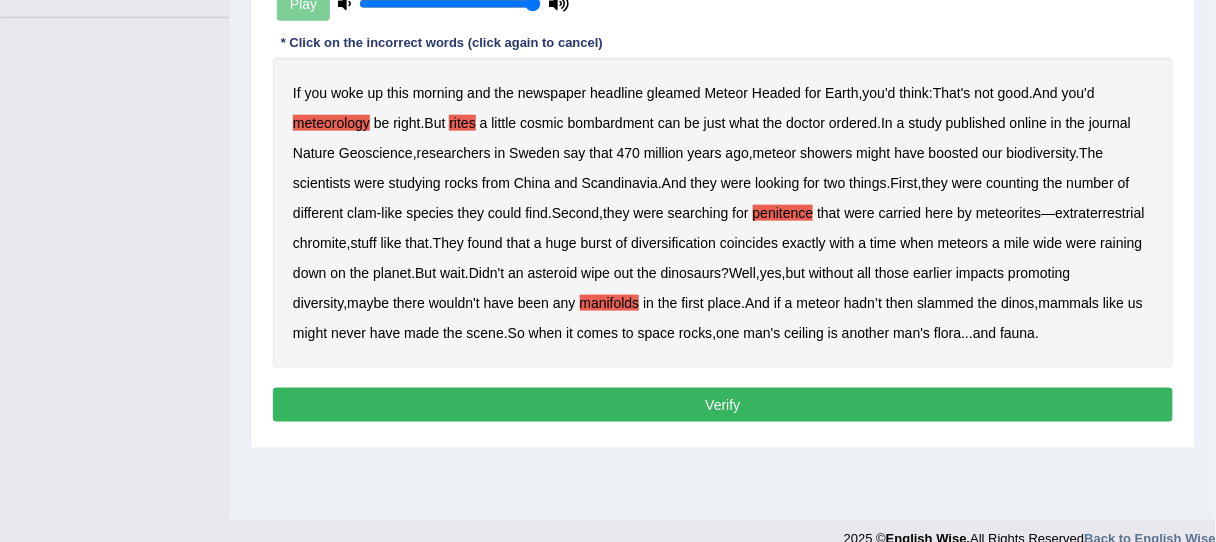 drag, startPoint x: 829, startPoint y: 413, endPoint x: 844, endPoint y: 407, distance: 16.155495 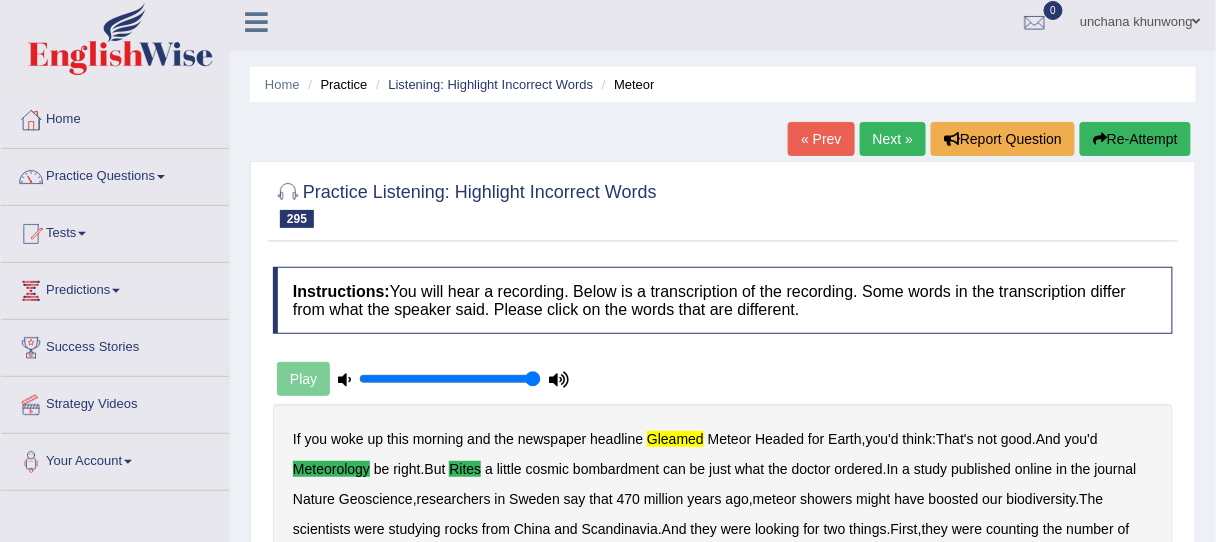 scroll, scrollTop: 0, scrollLeft: 0, axis: both 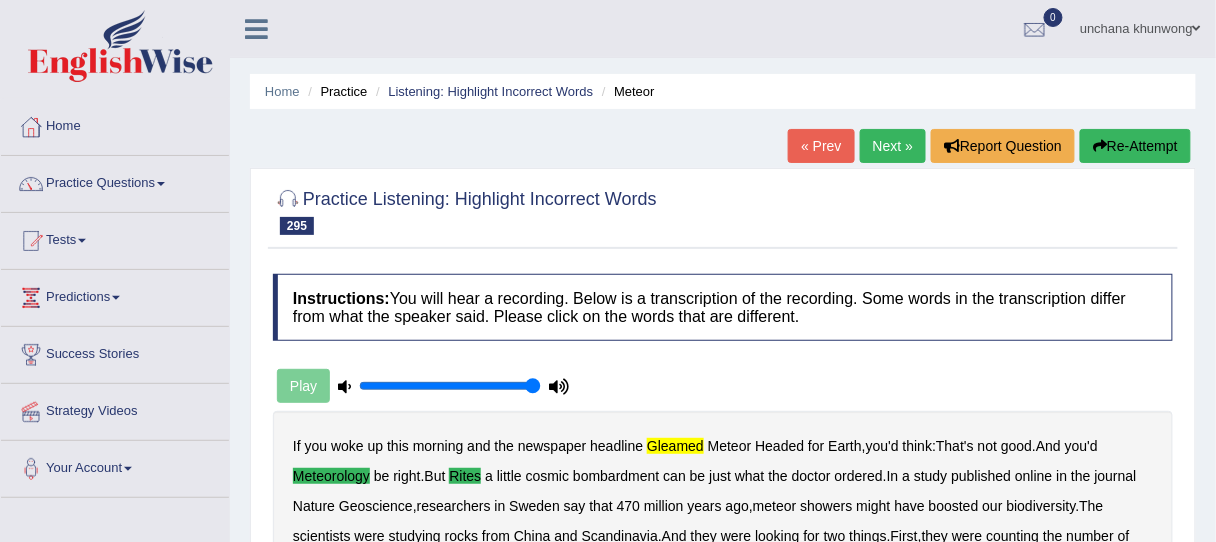 click on "Next »" at bounding box center [893, 146] 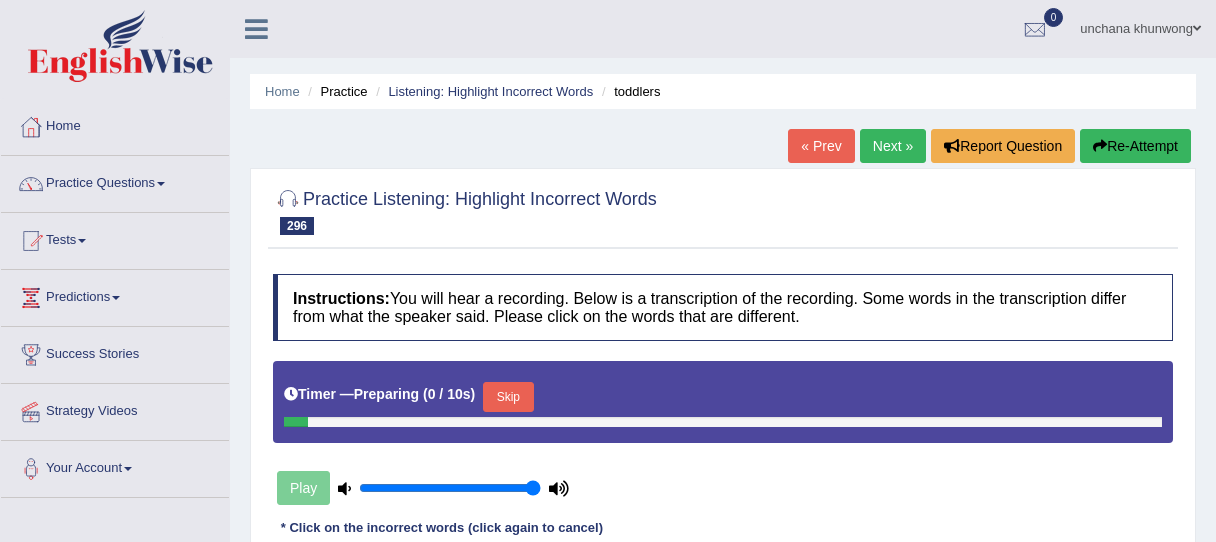 scroll, scrollTop: 320, scrollLeft: 0, axis: vertical 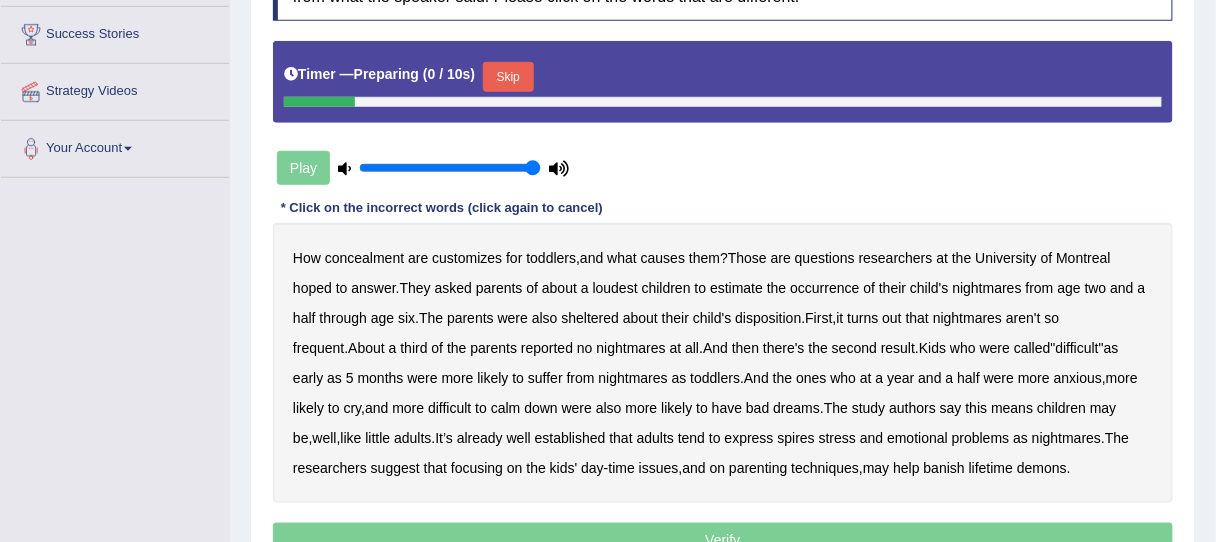 click on "Skip" at bounding box center [508, 77] 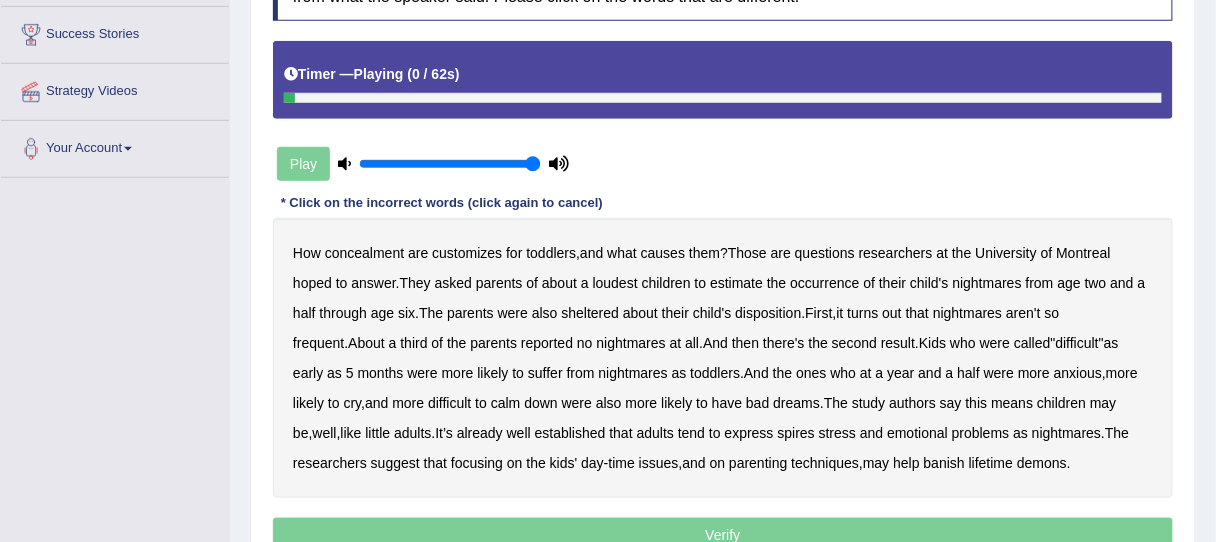 click on "concealment" at bounding box center [364, 253] 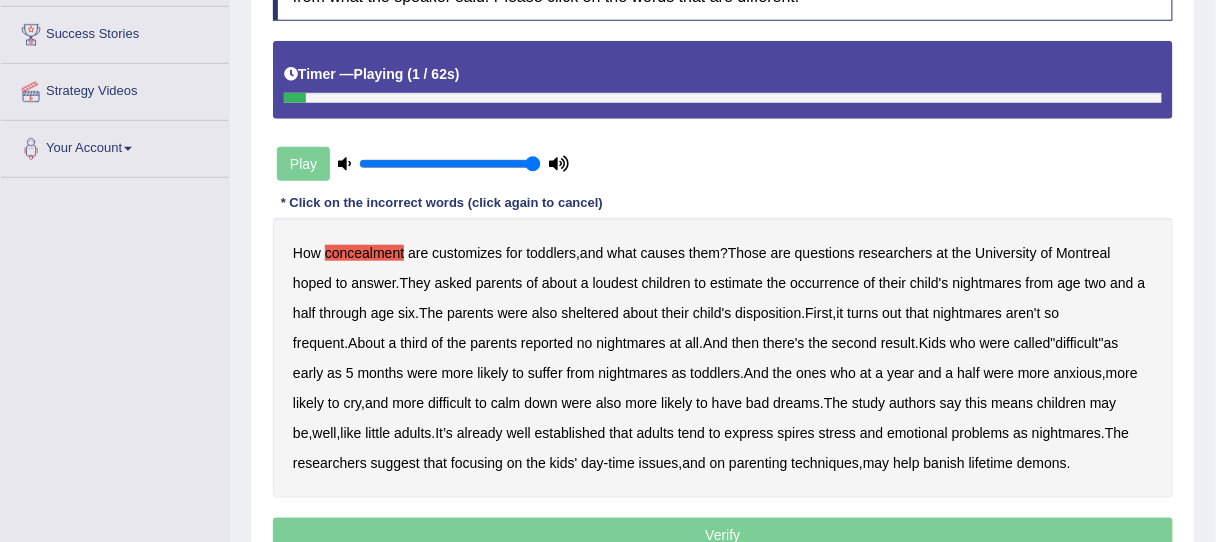 click on "customizes" at bounding box center [467, 253] 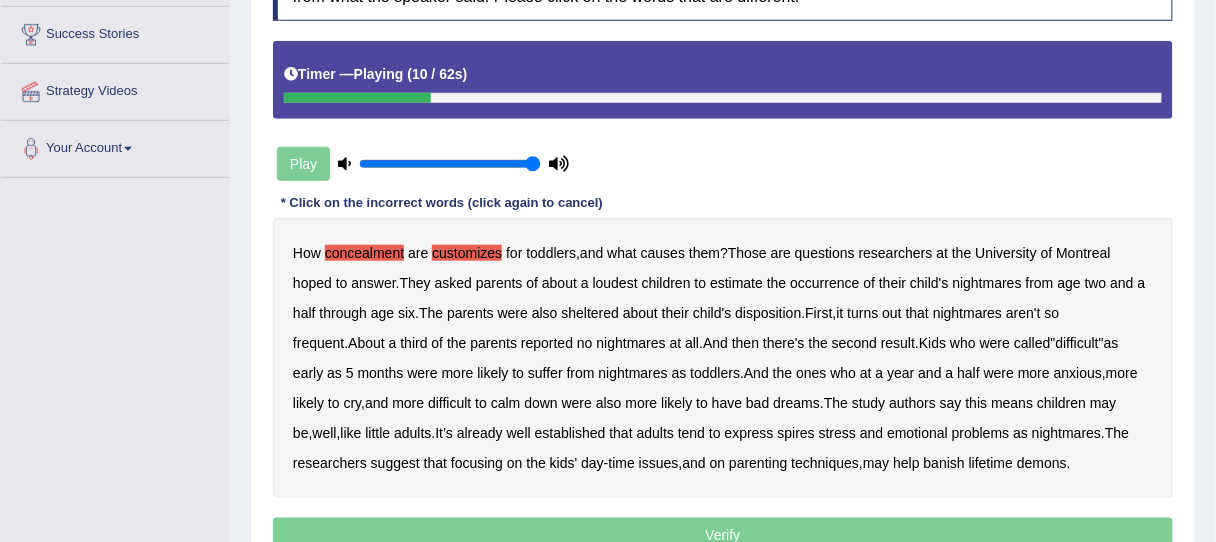 click on "loudest" at bounding box center [615, 283] 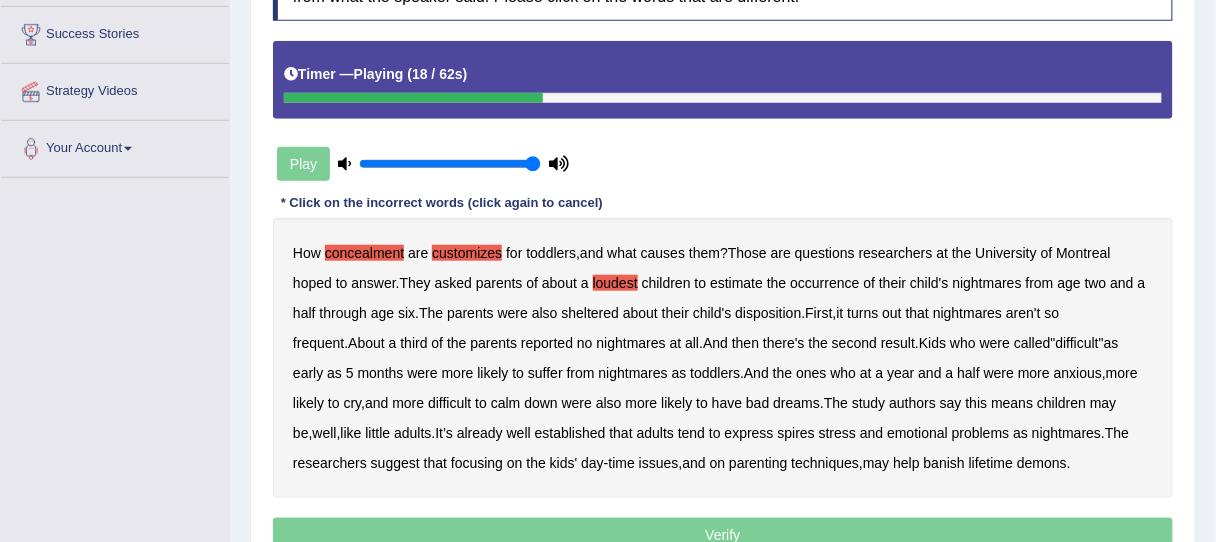 click on "sheltered" at bounding box center [591, 313] 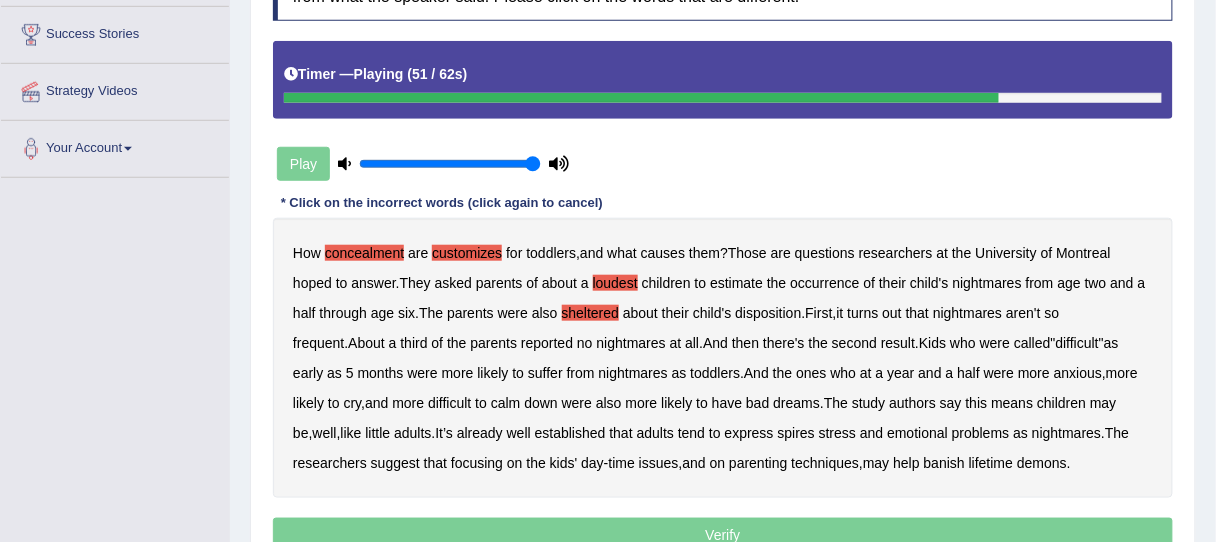 click on "established" at bounding box center [570, 433] 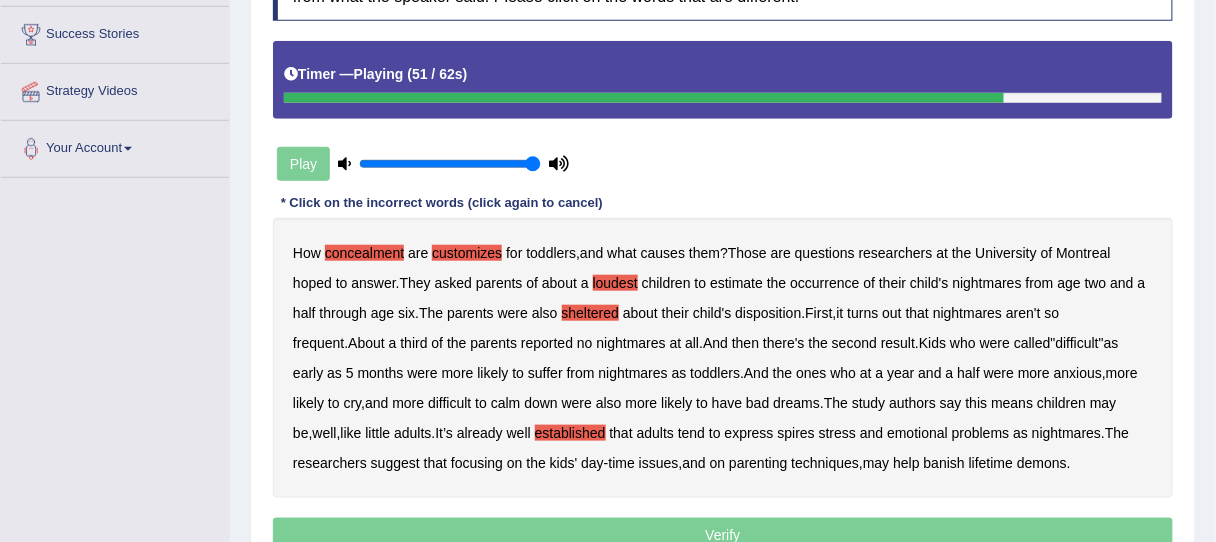 click on "established" at bounding box center [570, 433] 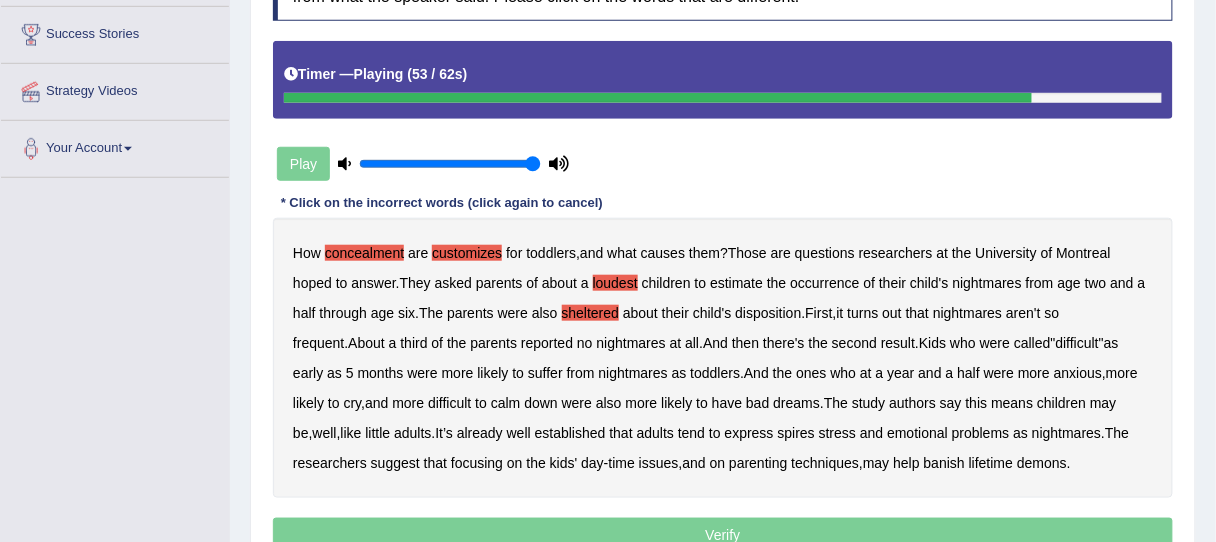 click on "spires" at bounding box center [796, 433] 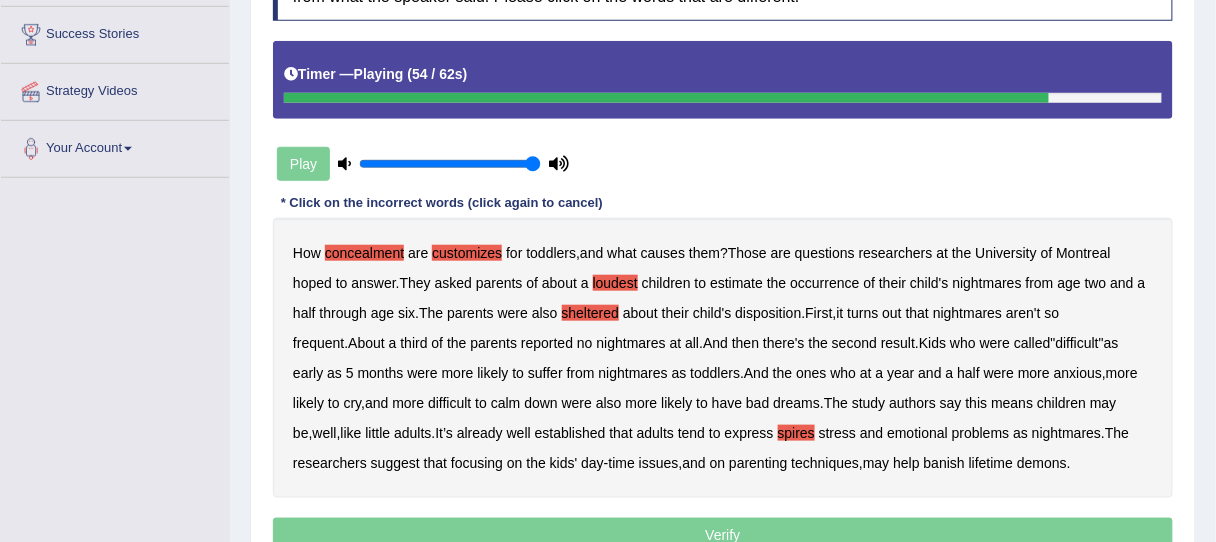 click on "spires" at bounding box center (796, 433) 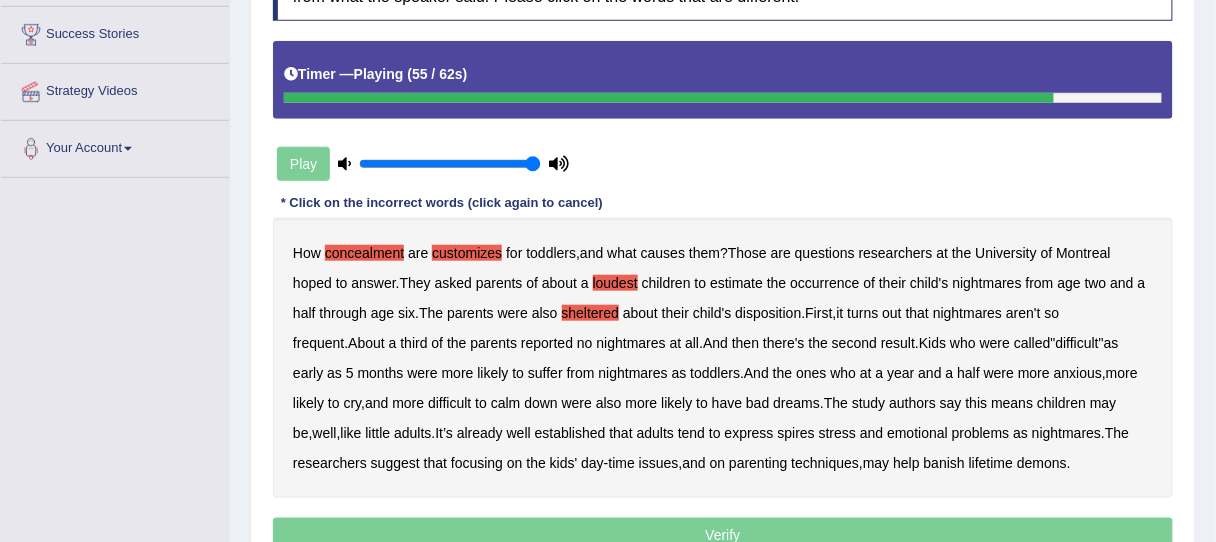 click on "spires" at bounding box center (796, 433) 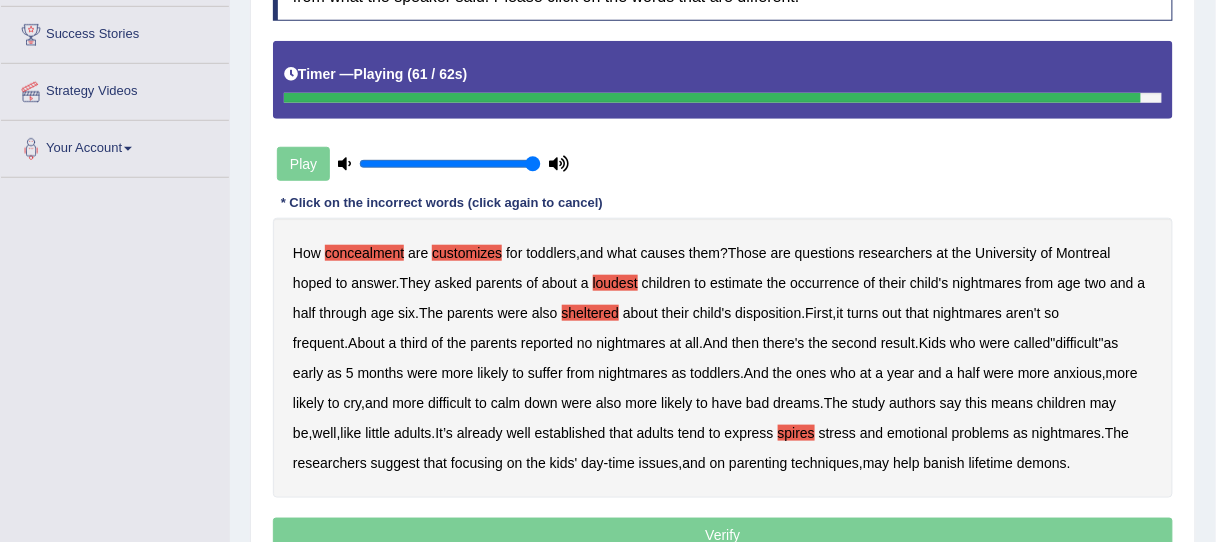 click on "researchers" at bounding box center (330, 463) 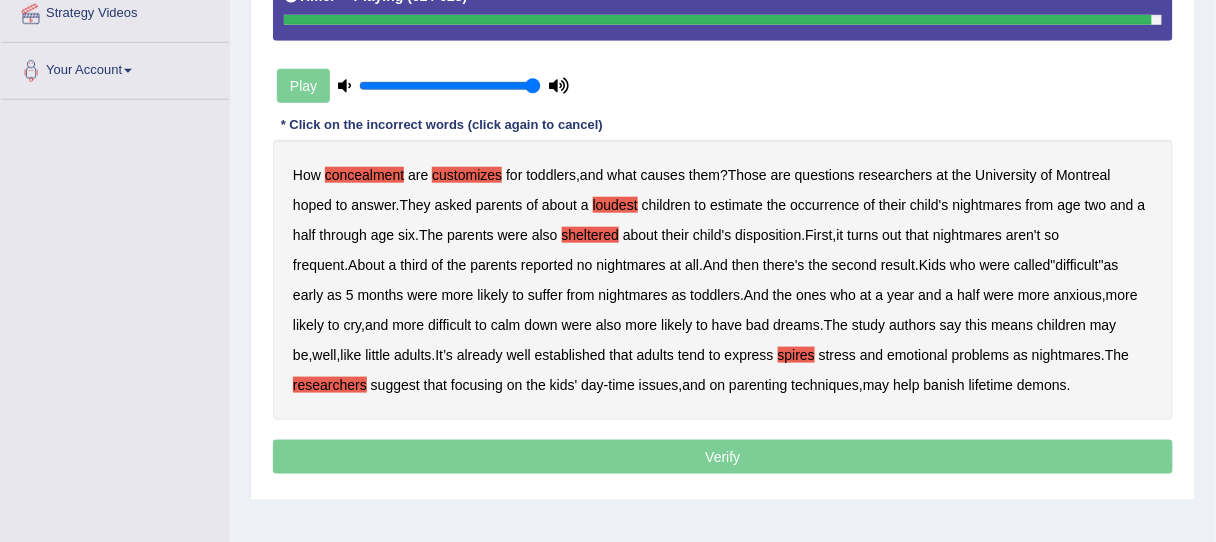 scroll, scrollTop: 400, scrollLeft: 0, axis: vertical 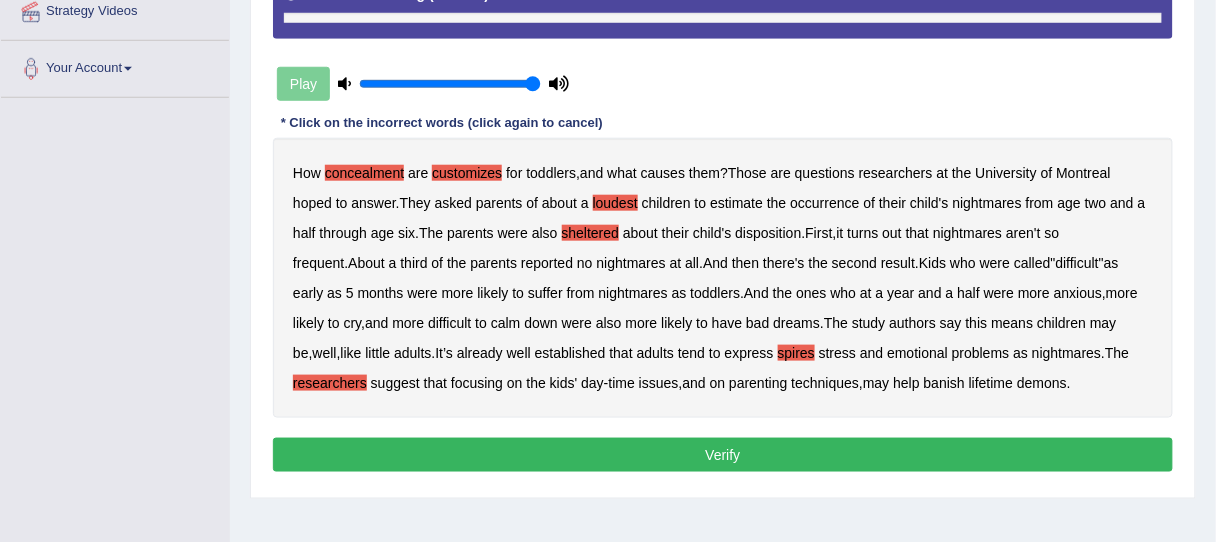 click on "researchers" at bounding box center [330, 383] 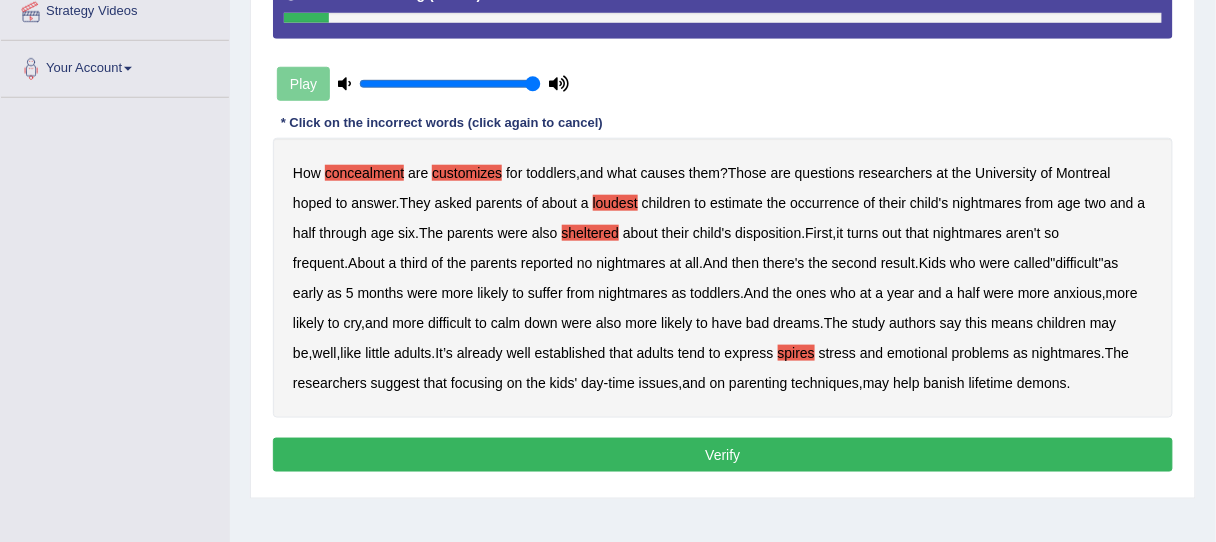 drag, startPoint x: 944, startPoint y: 474, endPoint x: 935, endPoint y: 459, distance: 17.492855 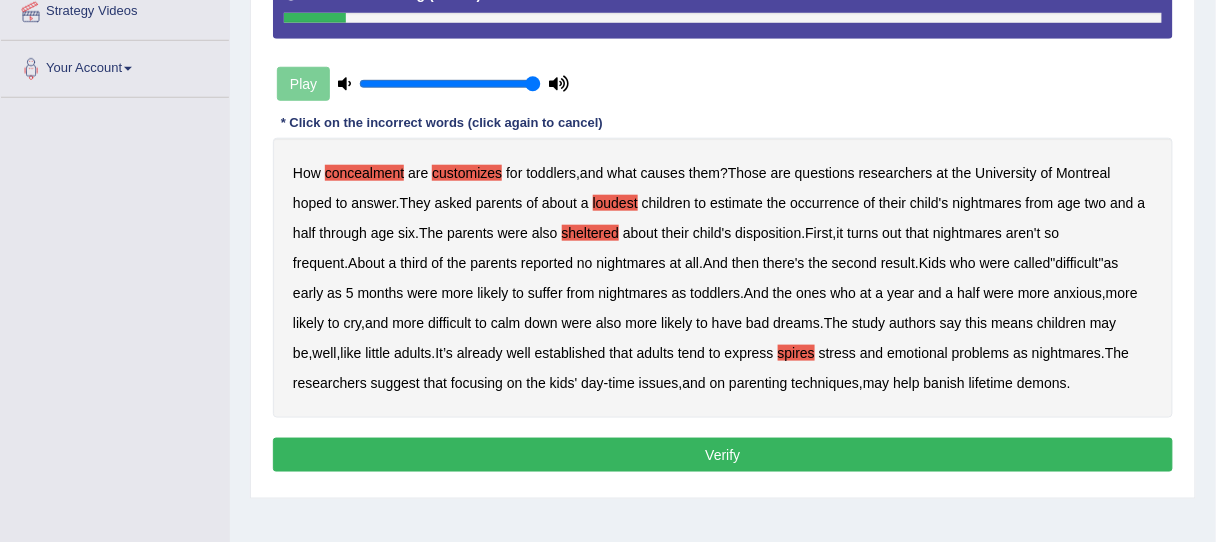 click on "Verify" at bounding box center (723, 455) 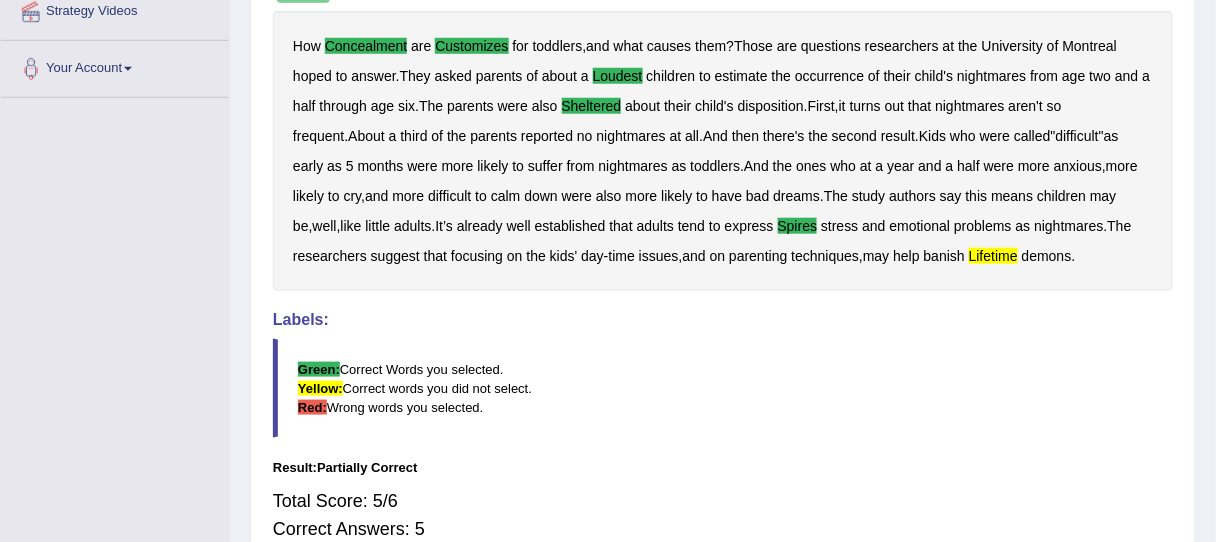 scroll, scrollTop: 80, scrollLeft: 0, axis: vertical 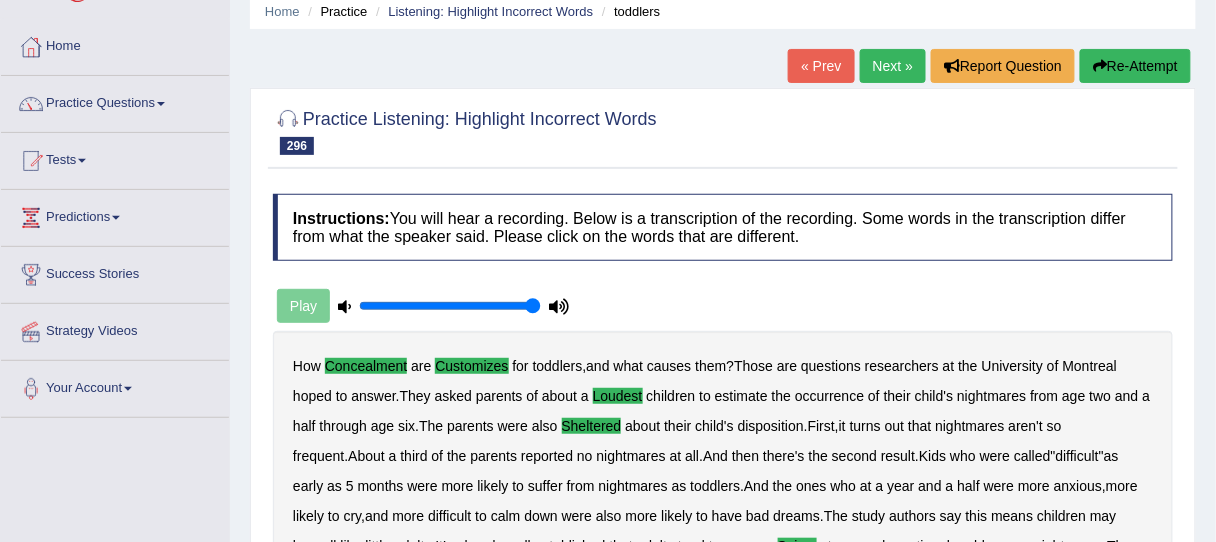 click on "Next »" at bounding box center [893, 66] 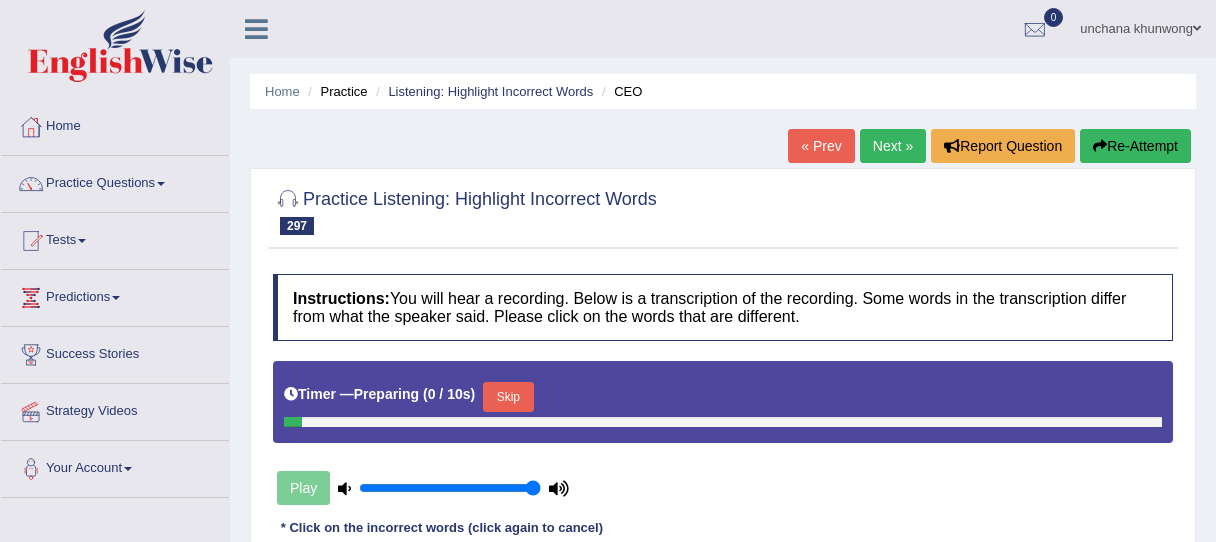 scroll, scrollTop: 320, scrollLeft: 0, axis: vertical 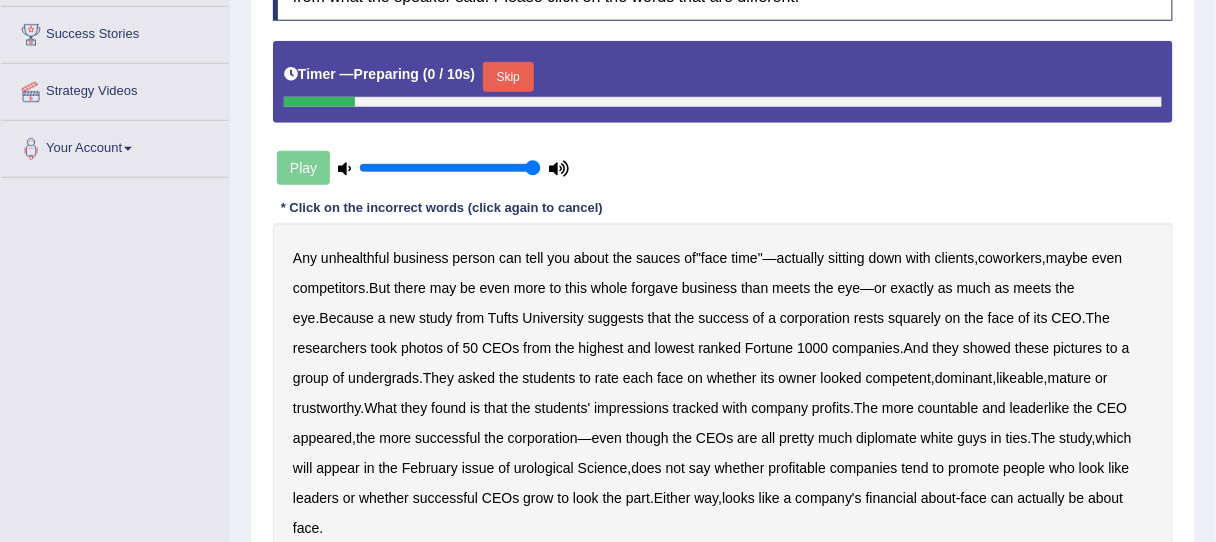 click on "Skip" at bounding box center (508, 77) 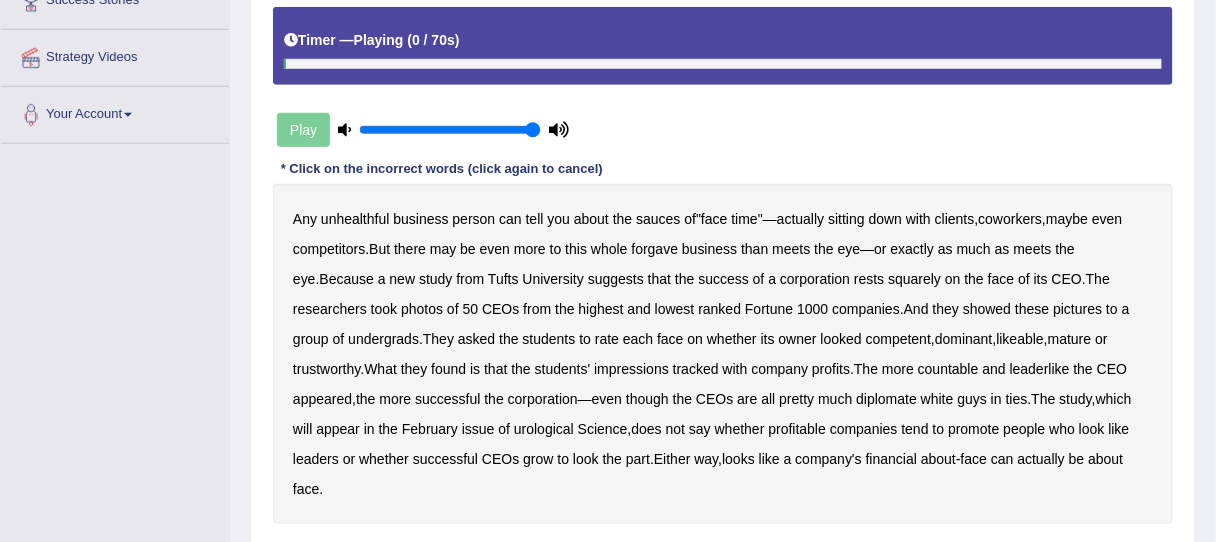 scroll, scrollTop: 400, scrollLeft: 0, axis: vertical 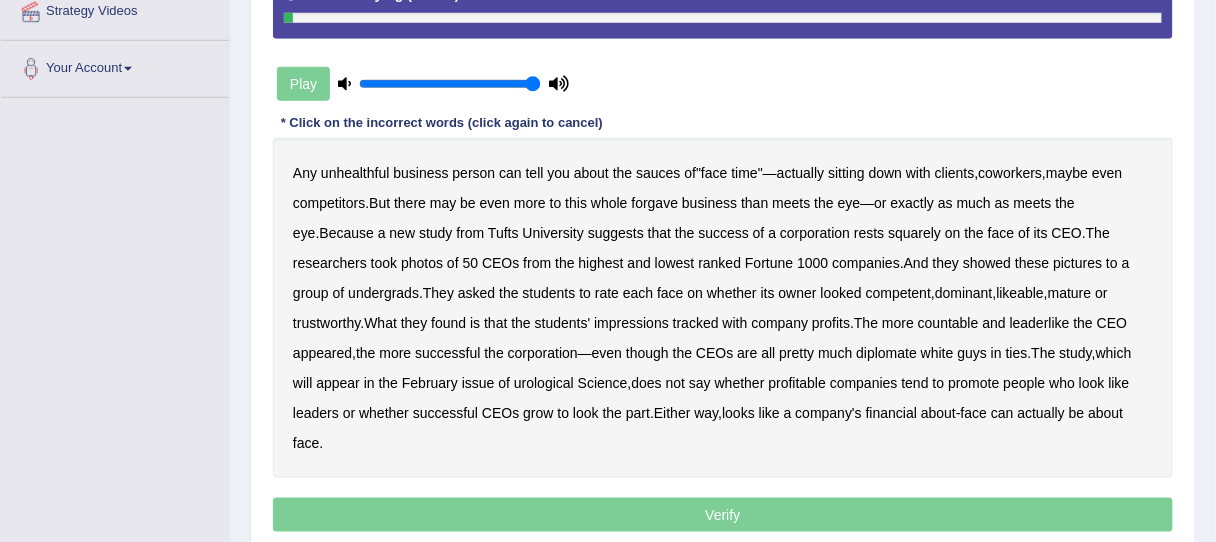 click on "unhealthful" at bounding box center [355, 173] 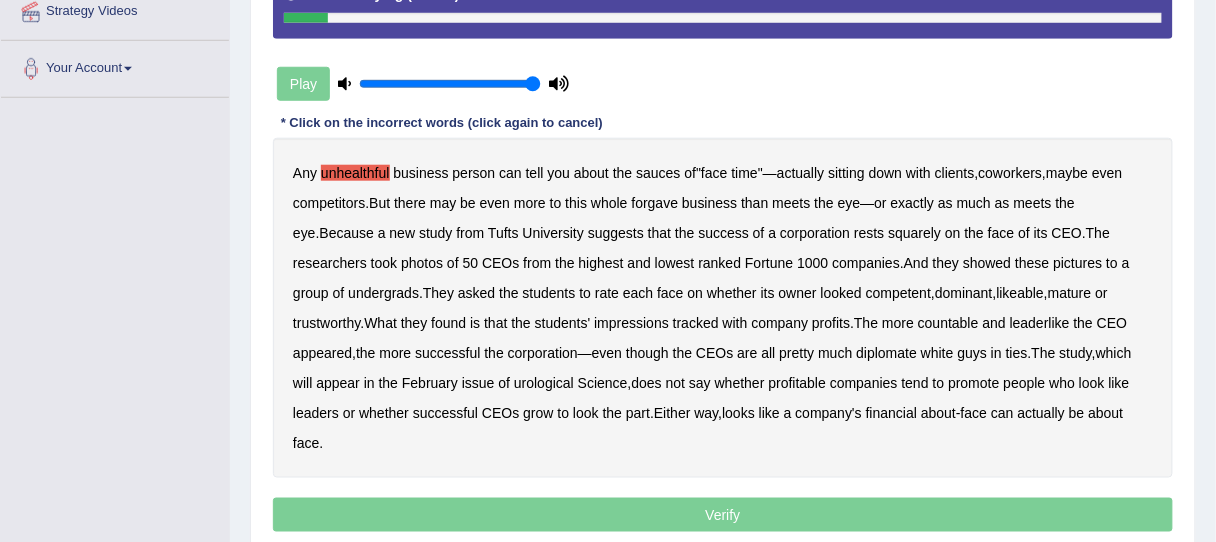 click on "sauces" at bounding box center [658, 173] 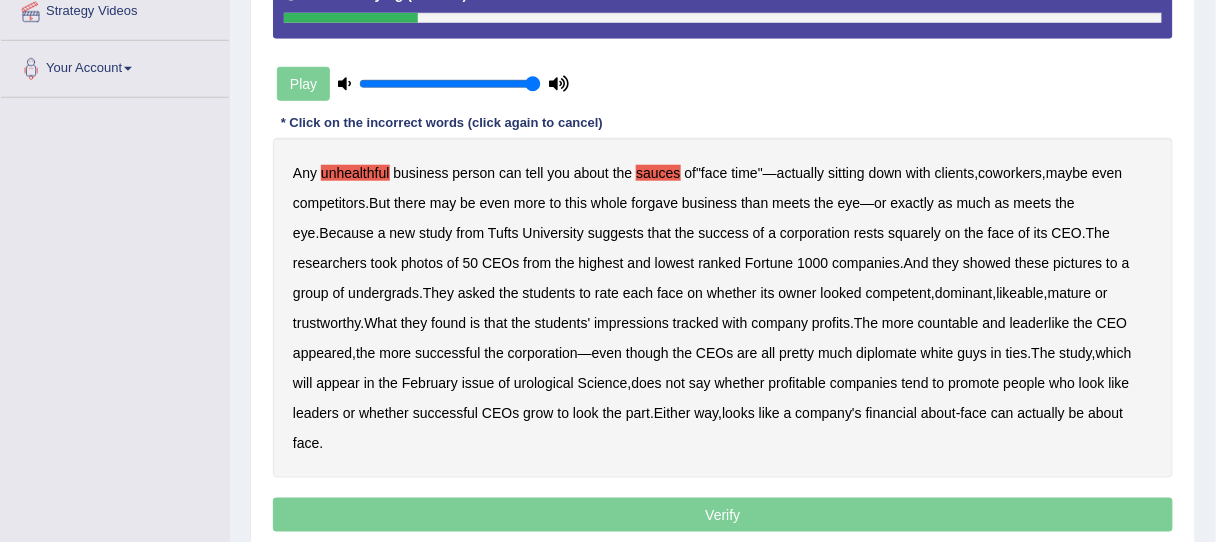 click on "forgave" at bounding box center [655, 203] 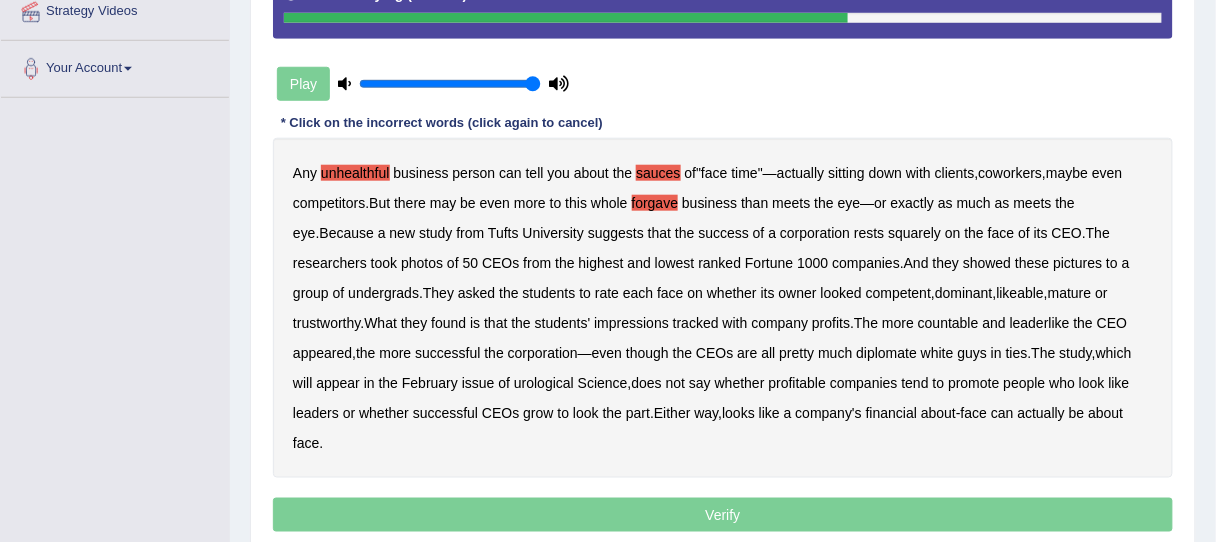 click on "countable" at bounding box center [948, 323] 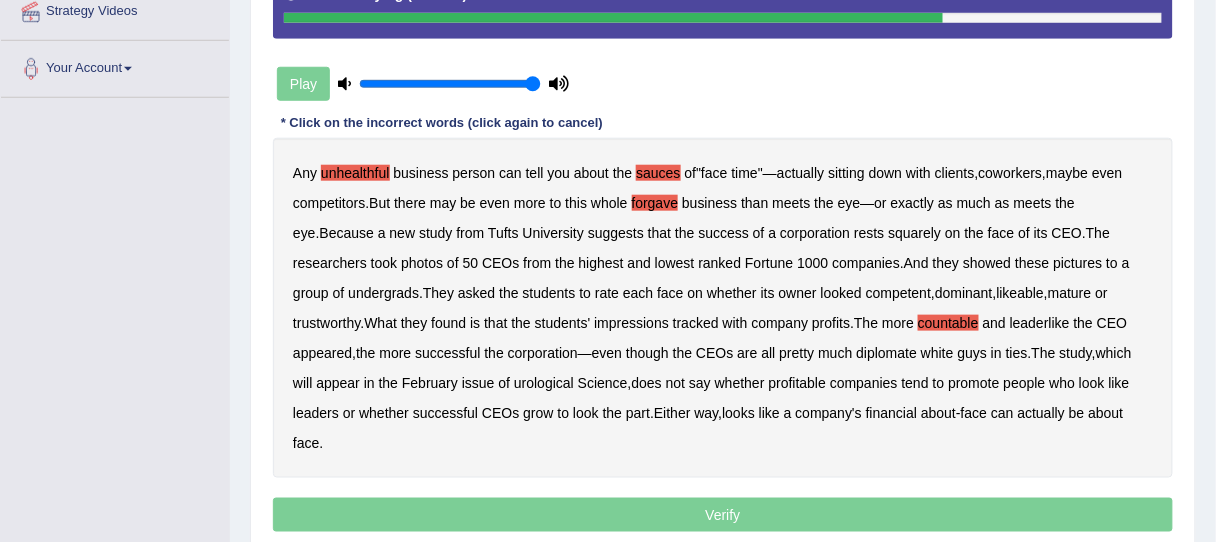 click on "diplomate" at bounding box center [887, 353] 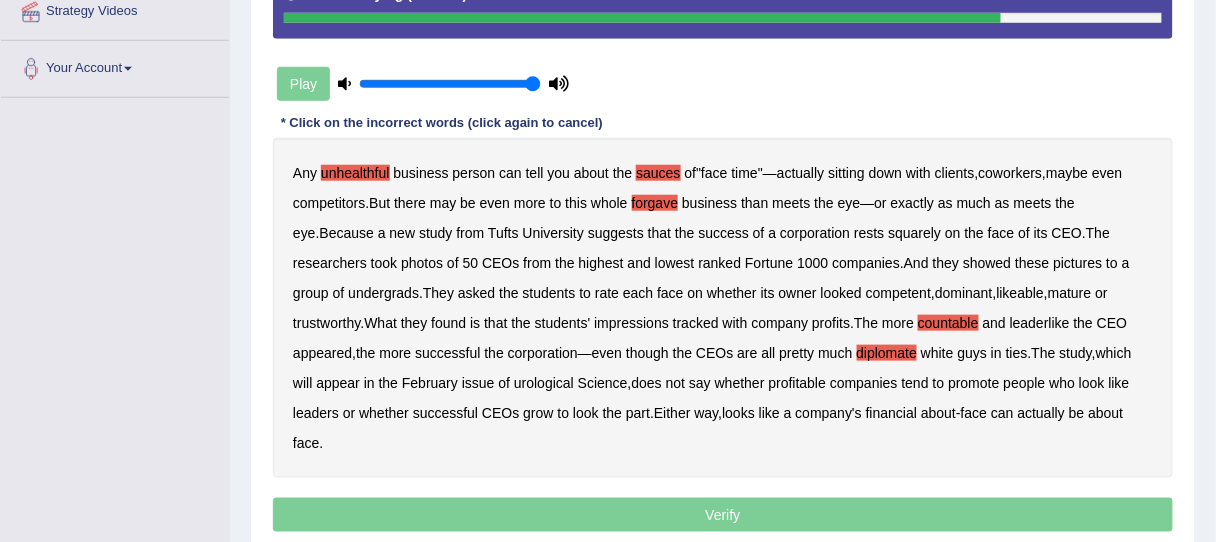 click on "Any   unhealthful   business   person   can   tell   you   about   the   sauces   of  " face   time "— actually   sitting   down   with   clients ,  coworkers ,  maybe   even   competitors .  But   there   may   be   even   more   to   this   whole   forgave   business   than   meets   the   eye — or   exactly   as   much   as   meets   the   eye .  Because   a   new   study   from   Tufts   University   suggests   that   the   success   of   a   corporation   rests   squarely   on   the   face   of   its   CEO .  The   researchers   took   photos   of   50   CEOs   from   the   highest   and   lowest   ranked   Fortune   1000   companies .  And   they   showed   these   pictures   to   a   group   of   undergrads .  They   asked   the   students   to   rate   each   face   on   whether   its   owner   looked   competent ,  dominant ,  likeable ,  mature   or   trustworthy .  What   they   found   is   that   the   students'   impressions   tracked   with   company   profits .  The   more   countable" at bounding box center (723, 308) 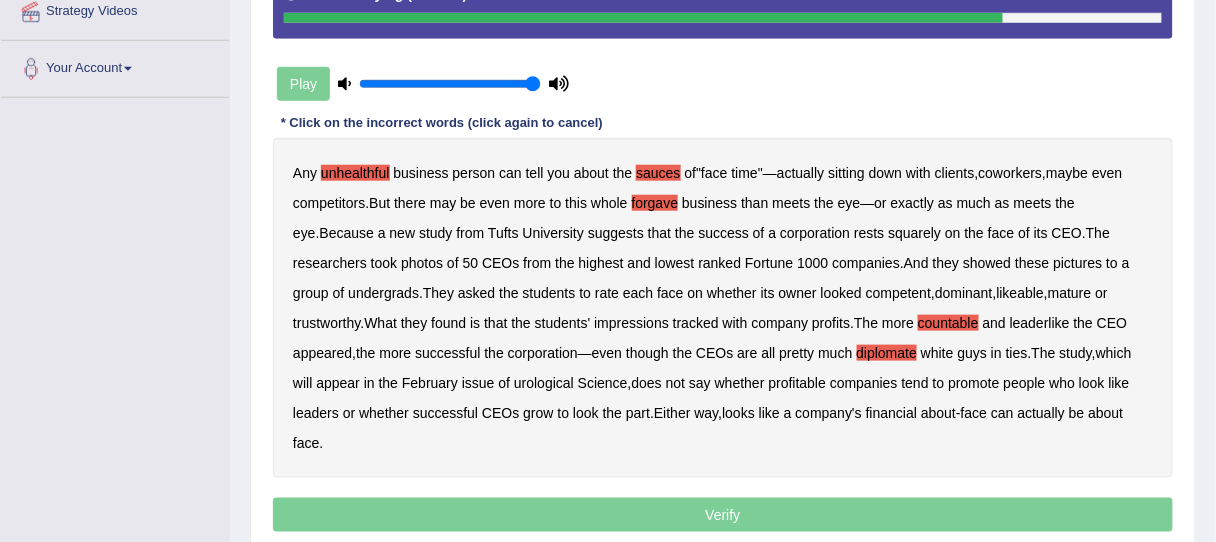 click on "urological" at bounding box center (544, 383) 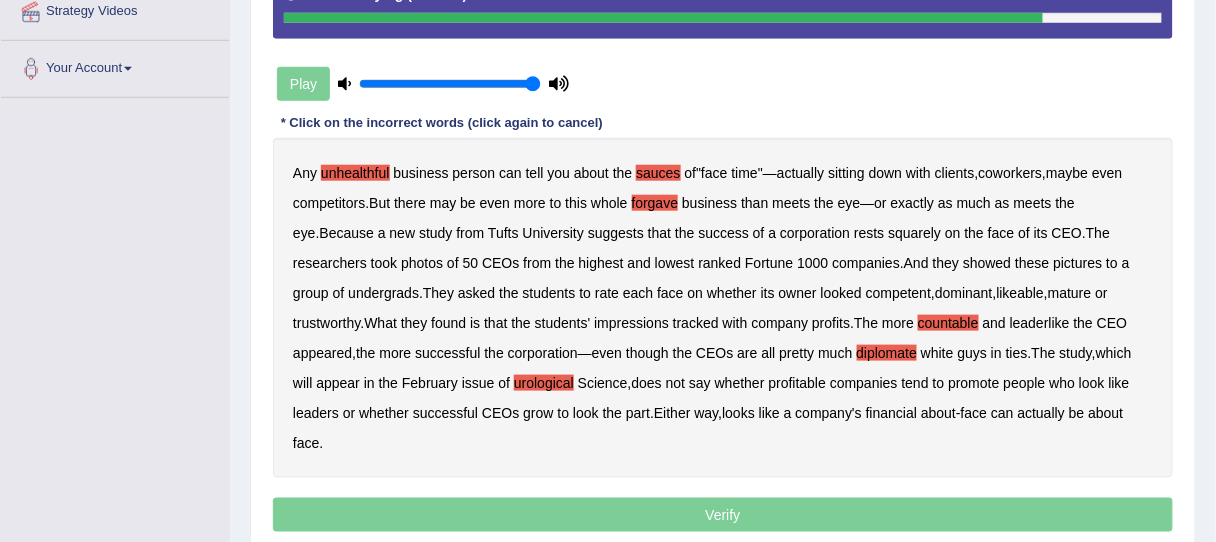 click on "profitable" at bounding box center (798, 383) 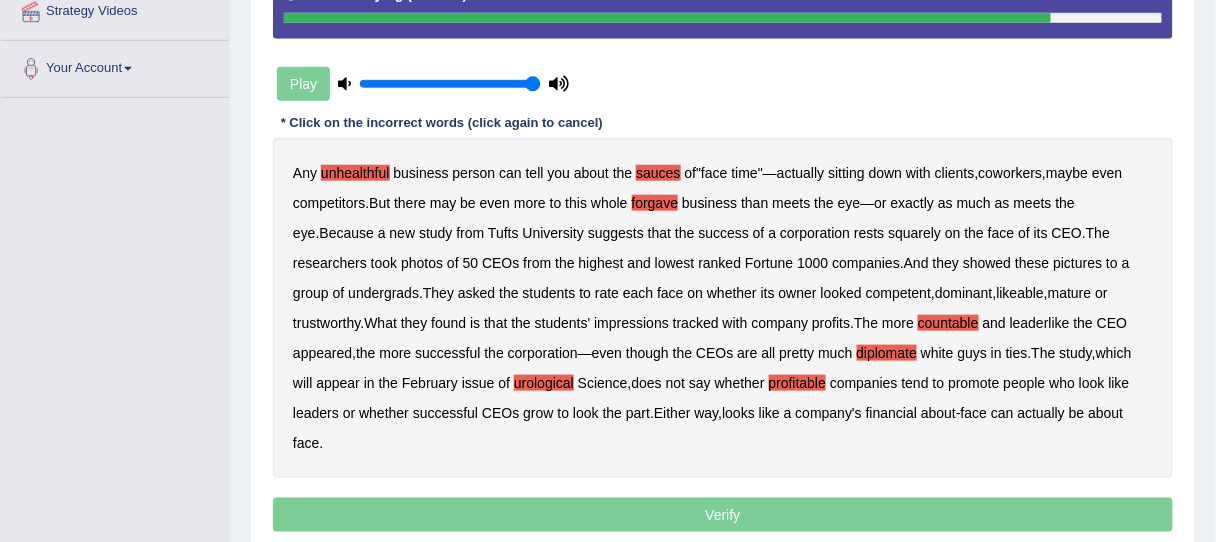 click on "profitable" at bounding box center (798, 383) 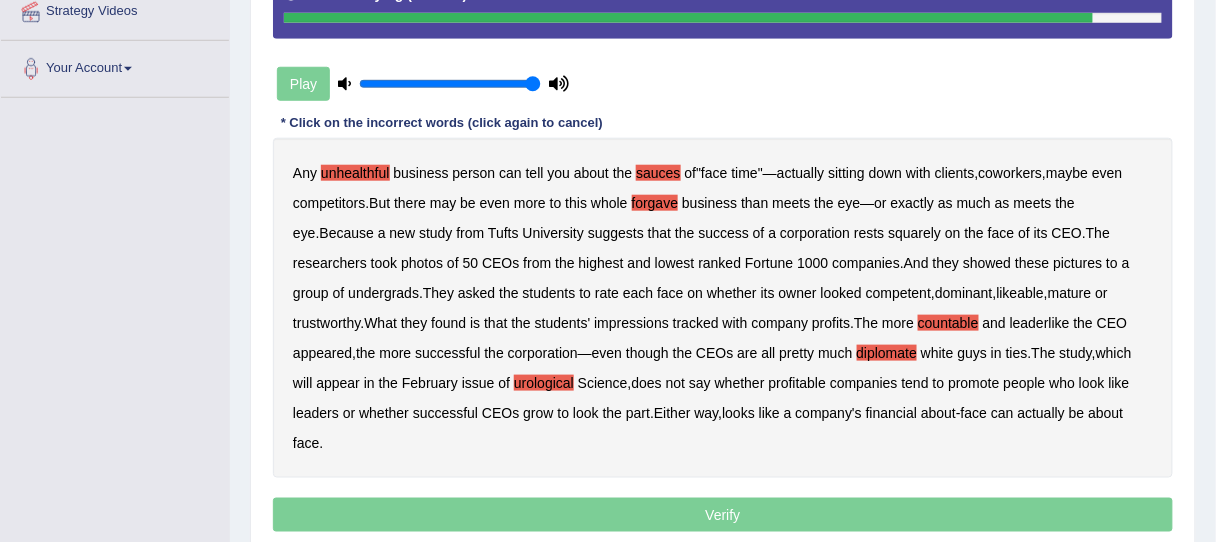 click on "Any   unhealthful   business   person   can   tell   you   about   the   sauces   of  " face   time "— actually   sitting   down   with   clients ,  coworkers ,  maybe   even   competitors .  But   there   may   be   even   more   to   this   whole   forgave   business   than   meets   the   eye — or   exactly   as   much   as   meets   the   eye .  Because   a   new   study   from   Tufts   University   suggests   that   the   success   of   a   corporation   rests   squarely   on   the   face   of   its   CEO .  The   researchers   took   photos   of   50   CEOs   from   the   highest   and   lowest   ranked   Fortune   1000   companies .  And   they   showed   these   pictures   to   a   group   of   undergrads .  They   asked   the   students   to   rate   each   face   on   whether   its   owner   looked   competent ,  dominant ,  likeable ,  mature   or   trustworthy .  What   they   found   is   that   the   students'   impressions   tracked   with   company   profits .  The   more   countable" at bounding box center [723, 308] 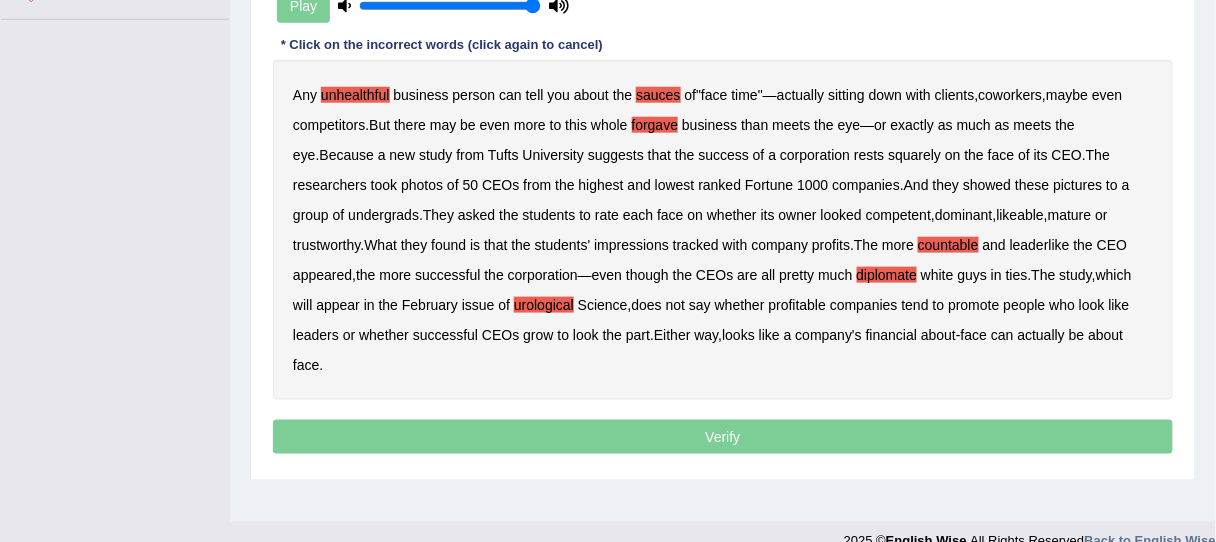 scroll, scrollTop: 480, scrollLeft: 0, axis: vertical 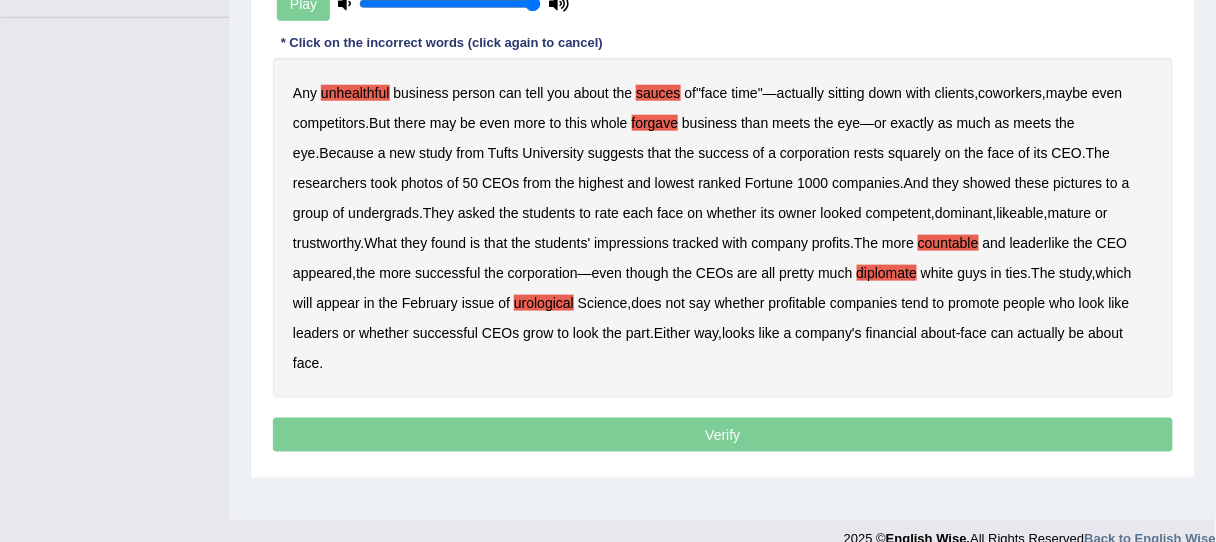 click on "Any   unhealthful   business   person   can   tell   you   about   the   sauces   of  " face   time "— actually   sitting   down   with   clients ,  coworkers ,  maybe   even   competitors .  But   there   may   be   even   more   to   this   whole   forgave   business   than   meets   the   eye — or   exactly   as   much   as   meets   the   eye .  Because   a   new   study   from   Tufts   University   suggests   that   the   success   of   a   corporation   rests   squarely   on   the   face   of   its   CEO .  The   researchers   took   photos   of   50   CEOs   from   the   highest   and   lowest   ranked   Fortune   1000   companies .  And   they   showed   these   pictures   to   a   group   of   undergrads .  They   asked   the   students   to   rate   each   face   on   whether   its   owner   looked   competent ,  dominant ,  likeable ,  mature   or   trustworthy .  What   they   found   is   that   the   students'   impressions   tracked   with   company   profits .  The   more   countable" at bounding box center [723, 228] 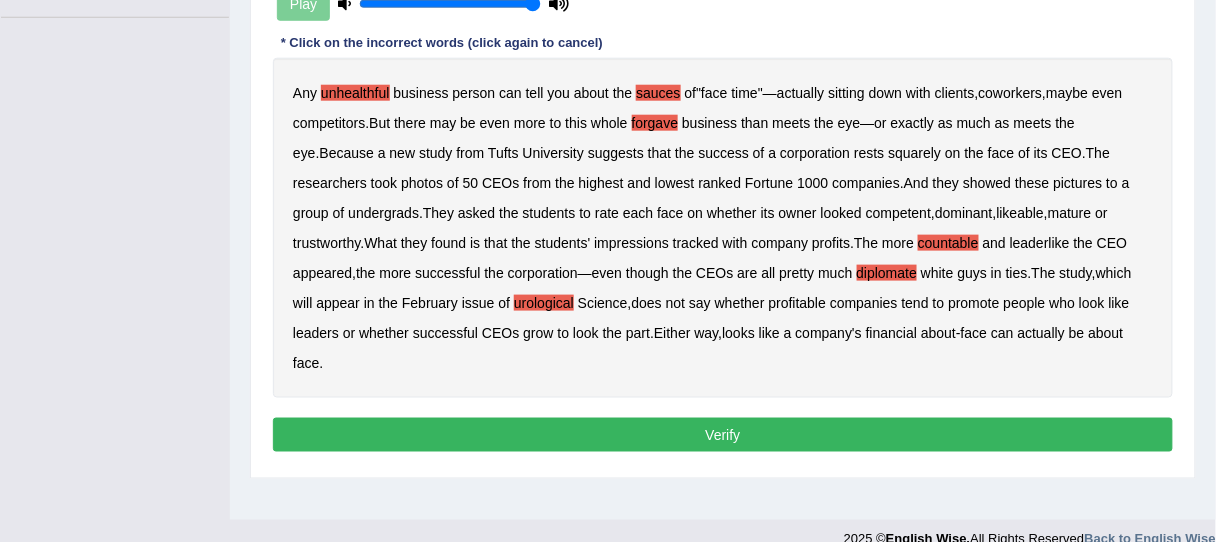 click on "Verify" at bounding box center (723, 435) 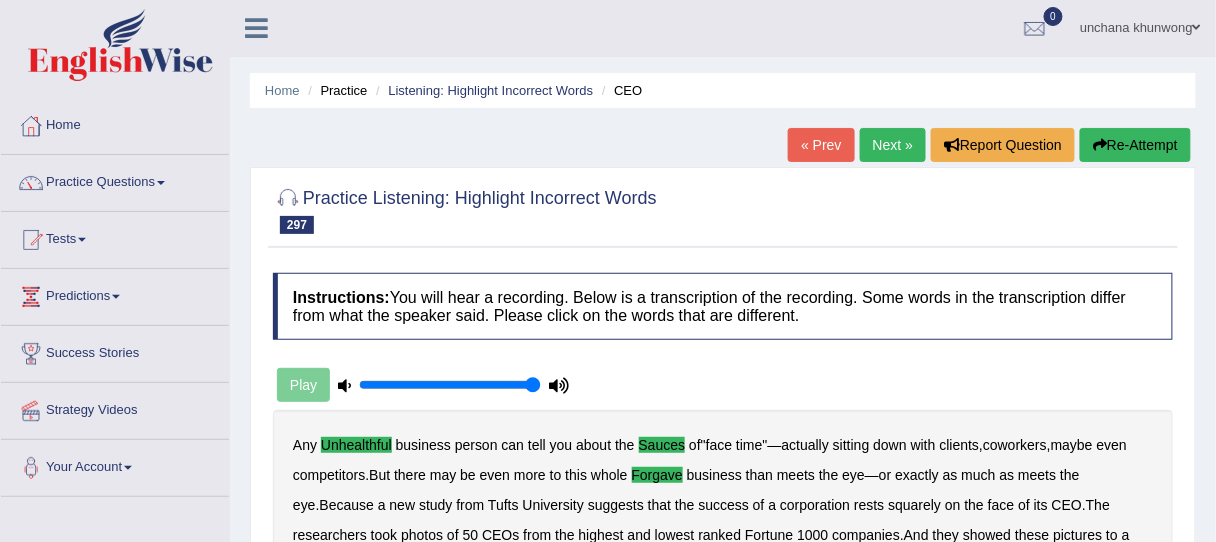 scroll, scrollTop: 0, scrollLeft: 0, axis: both 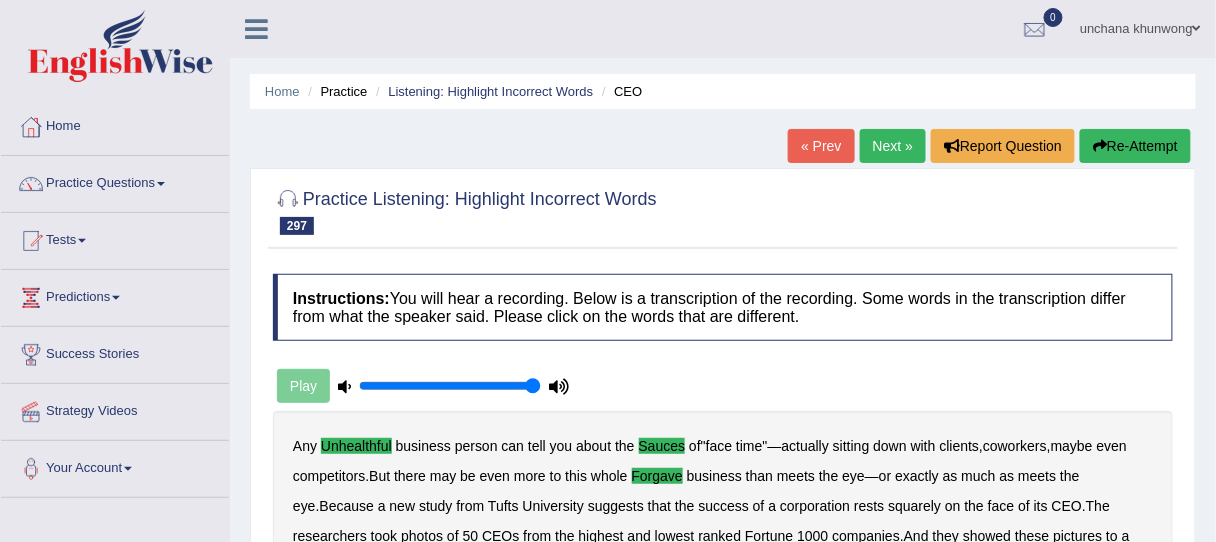 click on "Next »" at bounding box center (893, 146) 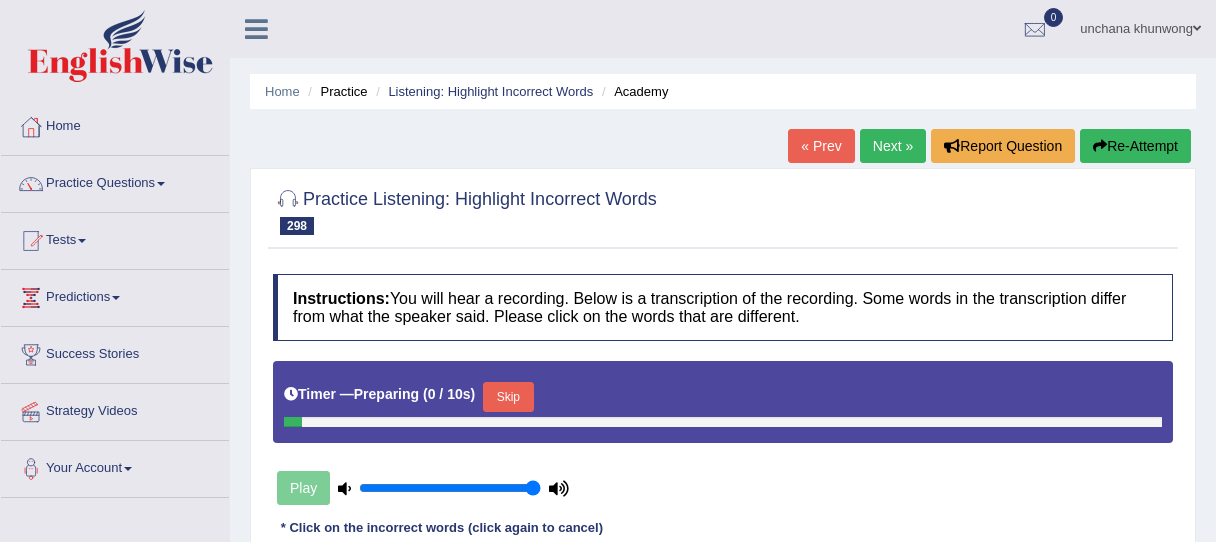 scroll, scrollTop: 240, scrollLeft: 0, axis: vertical 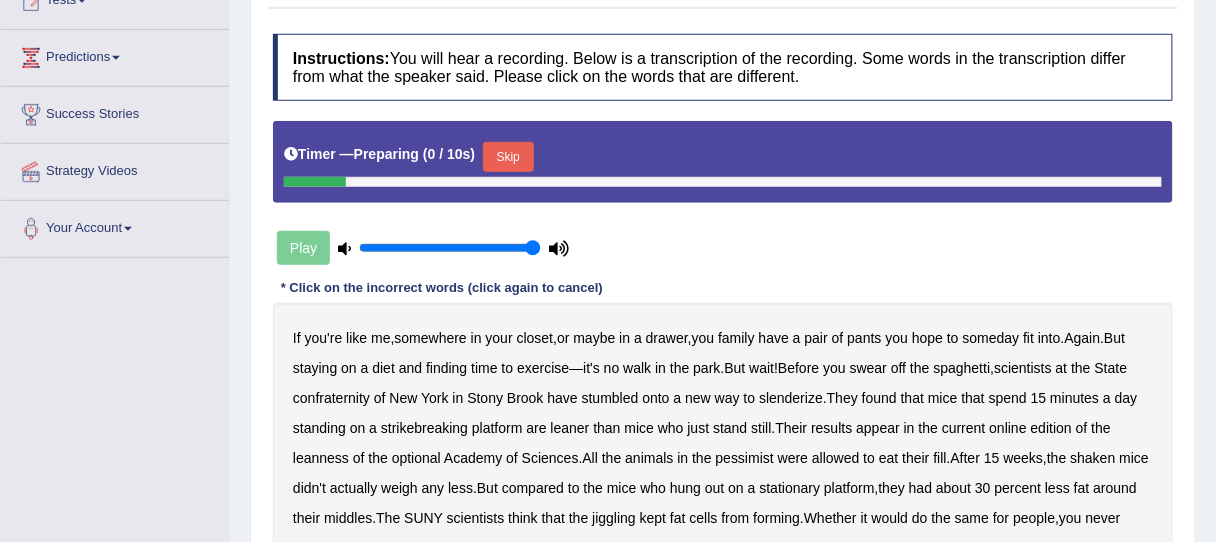 click on "Skip" at bounding box center (508, 157) 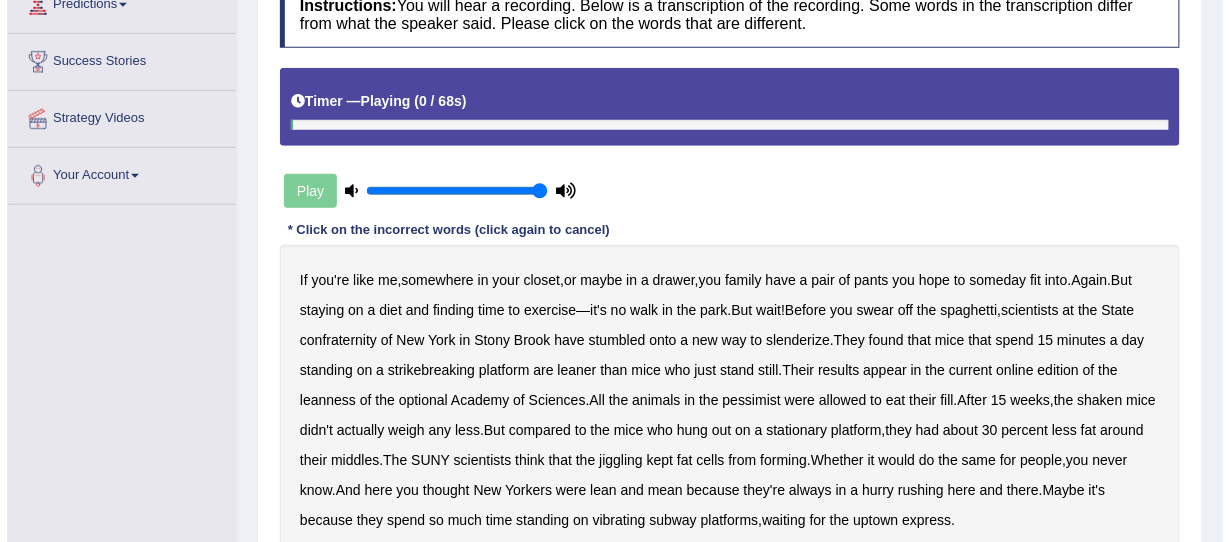 scroll, scrollTop: 400, scrollLeft: 0, axis: vertical 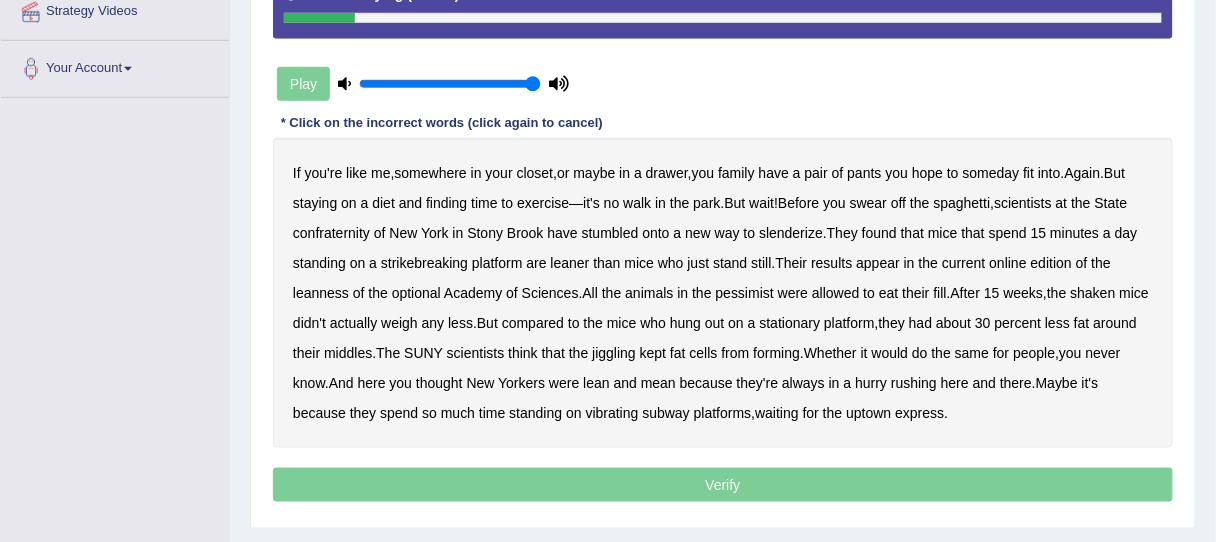 click on "family" at bounding box center (736, 173) 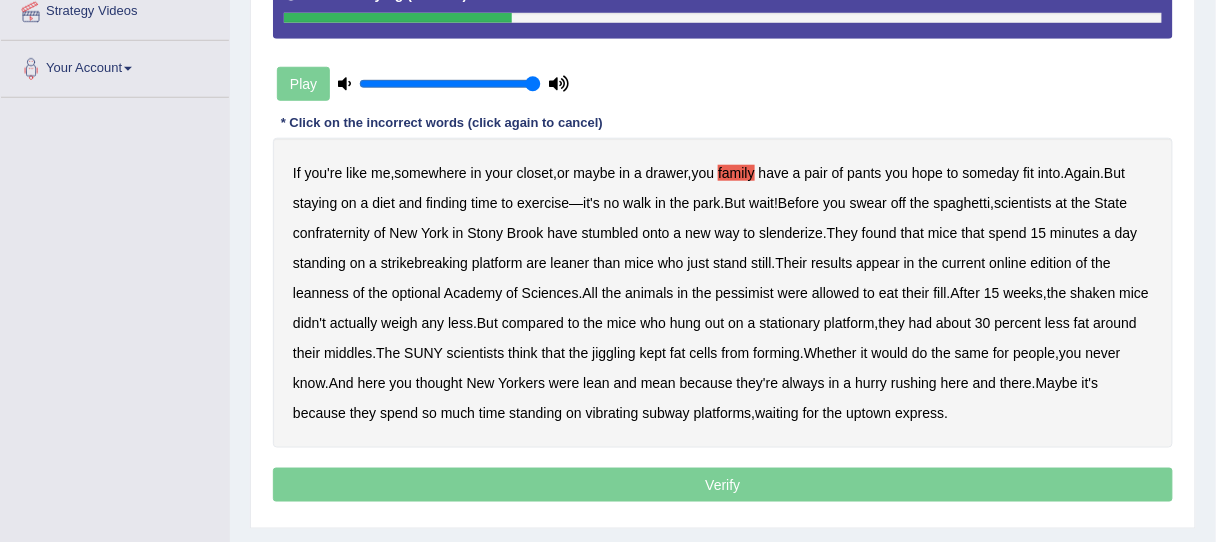 click on "confraternity" at bounding box center [331, 233] 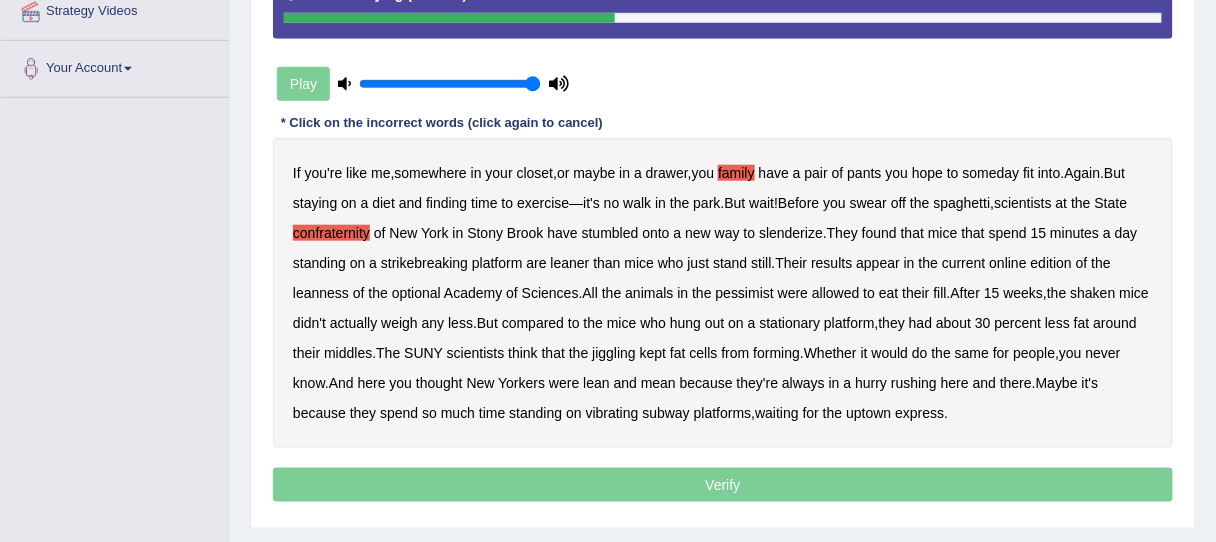 click on "If   you're   like   me ,  somewhere   in   your   closet ,  or   maybe   in   a   drawer ,  you   family   have   a   pair   of   pants   you   hope   to   someday   fit   into .  Again .  But   staying   on   a   diet   and   finding   time   to   exercise — it's   no   walk   in   the   park .  But   wait !  Before   you   swear   off   the   spaghetti ,  scientists   at   the   [ORGANIZATION]   of   [STATE]   in   [CITY]   have   stumbled   onto   a   new   way   to   slenderize .  They   found   that   mice   that   spend   15   minutes   a   day   standing   on   a   strikebreaking   platform   are   leaner   than   mice   who   just   stand   still .  Their   results   appear   in   the   current   online   edition   of   the   leanness   of   the   optional   [ORGANIZATION]   of   [ORGANIZATION] .  All   the   animals   in   the   pessimist   were   allowed   to   eat   their   fill .  After   15   weeks ,  the   shaken   mice   didn't   actually   weigh   any   less .  But   compared   to   the" at bounding box center [723, 293] 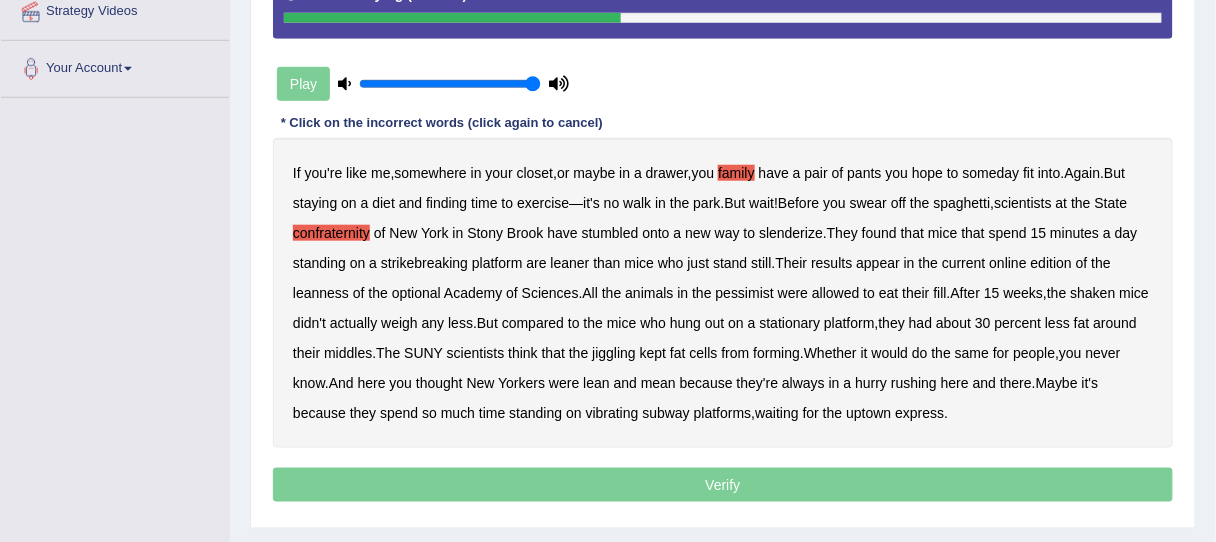 click on "strikebreaking" at bounding box center [424, 263] 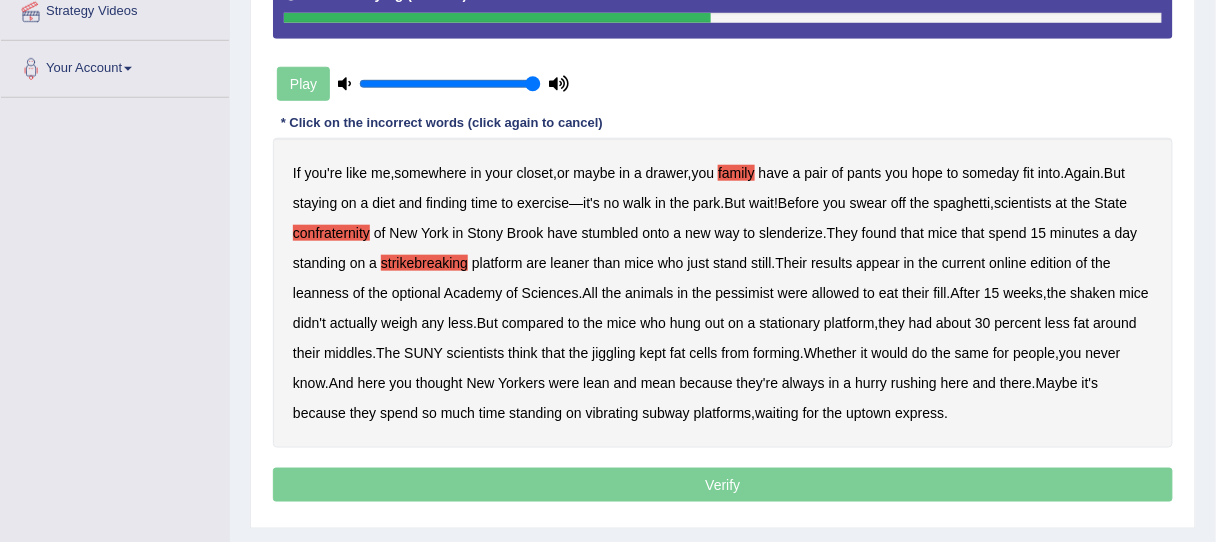 click on "leanness" at bounding box center (321, 293) 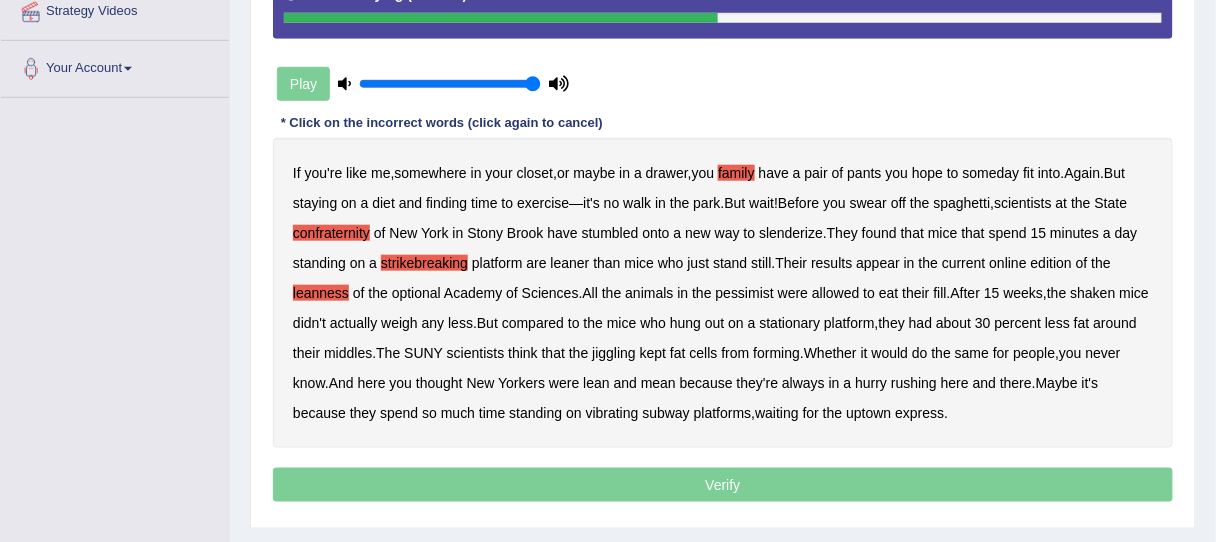 click on "optional" at bounding box center [416, 293] 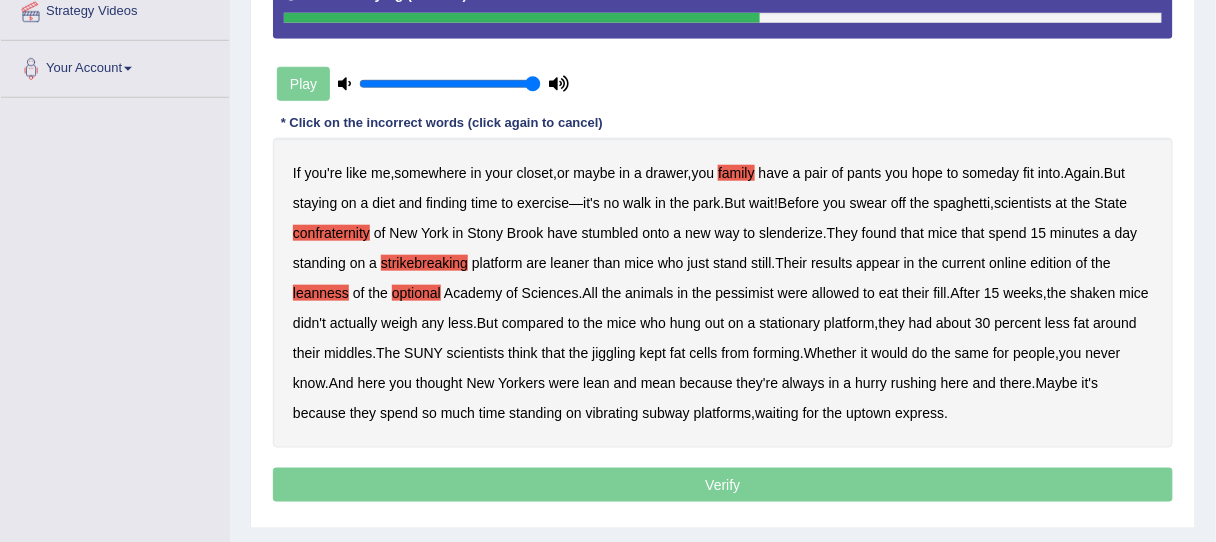 click on "pessimist" at bounding box center (745, 293) 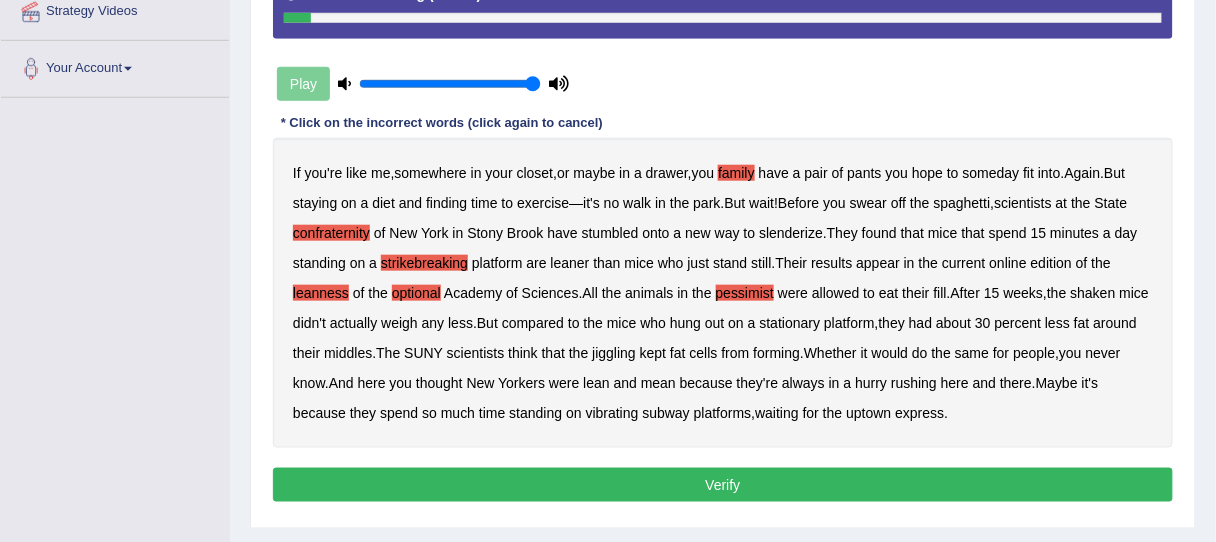 click on "Verify" at bounding box center [723, 485] 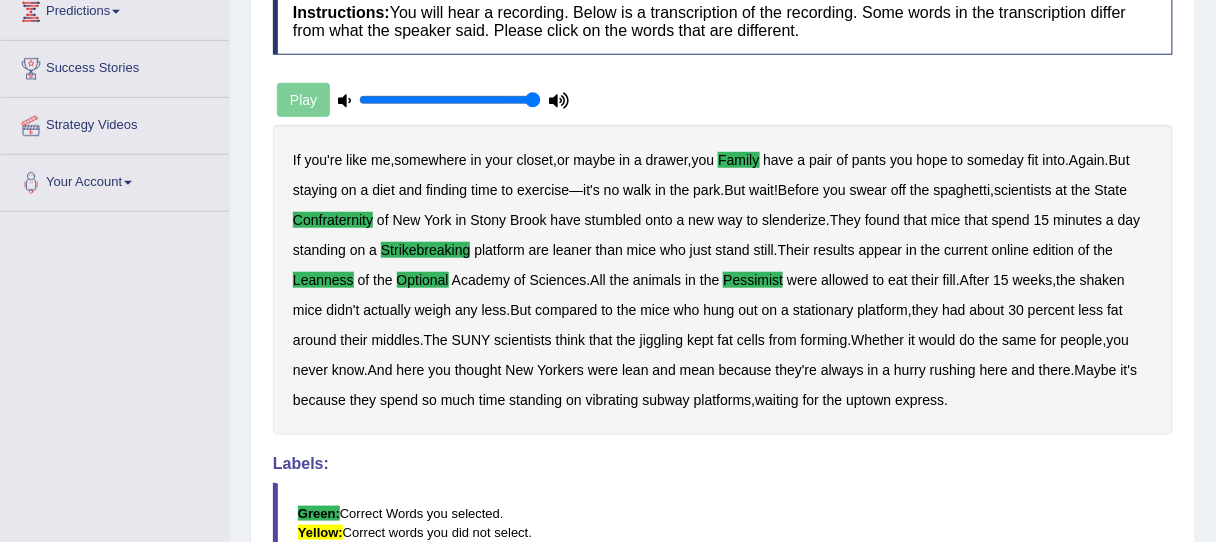scroll, scrollTop: 80, scrollLeft: 0, axis: vertical 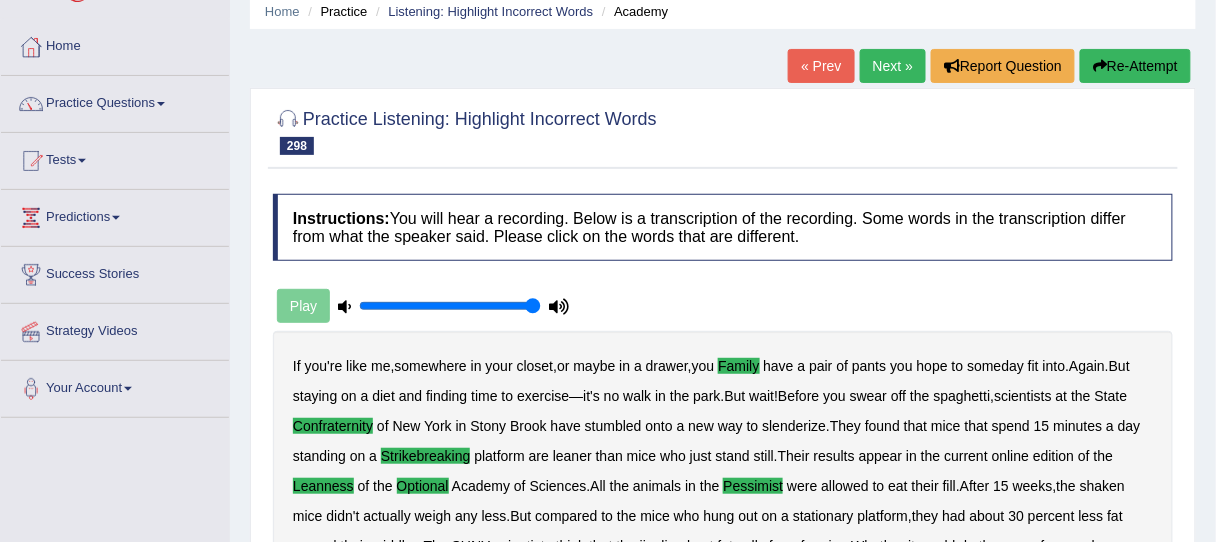 click on "Next »" at bounding box center (893, 66) 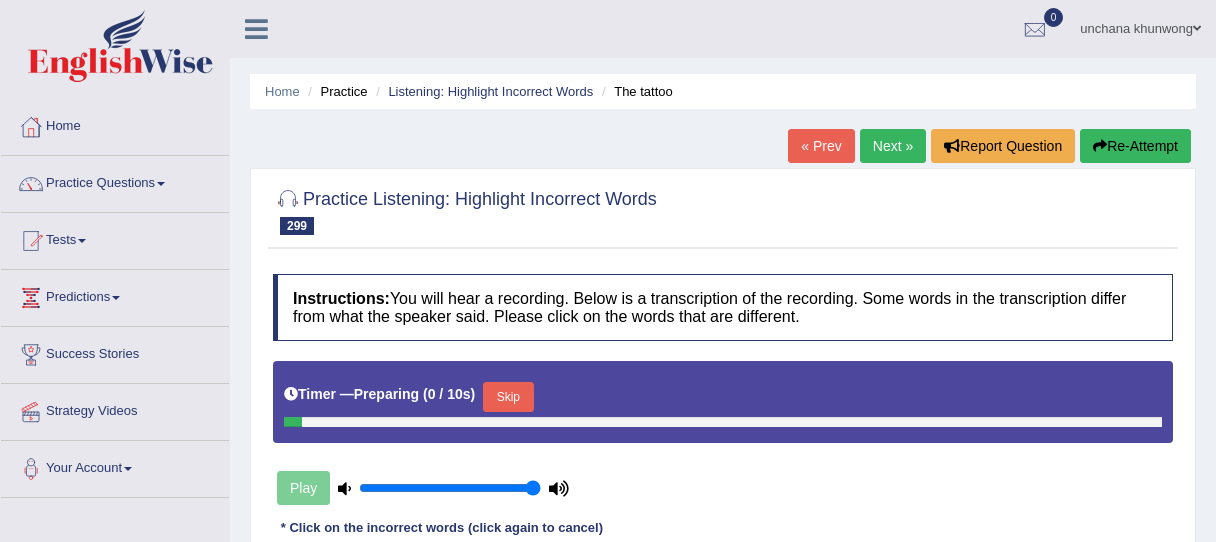 scroll, scrollTop: 80, scrollLeft: 0, axis: vertical 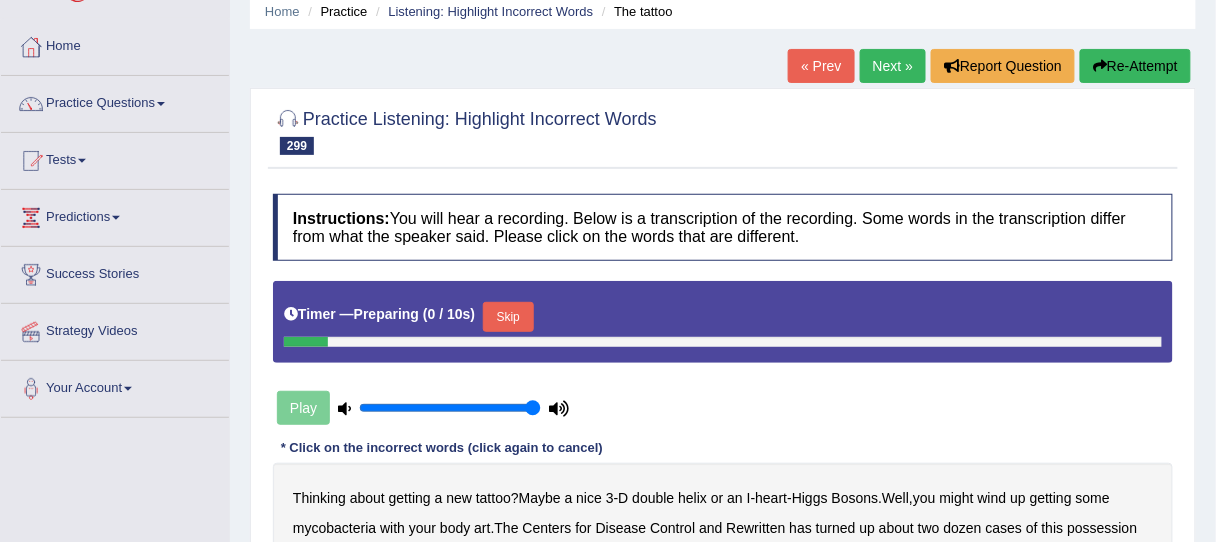 click on "Skip" at bounding box center (508, 317) 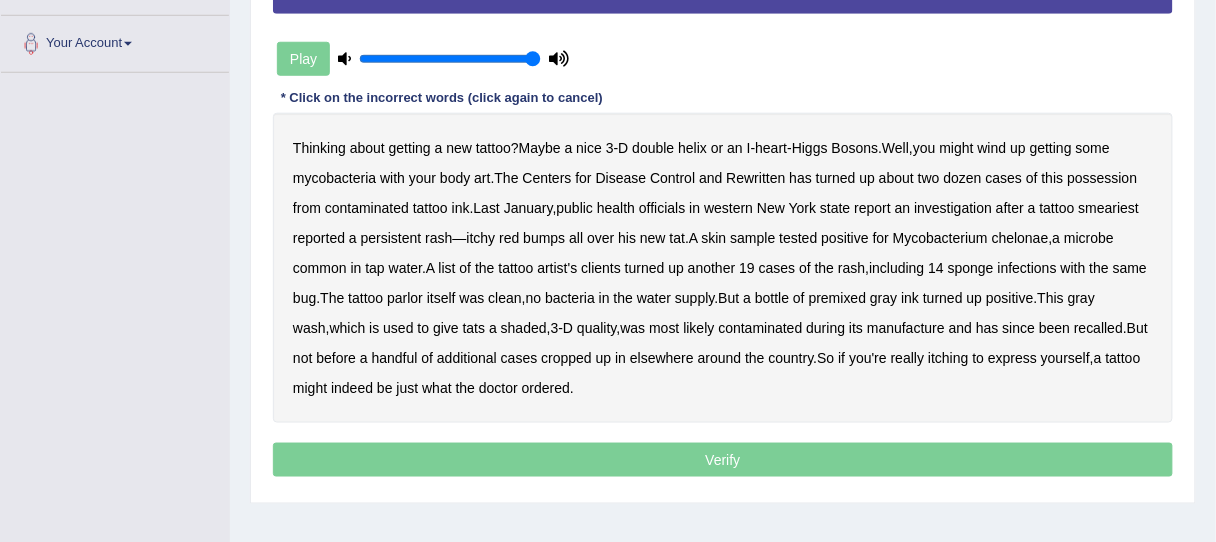 scroll, scrollTop: 480, scrollLeft: 0, axis: vertical 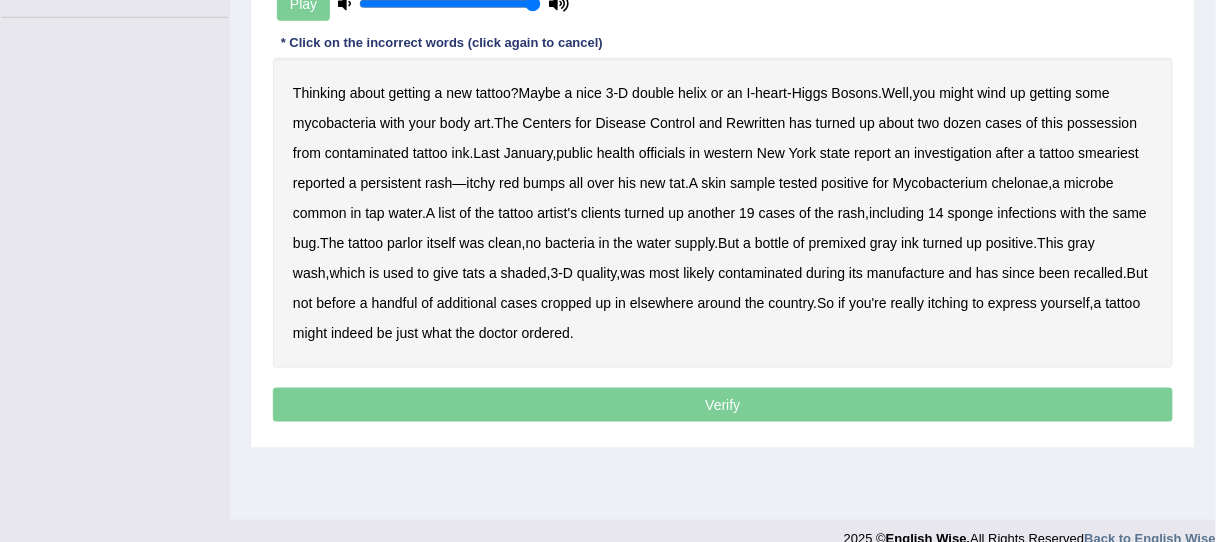 click on "Rewritten" at bounding box center [756, 123] 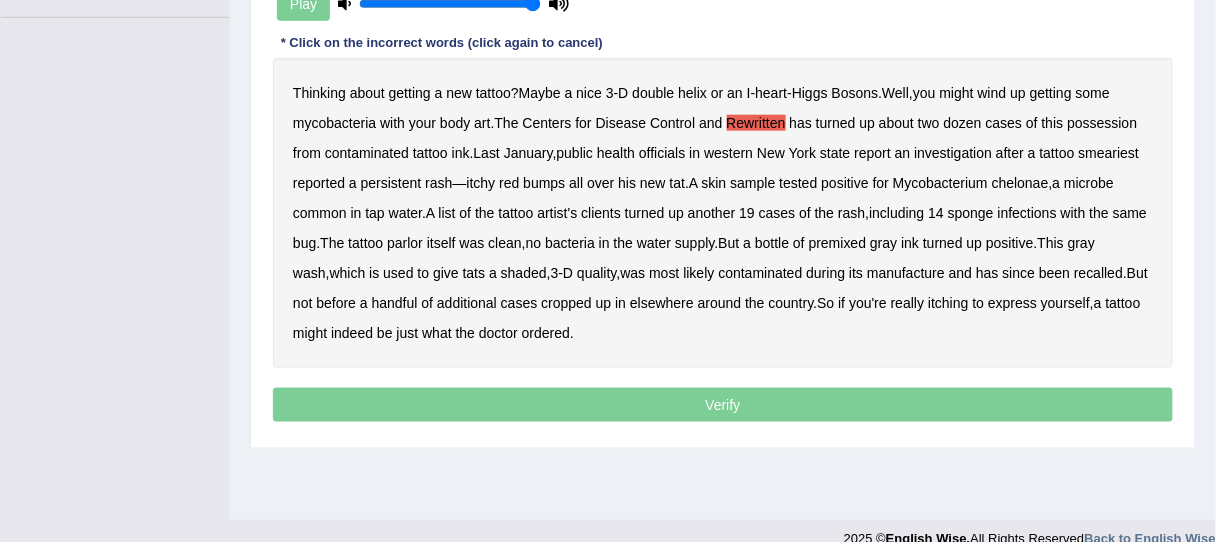 click on "possession" at bounding box center [1102, 123] 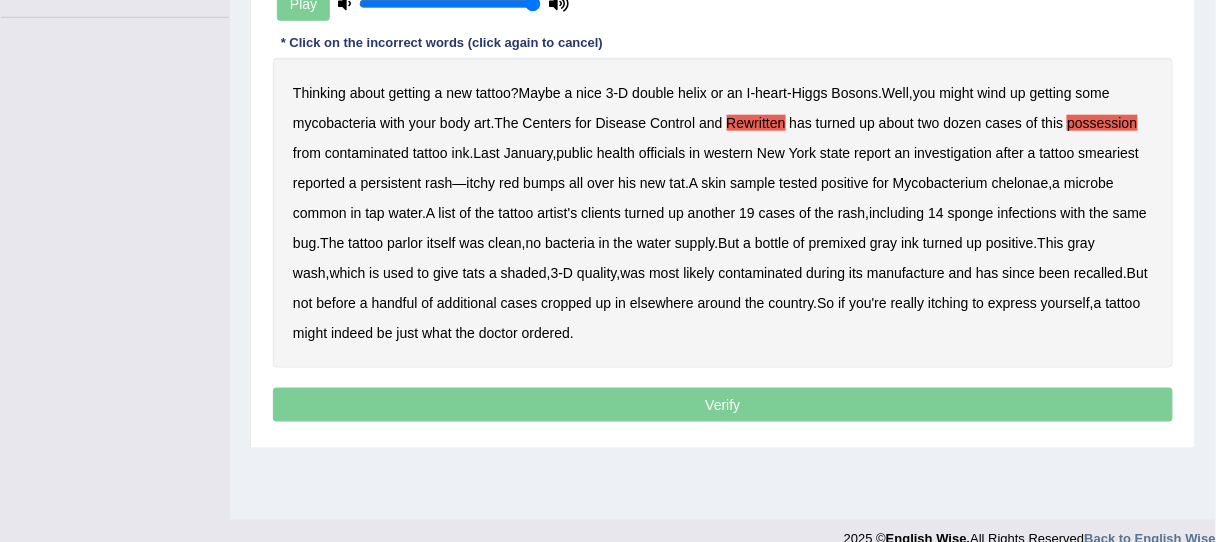 click on "report" at bounding box center [872, 153] 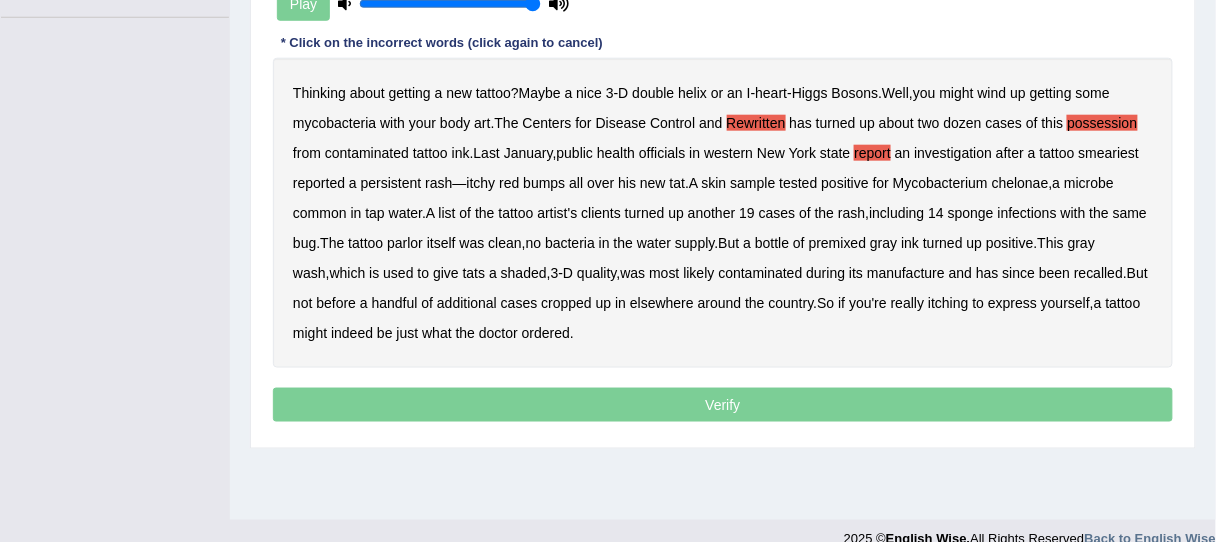 click on "sponge" at bounding box center (971, 213) 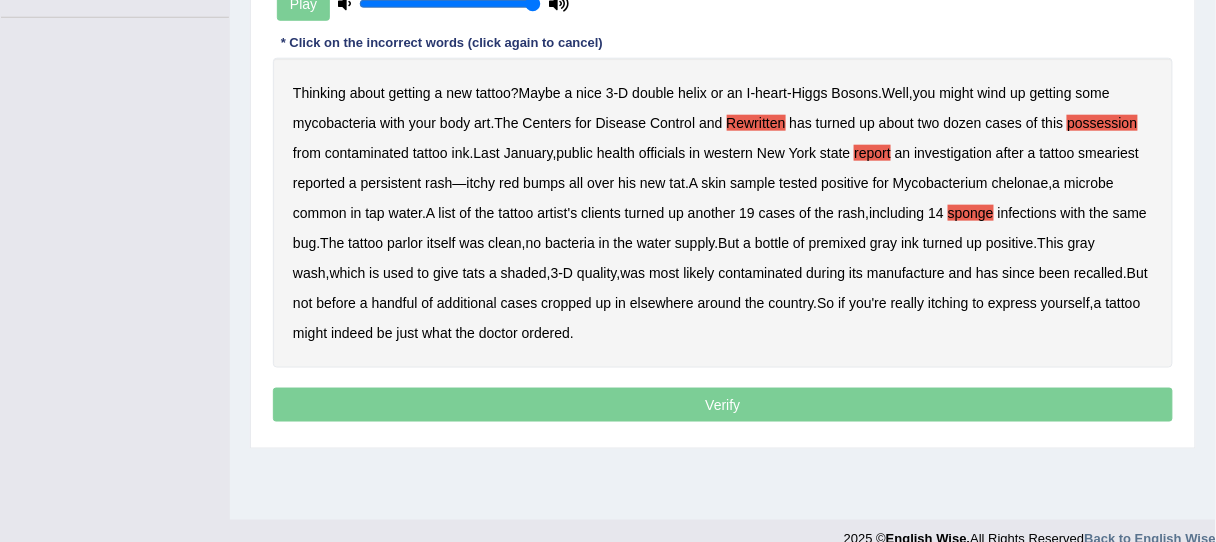 drag, startPoint x: 858, startPoint y: 275, endPoint x: 937, endPoint y: 292, distance: 80.80842 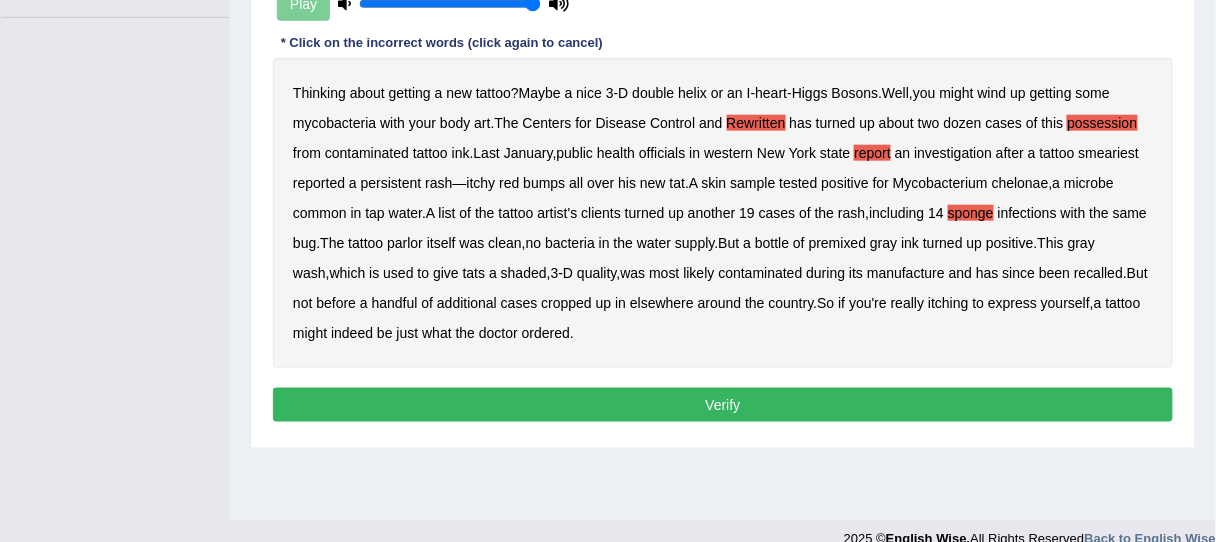 click on "Verify" at bounding box center [723, 405] 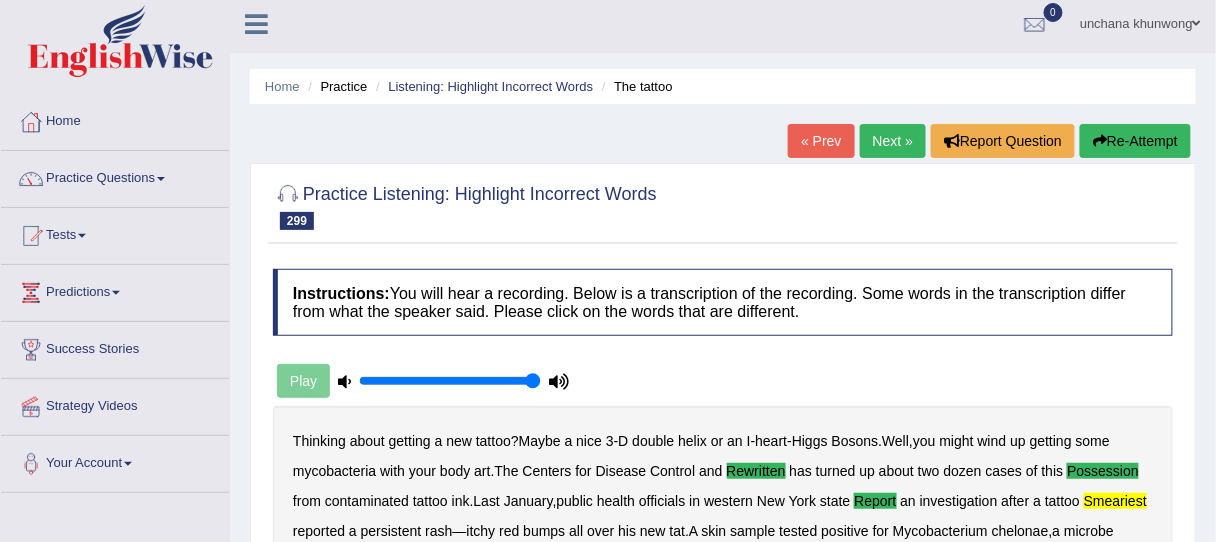 scroll, scrollTop: 0, scrollLeft: 0, axis: both 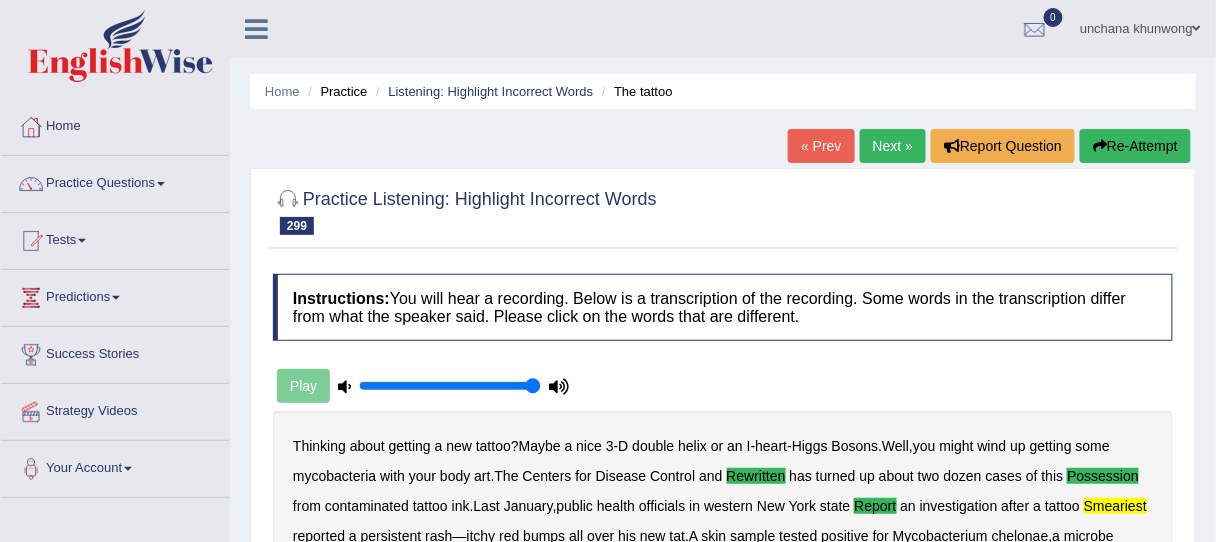 click on "Next »" at bounding box center (893, 146) 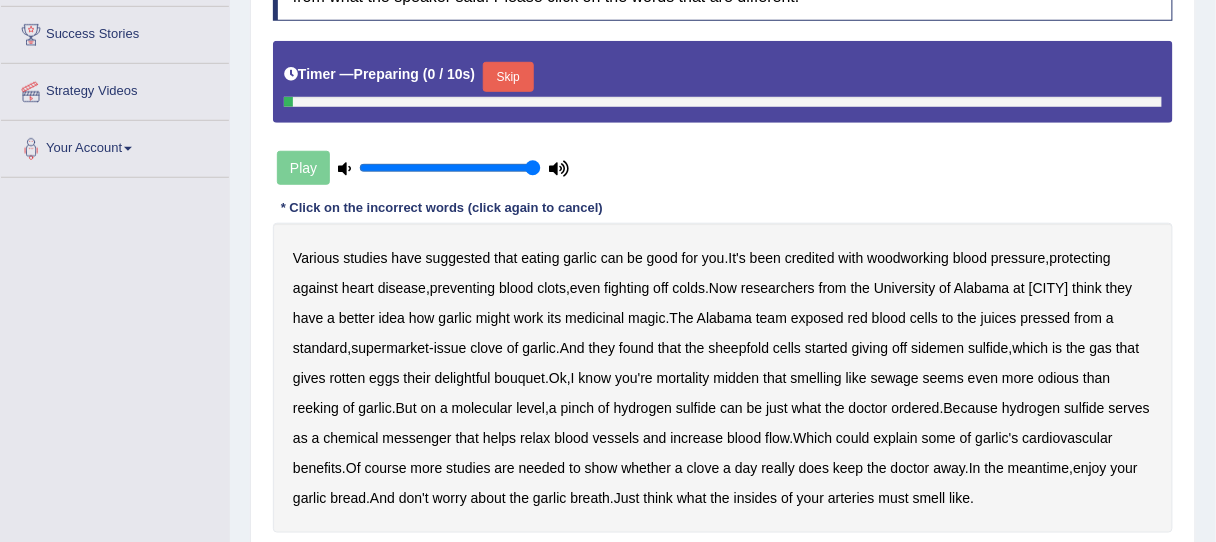 scroll, scrollTop: 0, scrollLeft: 0, axis: both 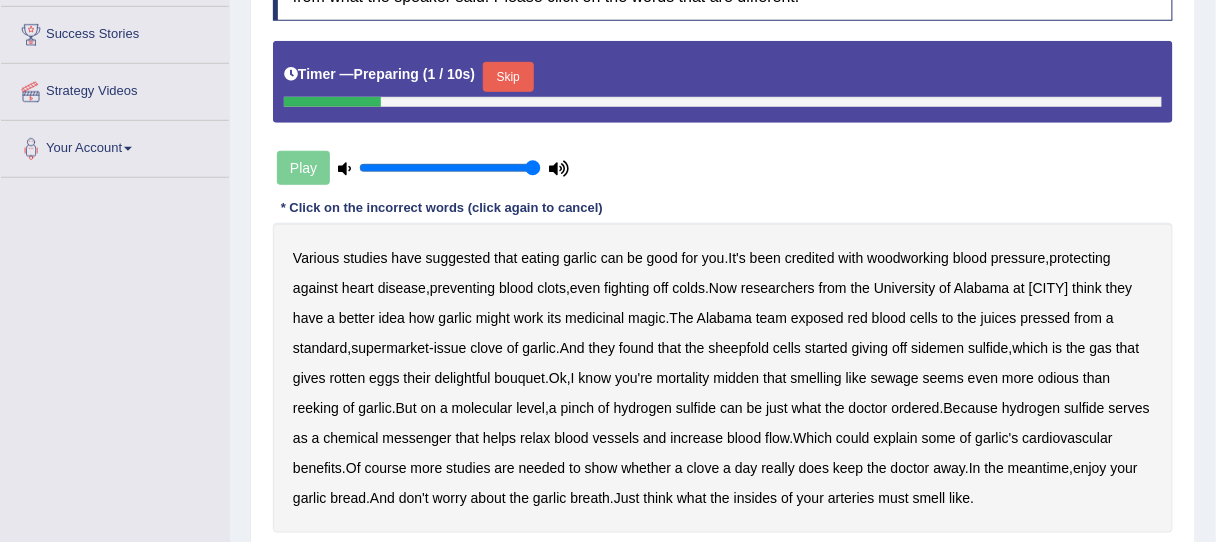 click on "Skip" at bounding box center (508, 77) 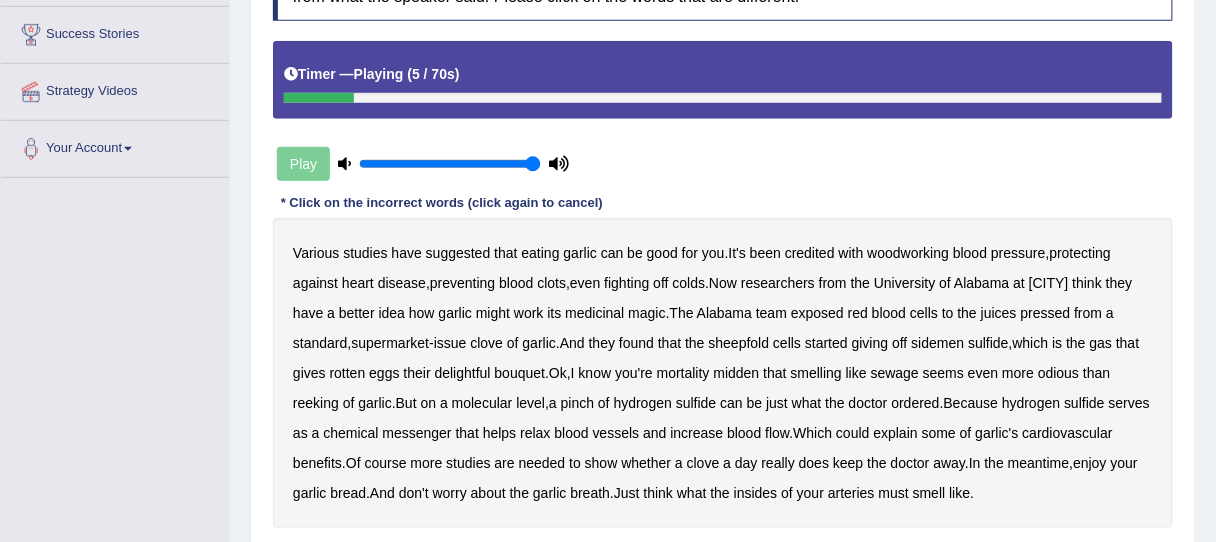 click on "woodworking" at bounding box center (909, 253) 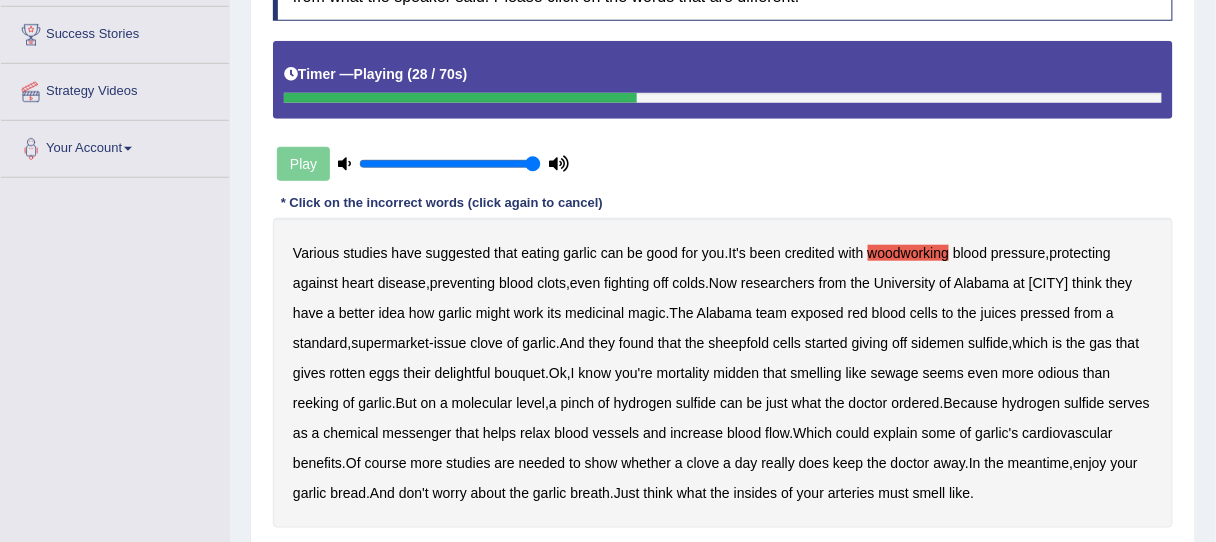 click on "sheepfold" at bounding box center (739, 343) 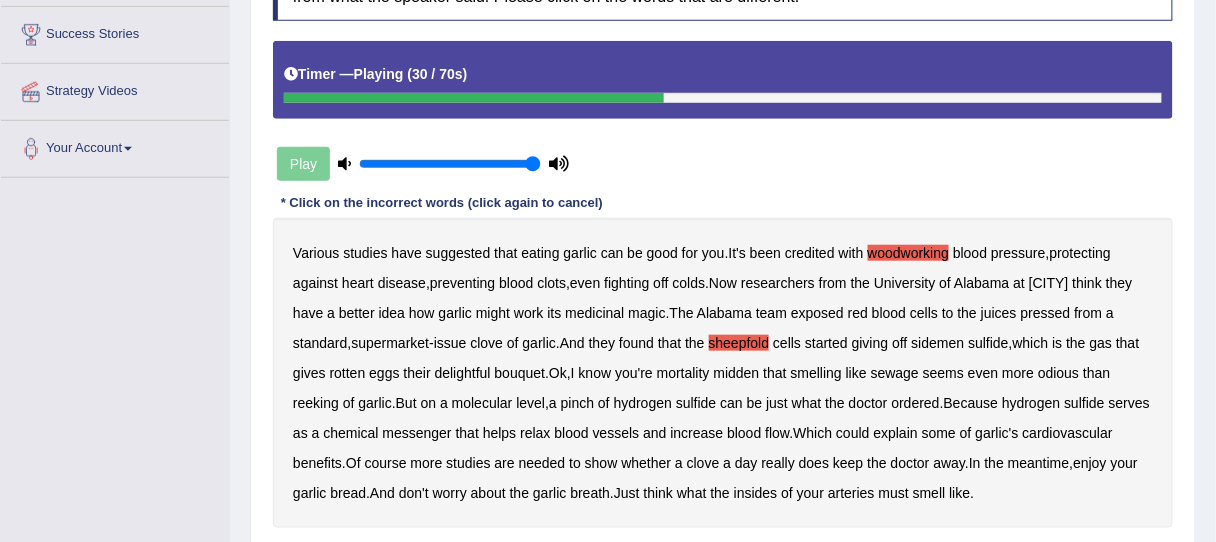 click on "sidemen" at bounding box center (938, 343) 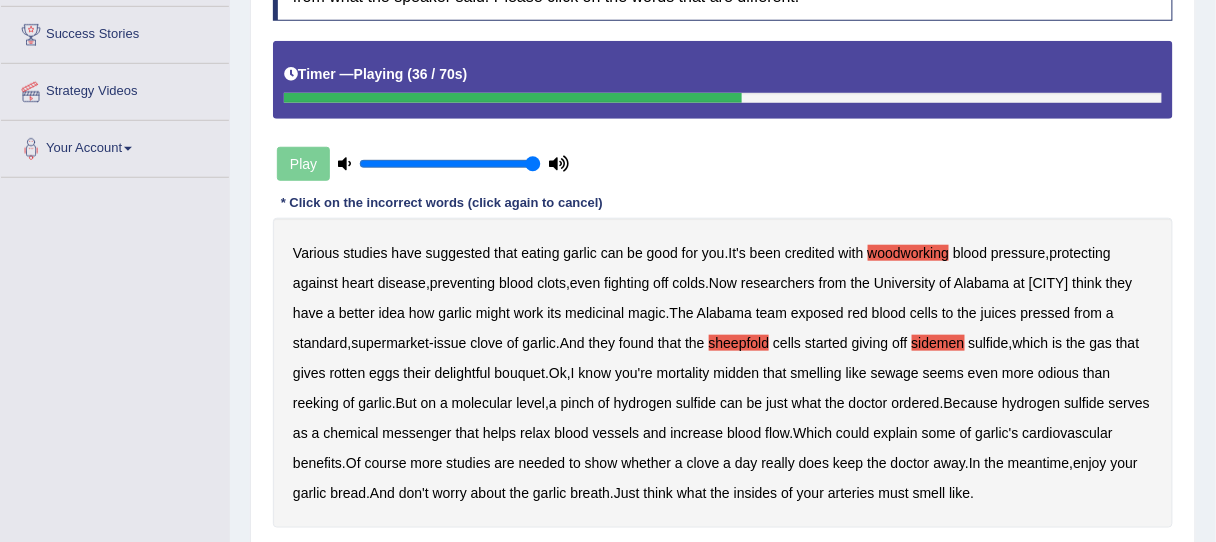 click on "mortality" at bounding box center [683, 373] 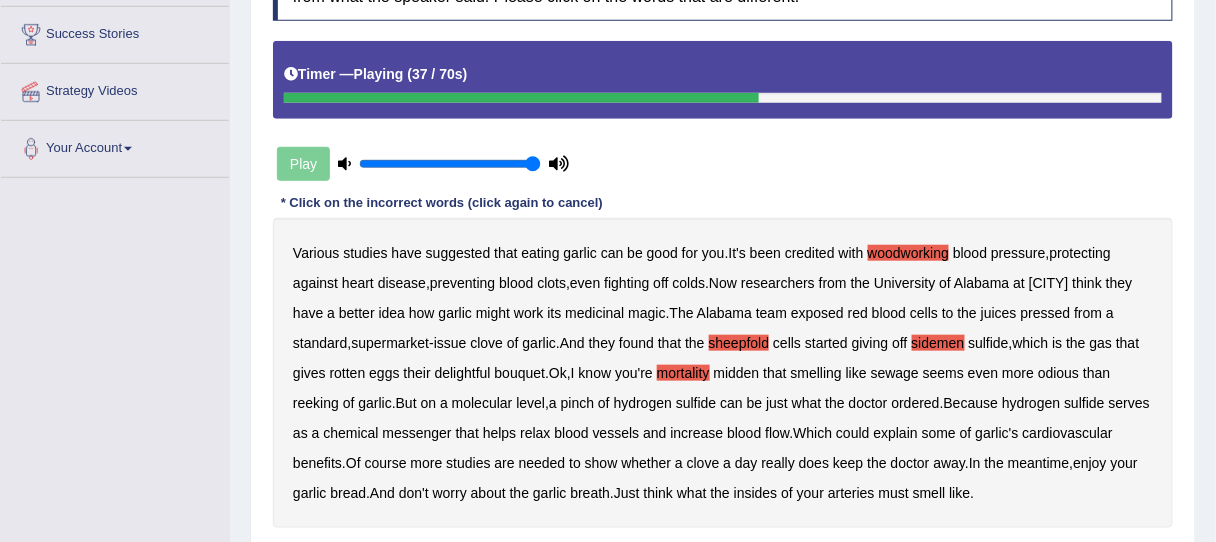 click on "midden" at bounding box center (737, 373) 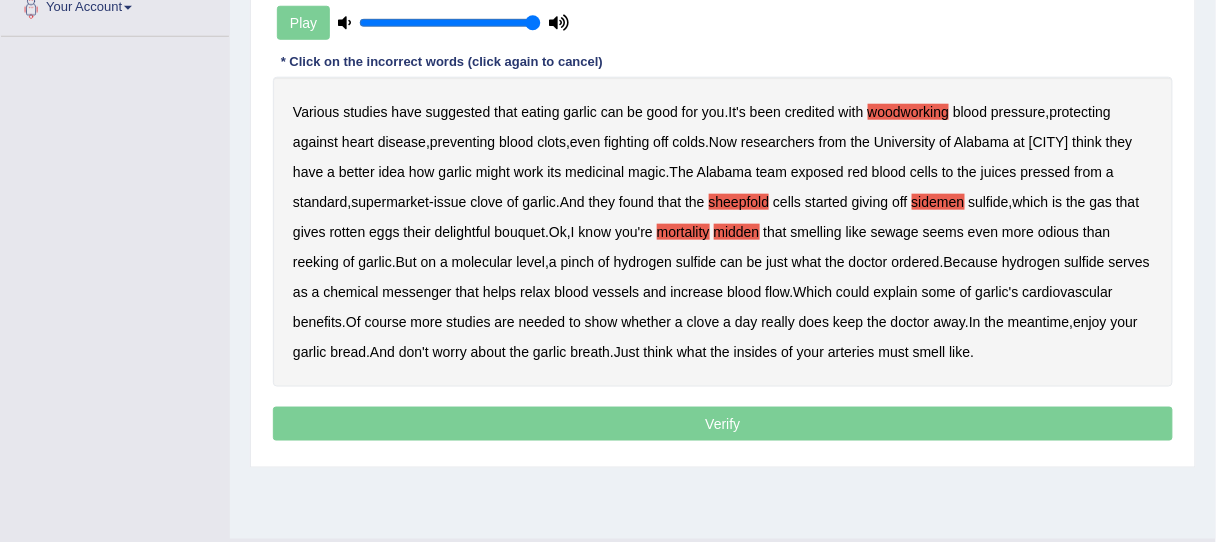 scroll, scrollTop: 480, scrollLeft: 0, axis: vertical 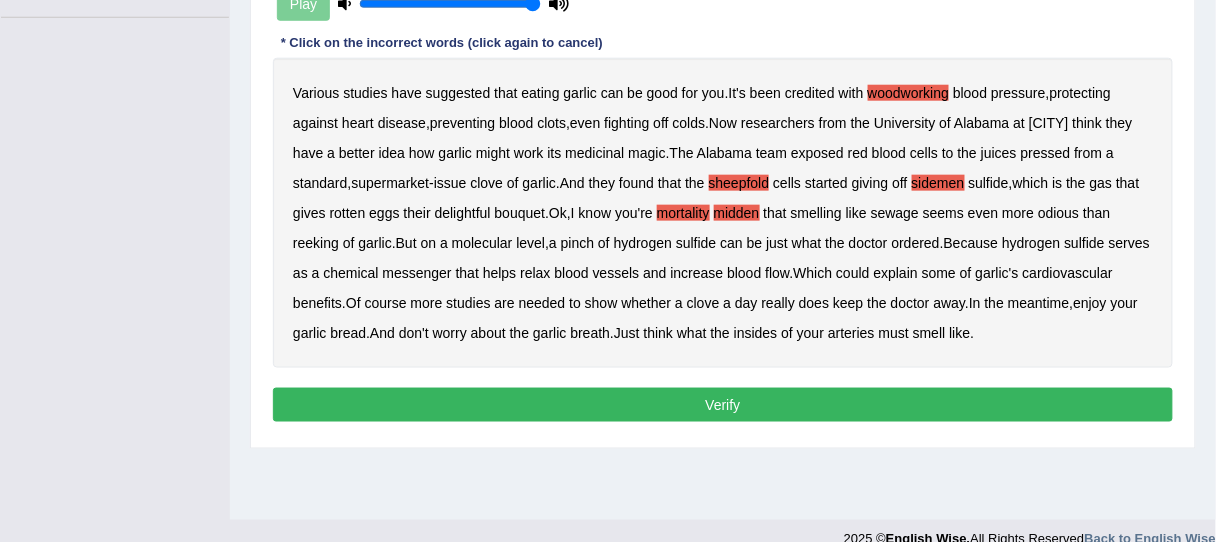 drag, startPoint x: 833, startPoint y: 401, endPoint x: 884, endPoint y: 393, distance: 51.62364 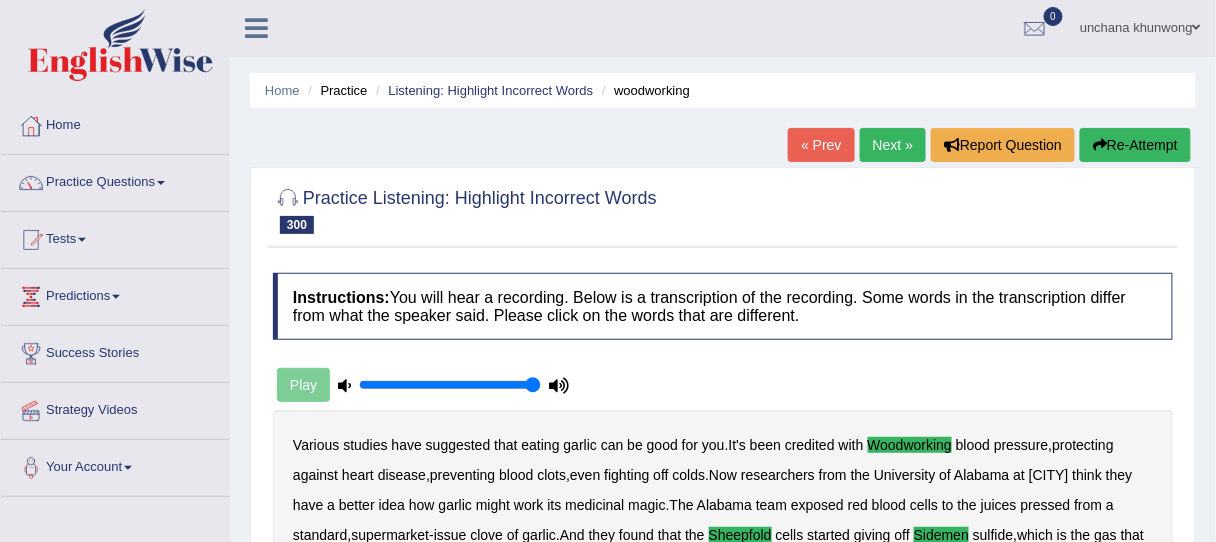 scroll, scrollTop: 0, scrollLeft: 0, axis: both 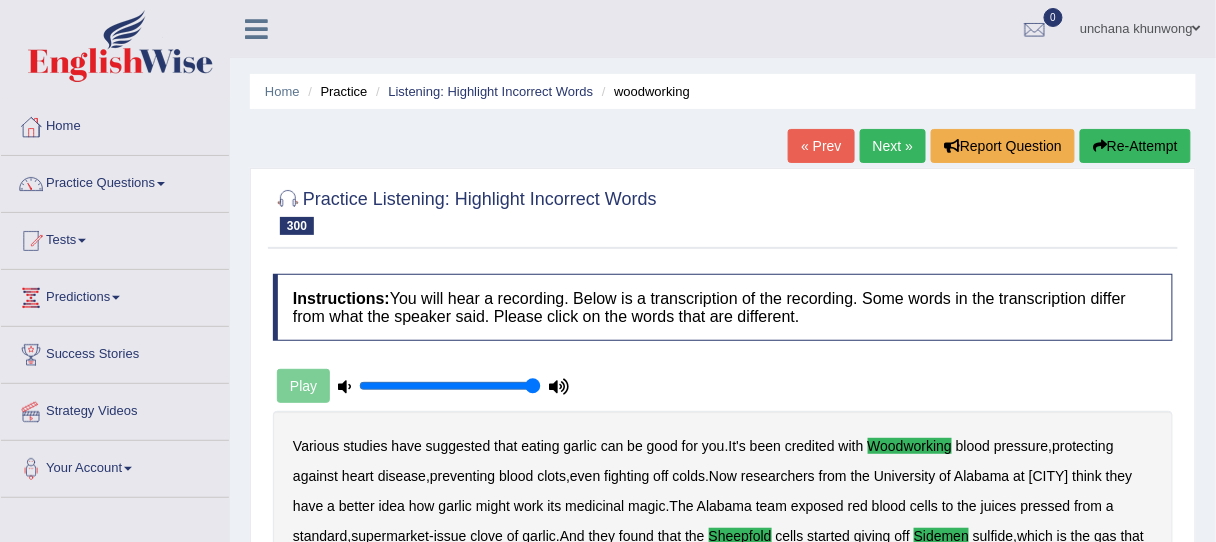 click on "Next »" at bounding box center (893, 146) 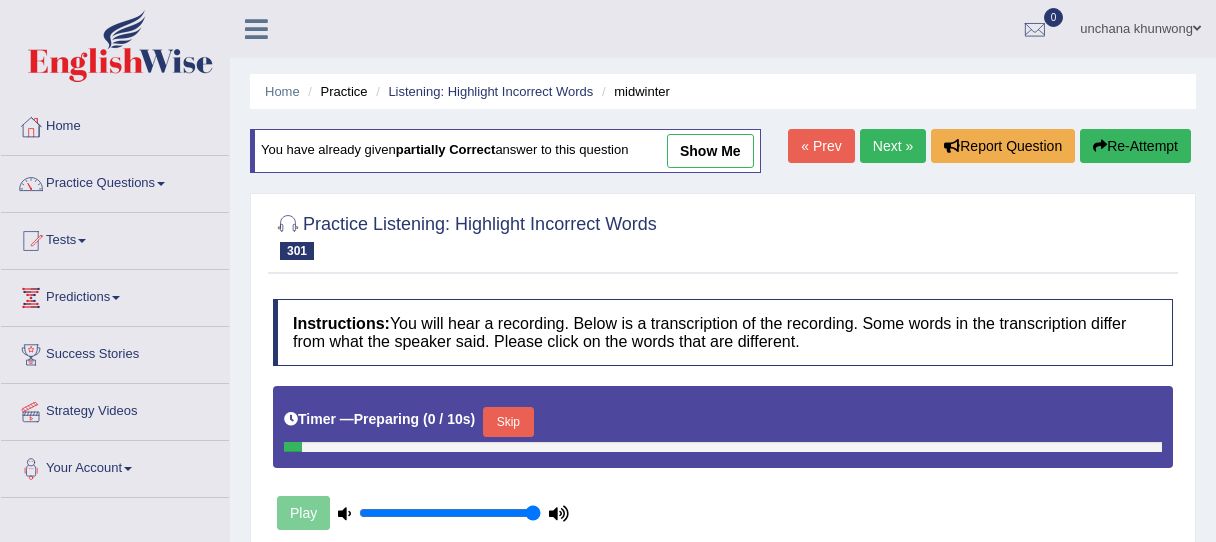 scroll, scrollTop: 160, scrollLeft: 0, axis: vertical 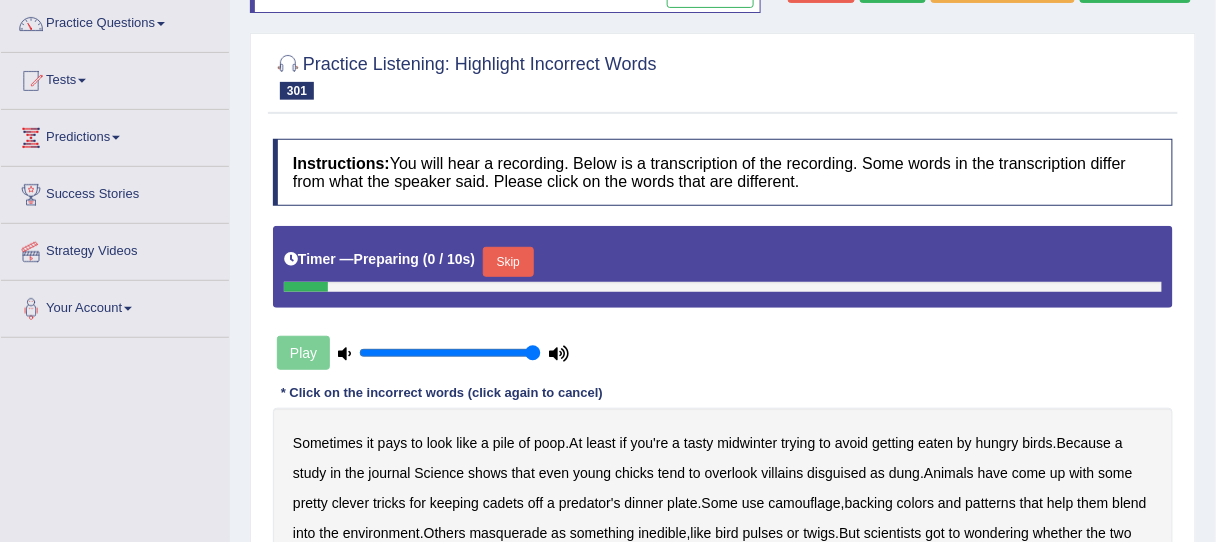 click on "Skip" at bounding box center [508, 262] 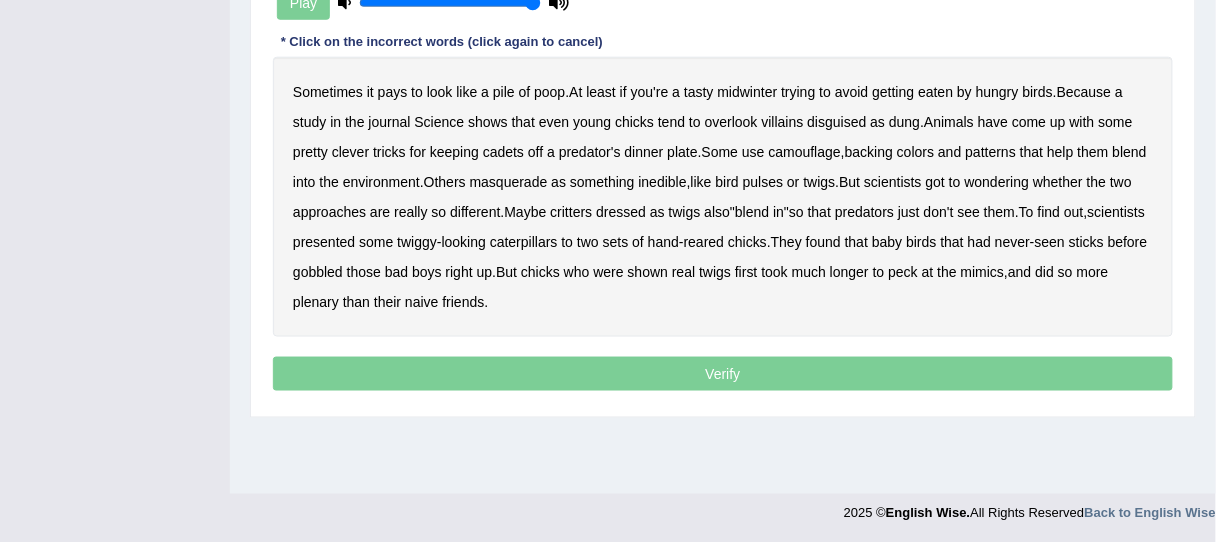 scroll, scrollTop: 508, scrollLeft: 0, axis: vertical 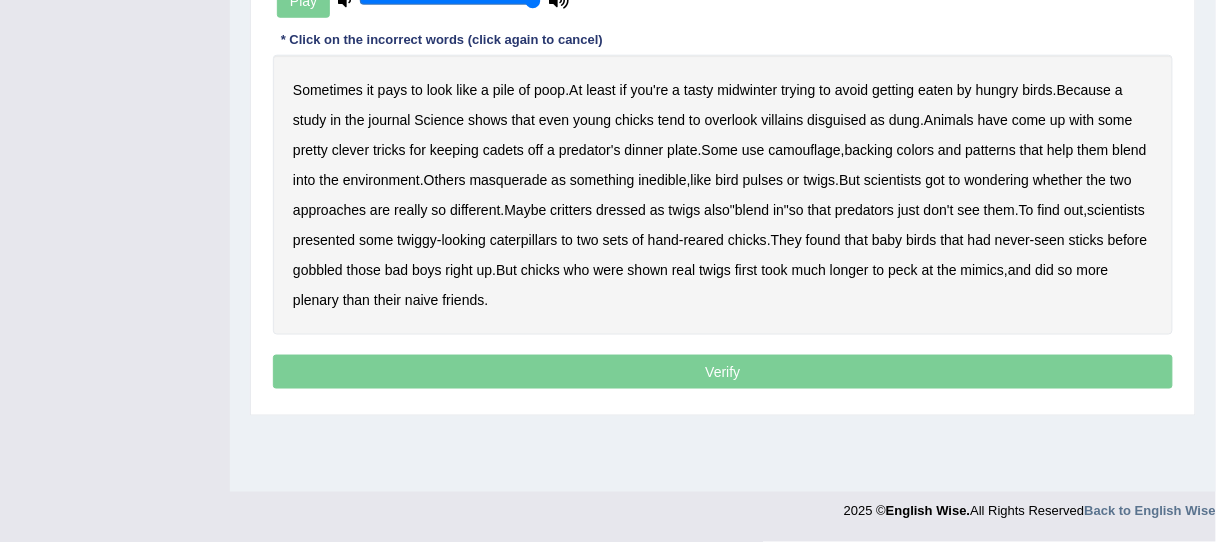 click on "midwinter" at bounding box center (748, 90) 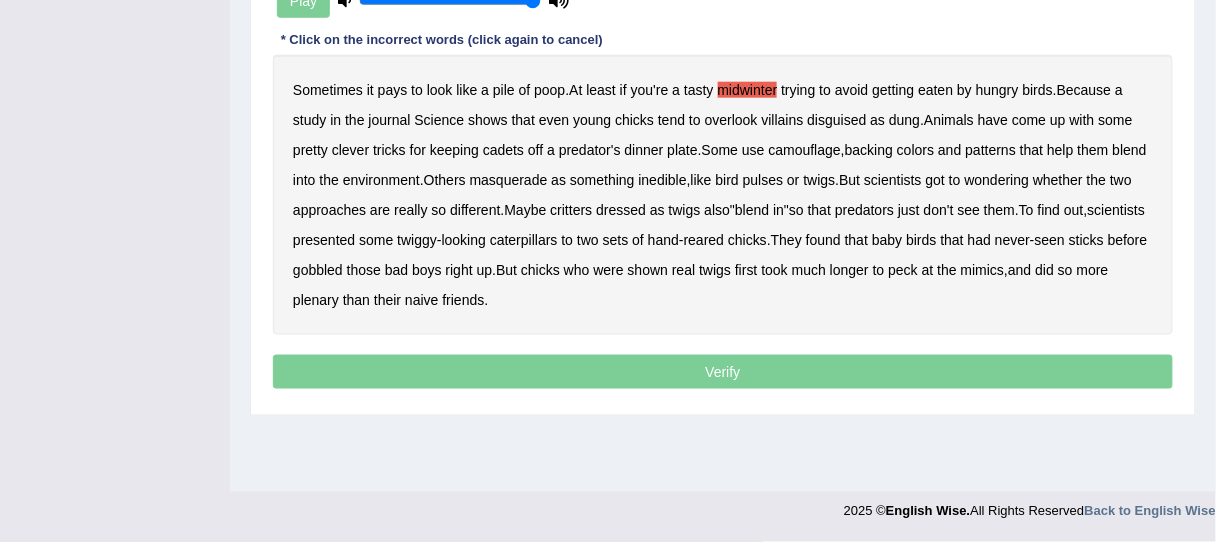 click on "villains" at bounding box center (783, 120) 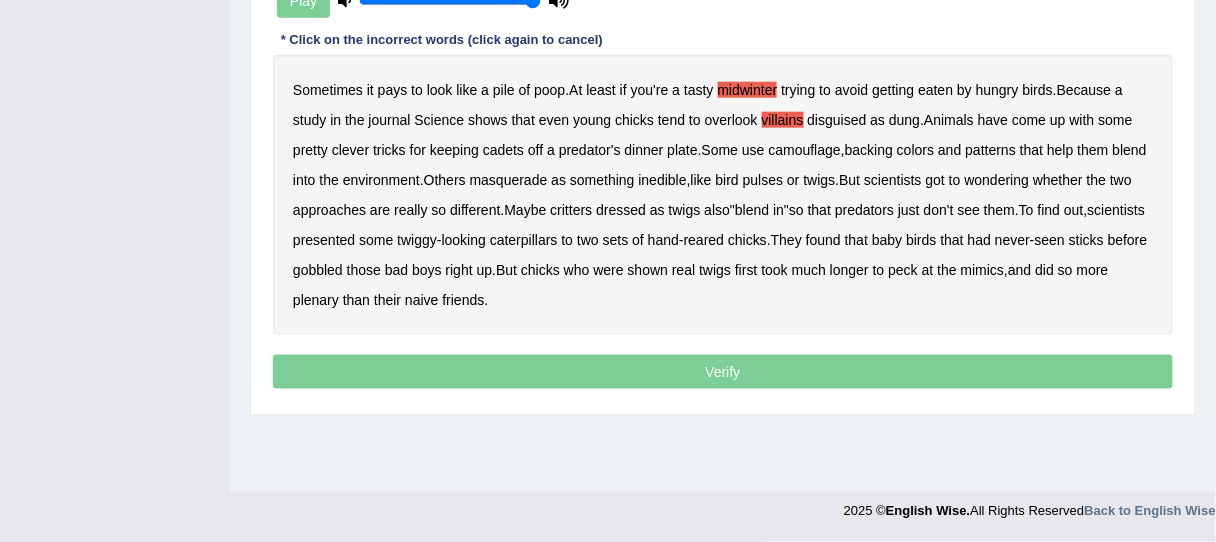 click on "cadets" at bounding box center [503, 150] 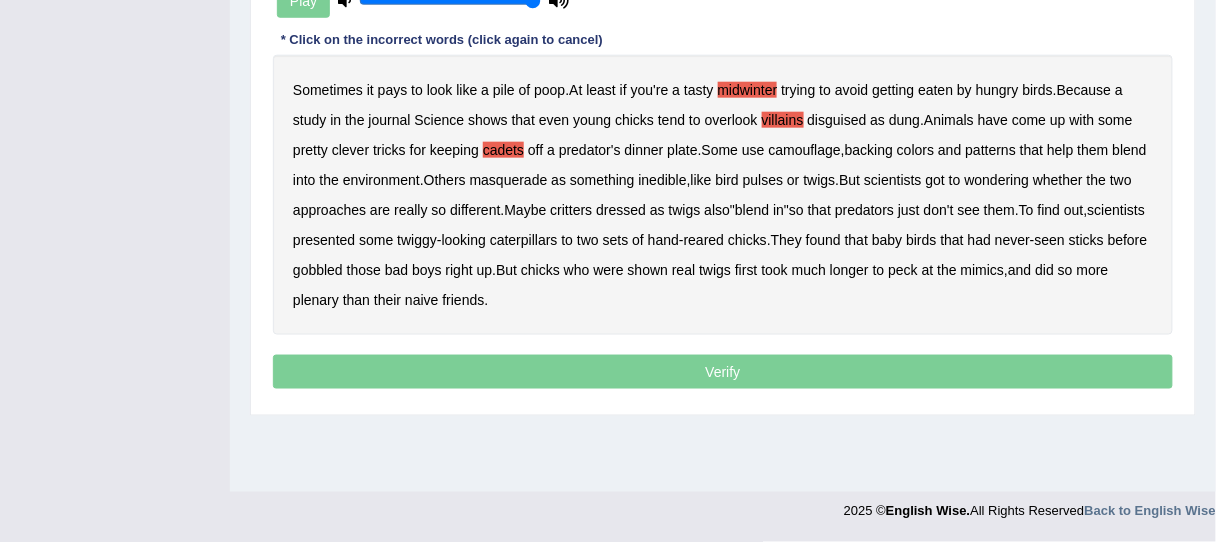 click on "backing" at bounding box center [869, 150] 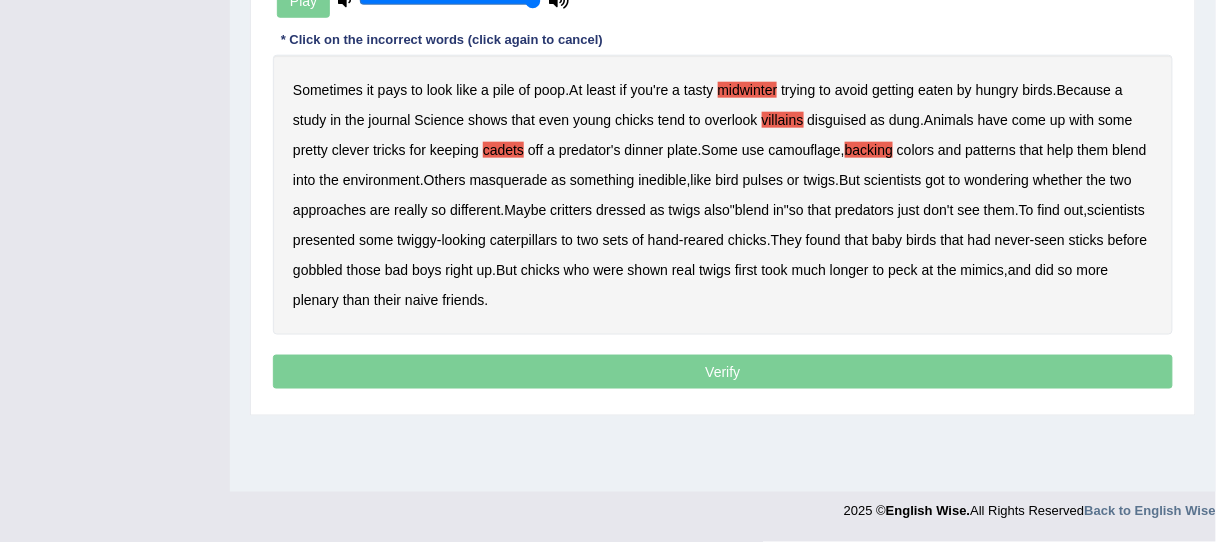 click on "pulses" at bounding box center (763, 180) 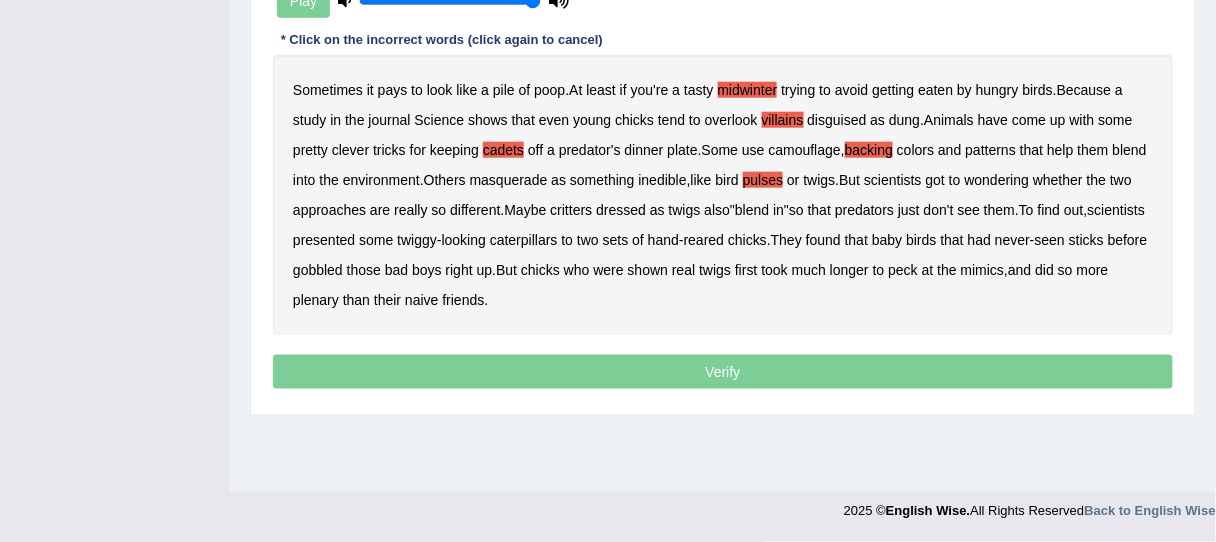 click on "plenary" at bounding box center [316, 300] 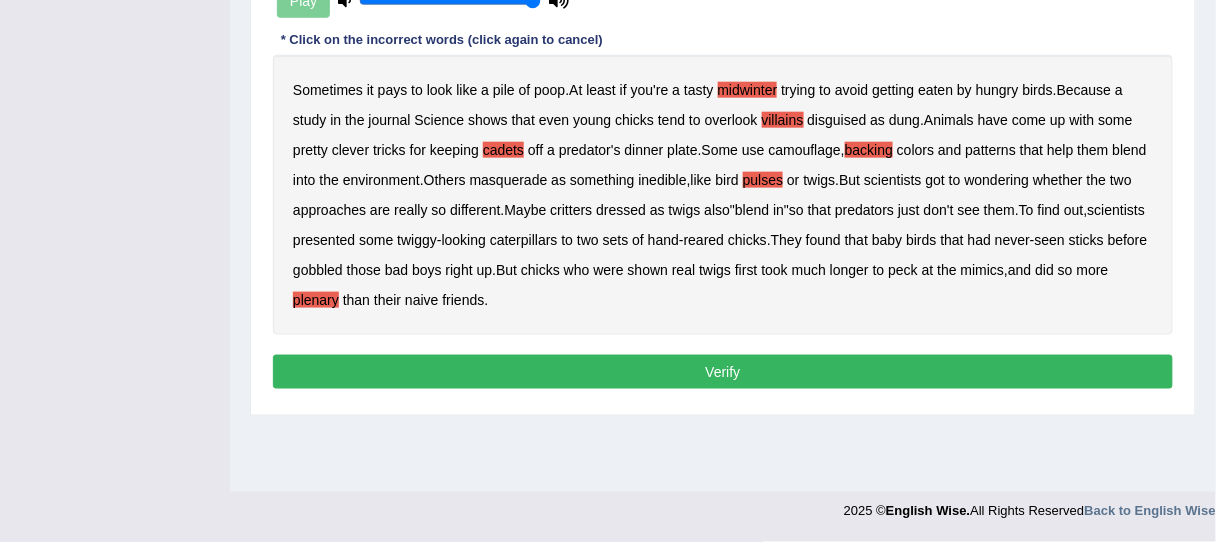 click on "Verify" at bounding box center [723, 372] 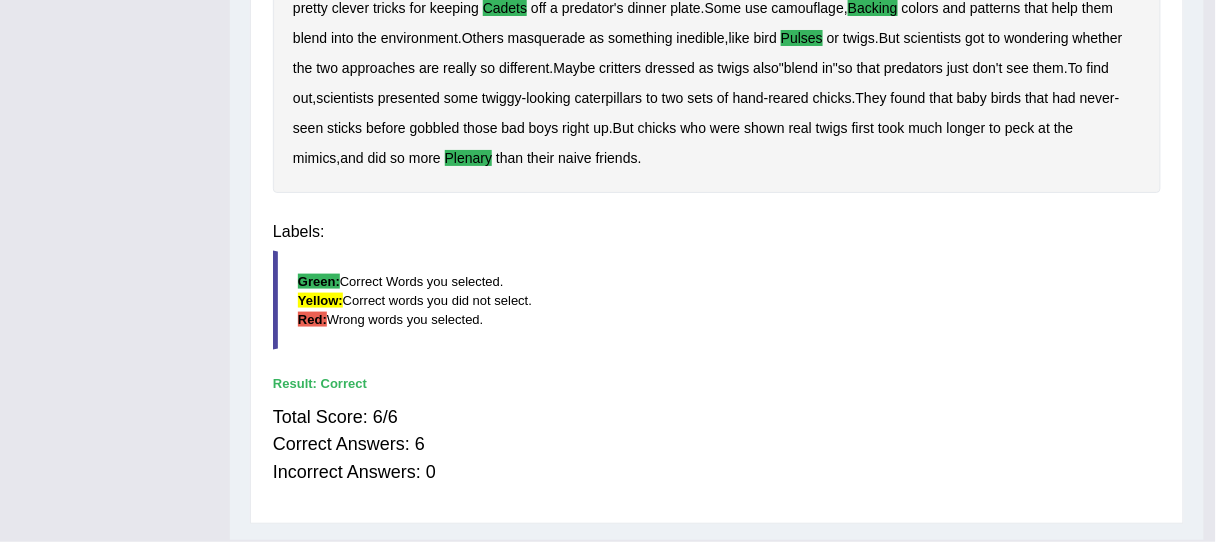 scroll, scrollTop: 397, scrollLeft: 0, axis: vertical 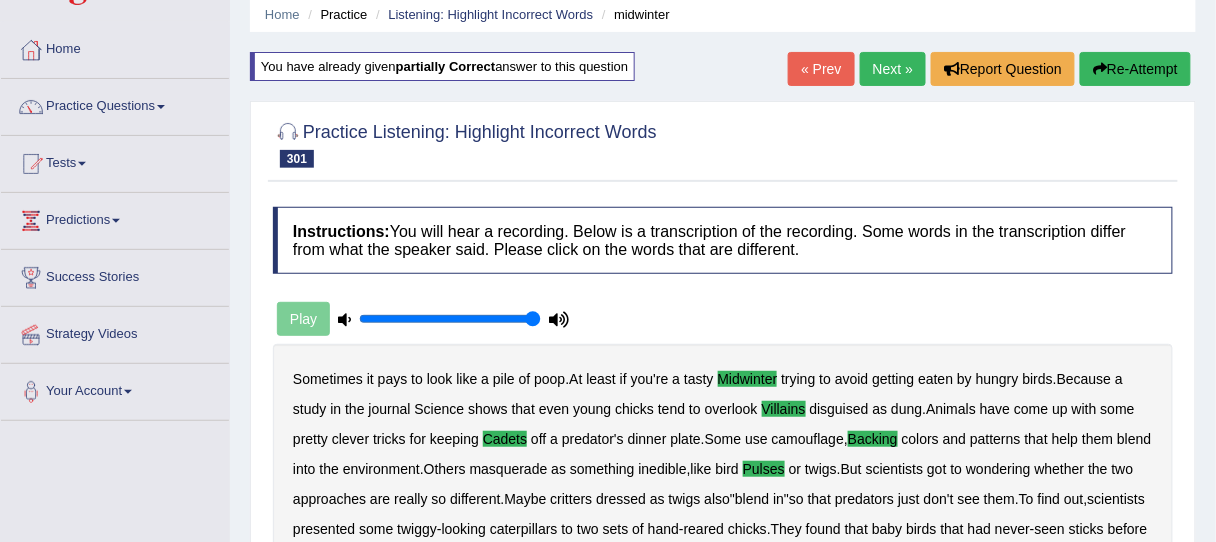 click on "Next »" at bounding box center (893, 69) 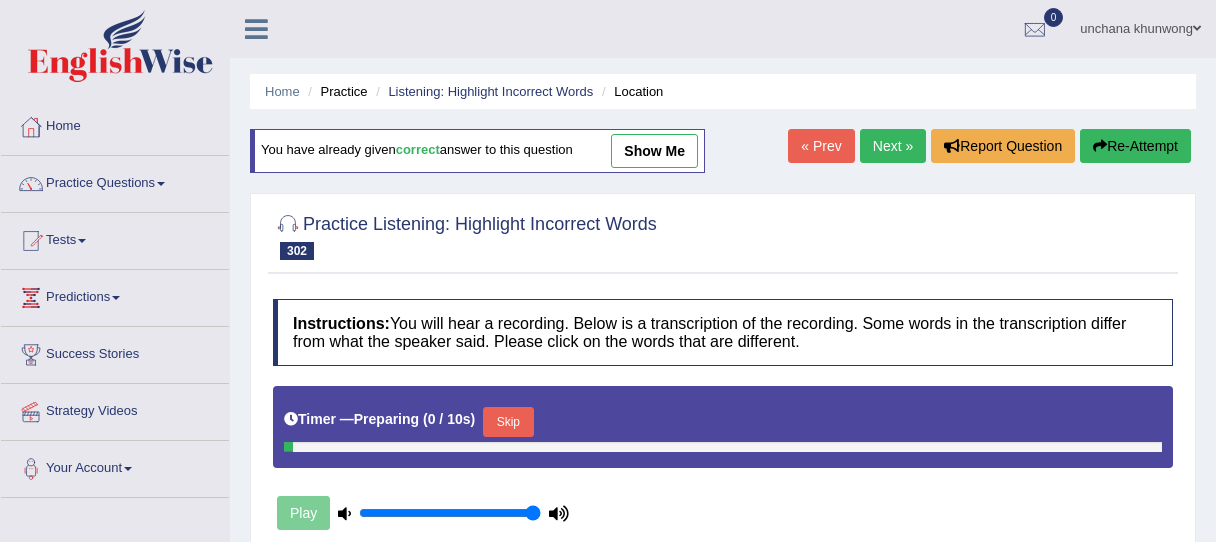 scroll, scrollTop: 0, scrollLeft: 0, axis: both 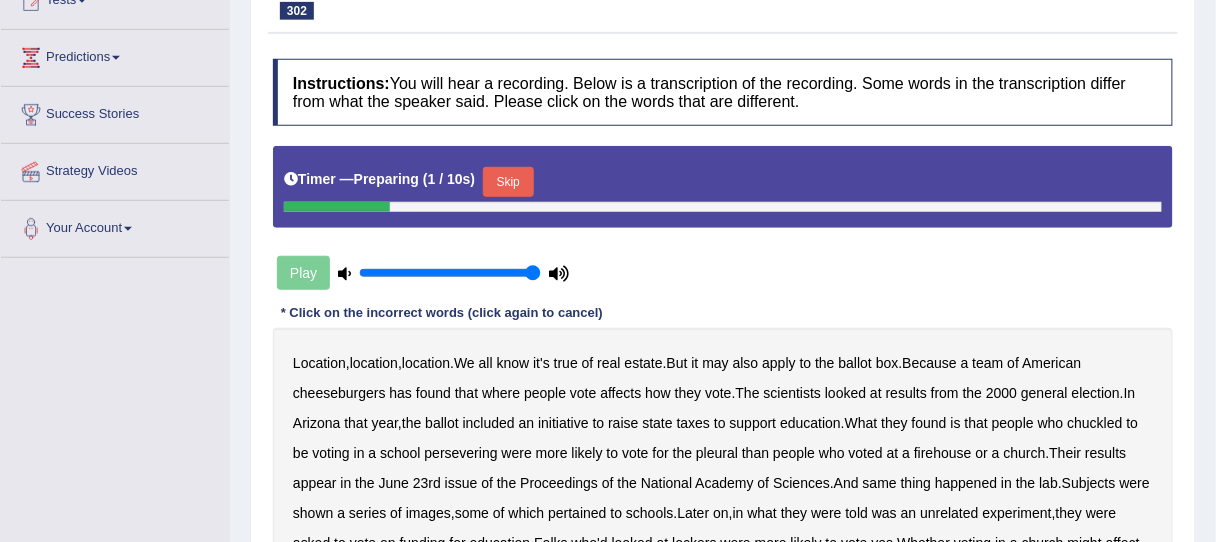 click on "Skip" at bounding box center [508, 182] 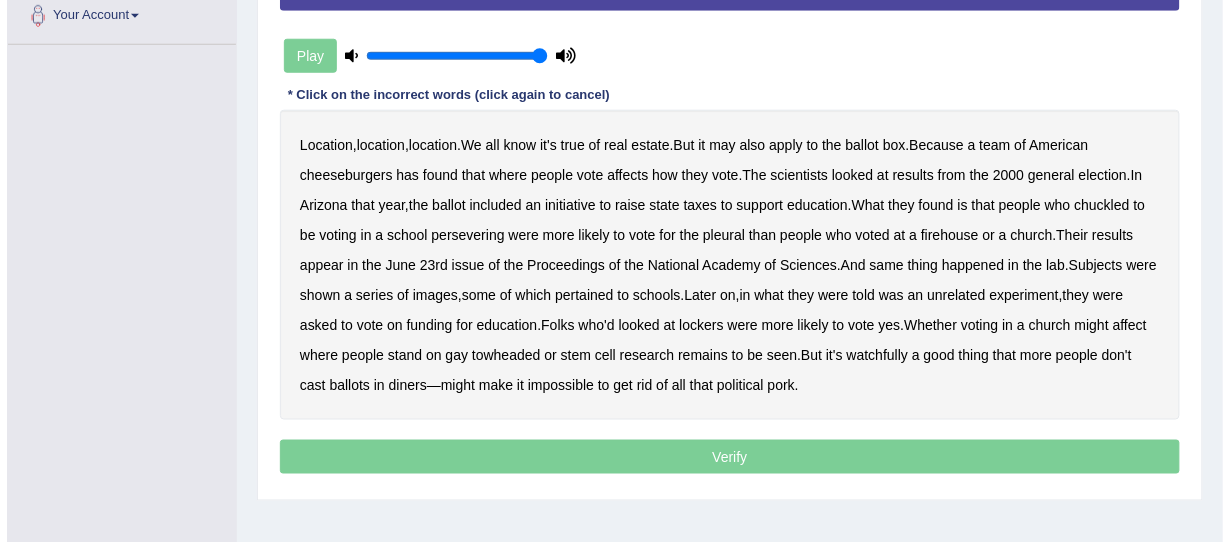 scroll, scrollTop: 480, scrollLeft: 0, axis: vertical 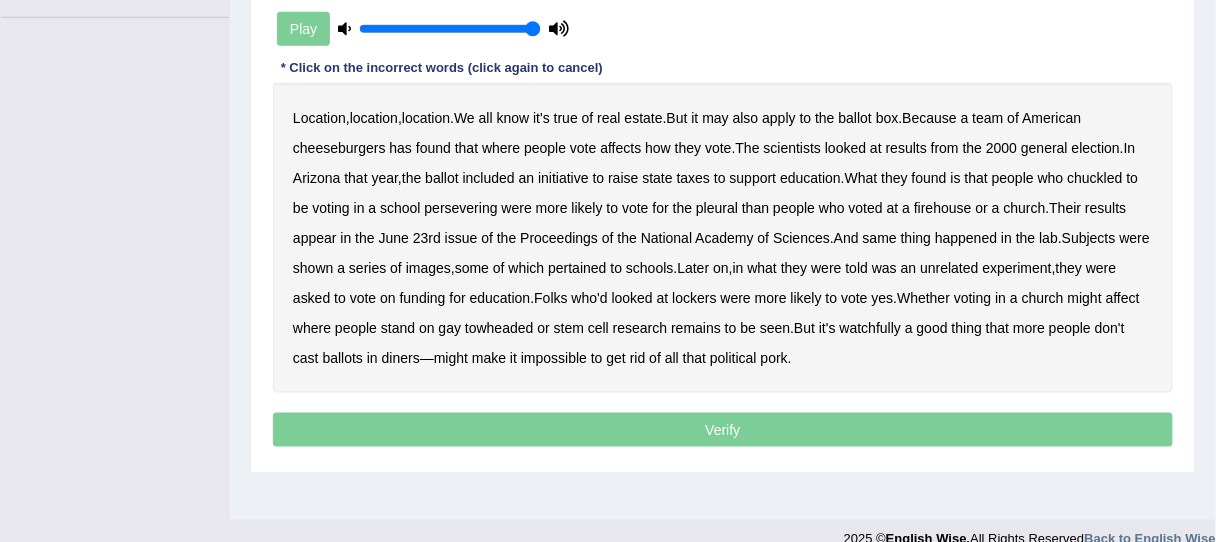click on "cheeseburgers" at bounding box center (339, 148) 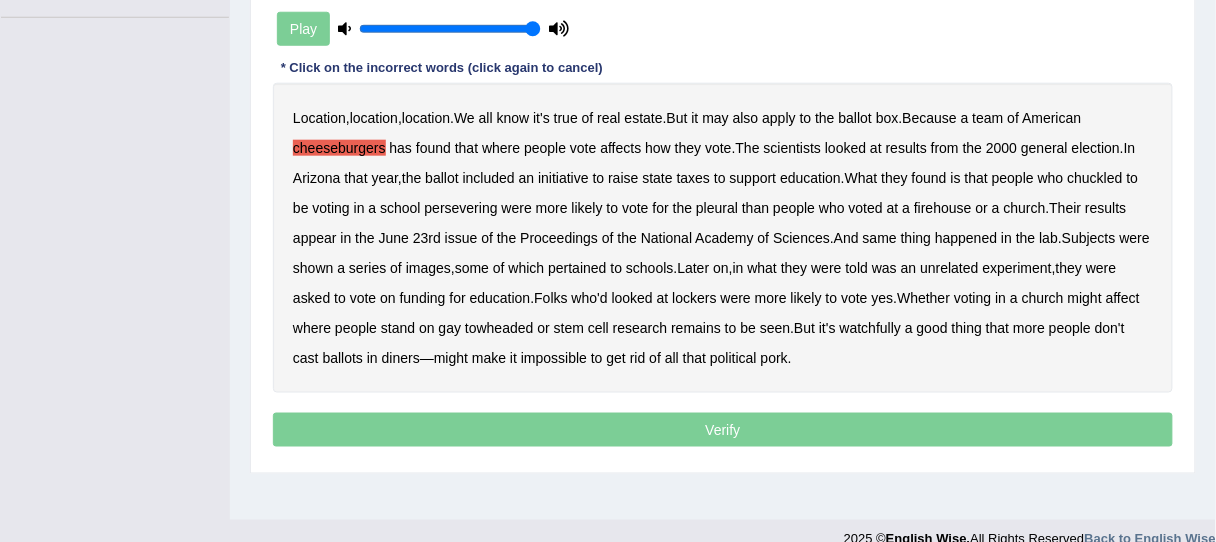 click on "chuckled" at bounding box center [1095, 178] 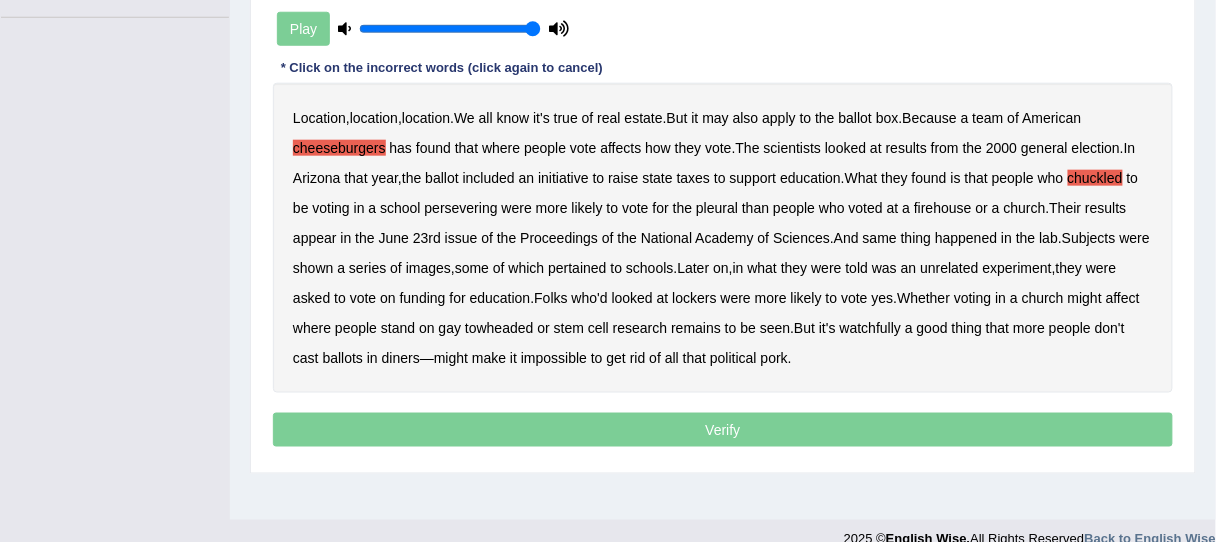 click on "persevering" at bounding box center (461, 208) 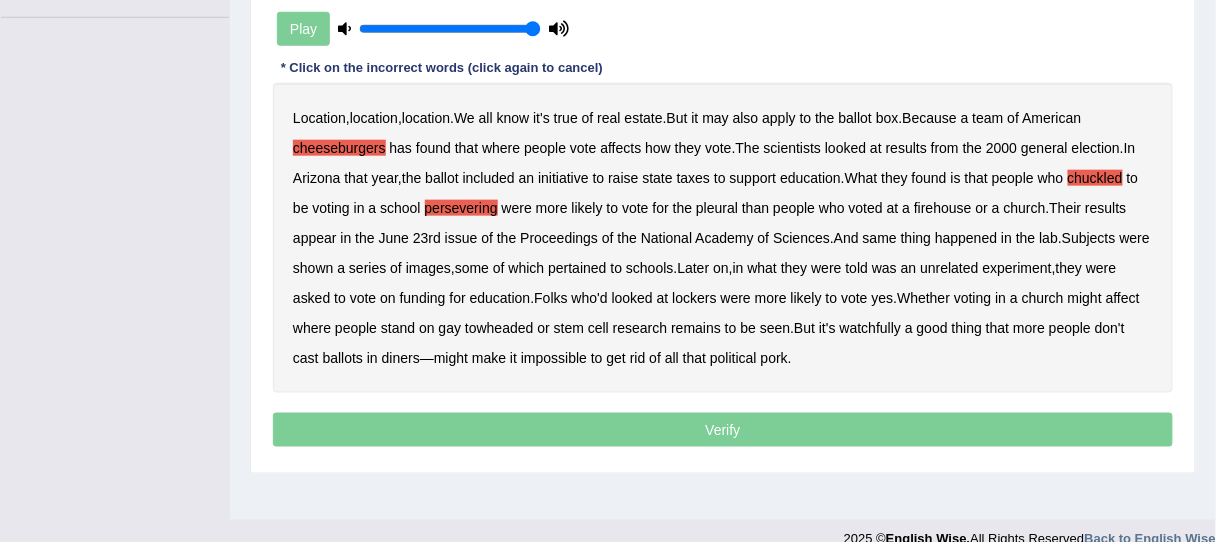 click on "pleural" at bounding box center [717, 208] 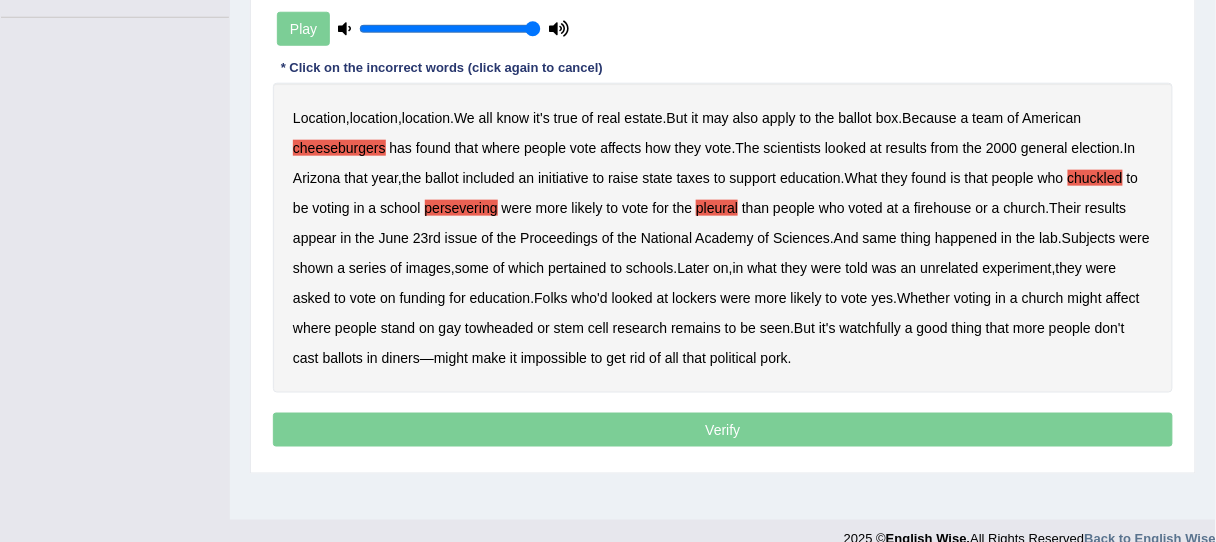 drag, startPoint x: 533, startPoint y: 325, endPoint x: 553, endPoint y: 326, distance: 20.024984 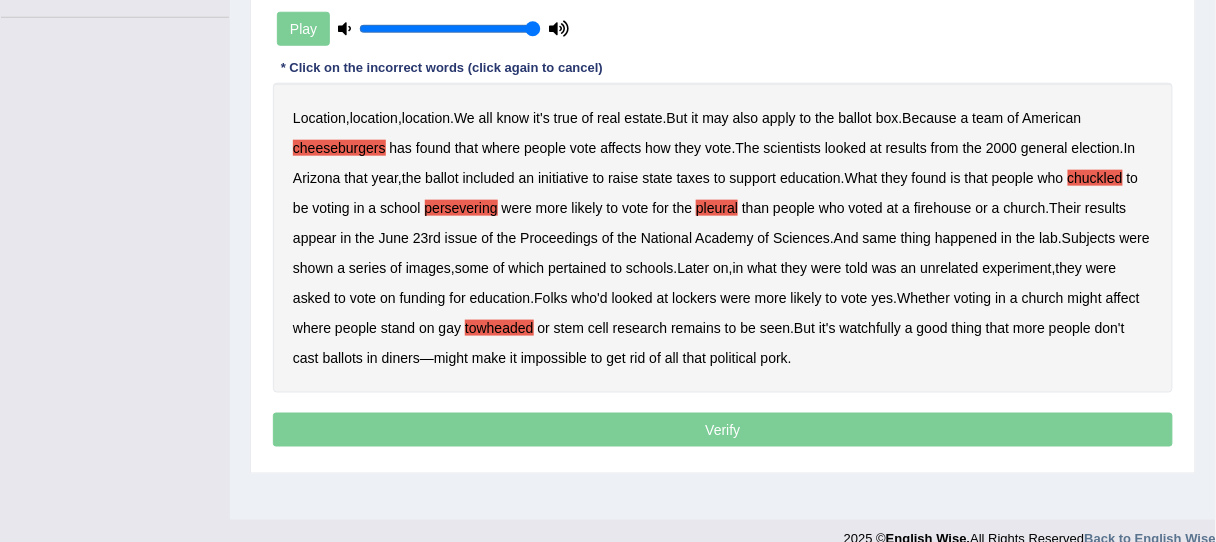 click on "remains" at bounding box center [696, 328] 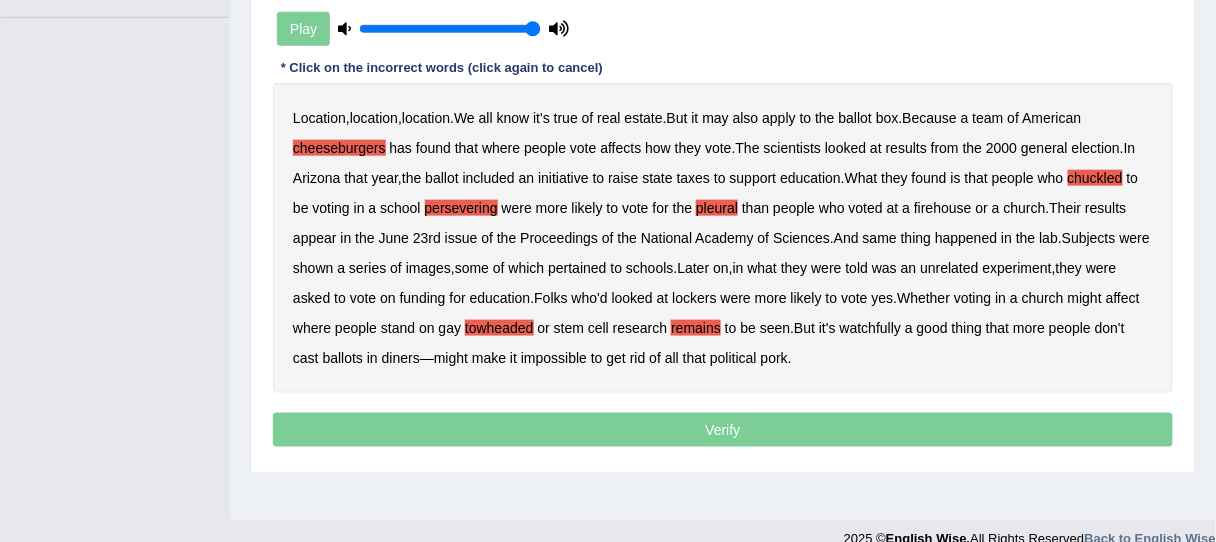 click on "remains" at bounding box center (696, 328) 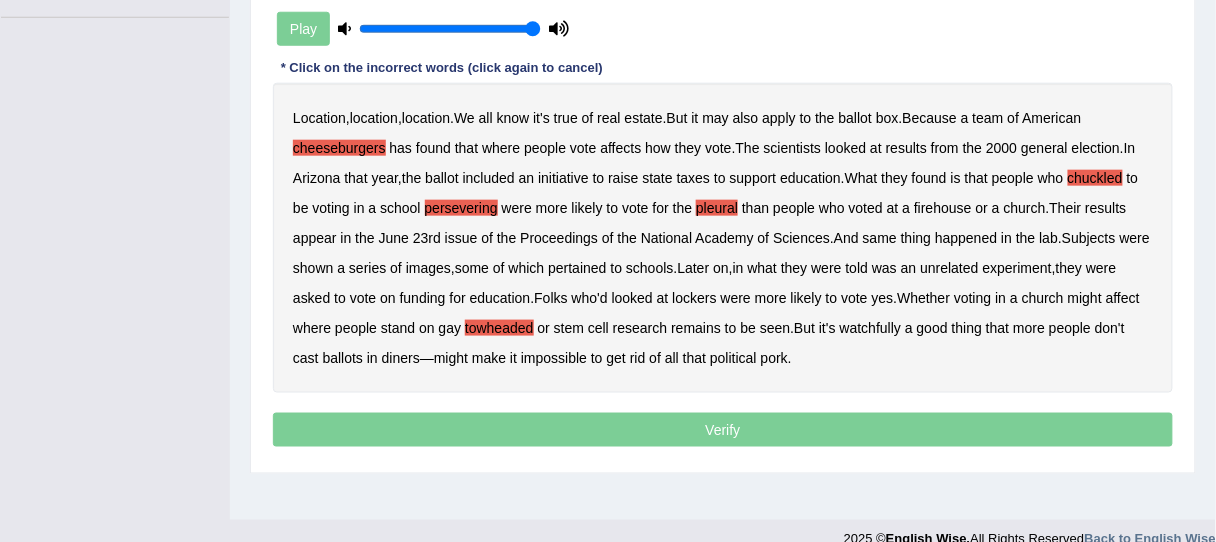click on "watchfully" at bounding box center (870, 328) 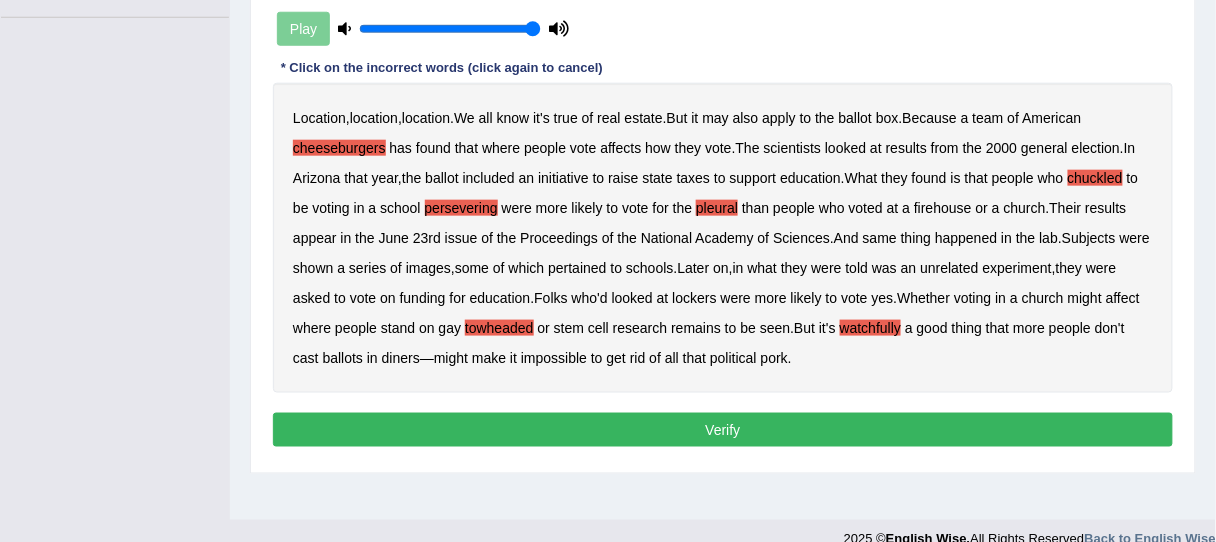 click on "Verify" at bounding box center [723, 430] 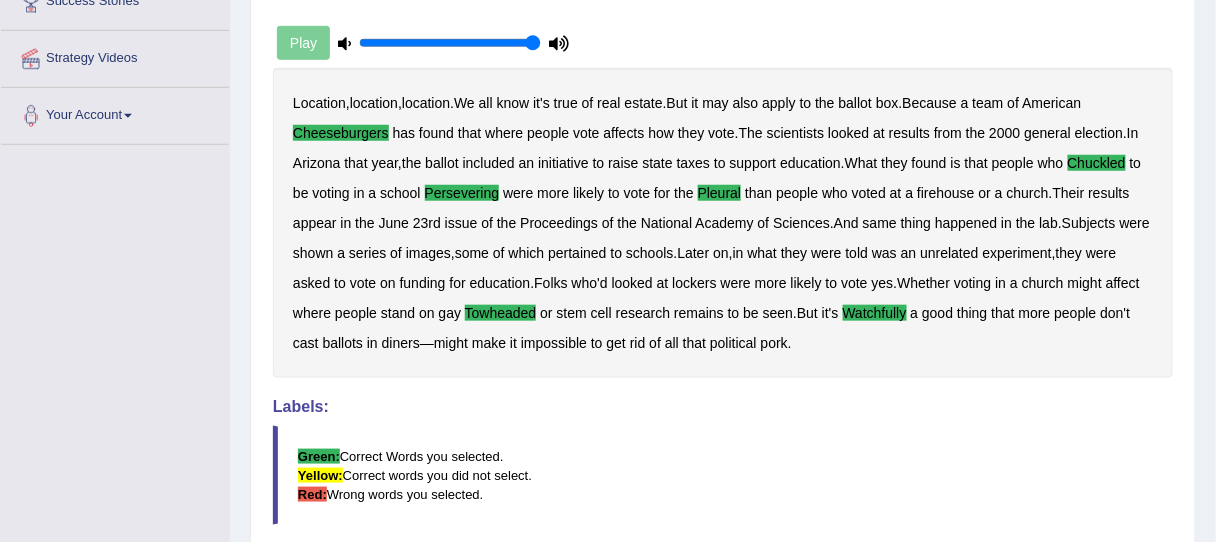 scroll, scrollTop: 80, scrollLeft: 0, axis: vertical 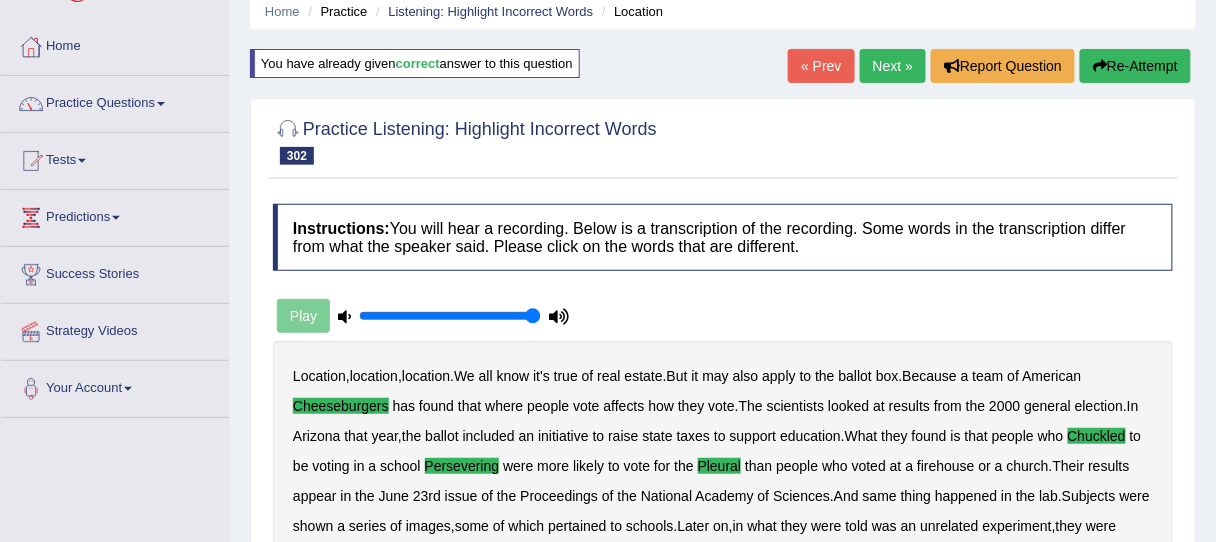 click on "Next »" at bounding box center [893, 66] 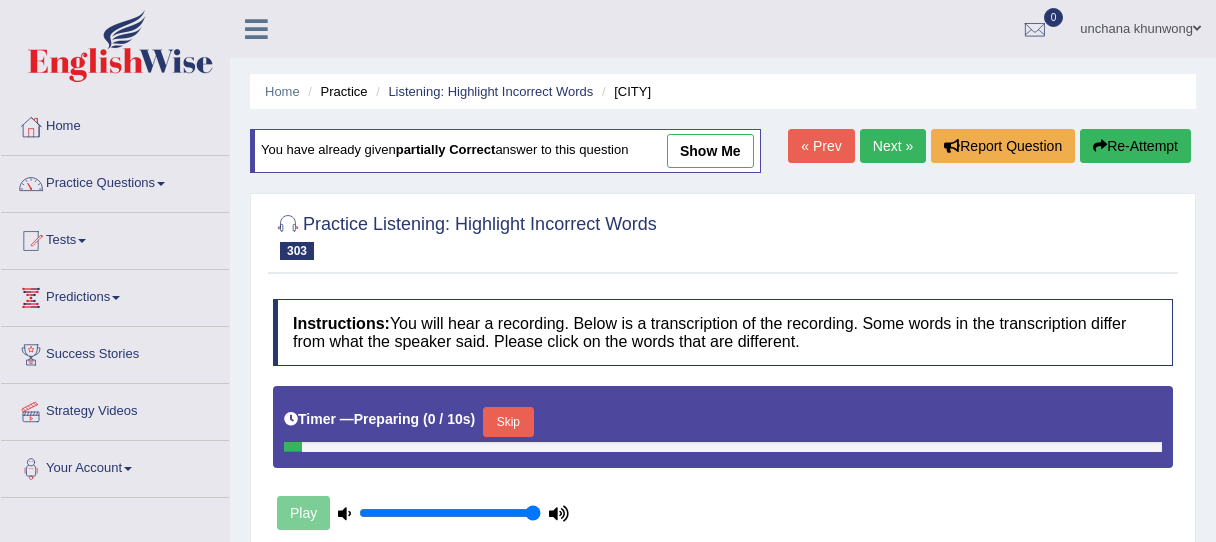 scroll, scrollTop: 160, scrollLeft: 0, axis: vertical 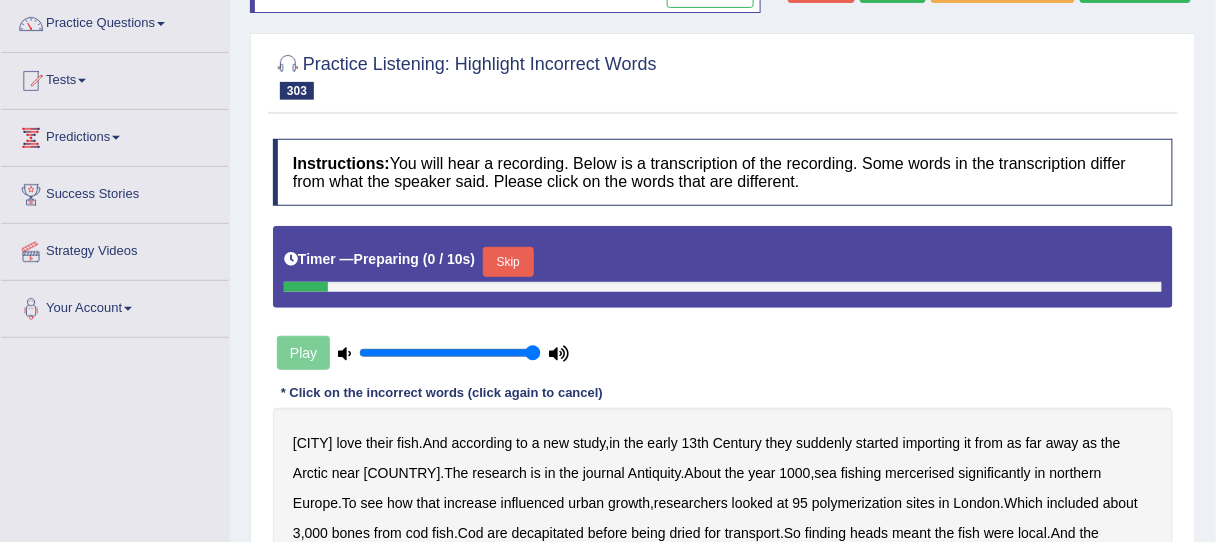 click on "Skip" at bounding box center [508, 262] 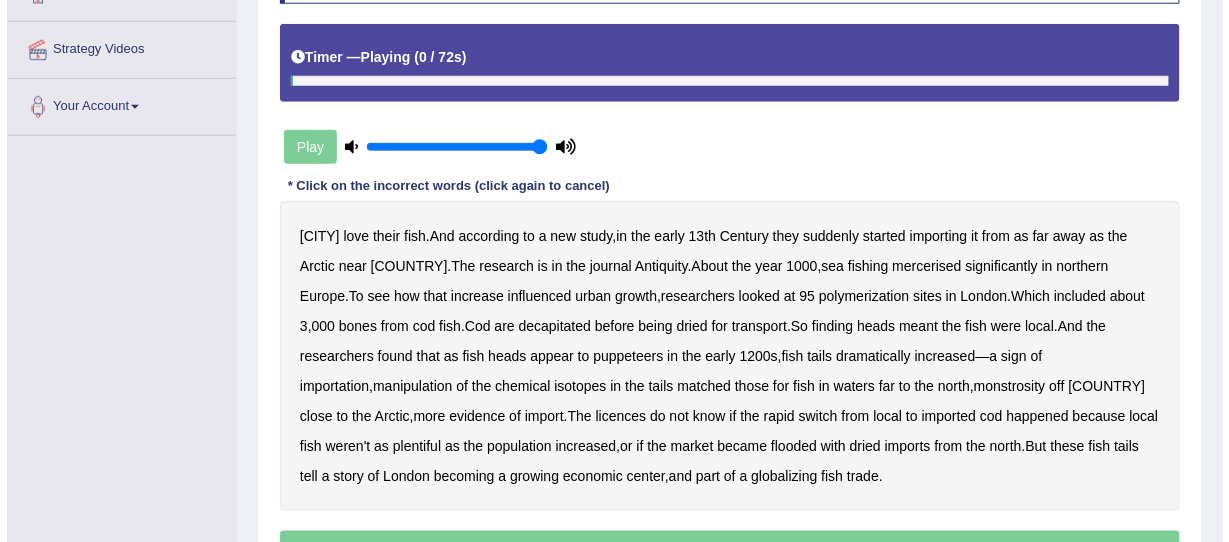 scroll, scrollTop: 400, scrollLeft: 0, axis: vertical 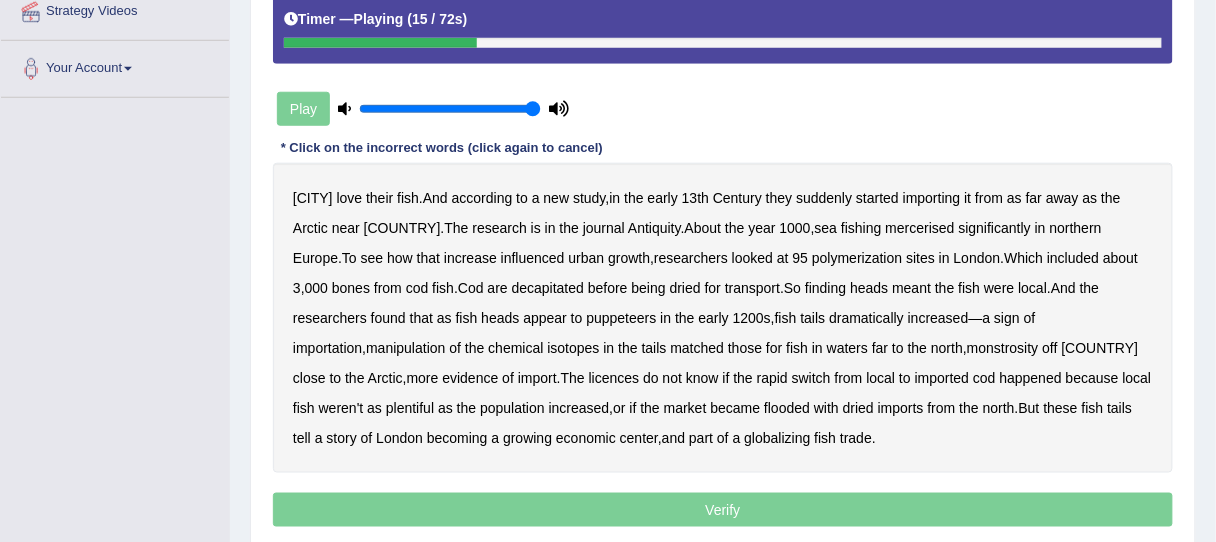 click on "mercerised" at bounding box center [920, 228] 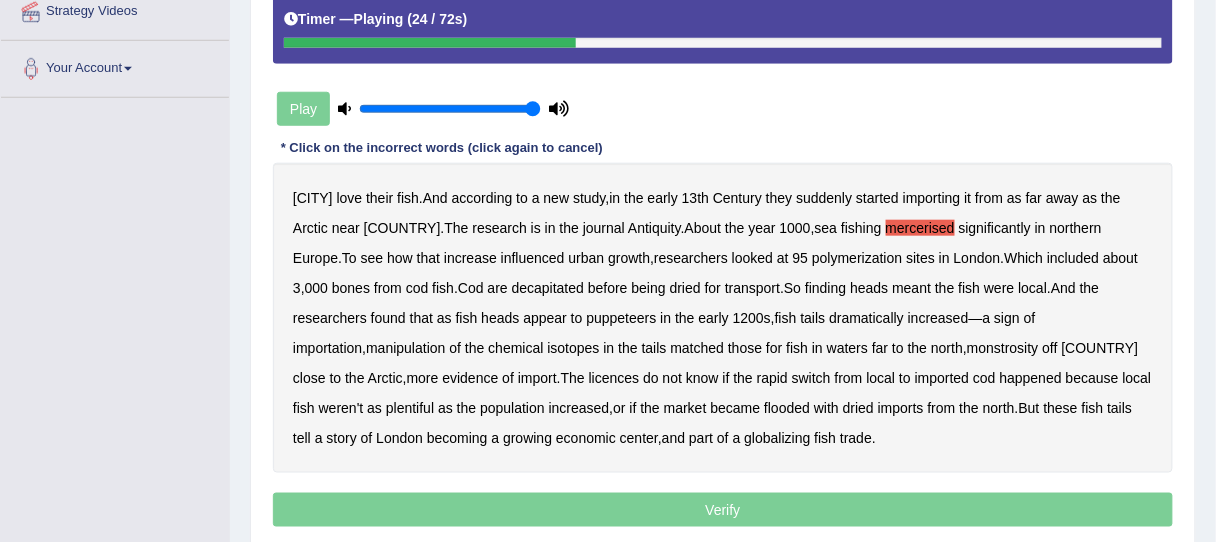 click on "polymerization" at bounding box center (857, 258) 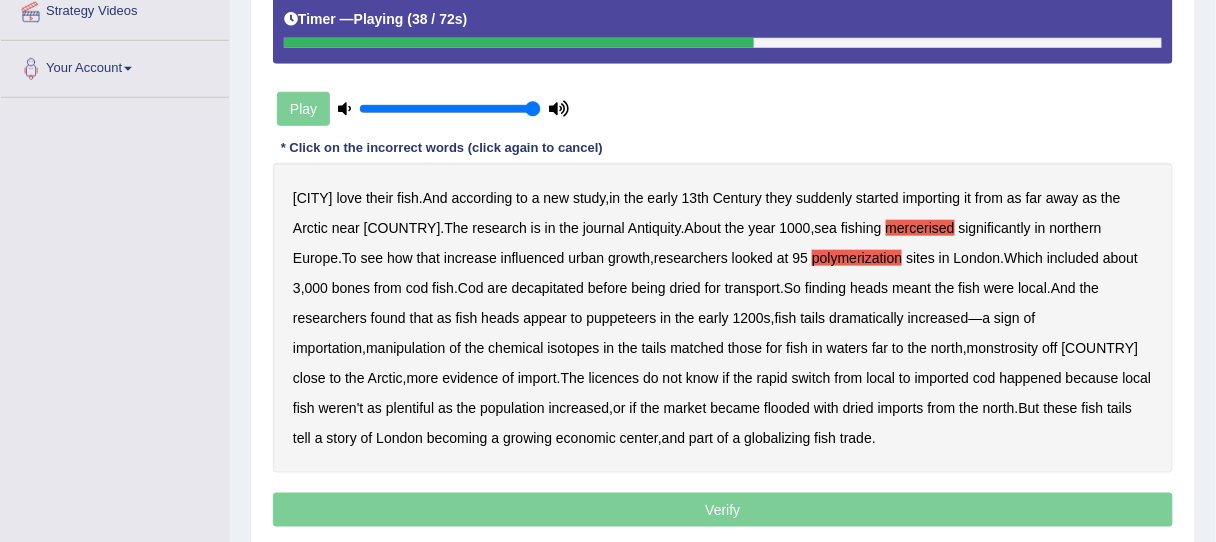 click on "puppeteers" at bounding box center [621, 318] 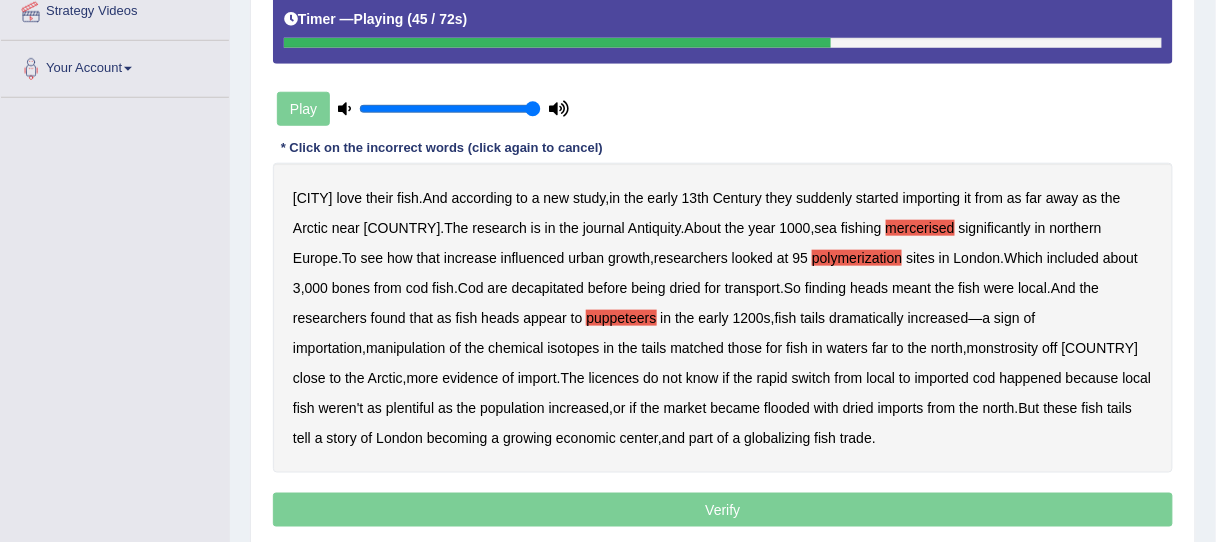 click on "manipulation" at bounding box center [405, 348] 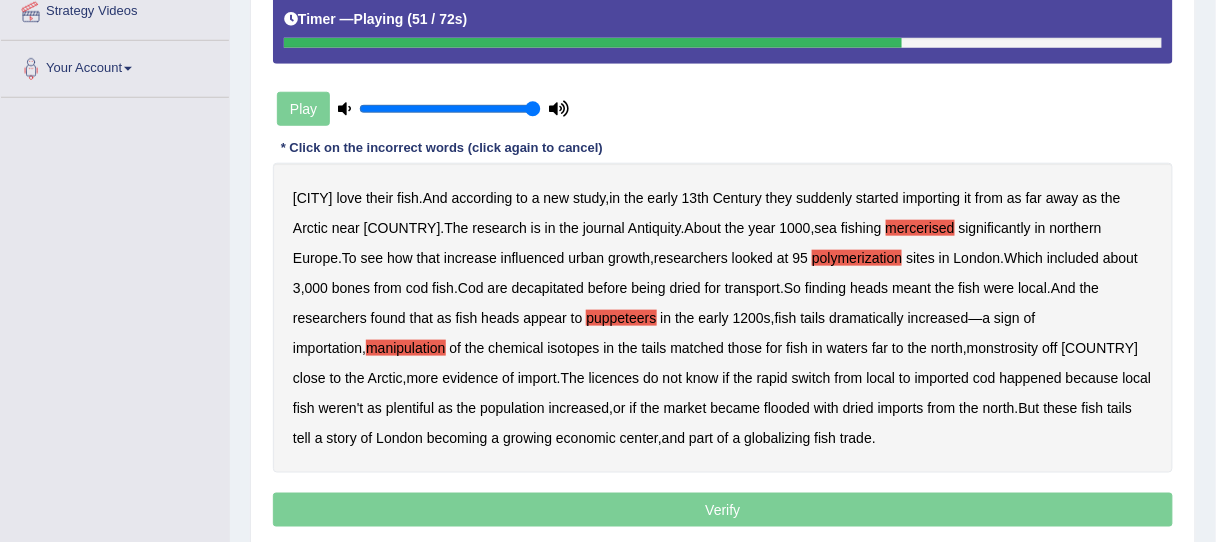 click on "monstrosity" at bounding box center (1003, 348) 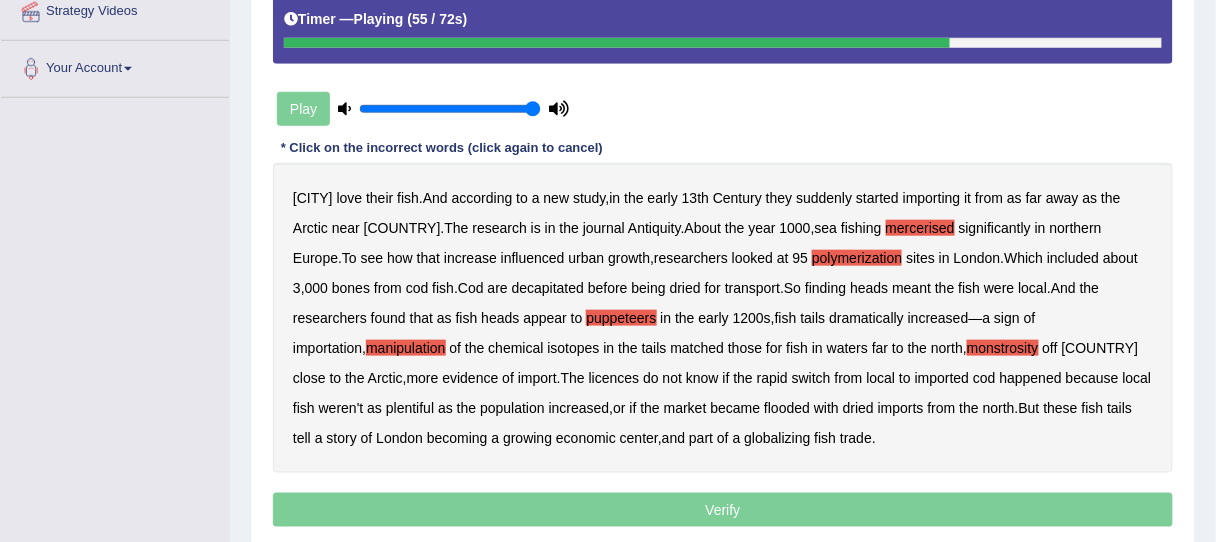 click on "licences" at bounding box center (614, 378) 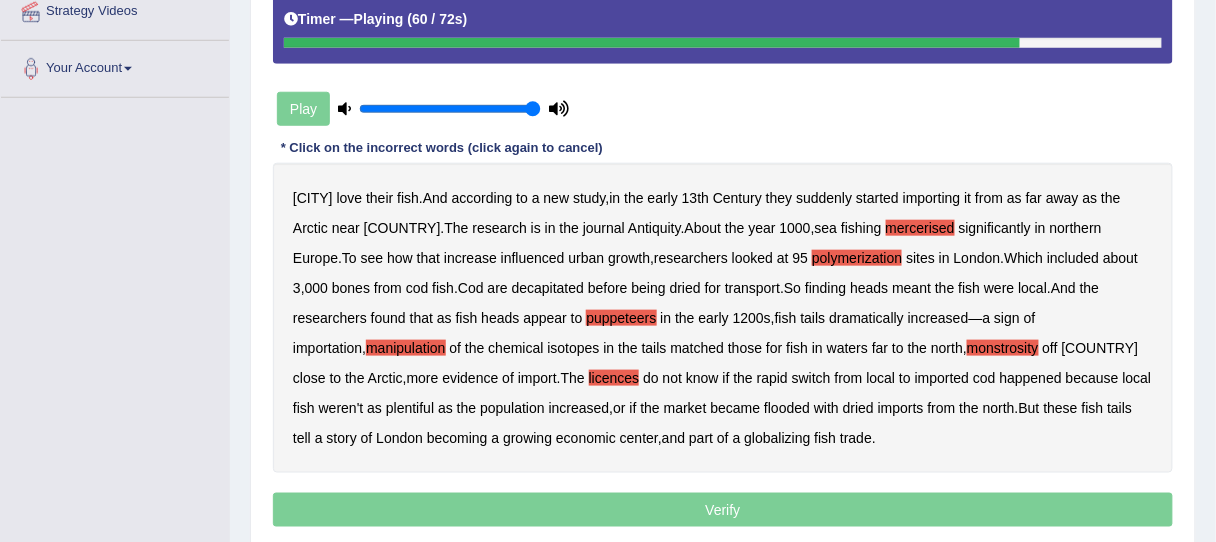 click on "plentiful" at bounding box center (410, 408) 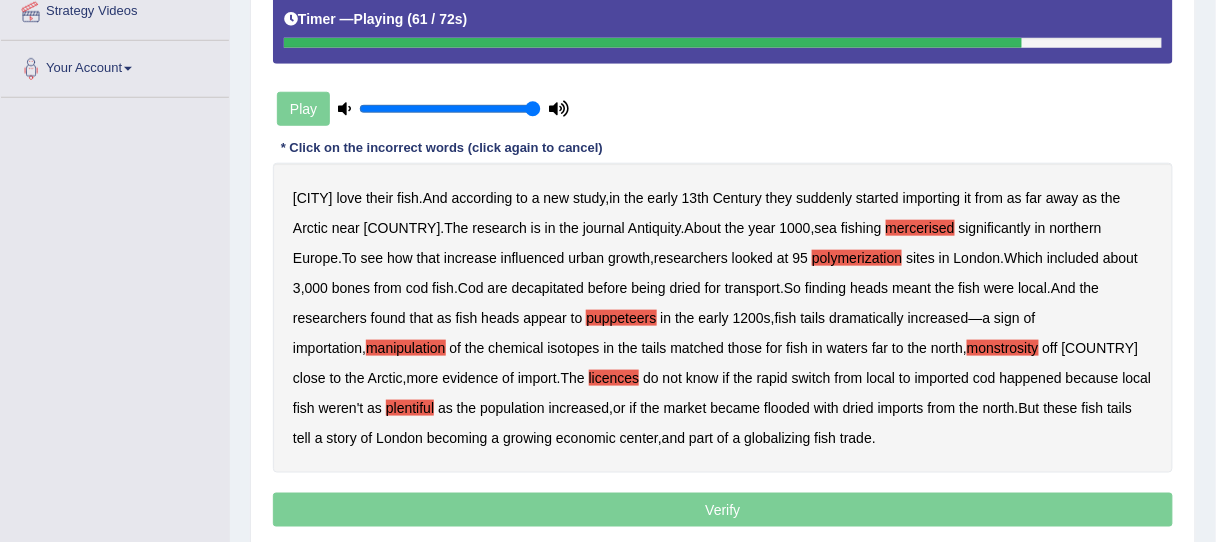 click on "plentiful" at bounding box center [410, 408] 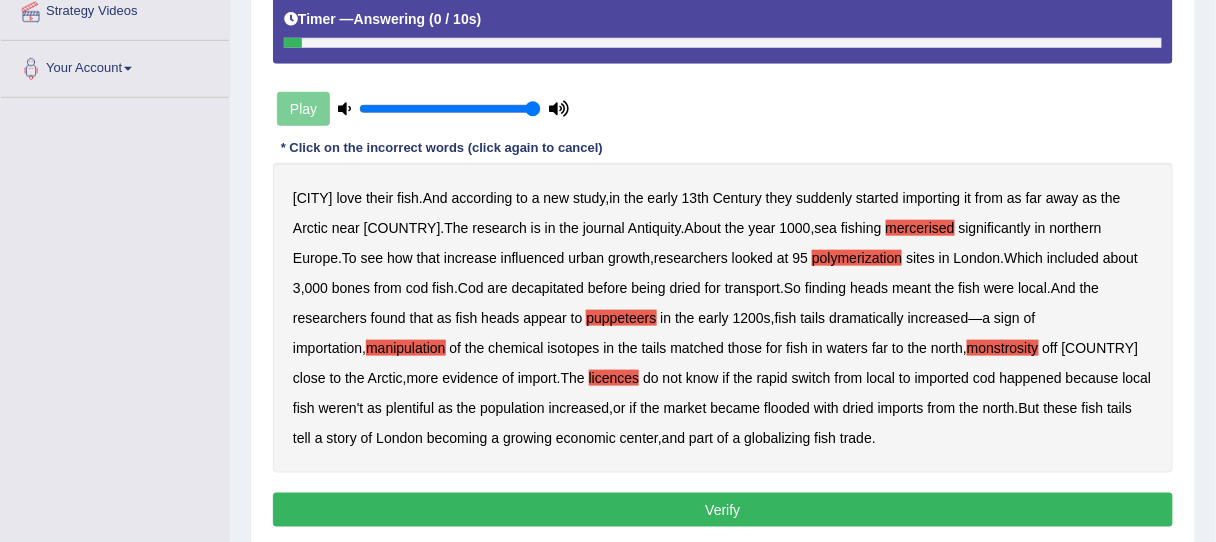 click on "Verify" at bounding box center (723, 510) 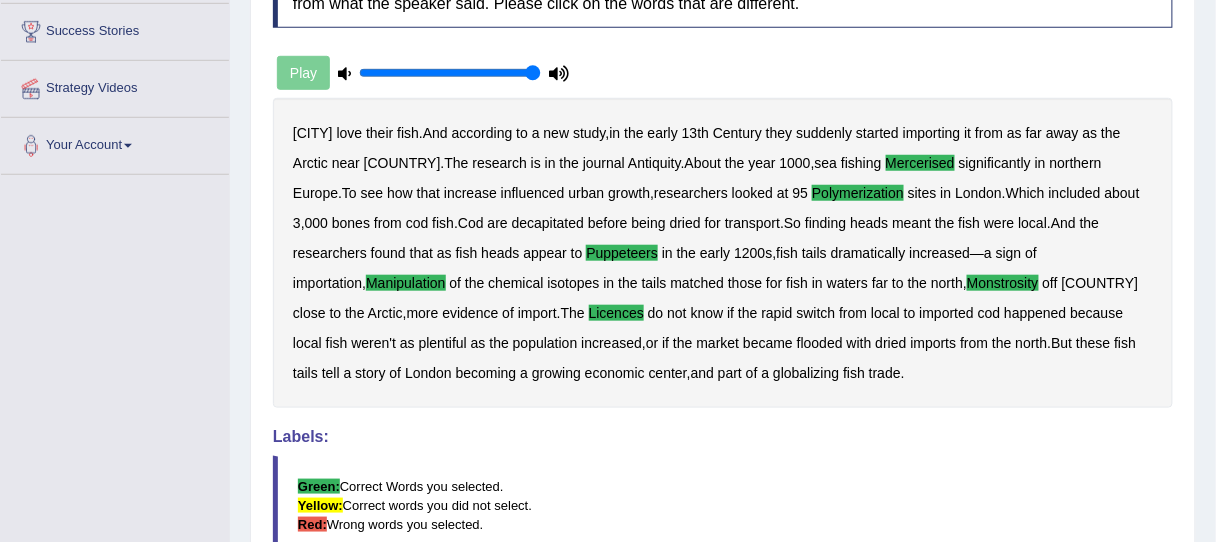 scroll, scrollTop: 160, scrollLeft: 0, axis: vertical 